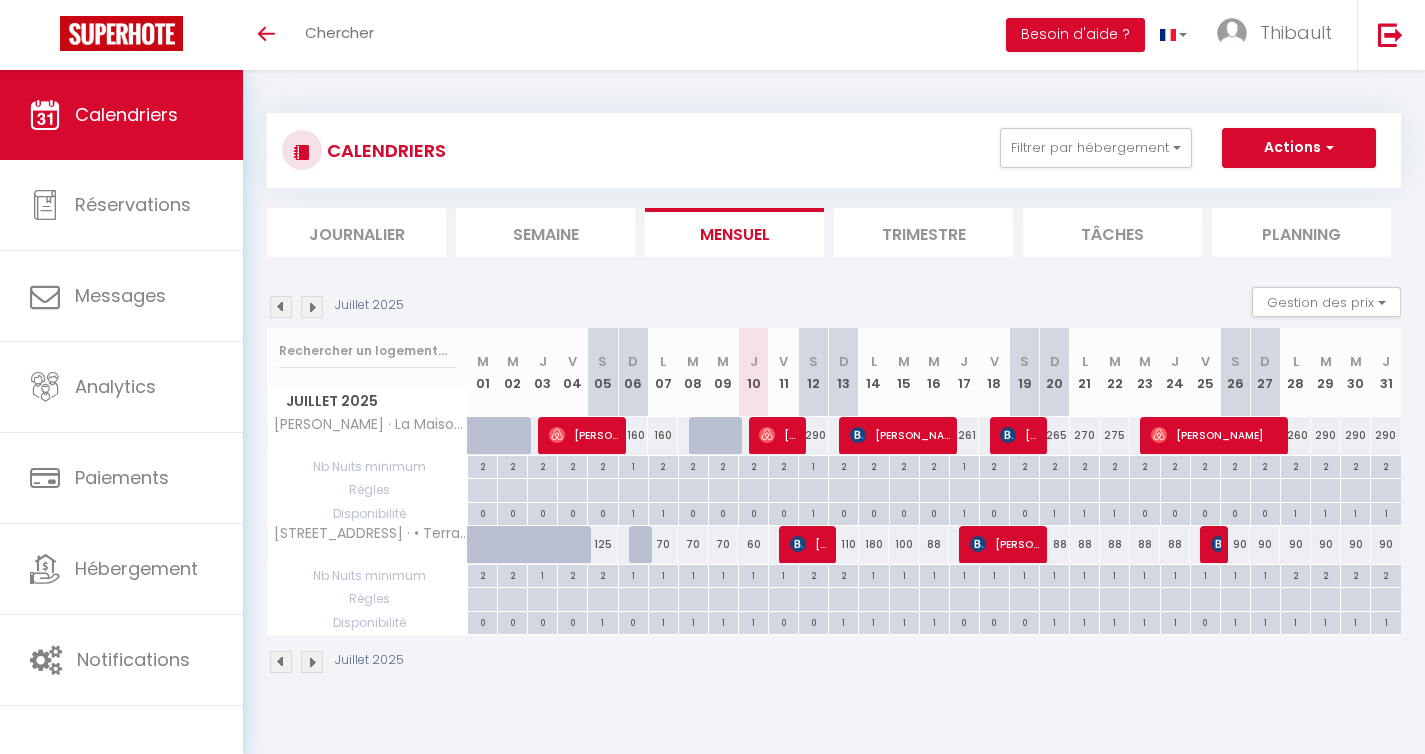 scroll, scrollTop: 0, scrollLeft: 0, axis: both 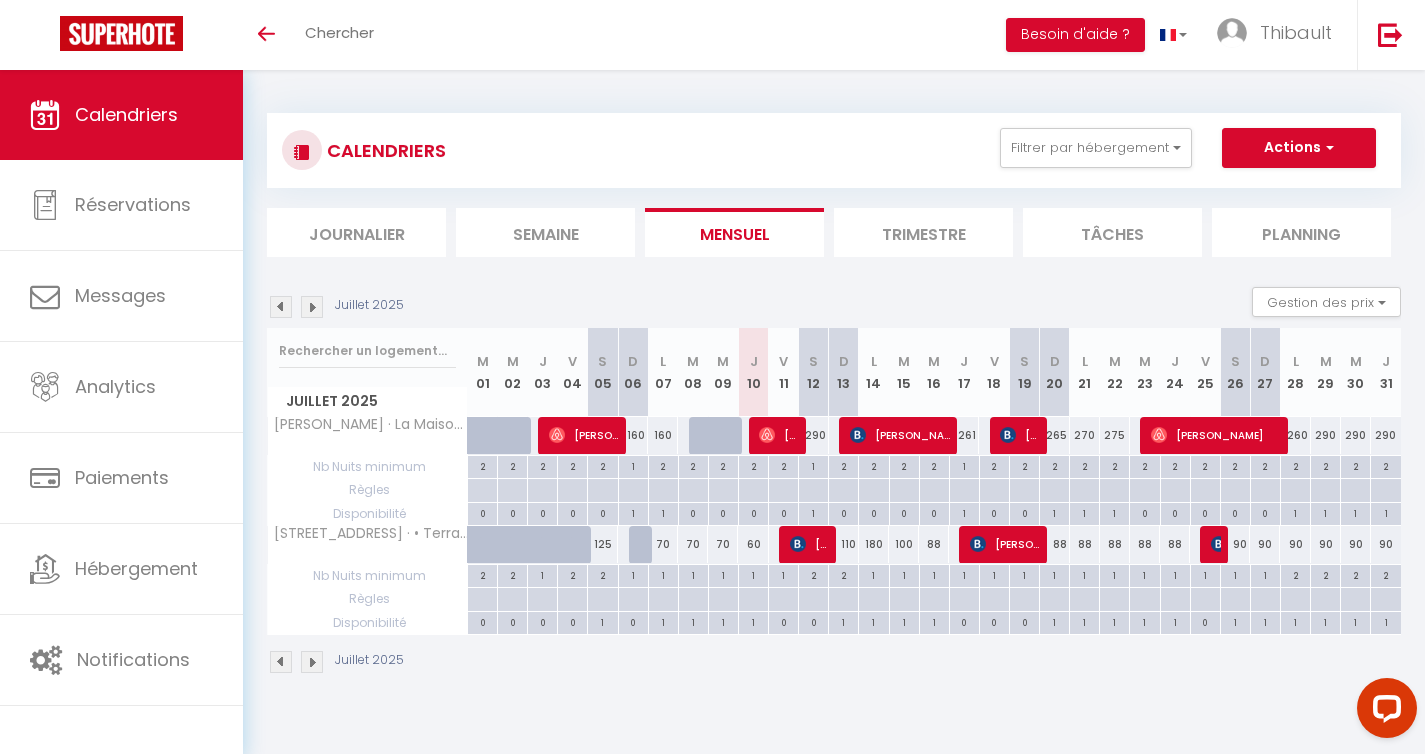 click on "290" at bounding box center (1326, 435) 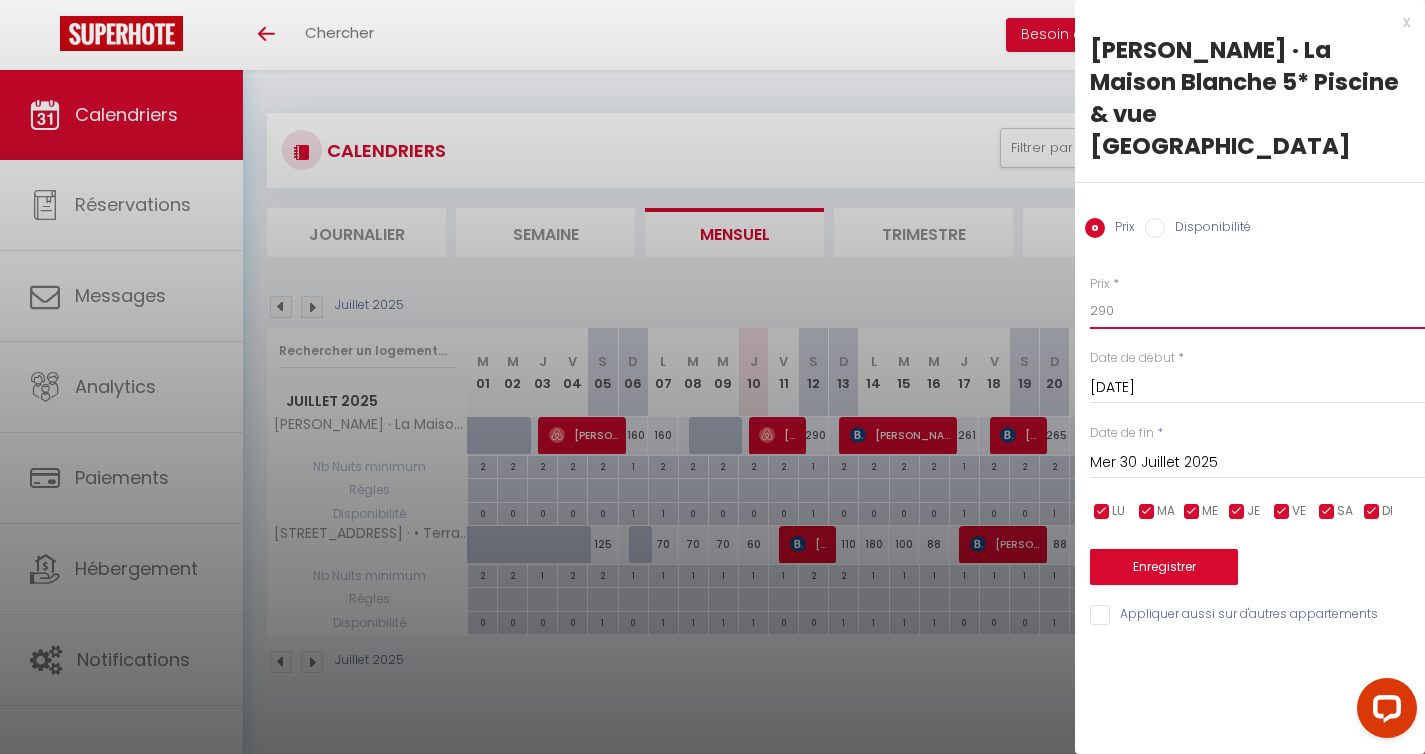 drag, startPoint x: 1126, startPoint y: 284, endPoint x: 1097, endPoint y: 281, distance: 29.15476 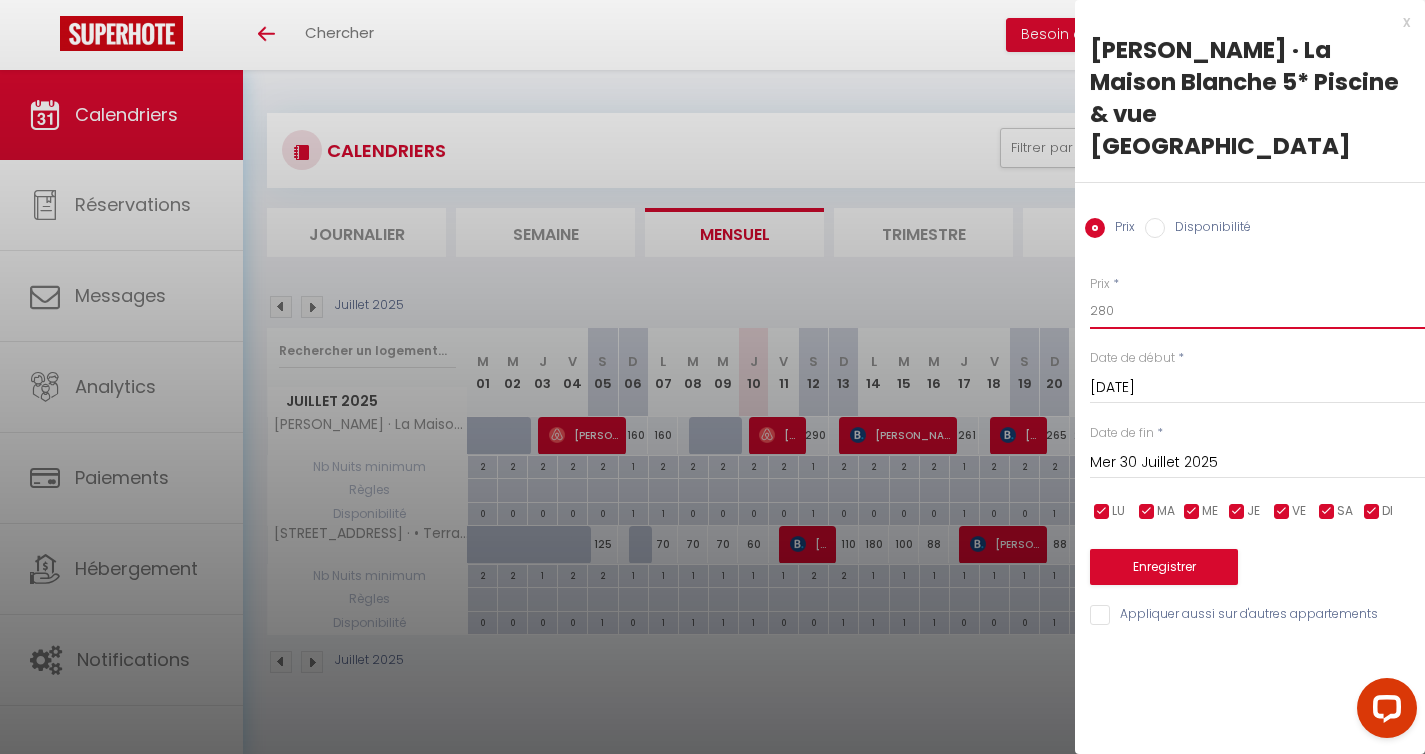 type on "280" 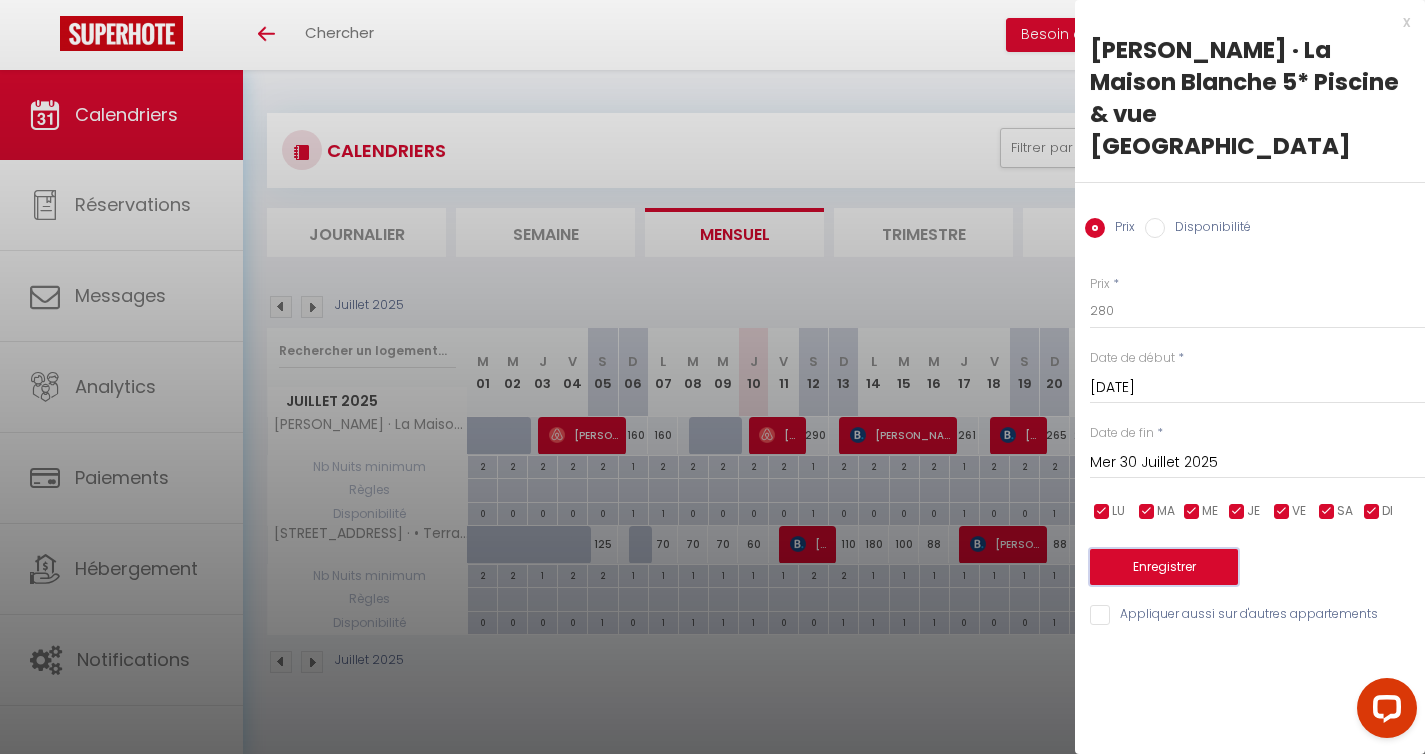 click on "Enregistrer" at bounding box center [1164, 567] 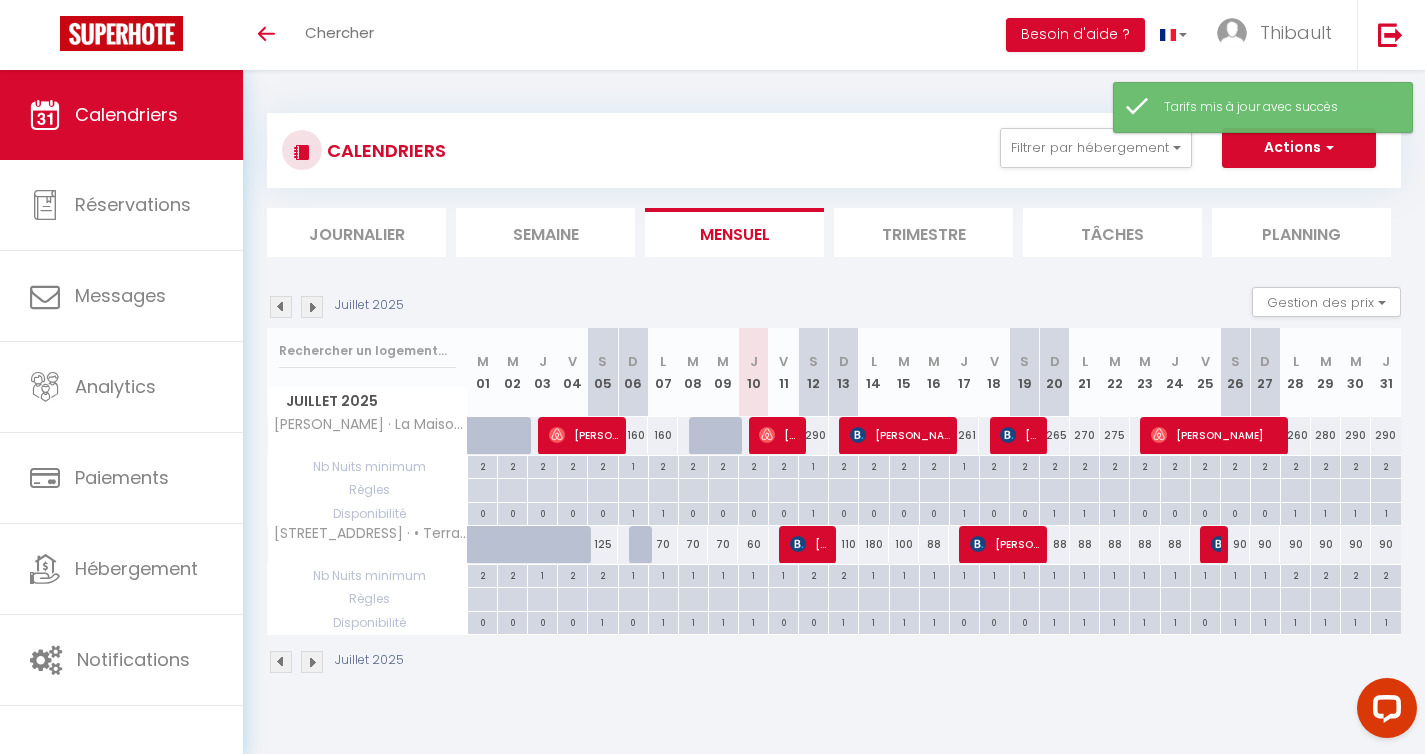 click on "290" at bounding box center [1356, 435] 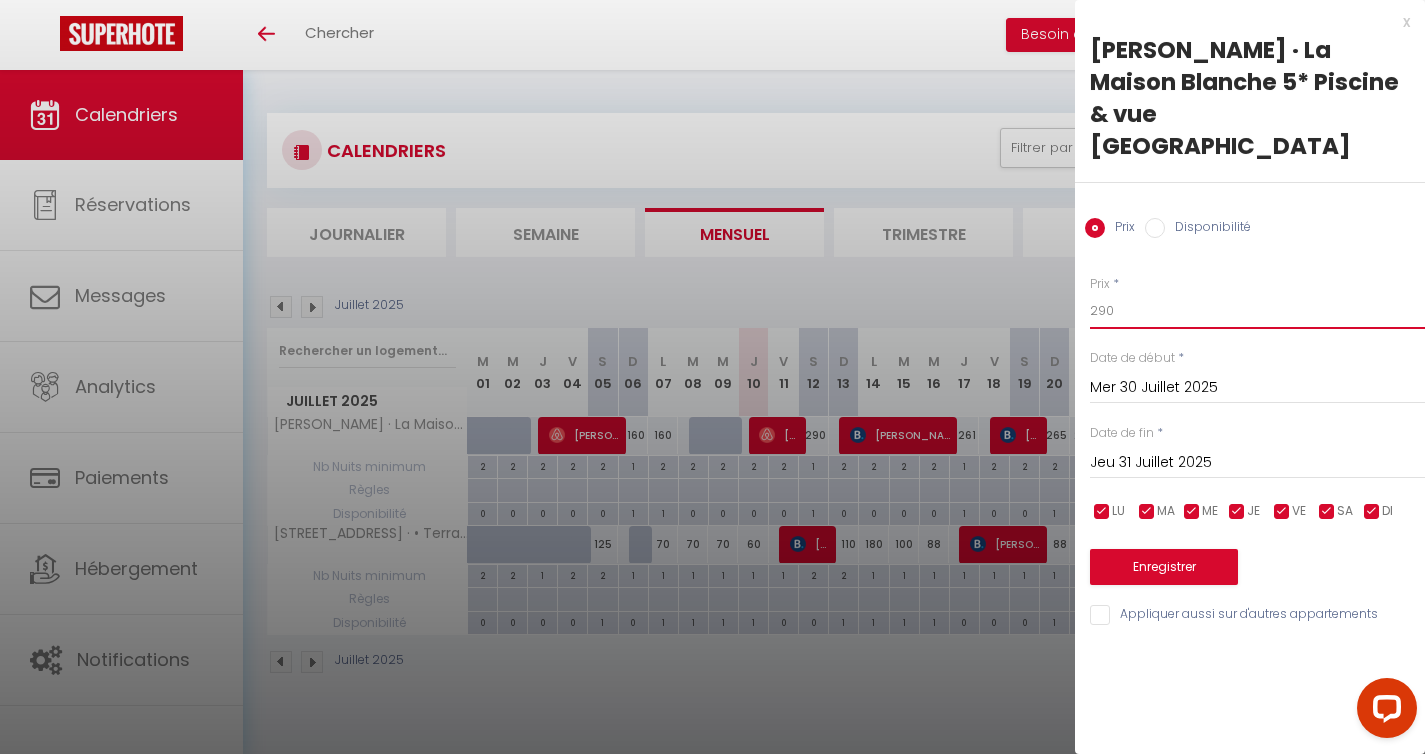 click on "290" at bounding box center [1257, 311] 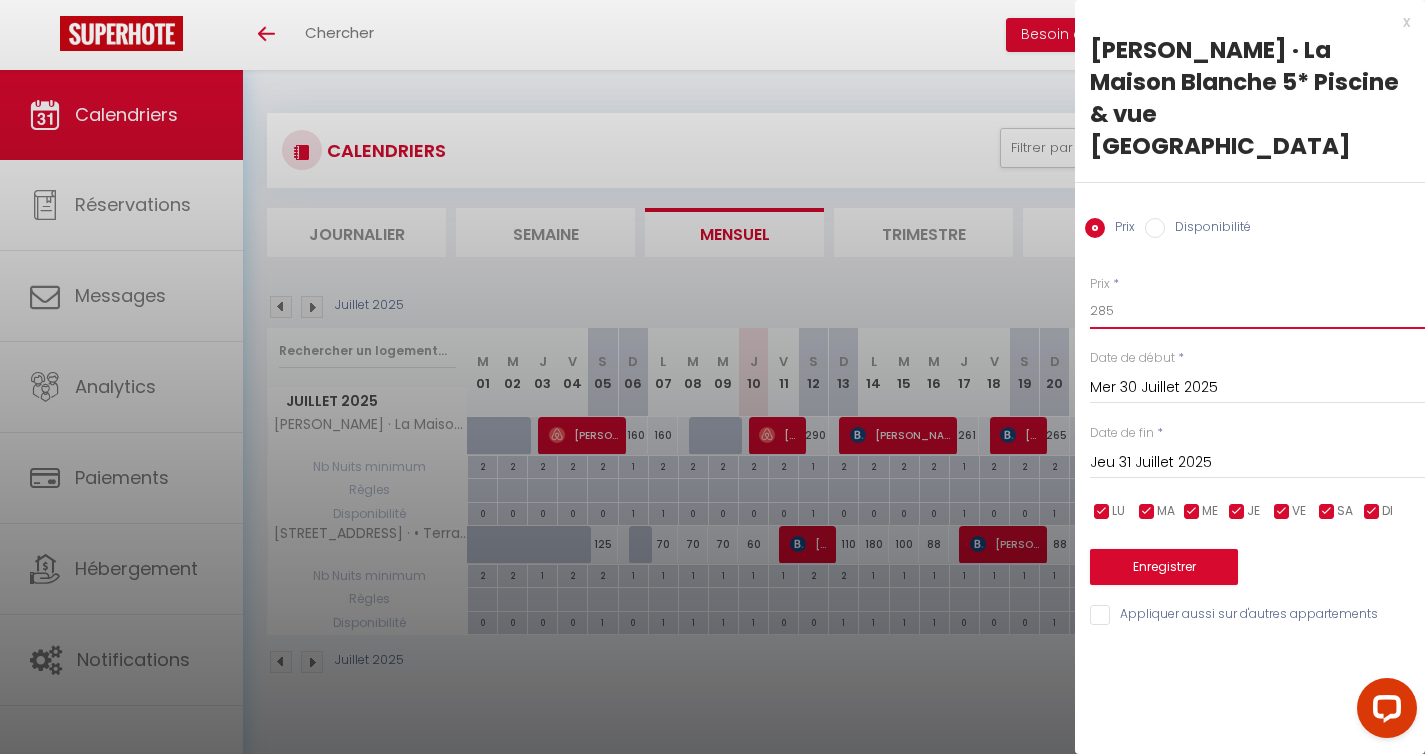 type on "285" 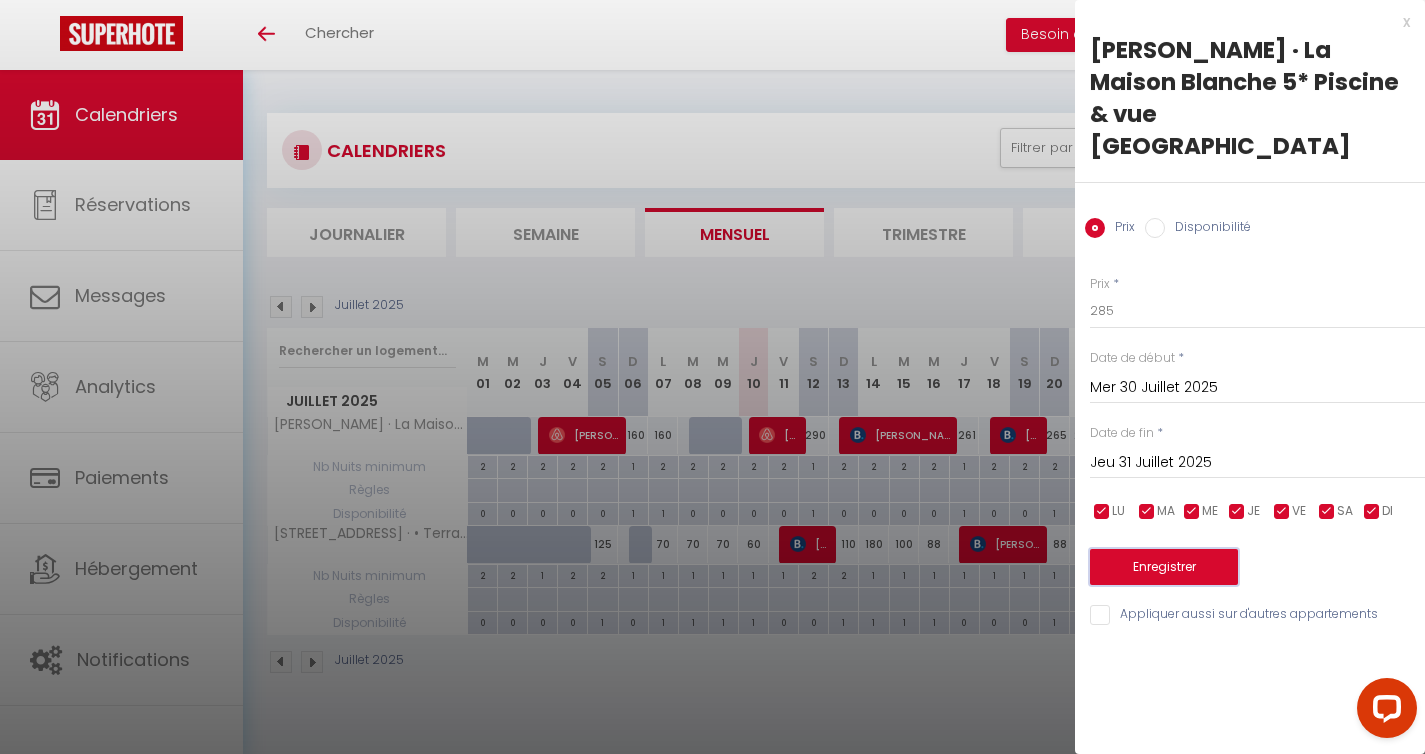 click on "Enregistrer" at bounding box center (1164, 567) 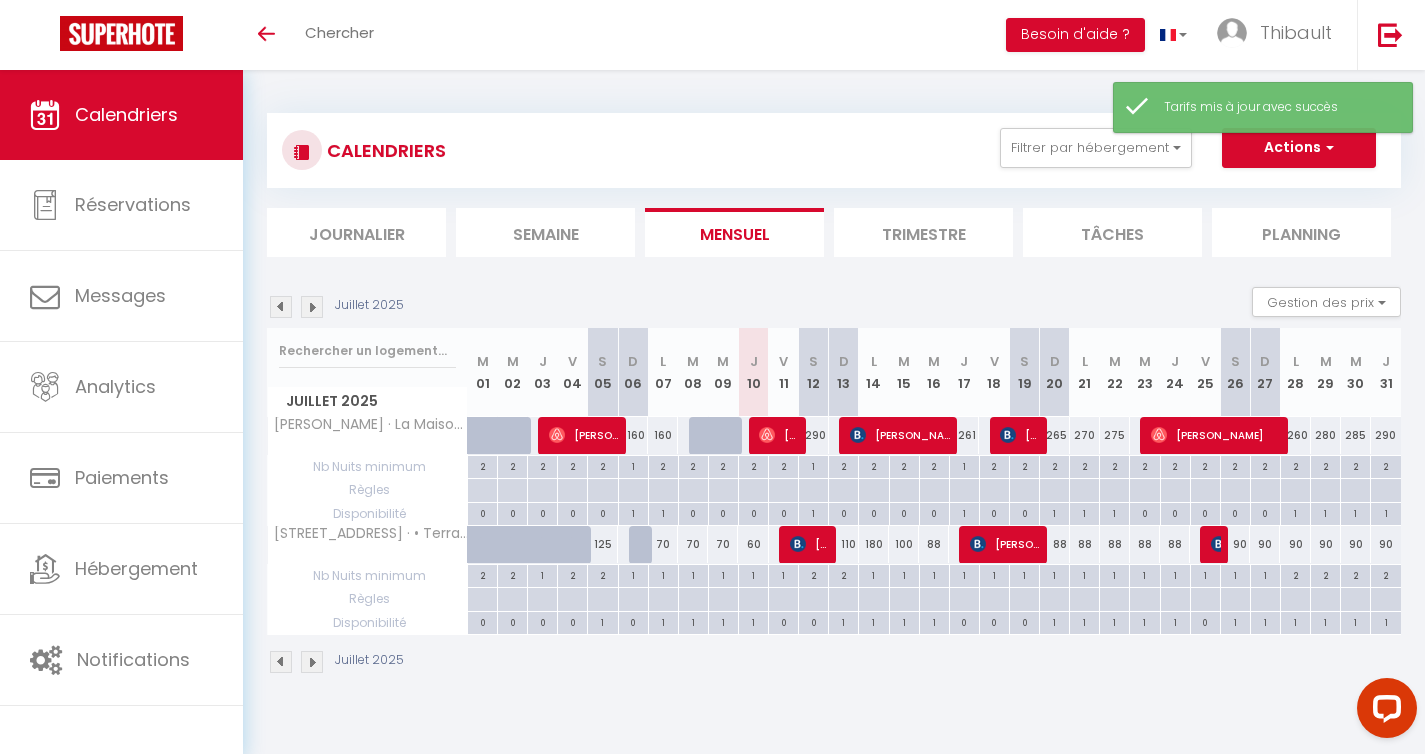 click on "290" at bounding box center (1386, 435) 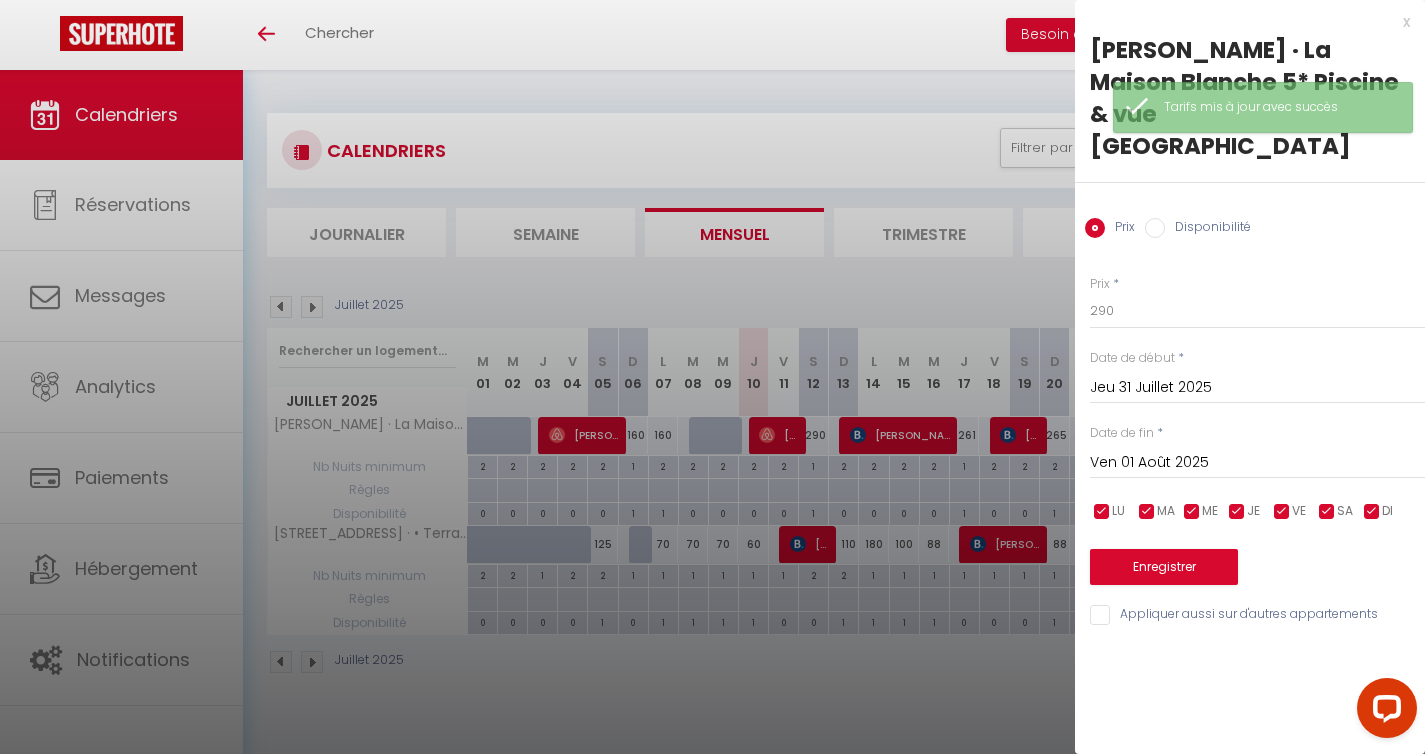 click on "x" at bounding box center (1242, 22) 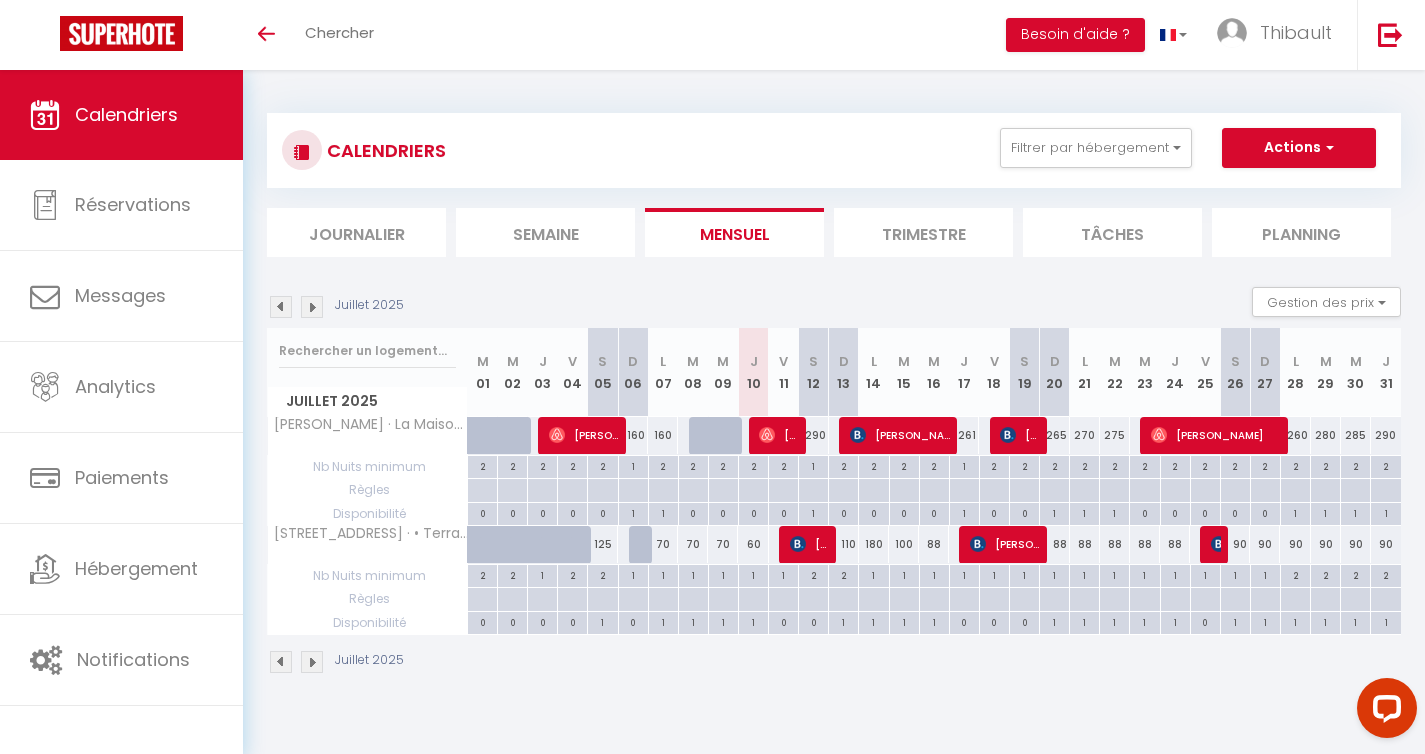 click on "Trimestre" at bounding box center [923, 232] 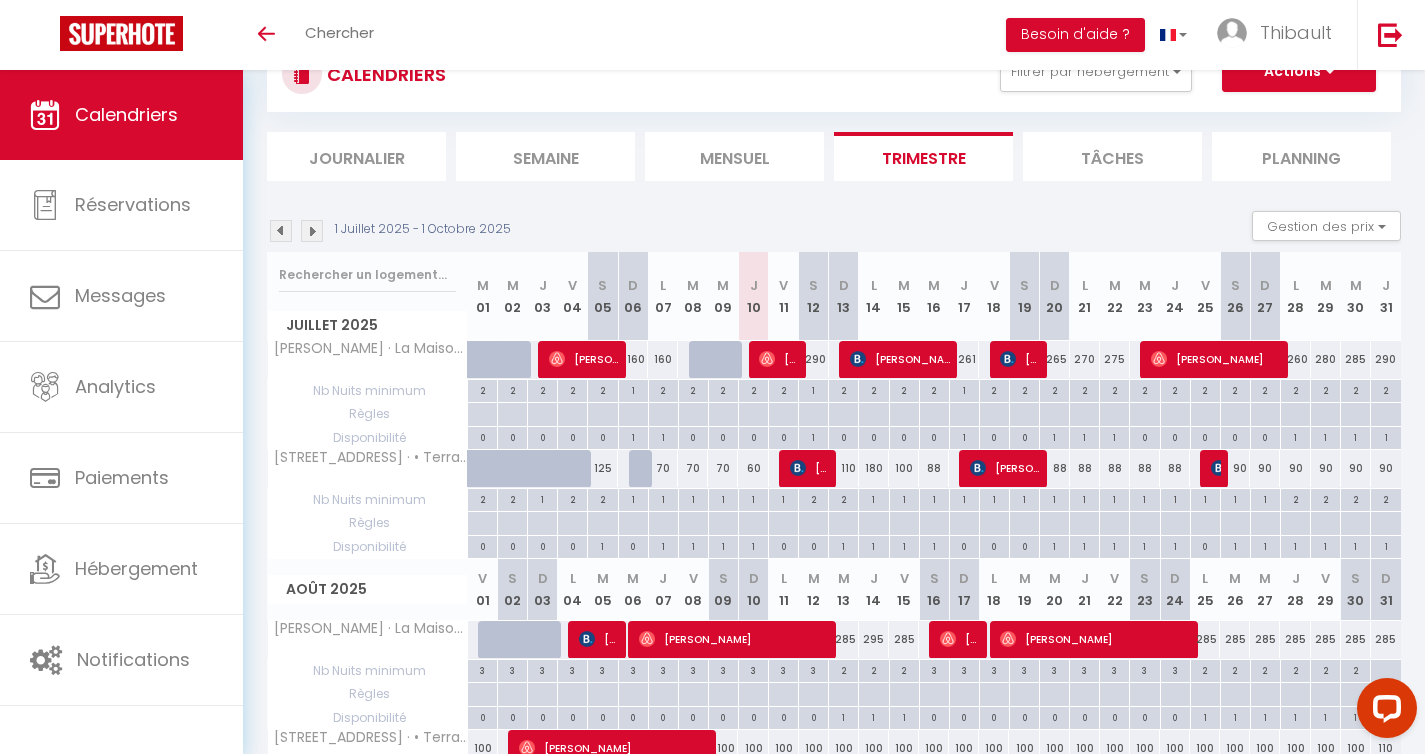 scroll, scrollTop: 71, scrollLeft: 0, axis: vertical 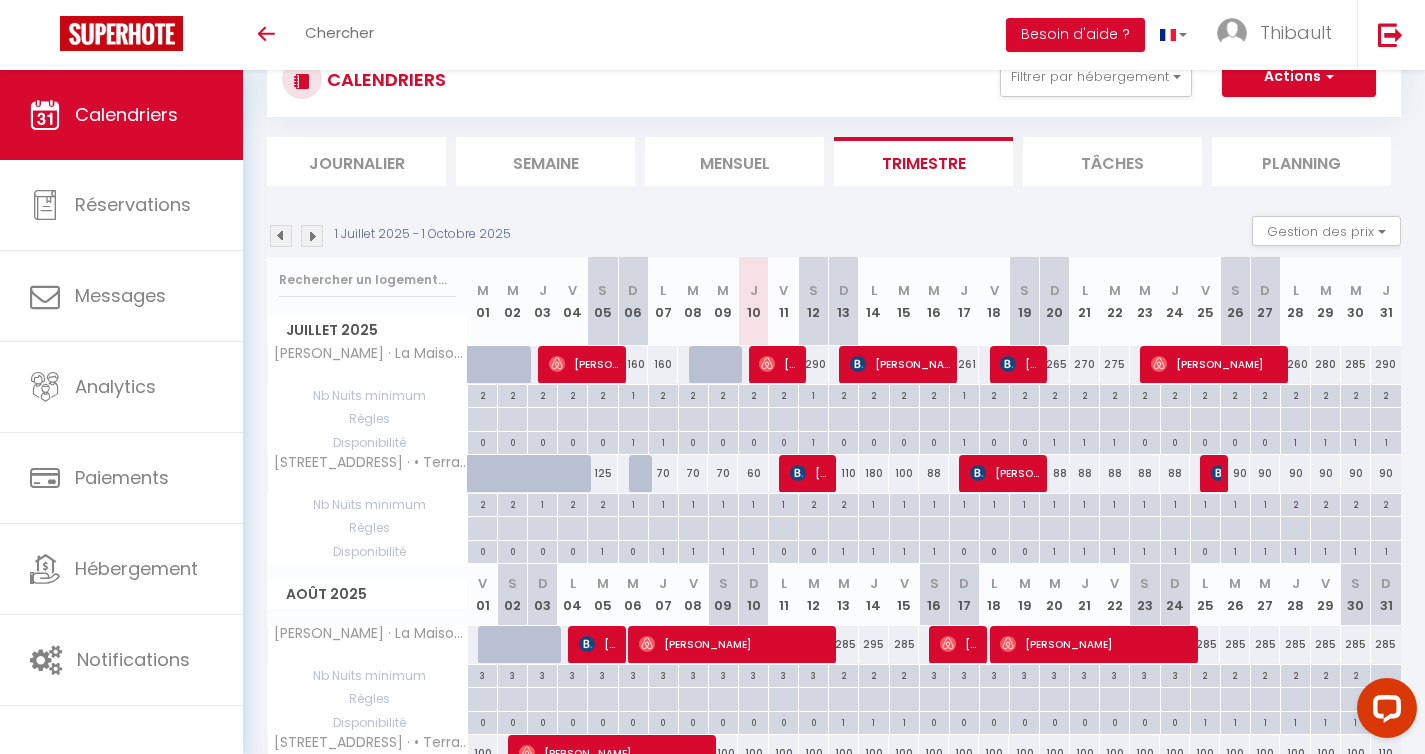 click on "290" at bounding box center (1386, 364) 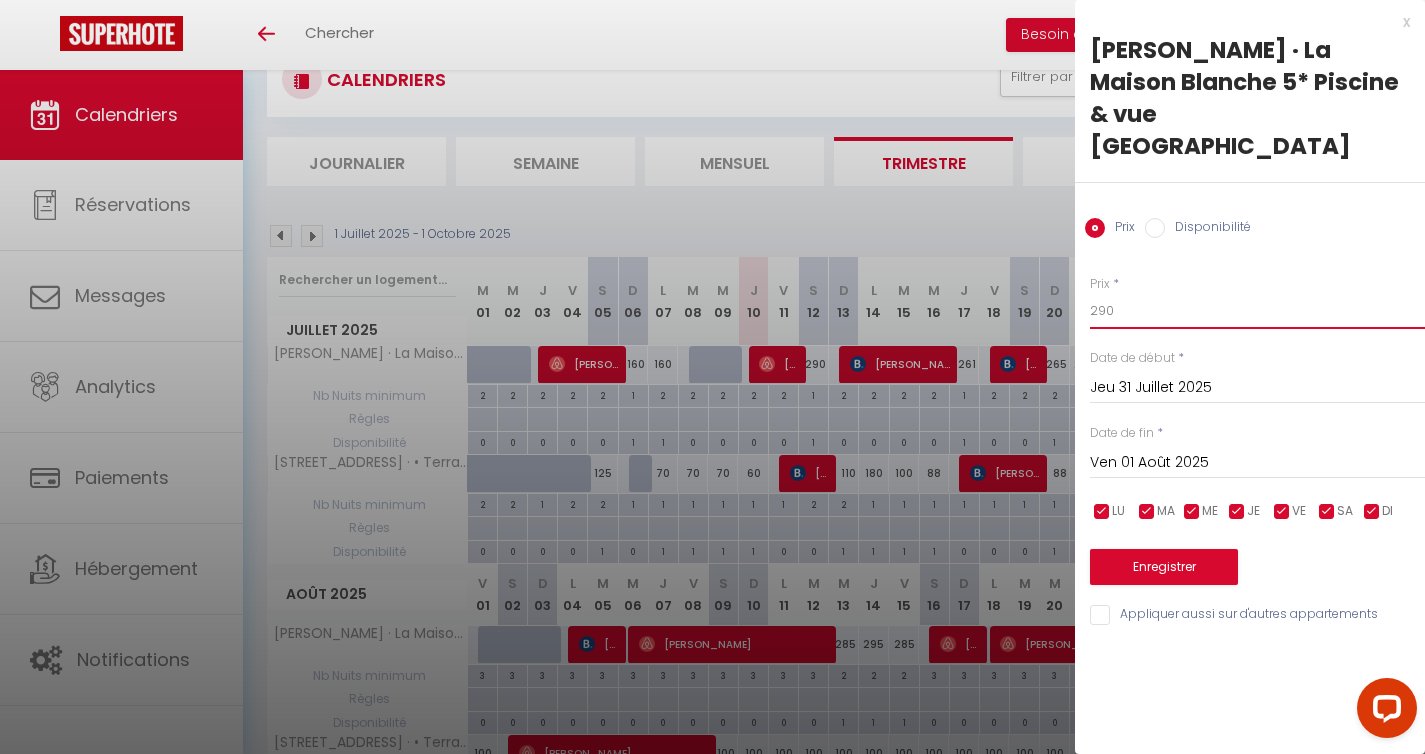 drag, startPoint x: 1155, startPoint y: 277, endPoint x: 1061, endPoint y: 277, distance: 94 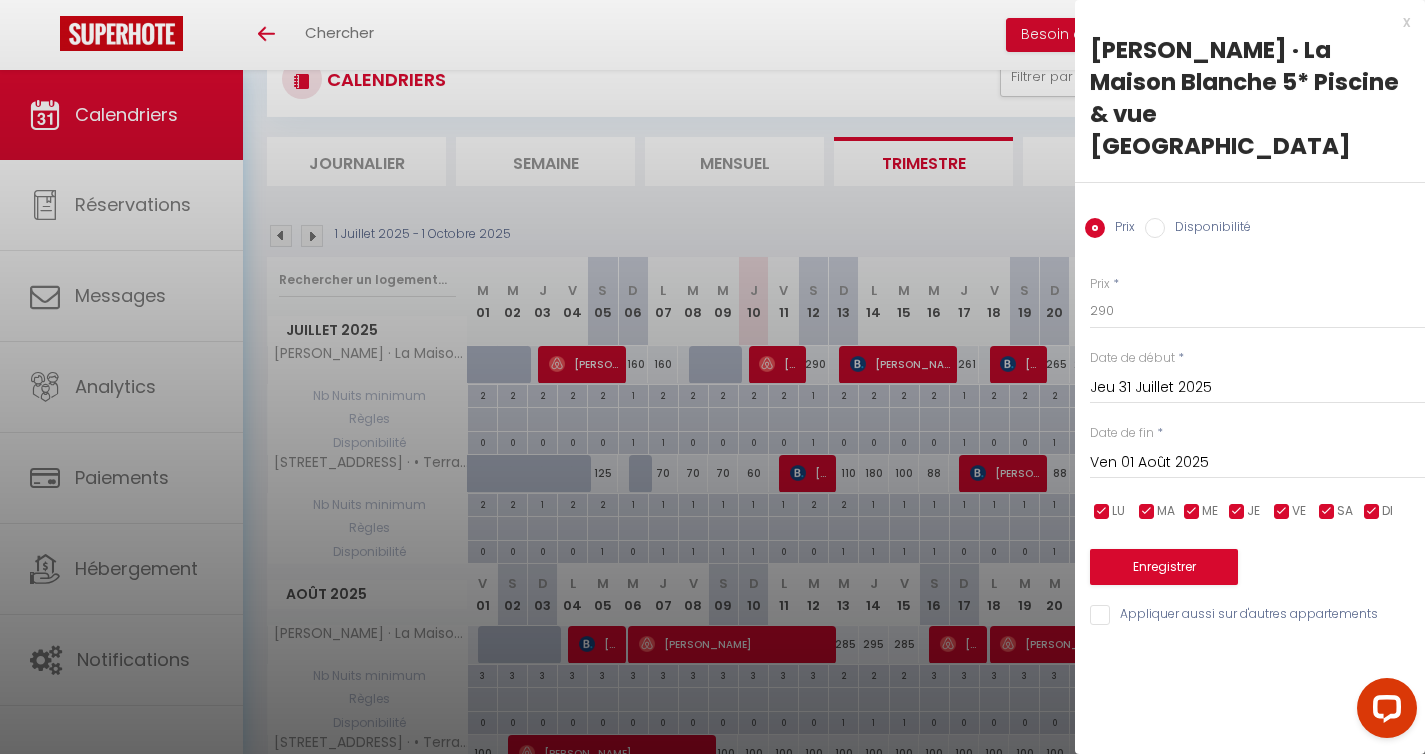 click on "x" at bounding box center (1242, 22) 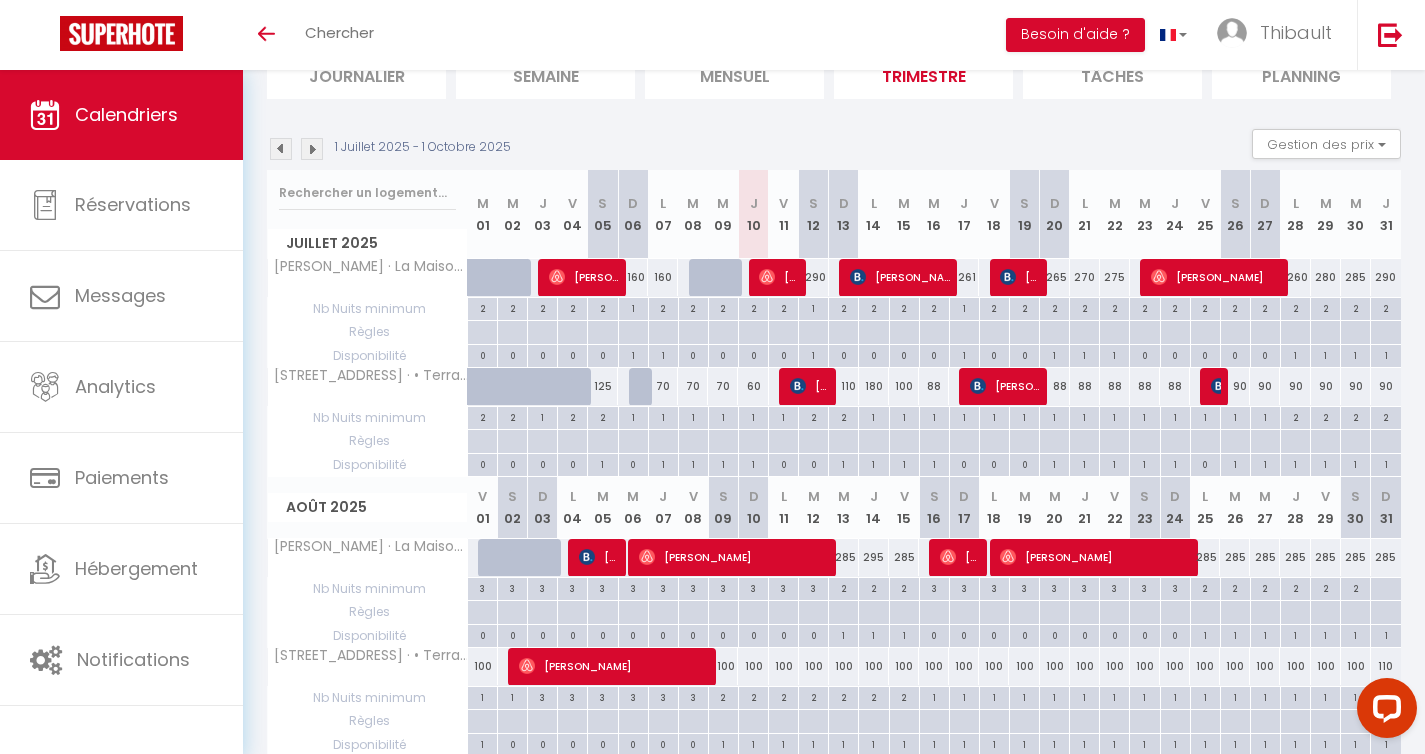 scroll, scrollTop: 0, scrollLeft: 0, axis: both 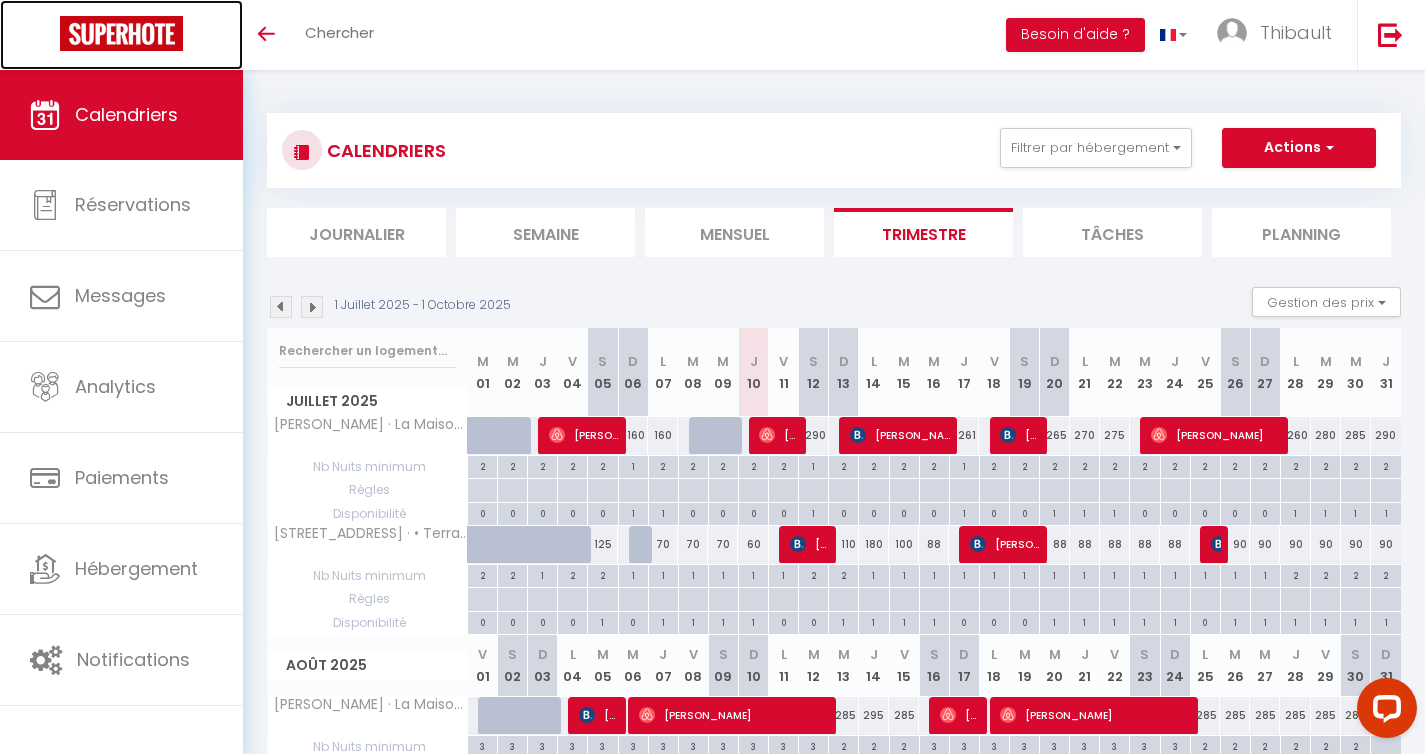 click at bounding box center [121, 33] 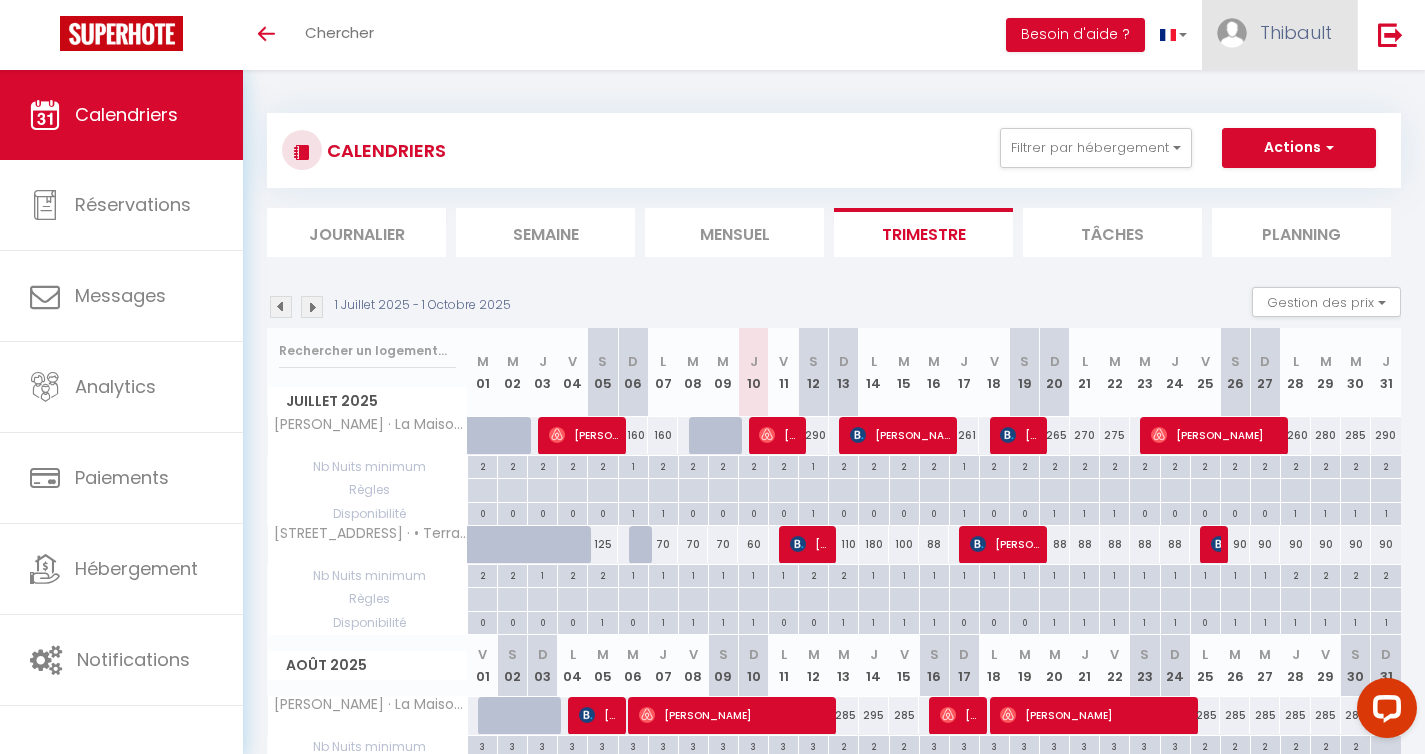 click on "Thibault" at bounding box center [1296, 32] 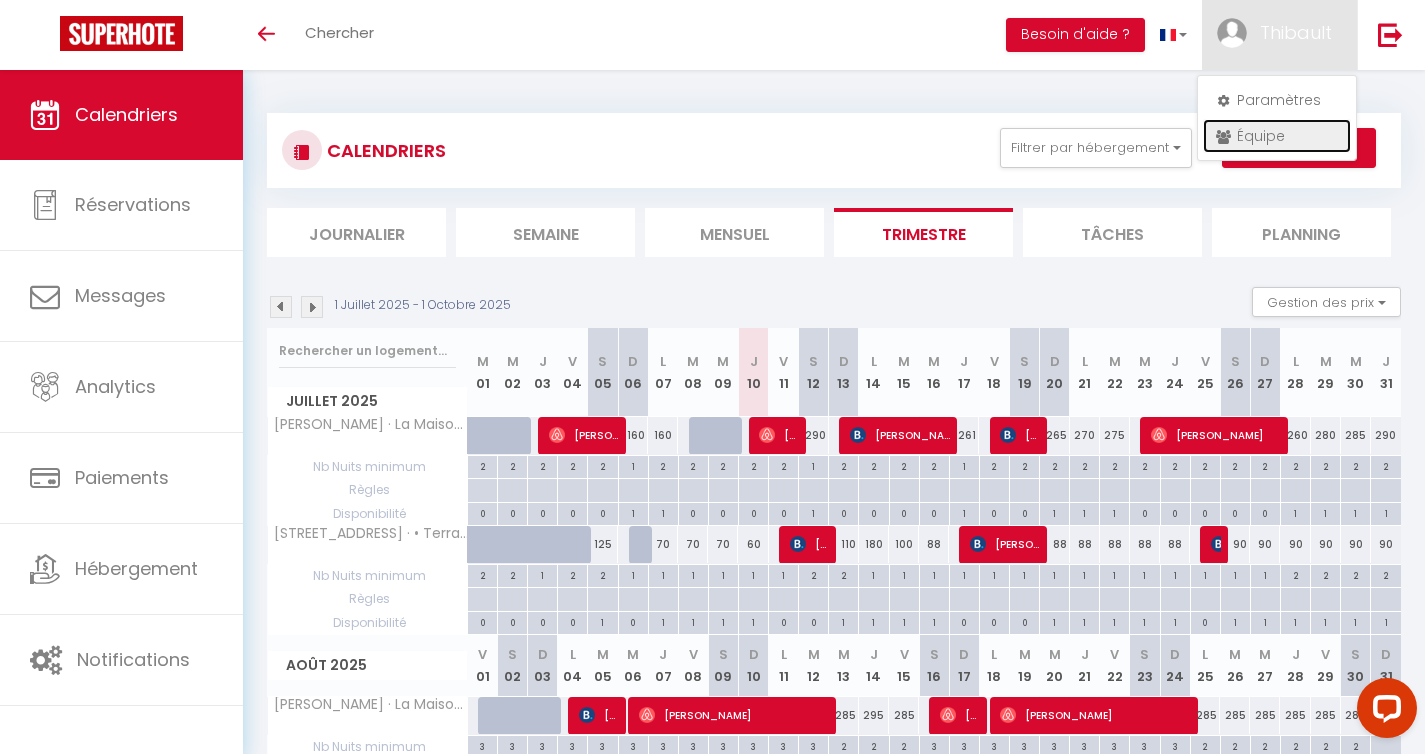 click on "Équipe" at bounding box center [1277, 136] 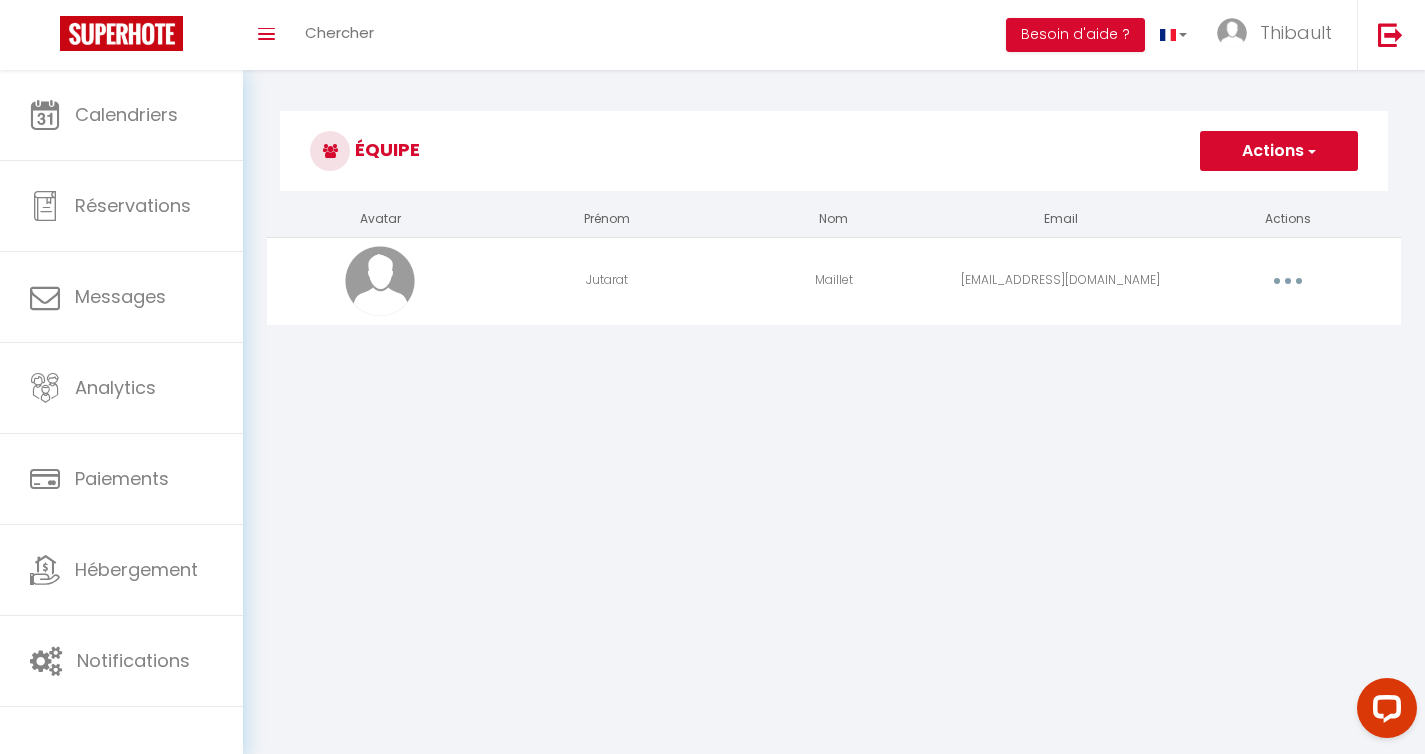 click on "Actions" at bounding box center (1279, 151) 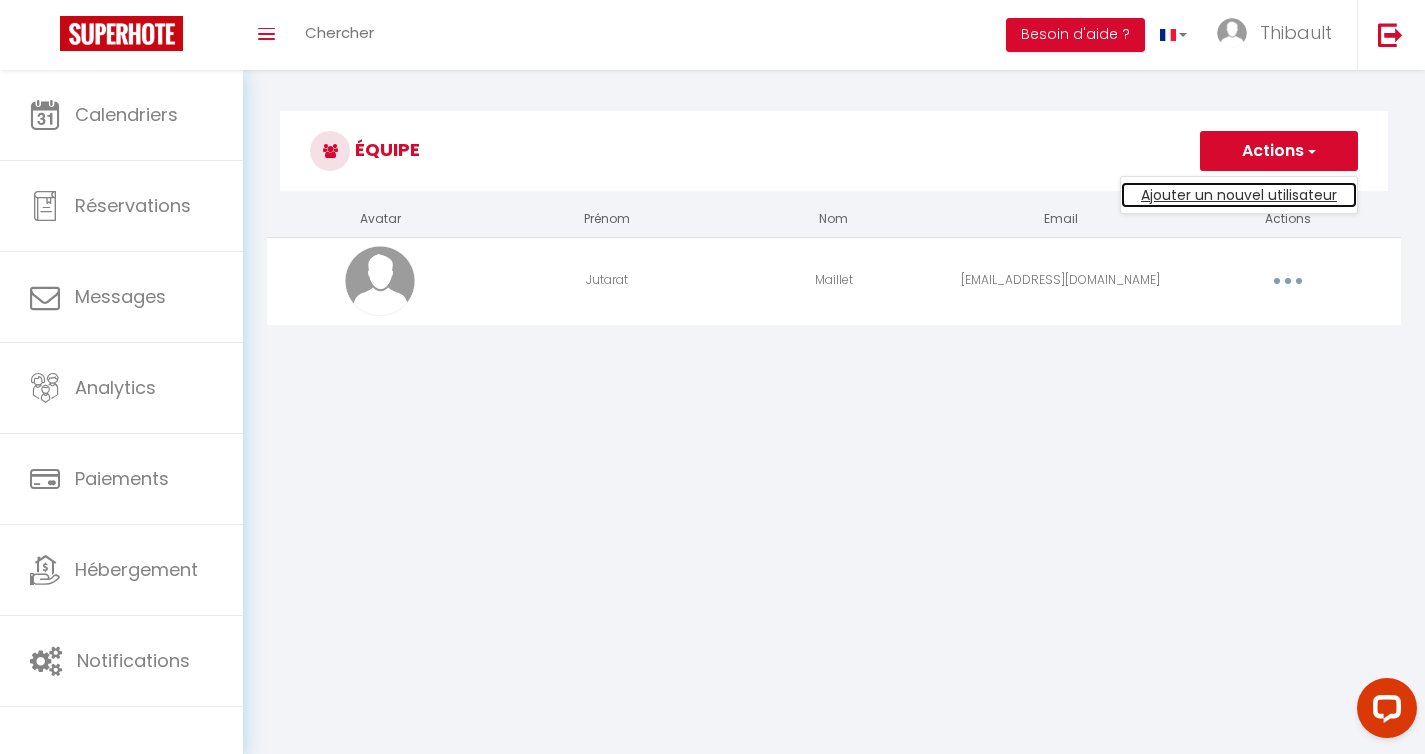 click on "Ajouter un nouvel utilisateur" at bounding box center (1239, 195) 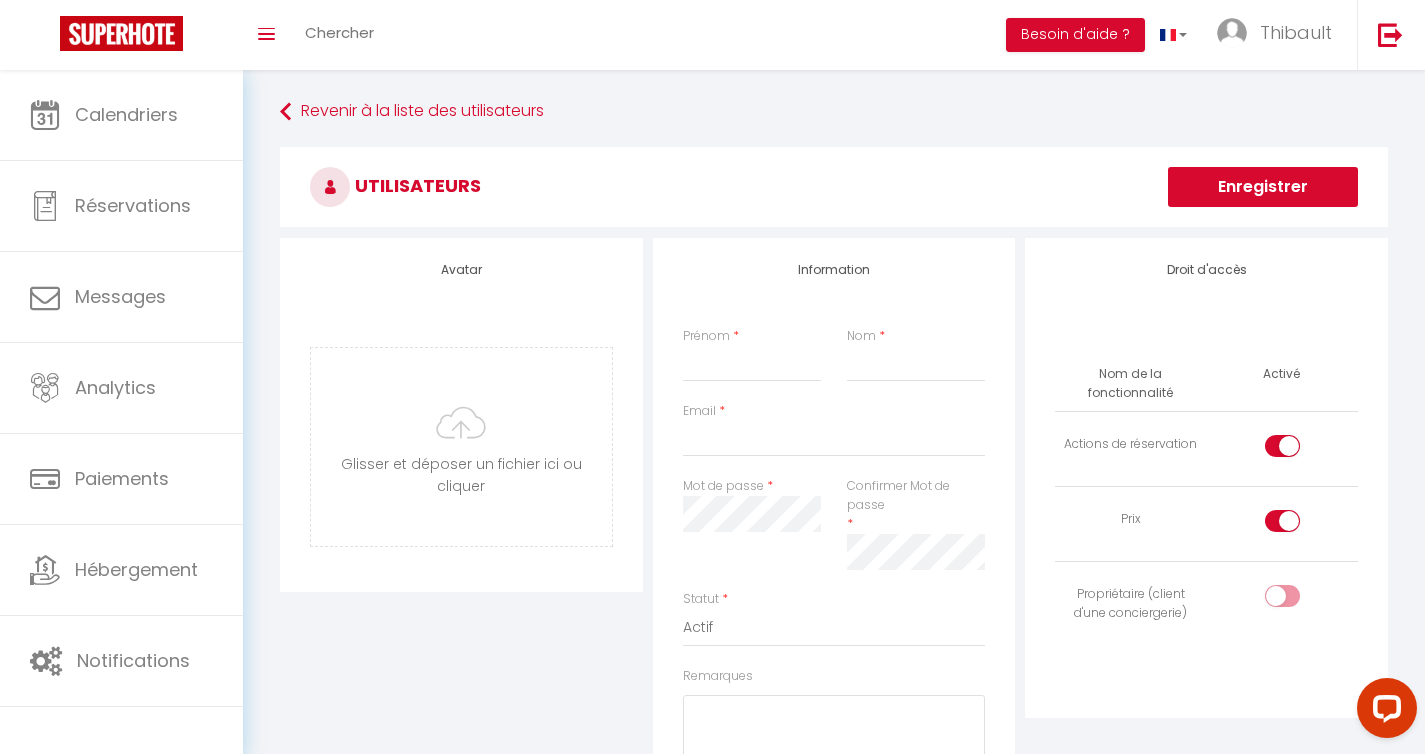 click on "Prénom   *     Nom   *" at bounding box center (834, 364) 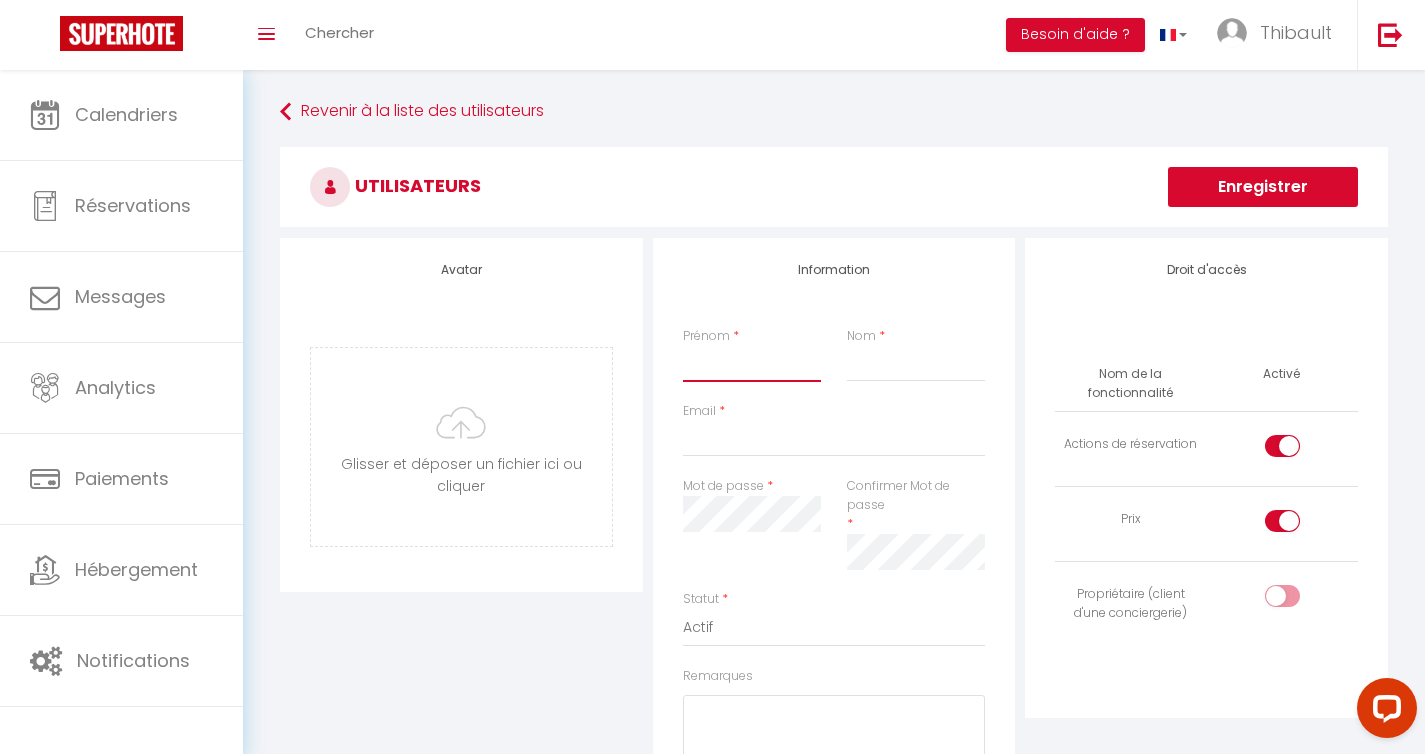 click on "Prénom" at bounding box center [752, 364] 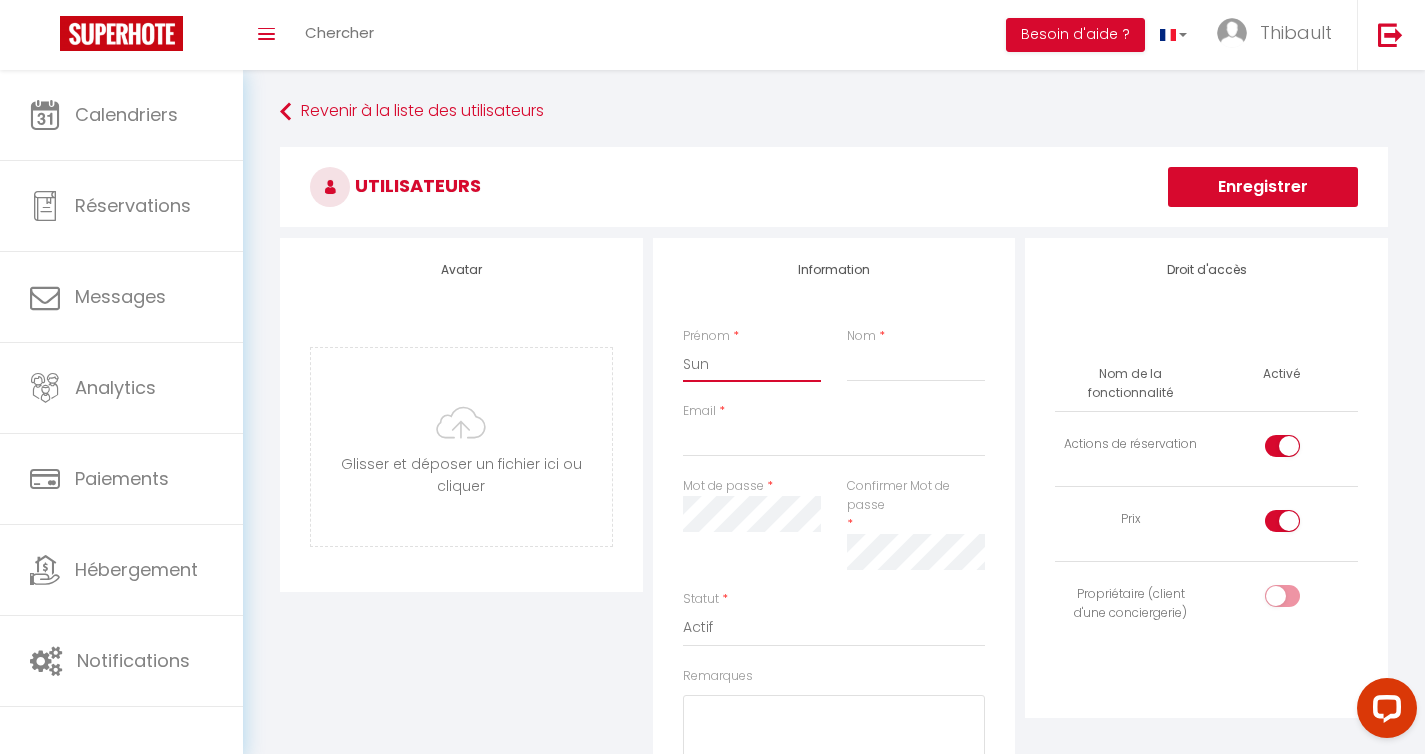 type on "Sun" 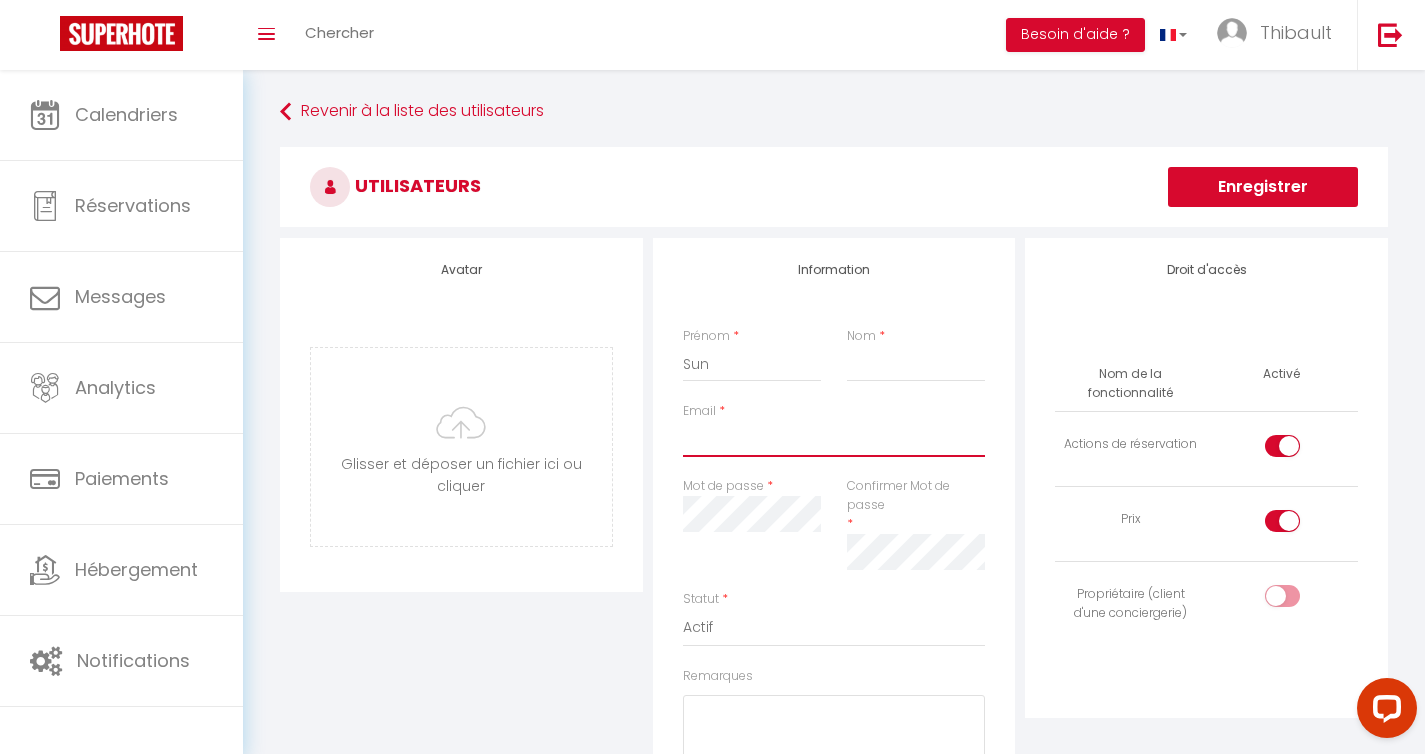 click on "Email" at bounding box center (834, 439) 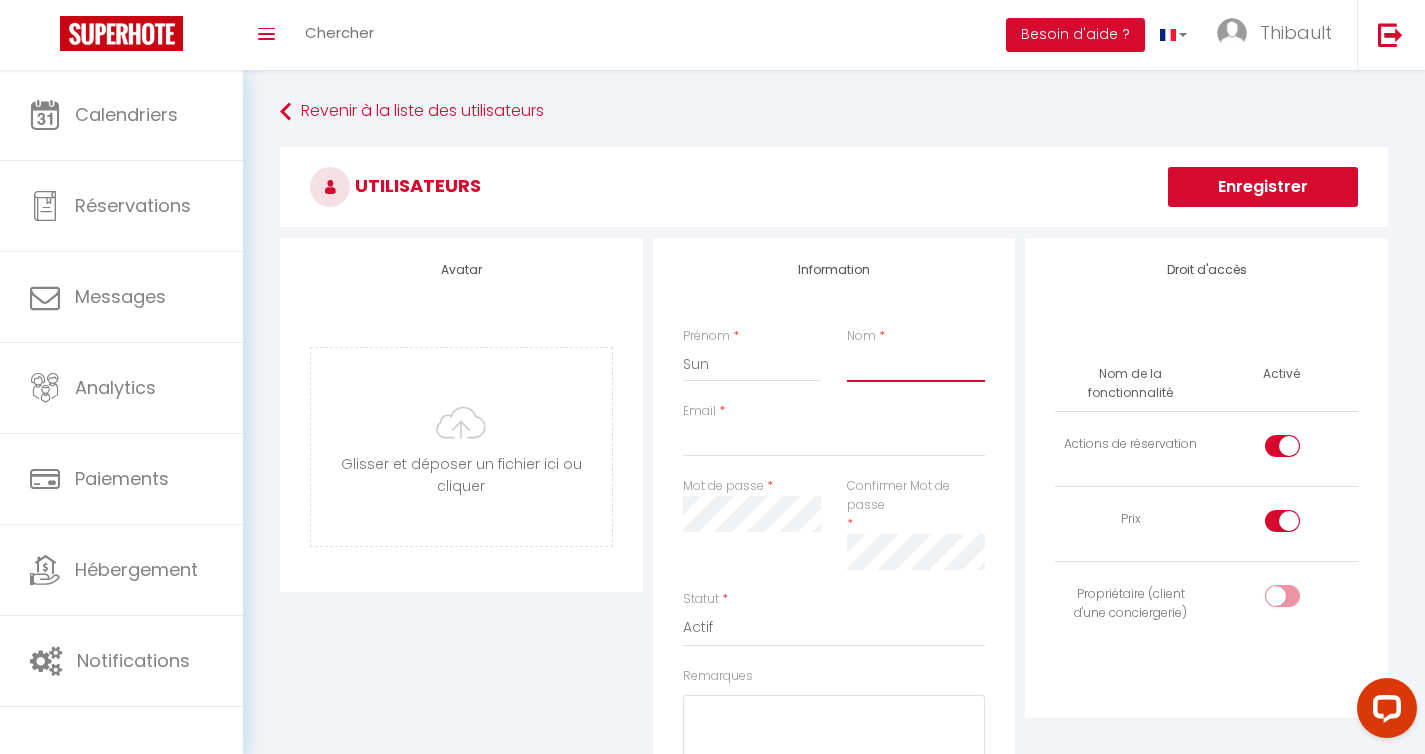 click on "Nom" at bounding box center (916, 364) 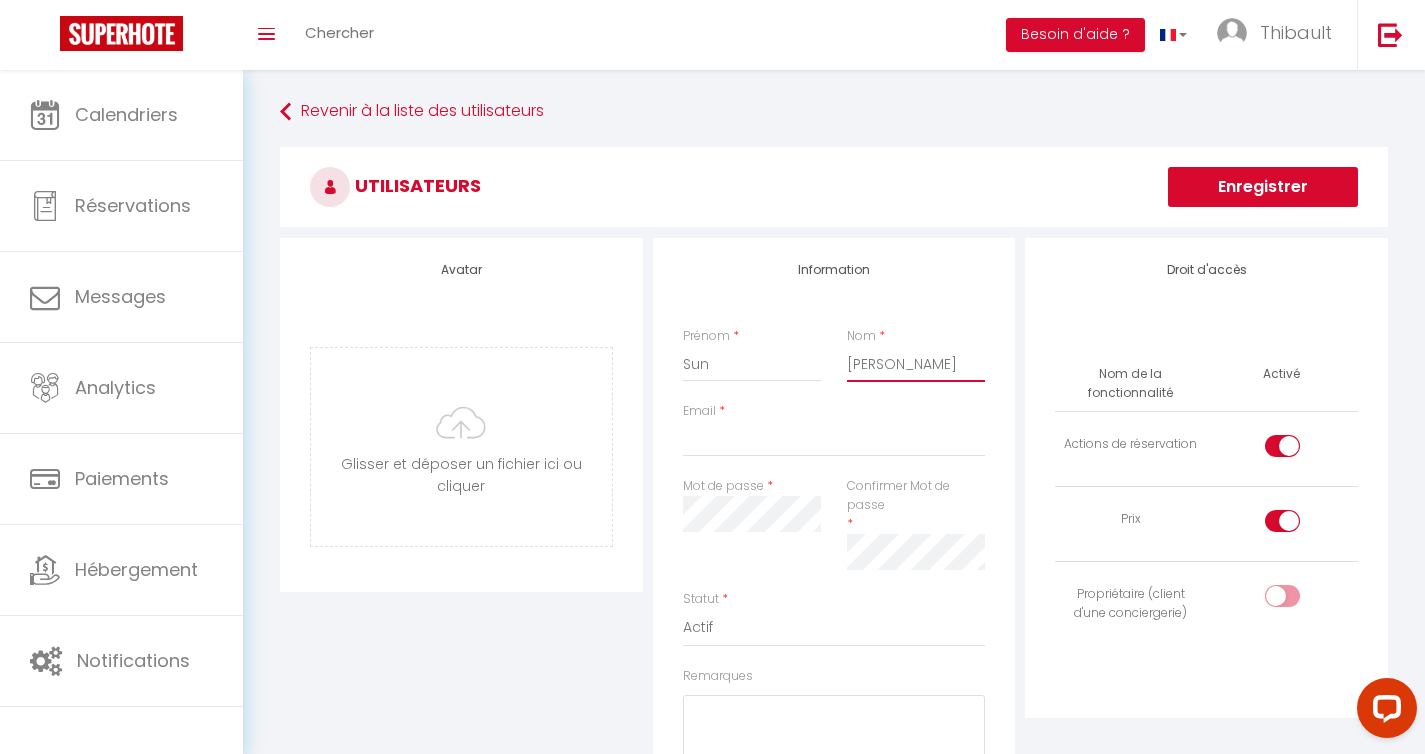 type on "Marco" 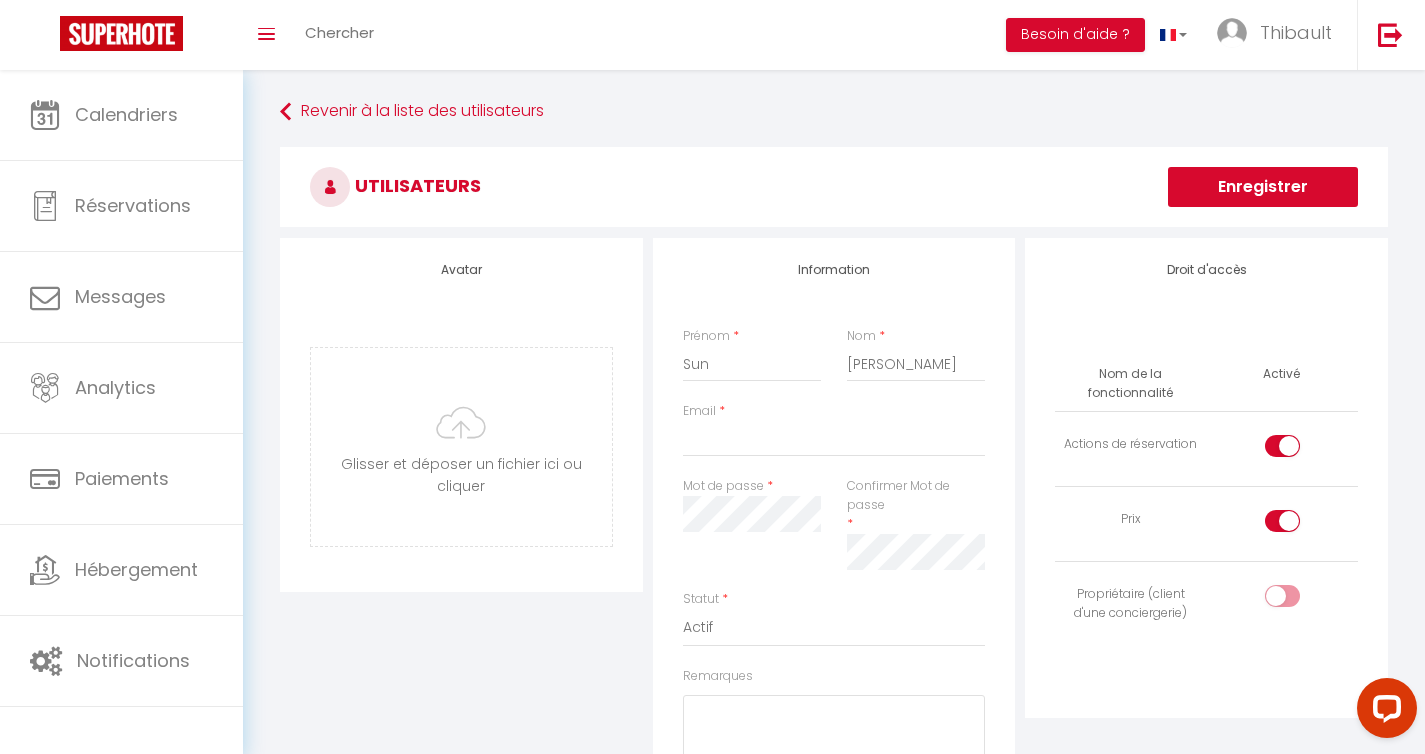 click on "Droit d'accès    Nom de la fonctionnalité   Activé
Actions de réservation
Prix
Propriétaire (client d'une conciergerie)" at bounding box center [1206, 478] 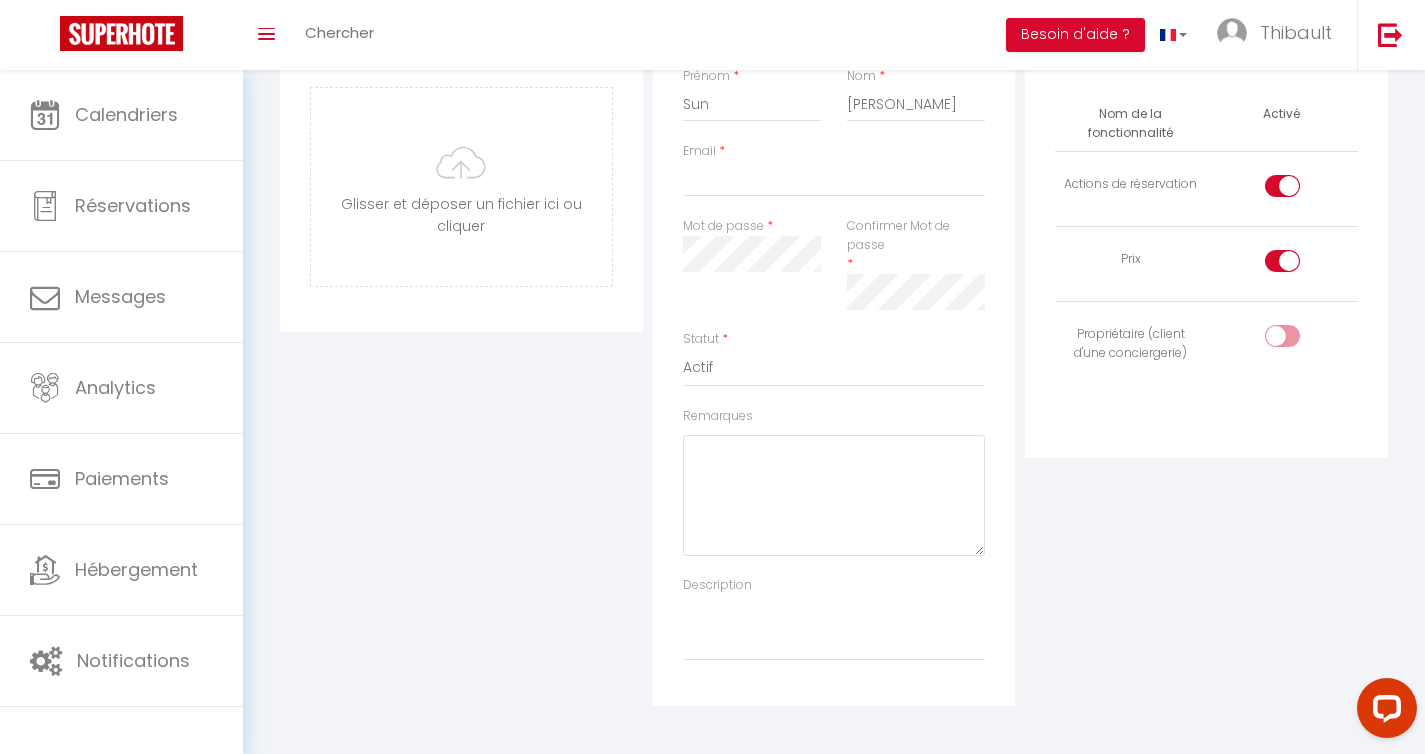 scroll, scrollTop: 0, scrollLeft: 0, axis: both 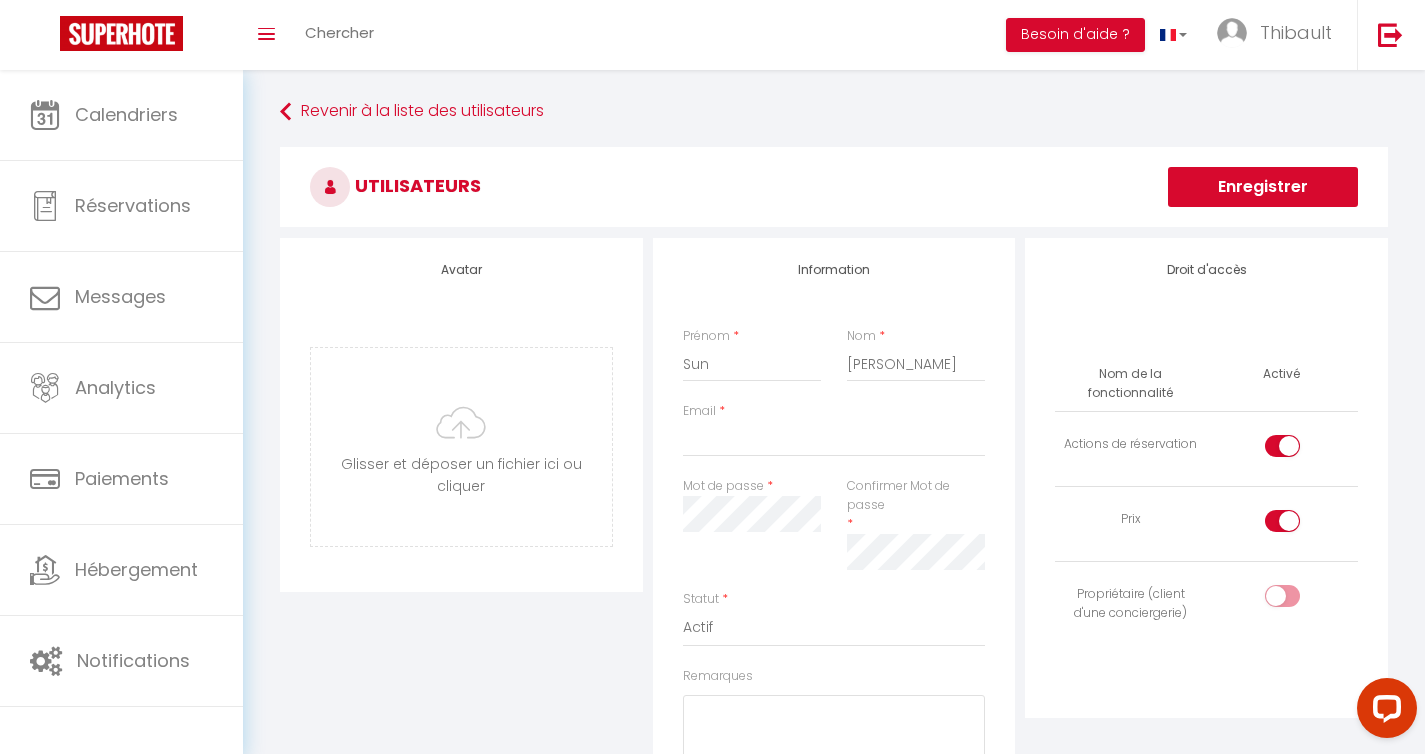 click on "Enregistrer" at bounding box center [1263, 187] 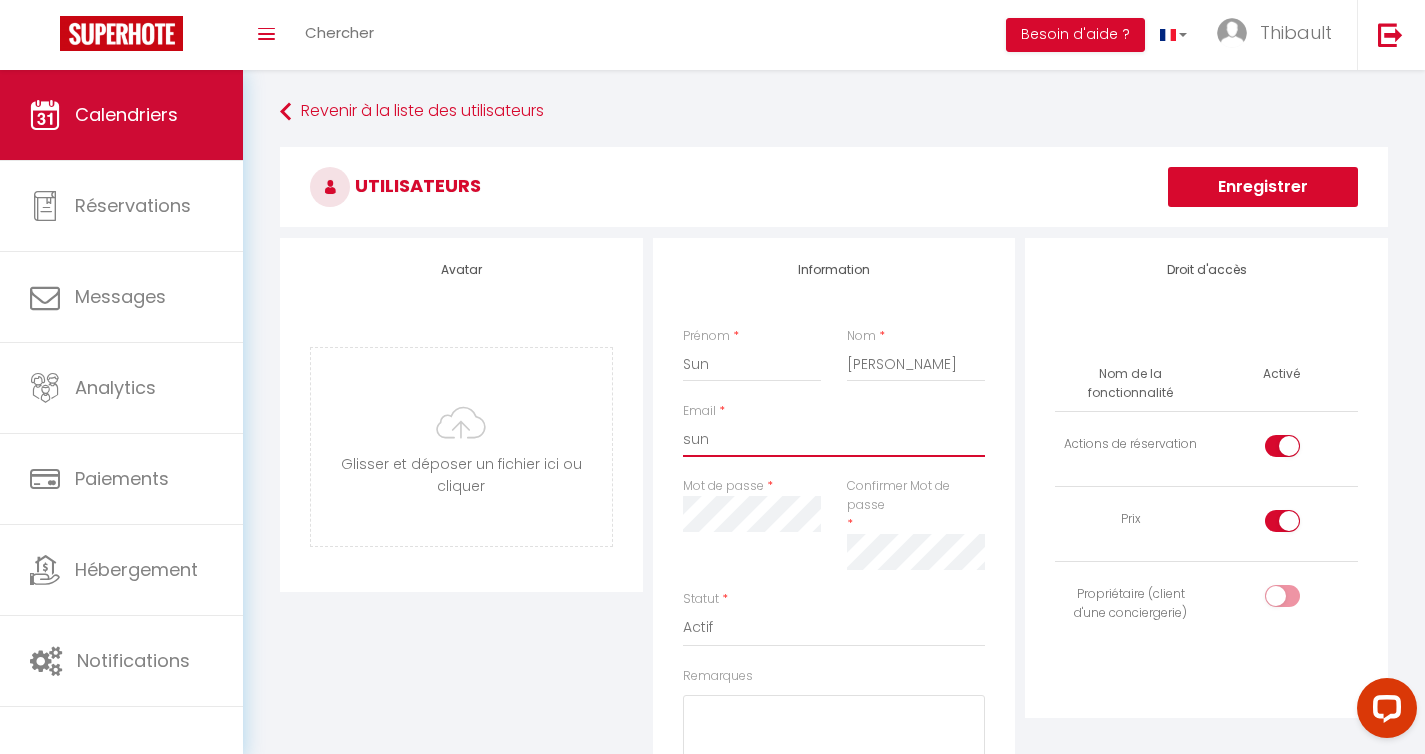 type on "sun" 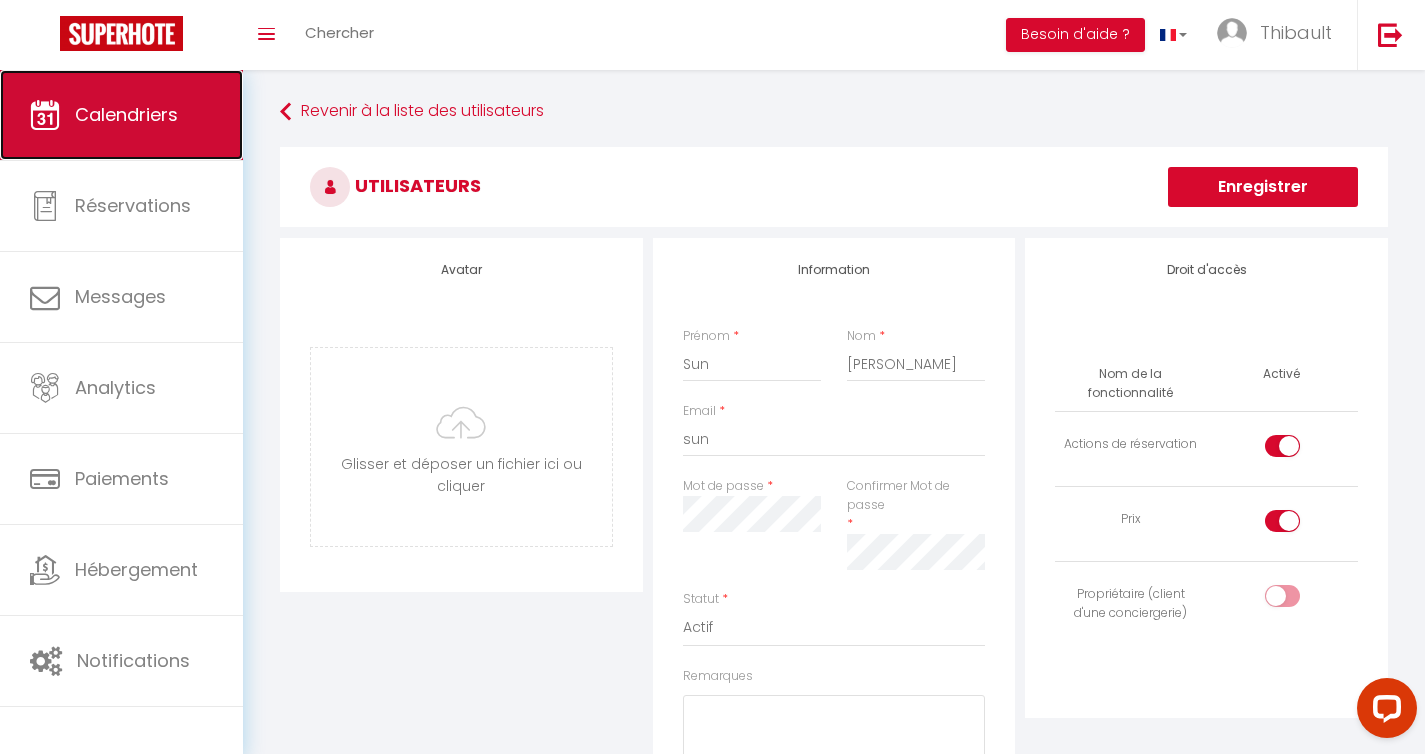 click on "Calendriers" at bounding box center [121, 115] 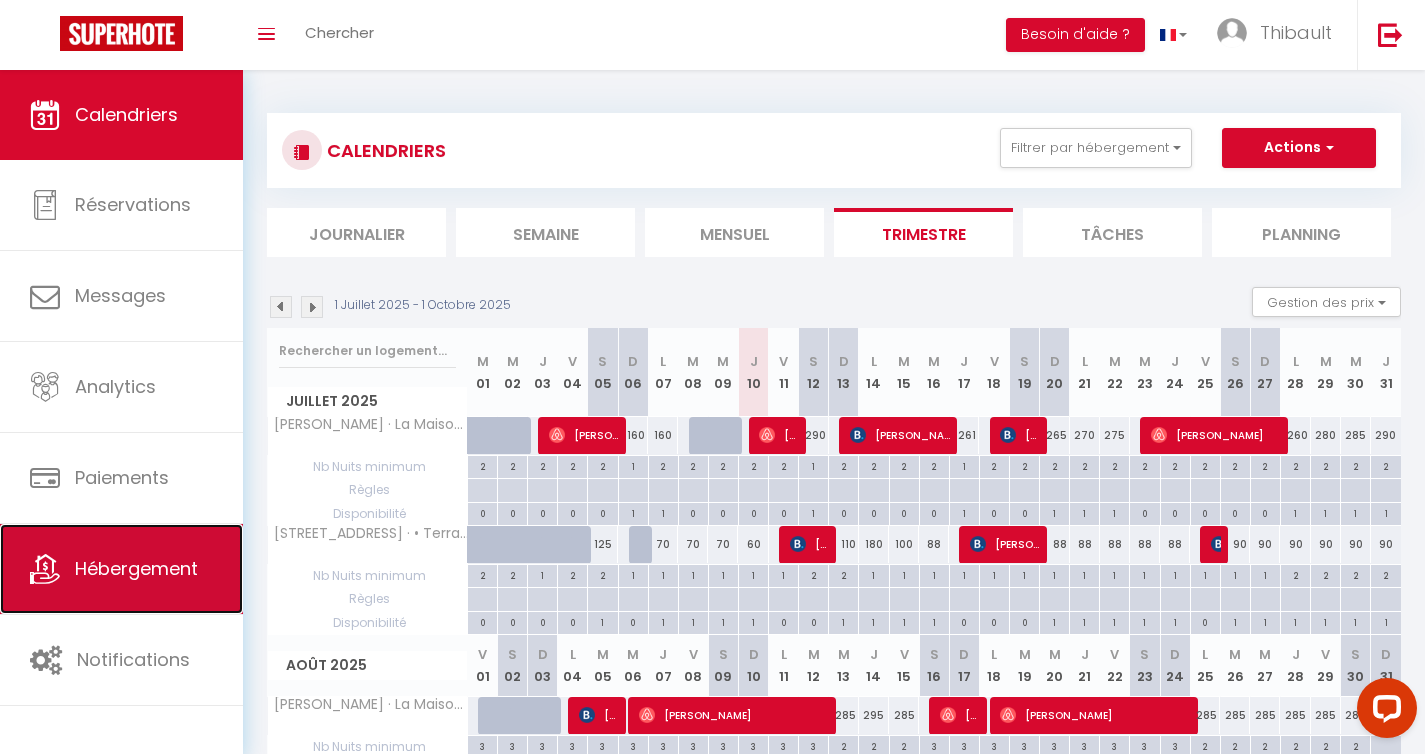 click on "Hébergement" at bounding box center (136, 568) 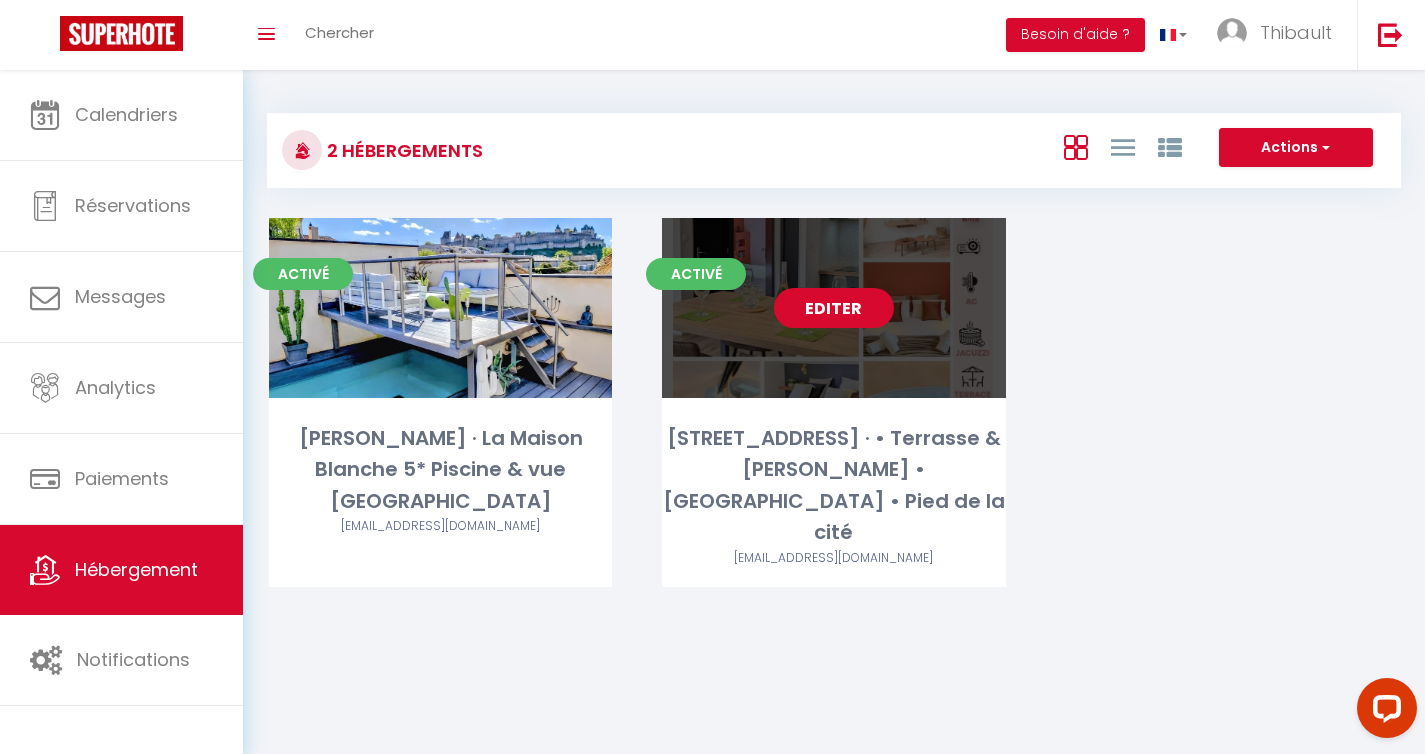 click on "Editer" at bounding box center [834, 308] 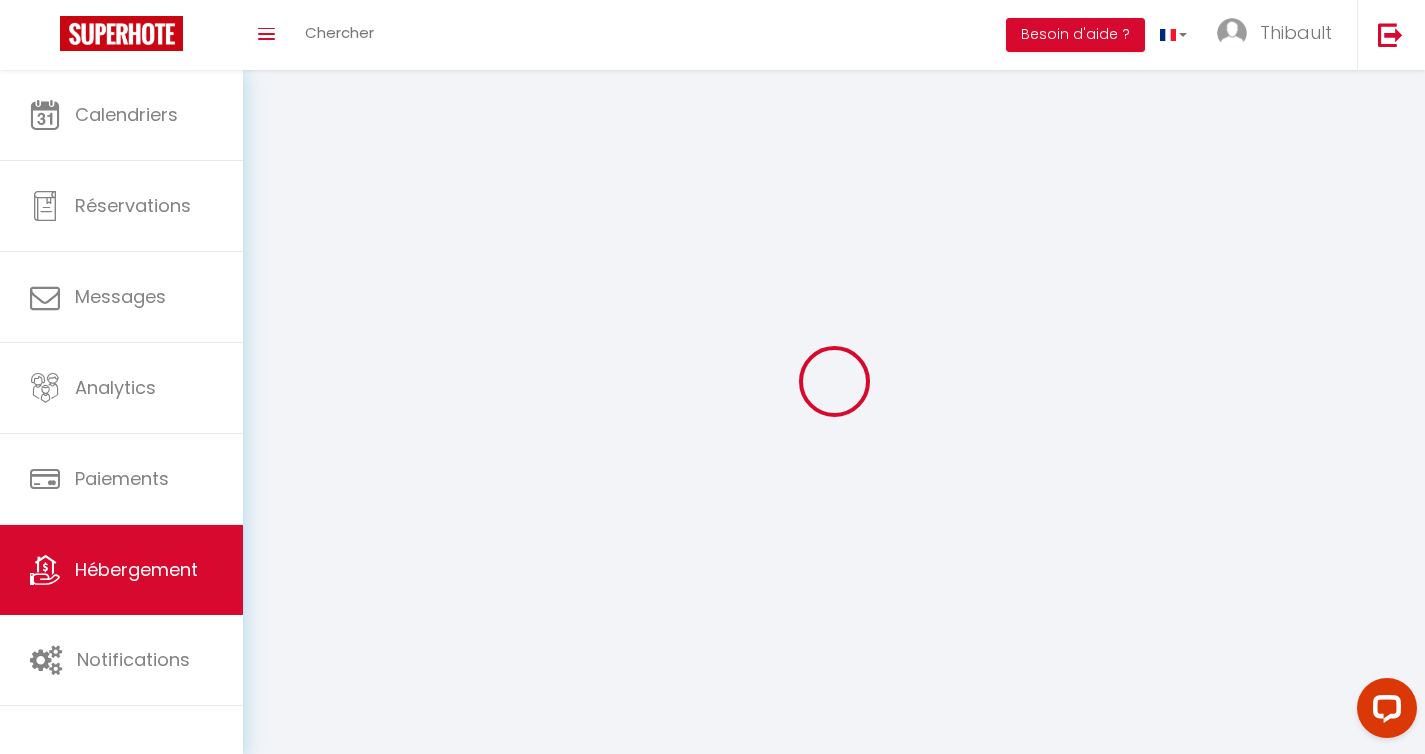 checkbox on "false" 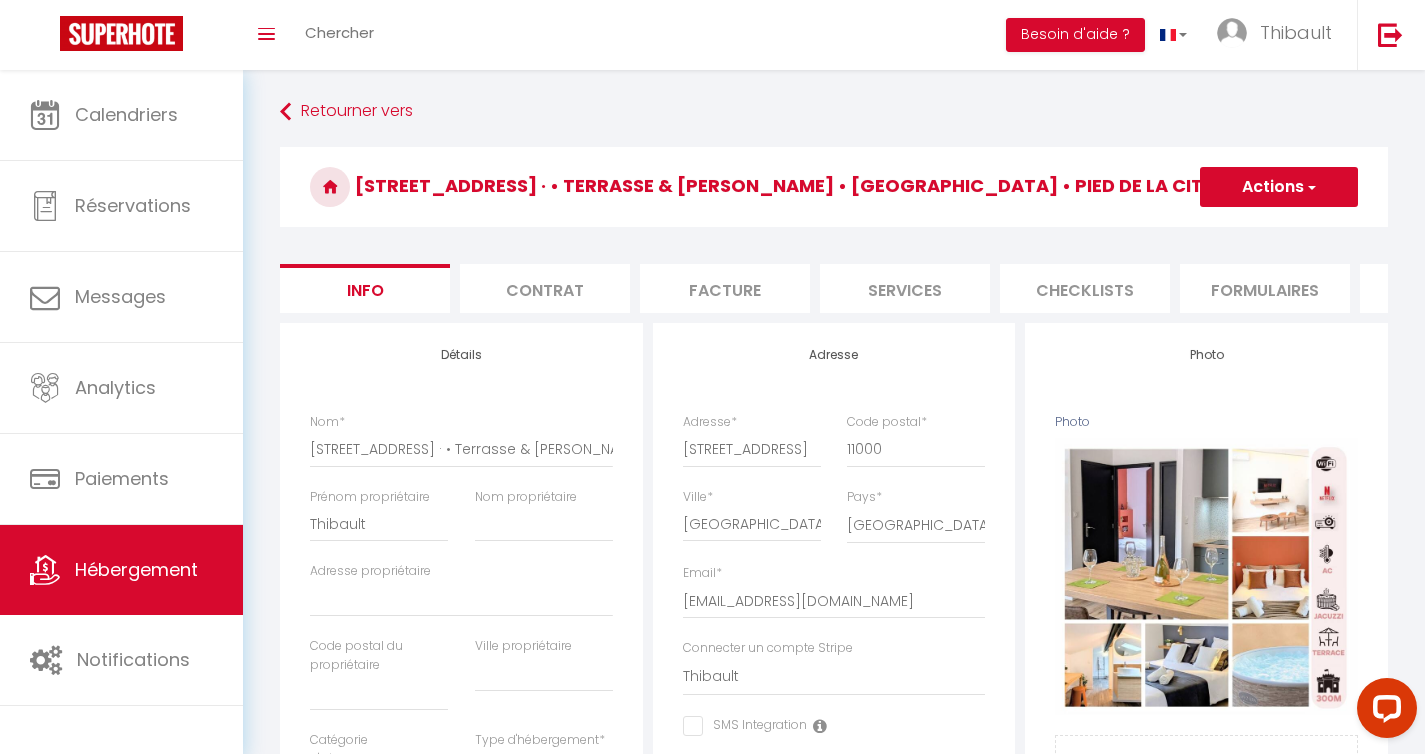 click on "Formulaires" at bounding box center [1265, 288] 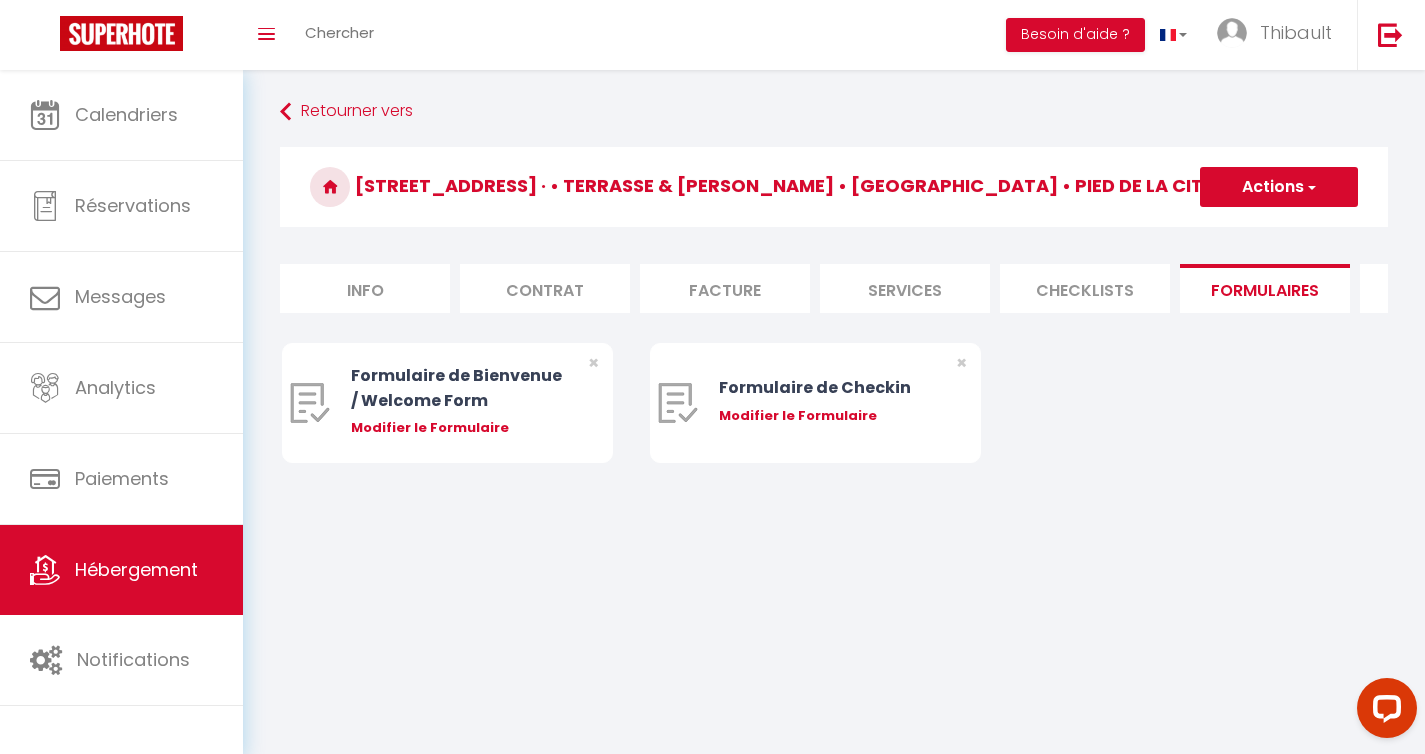 click on "Plateformes" at bounding box center [1445, 288] 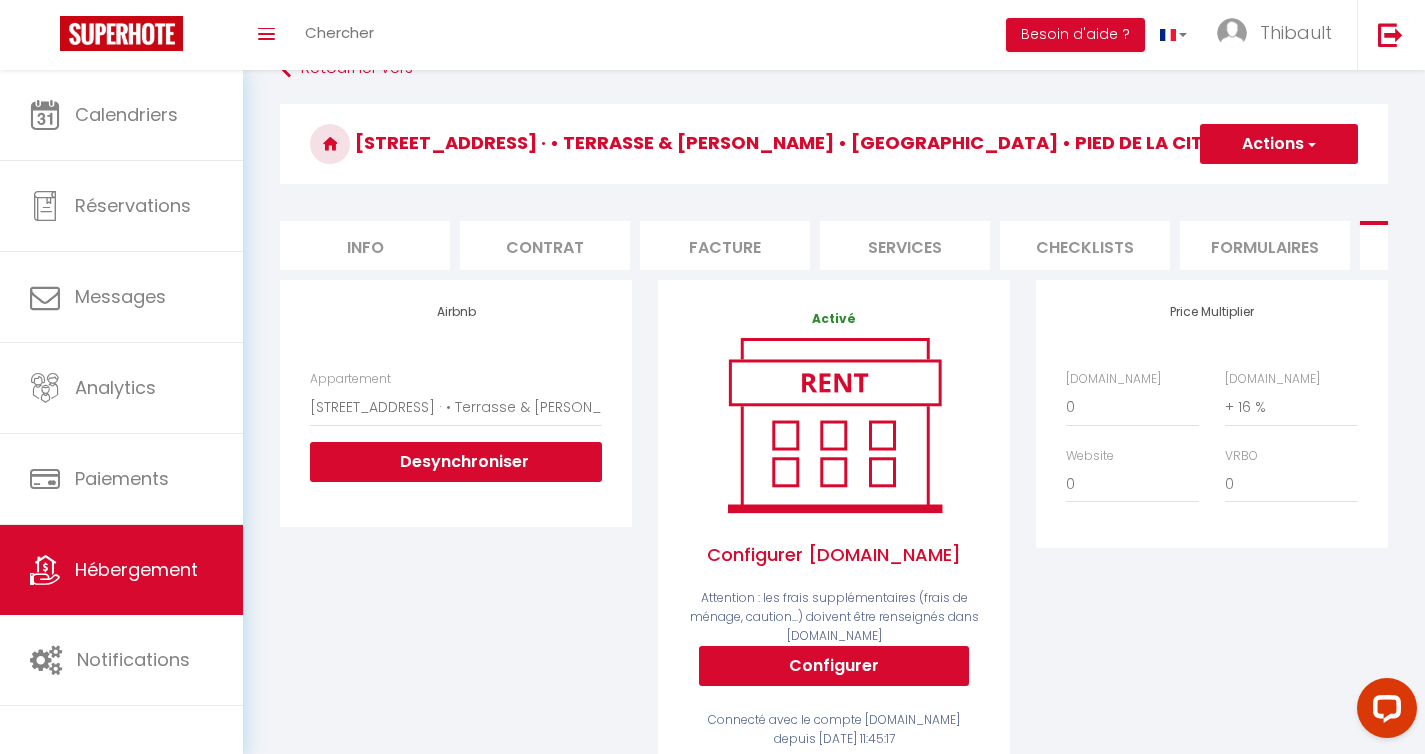 scroll, scrollTop: 25, scrollLeft: 0, axis: vertical 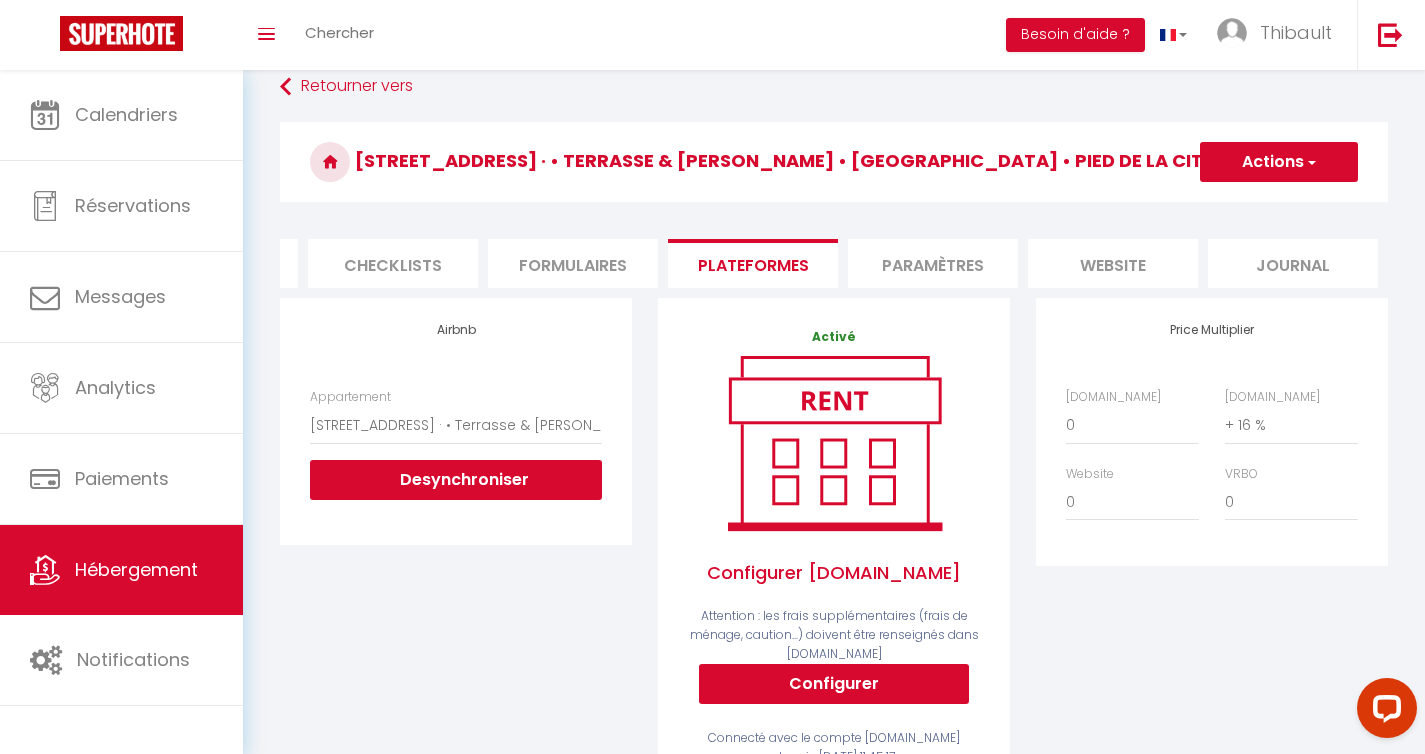 click on "Paramètres" at bounding box center (933, 263) 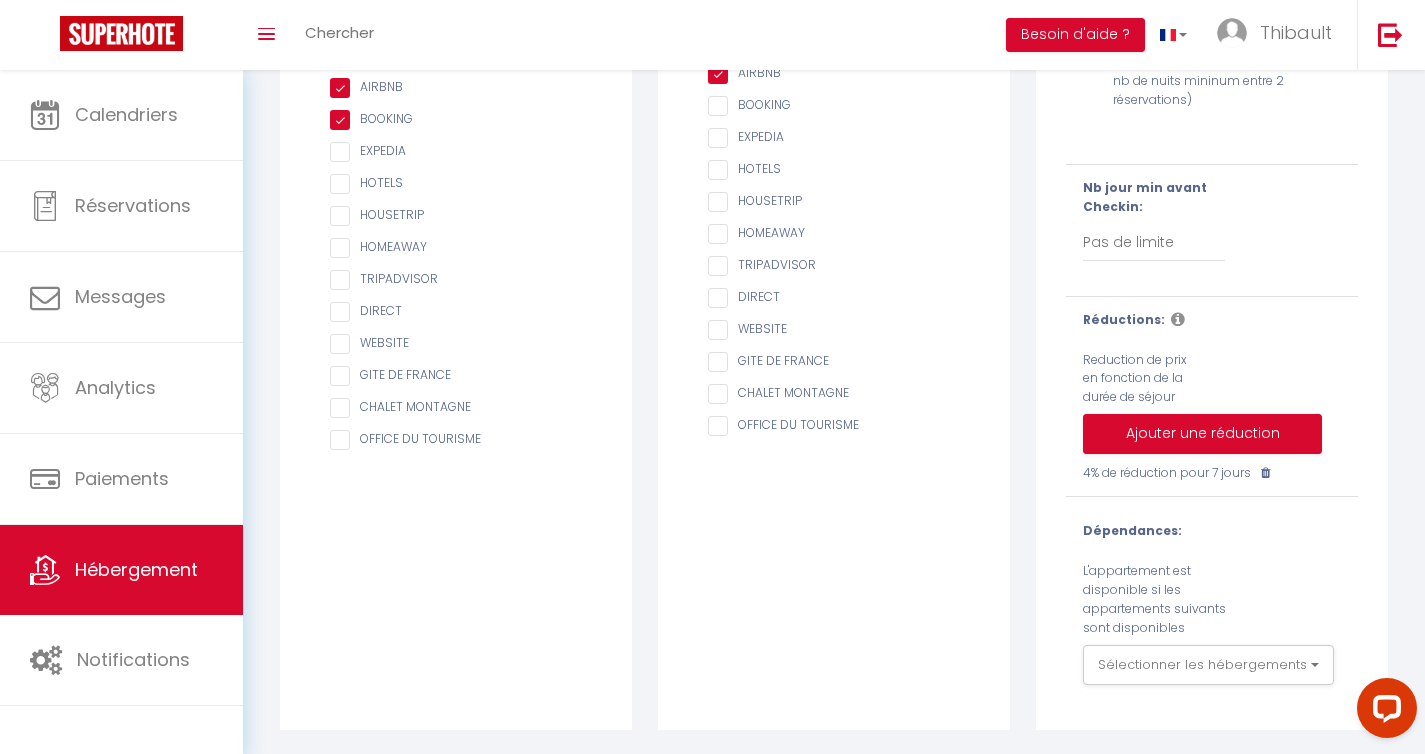scroll, scrollTop: 0, scrollLeft: 0, axis: both 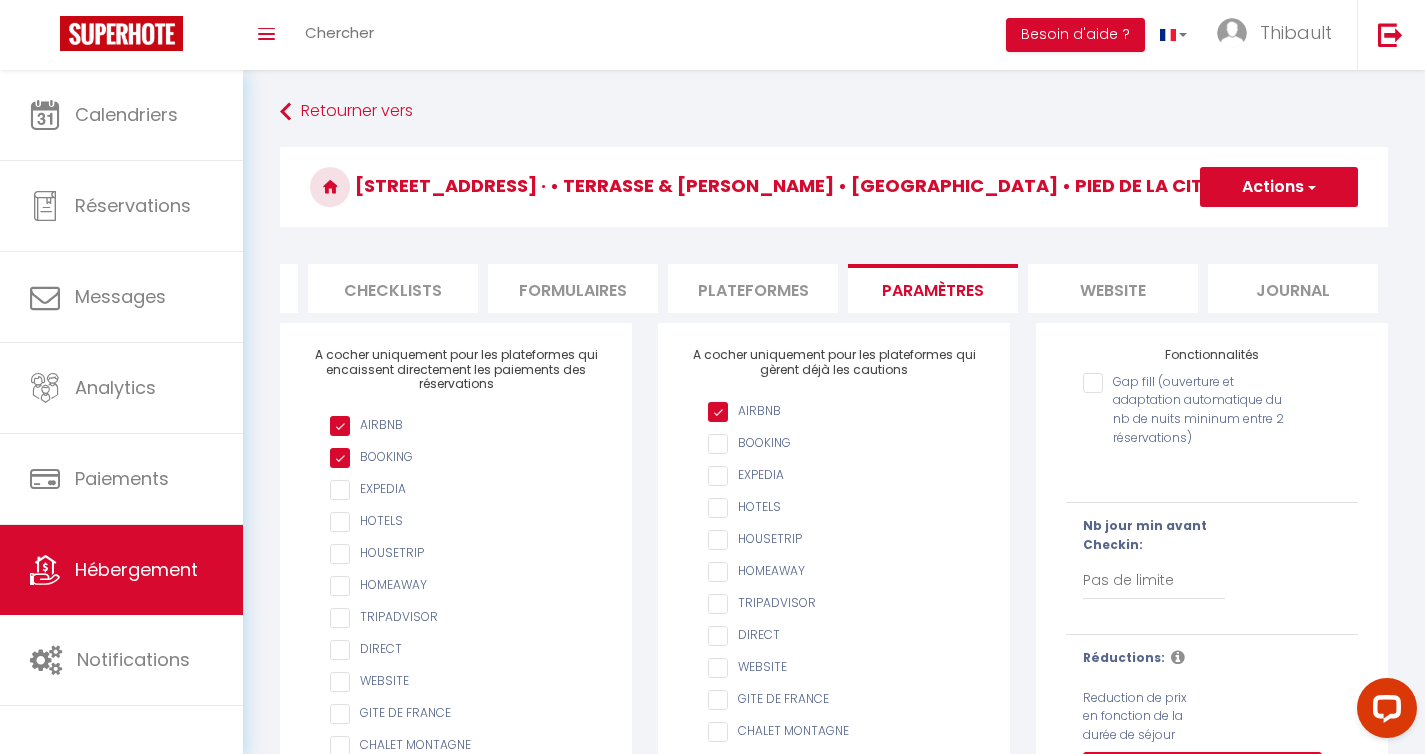 click on "website" at bounding box center (1113, 288) 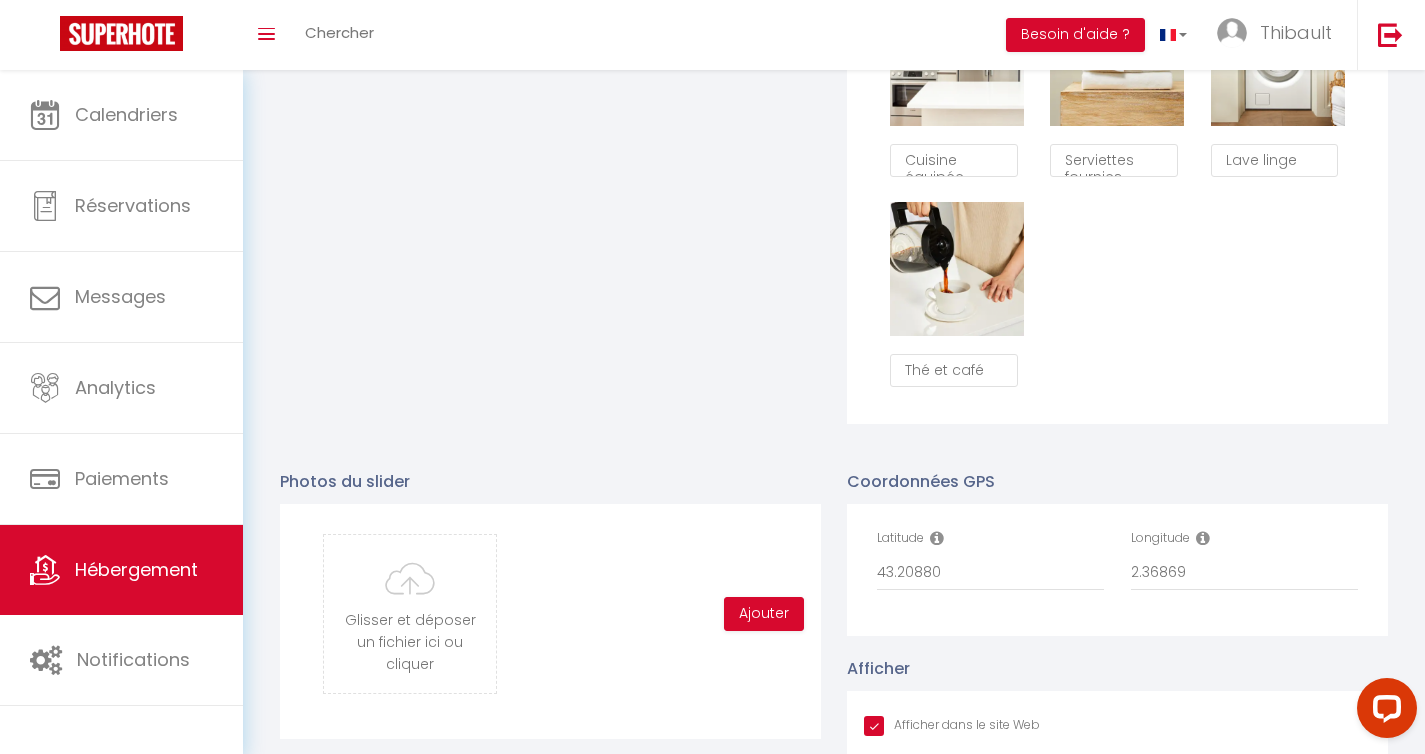 scroll, scrollTop: 2167, scrollLeft: 0, axis: vertical 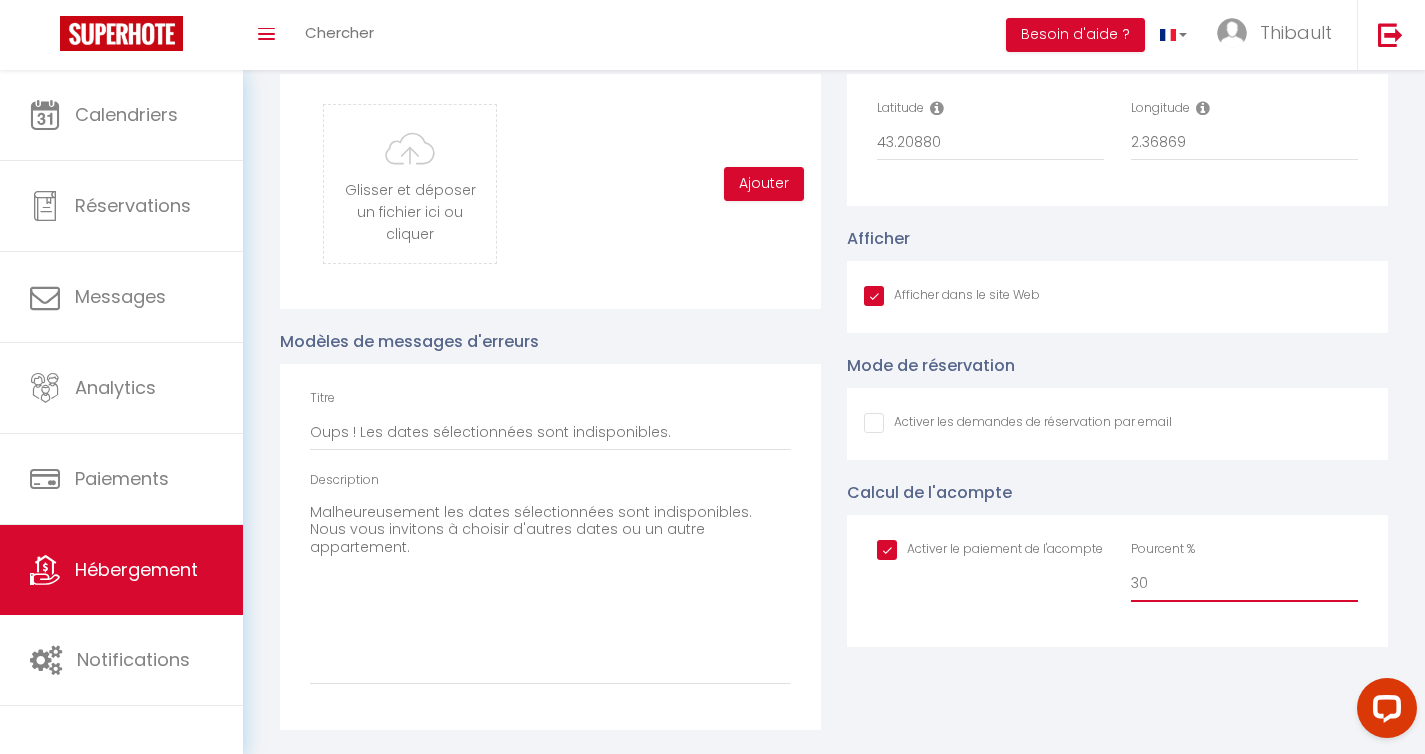 drag, startPoint x: 1162, startPoint y: 585, endPoint x: 1100, endPoint y: 585, distance: 62 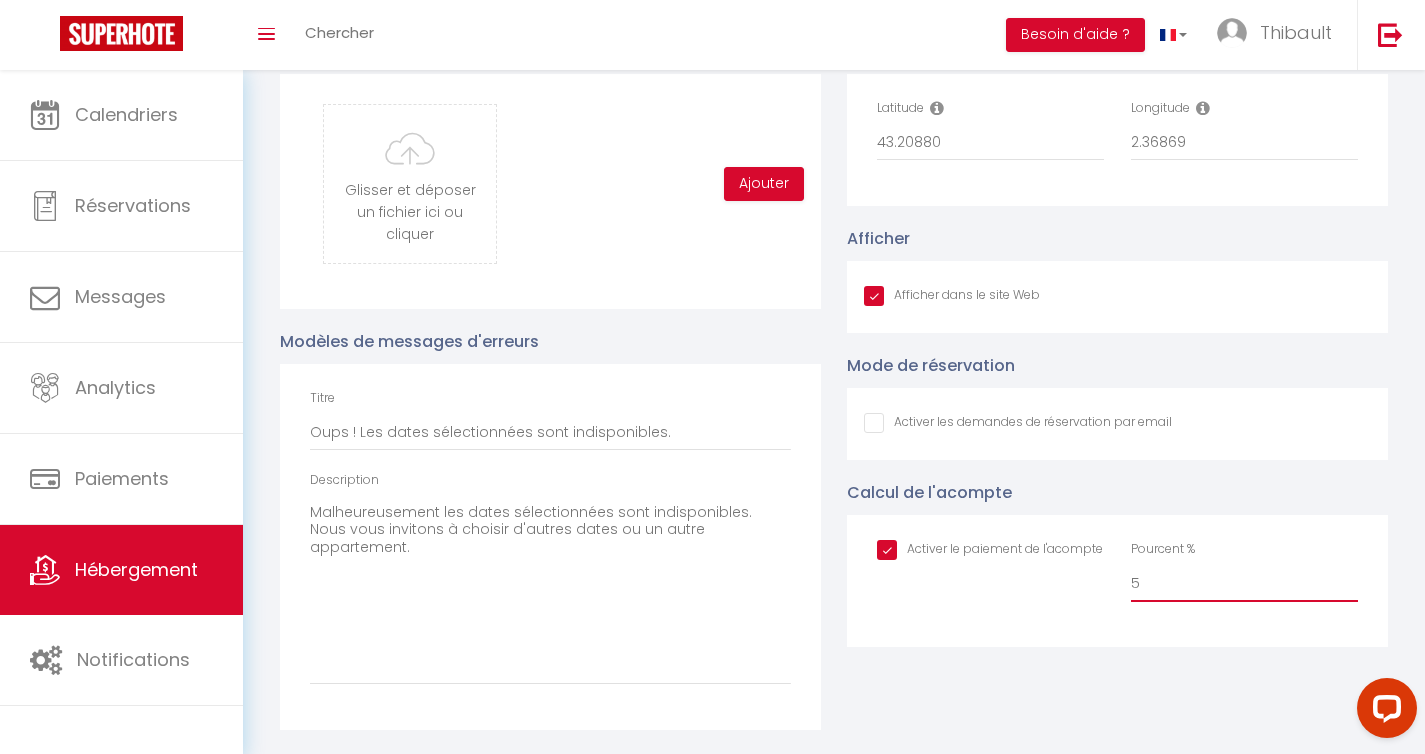 checkbox on "true" 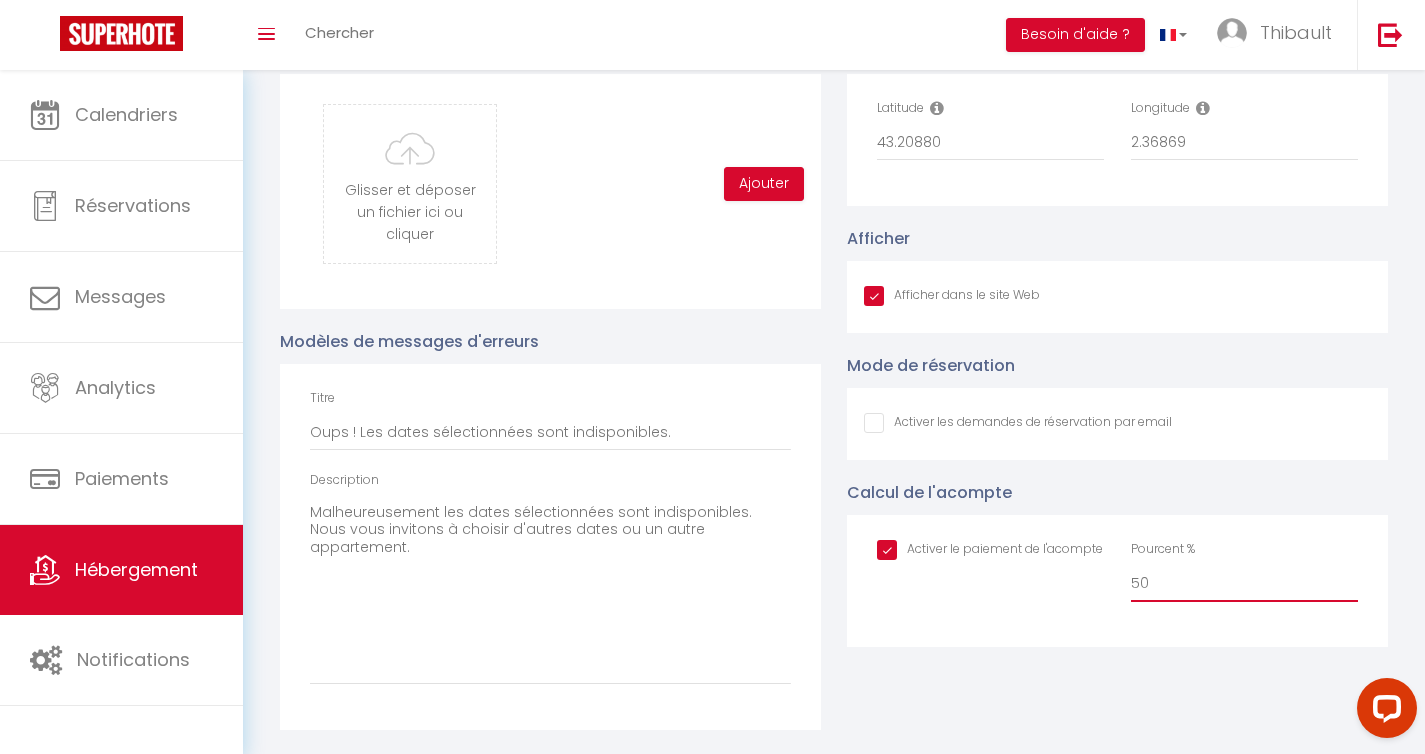 checkbox on "true" 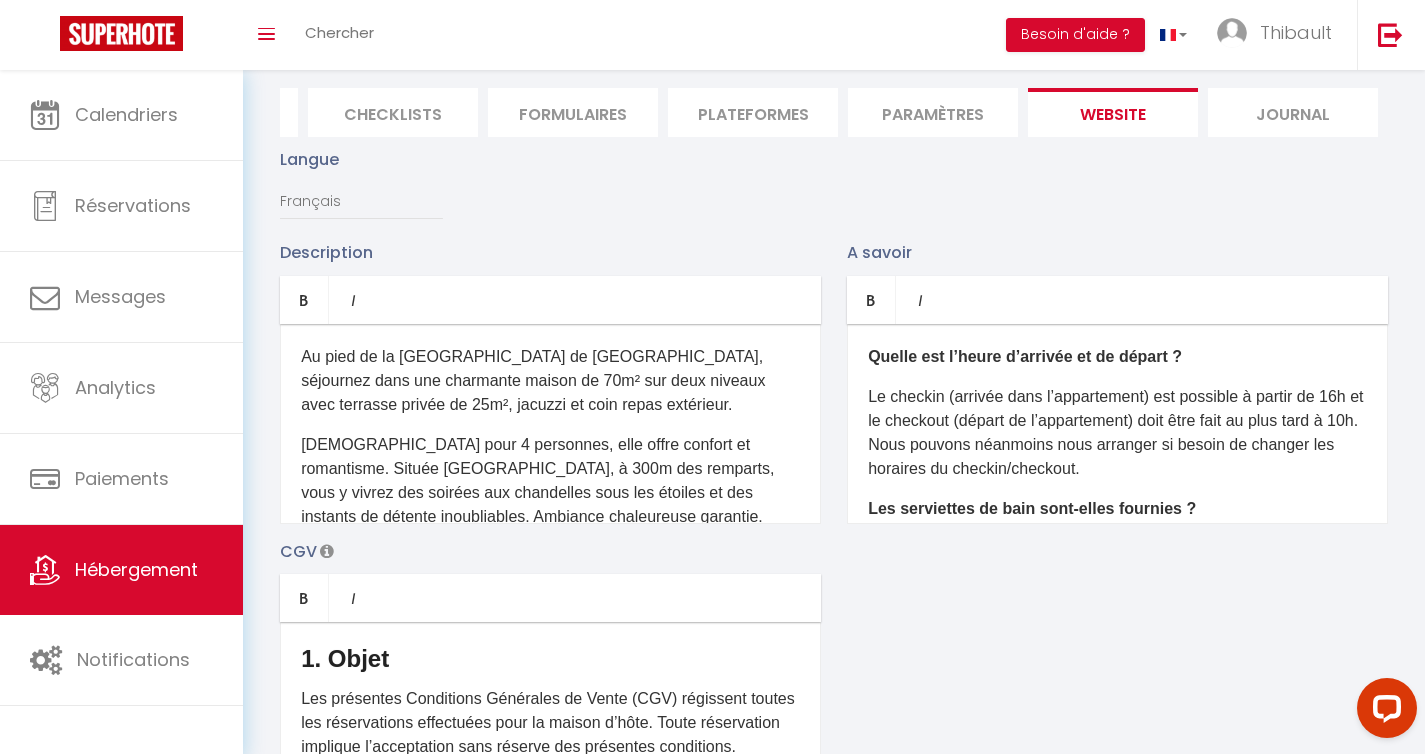 scroll, scrollTop: 0, scrollLeft: 0, axis: both 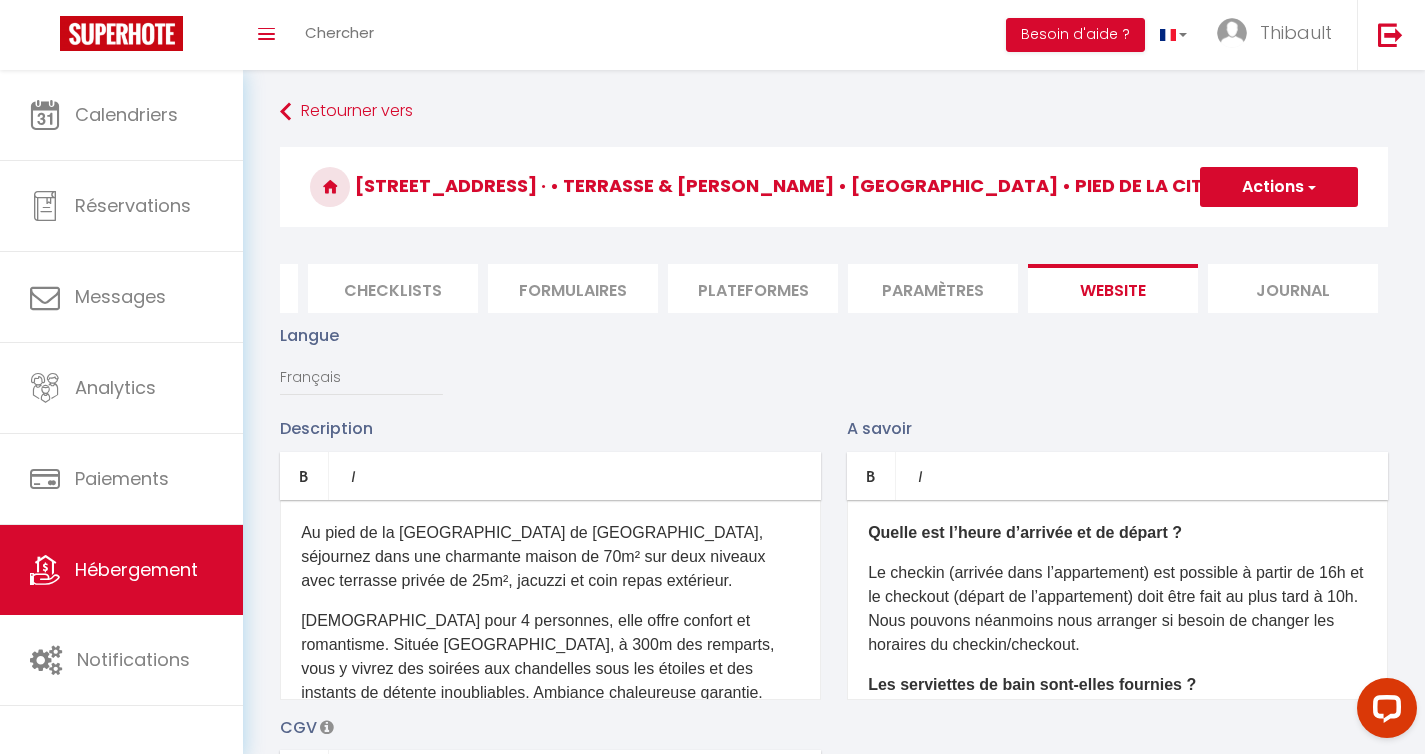 type on "50" 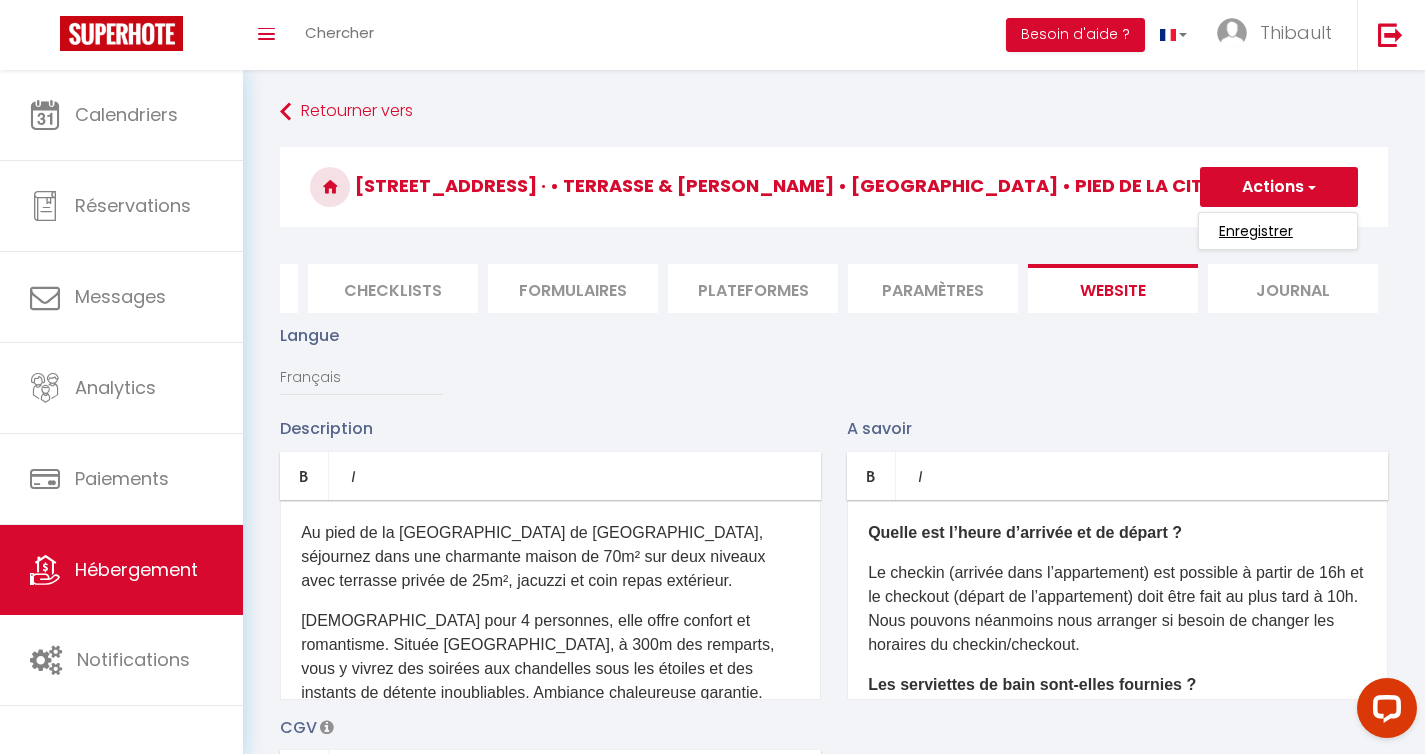 click on "Enregistrer" at bounding box center [1256, 231] 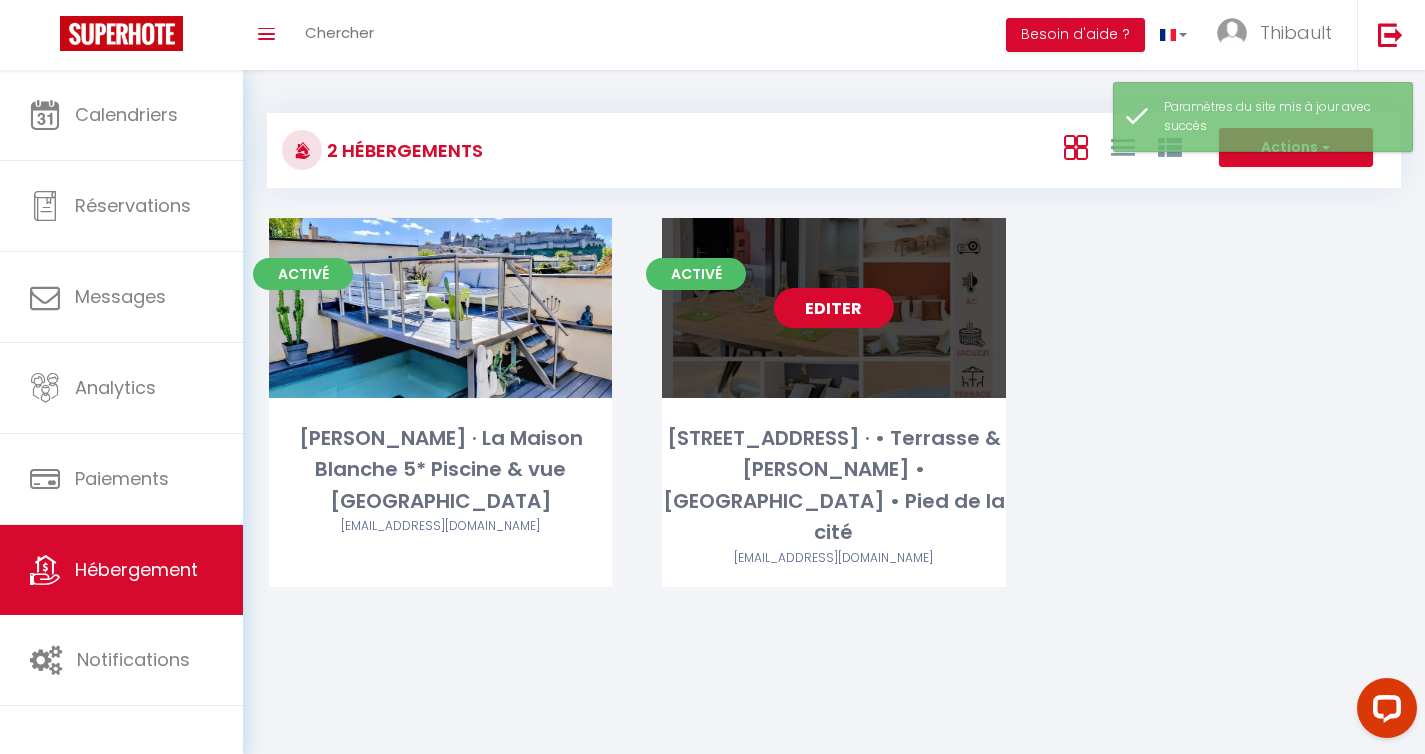 click on "Editer" at bounding box center [834, 308] 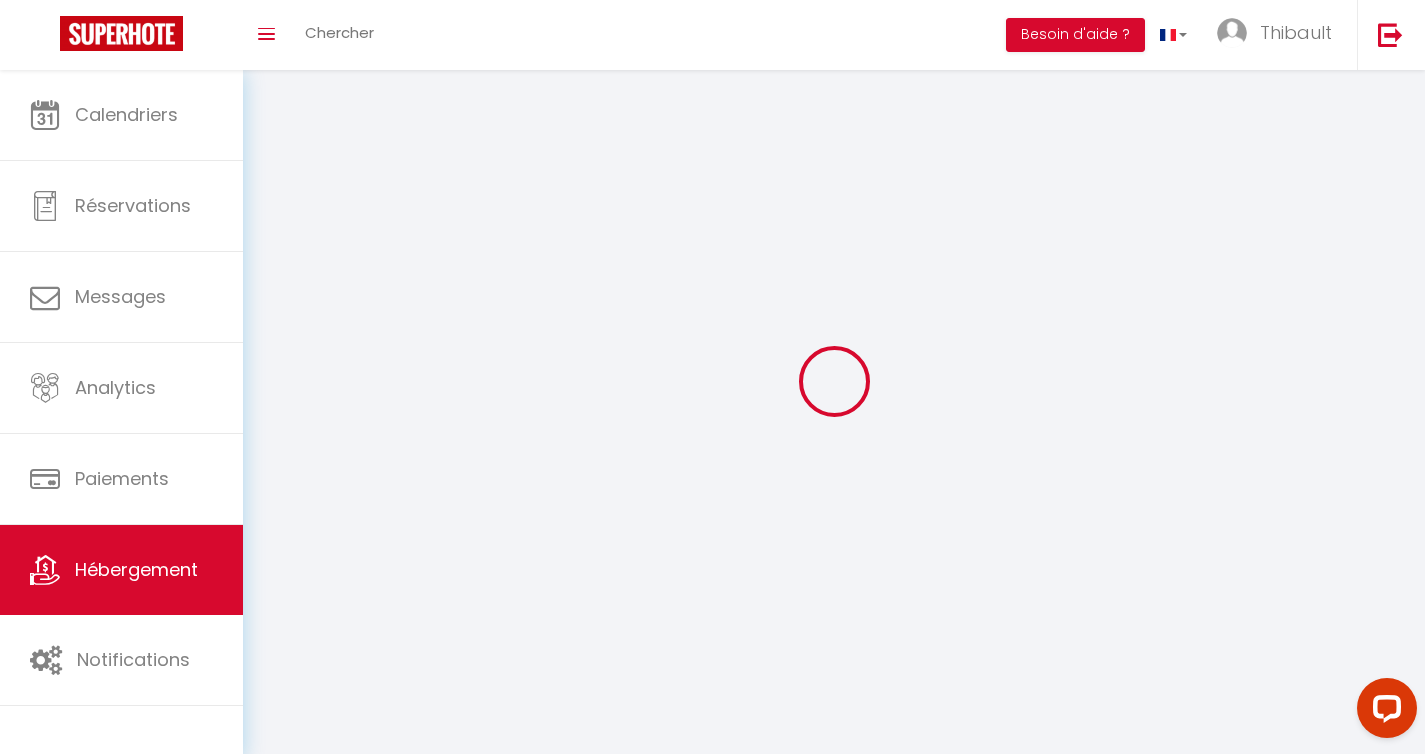 select 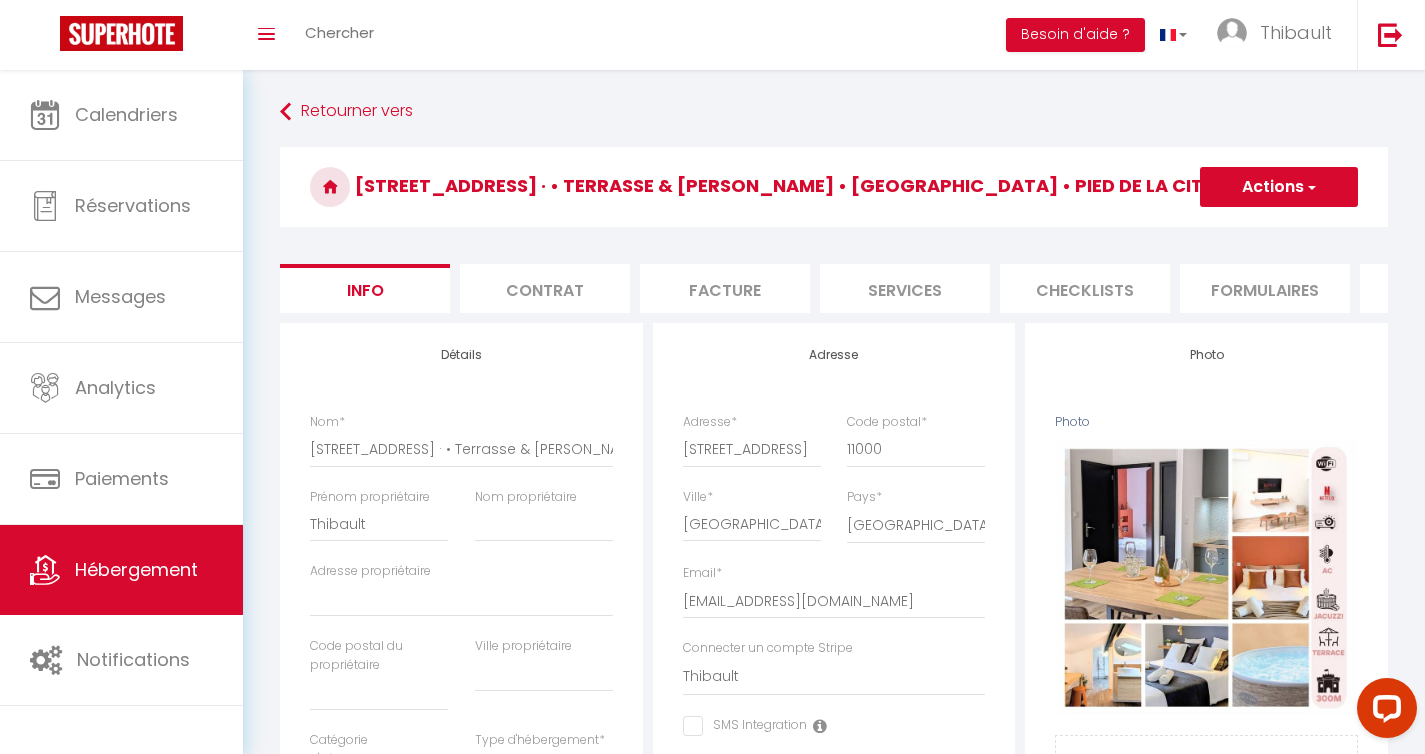 scroll, scrollTop: 0, scrollLeft: 692, axis: horizontal 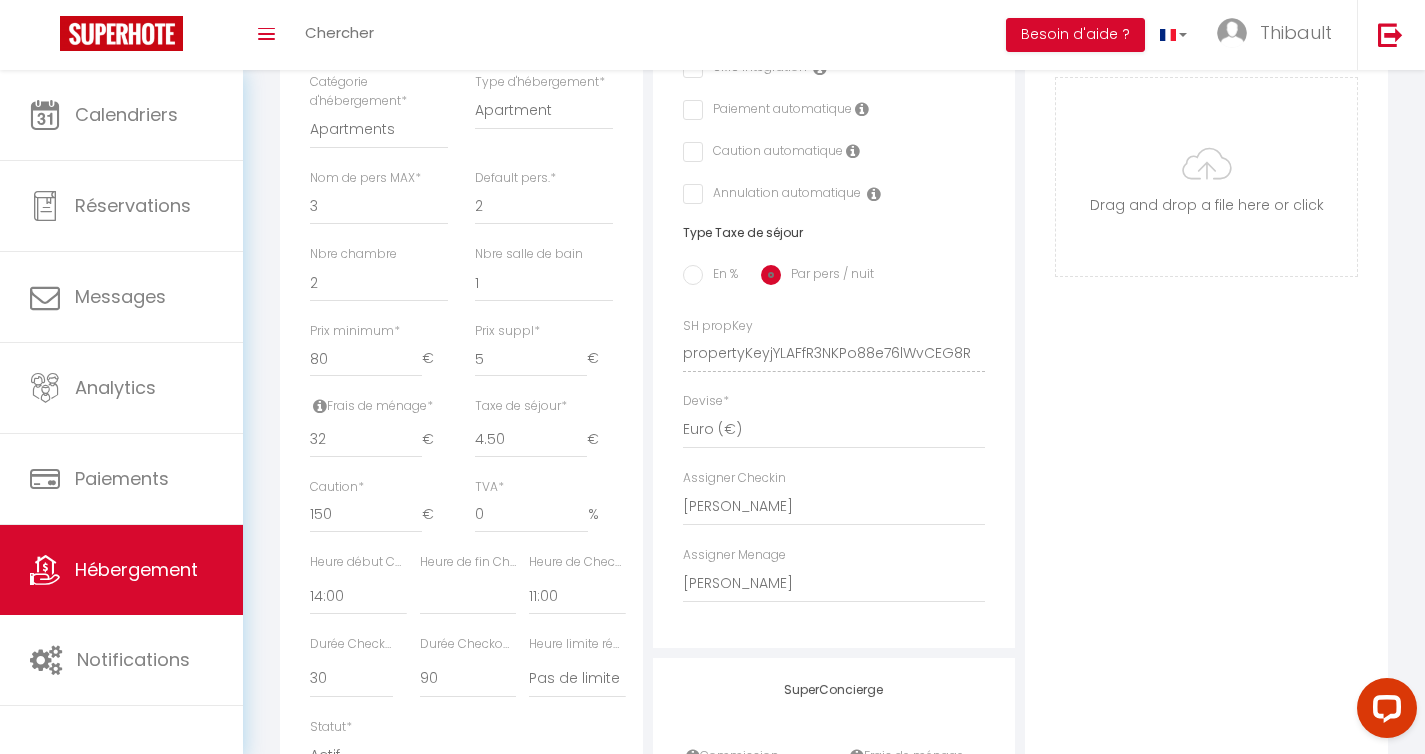 click on "Adresse
Adresse
*   151 Rue trivalle
Code postal
*   11000
Ville
*   Carcassonne
Pays
*
France
Portugal
Afghanistan
Albania
Algeria
American Samoa
Andorra
Angola
*   maillet.thibault.11@gmail.com" at bounding box center [834, 156] 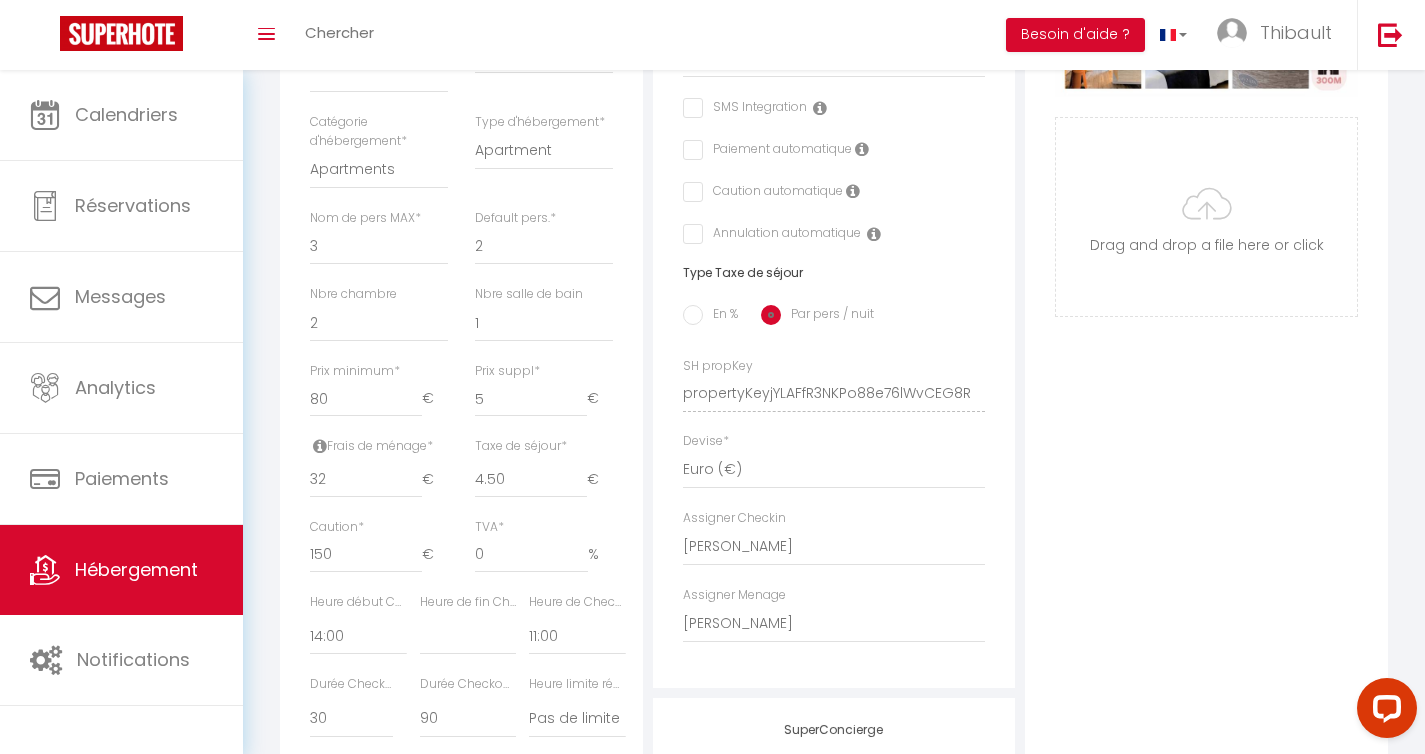 scroll, scrollTop: 0, scrollLeft: 0, axis: both 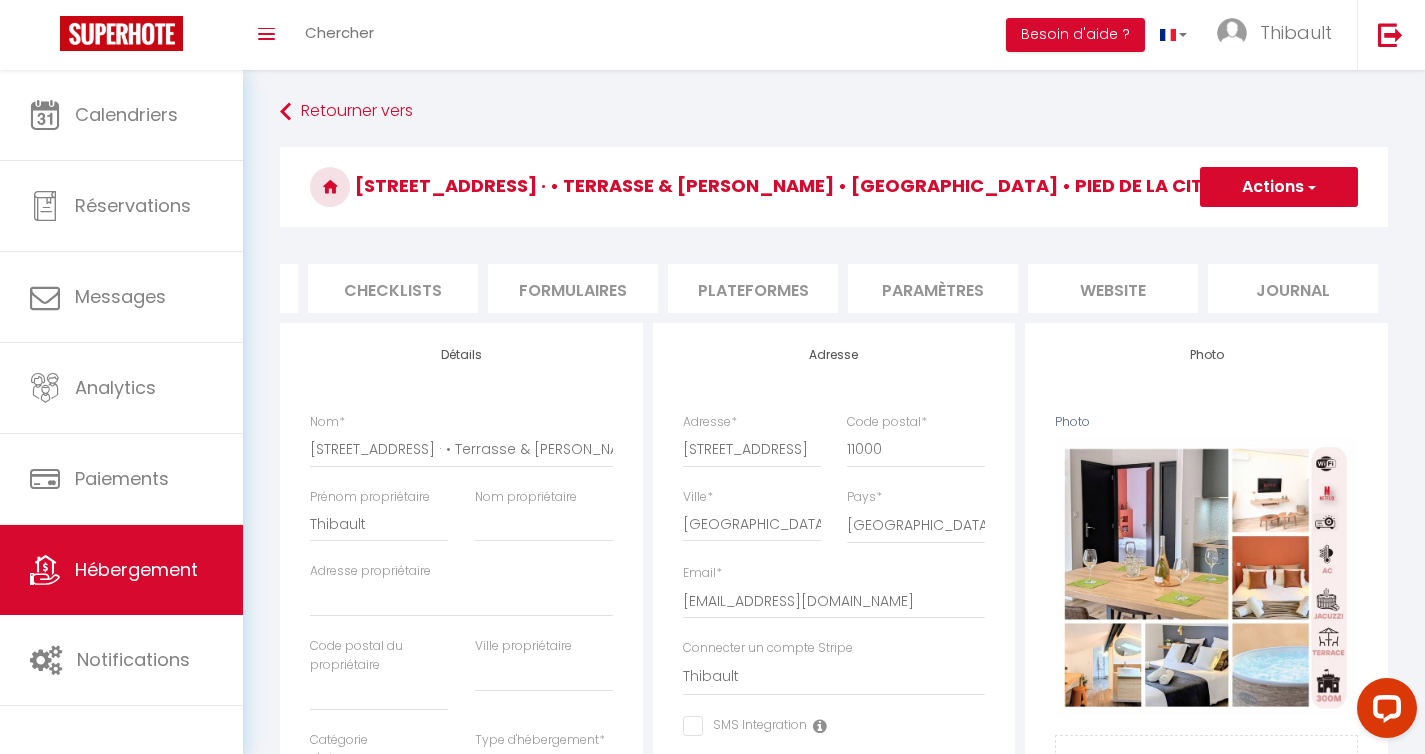 click on "website" at bounding box center (1113, 288) 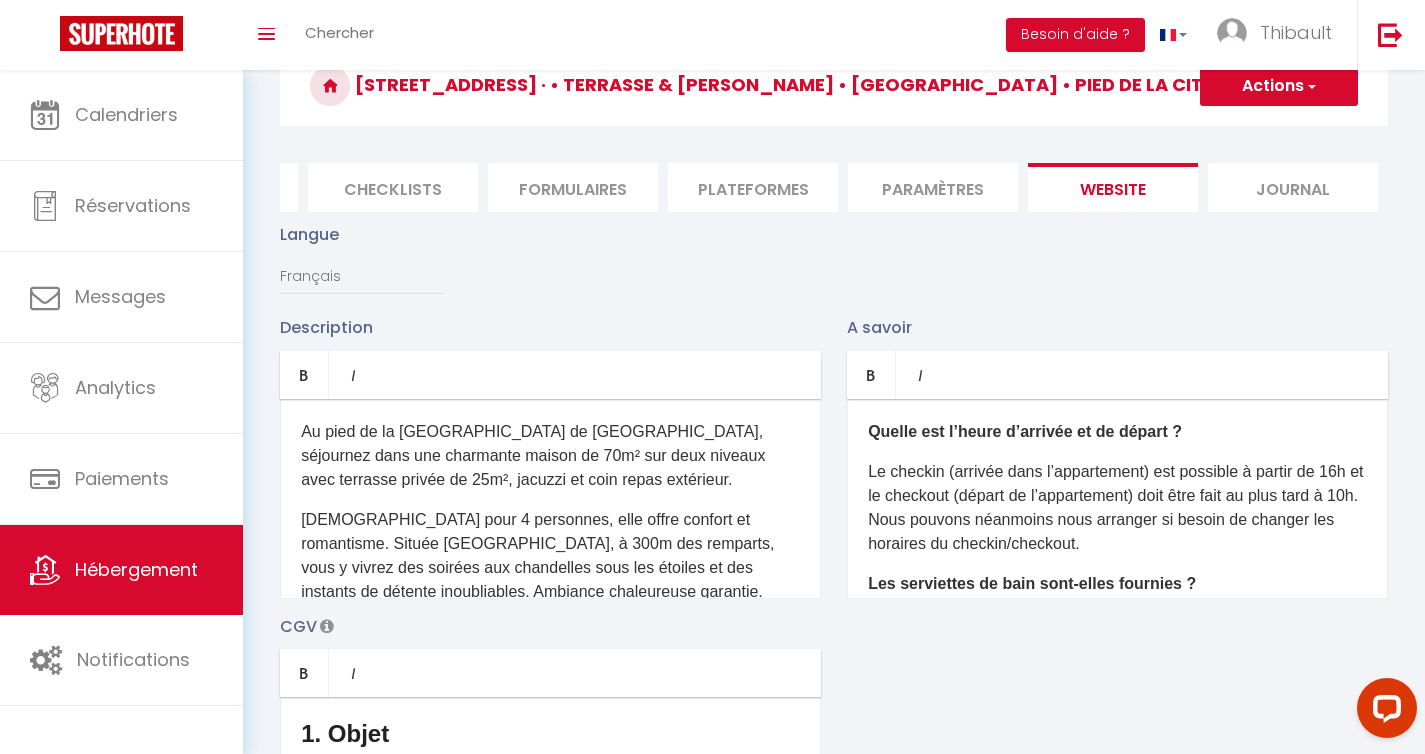 scroll, scrollTop: 122, scrollLeft: 0, axis: vertical 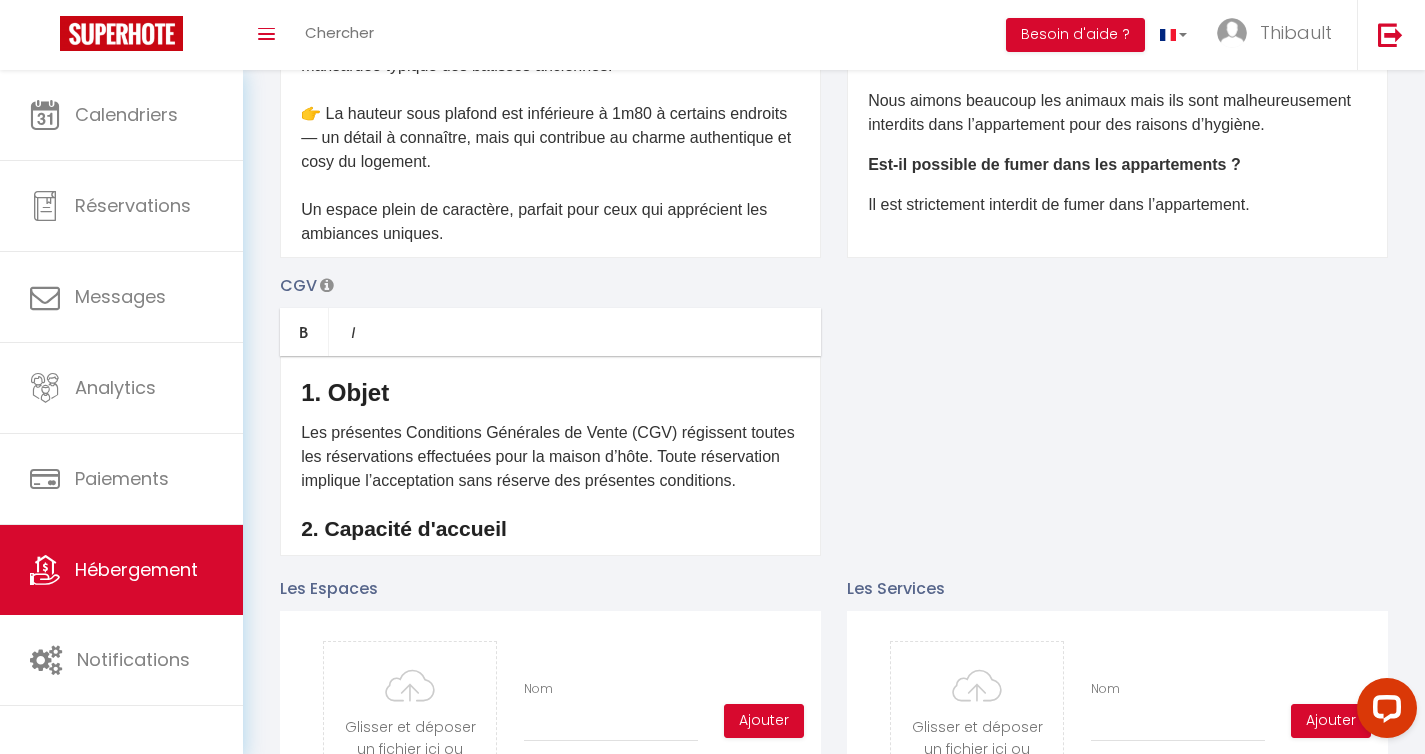 click on "Les présentes Conditions Générales de Vente (CGV) régissent toutes les réservations effectuées pour la maison d’hôte. Toute réservation implique l’acceptation sans réserve des présentes conditions." at bounding box center (550, 457) 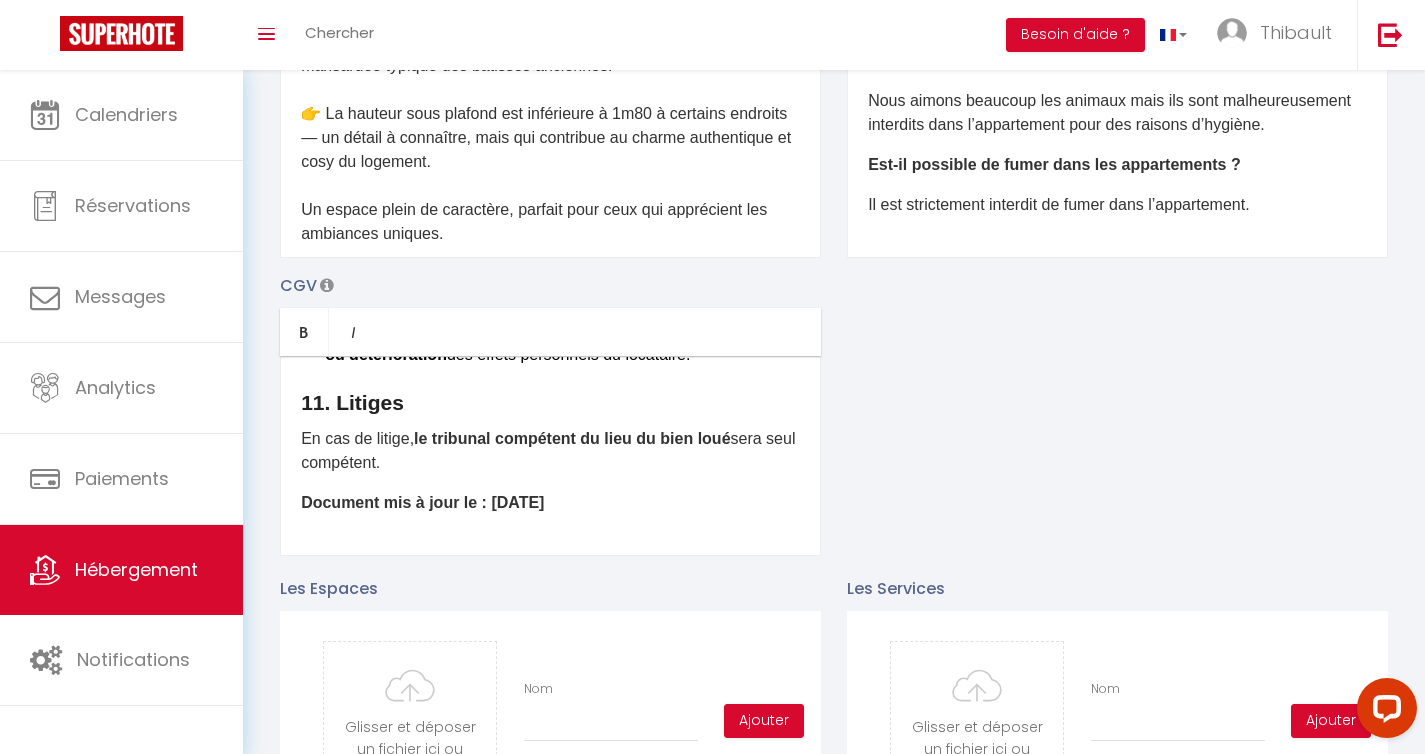 scroll, scrollTop: 1714, scrollLeft: 0, axis: vertical 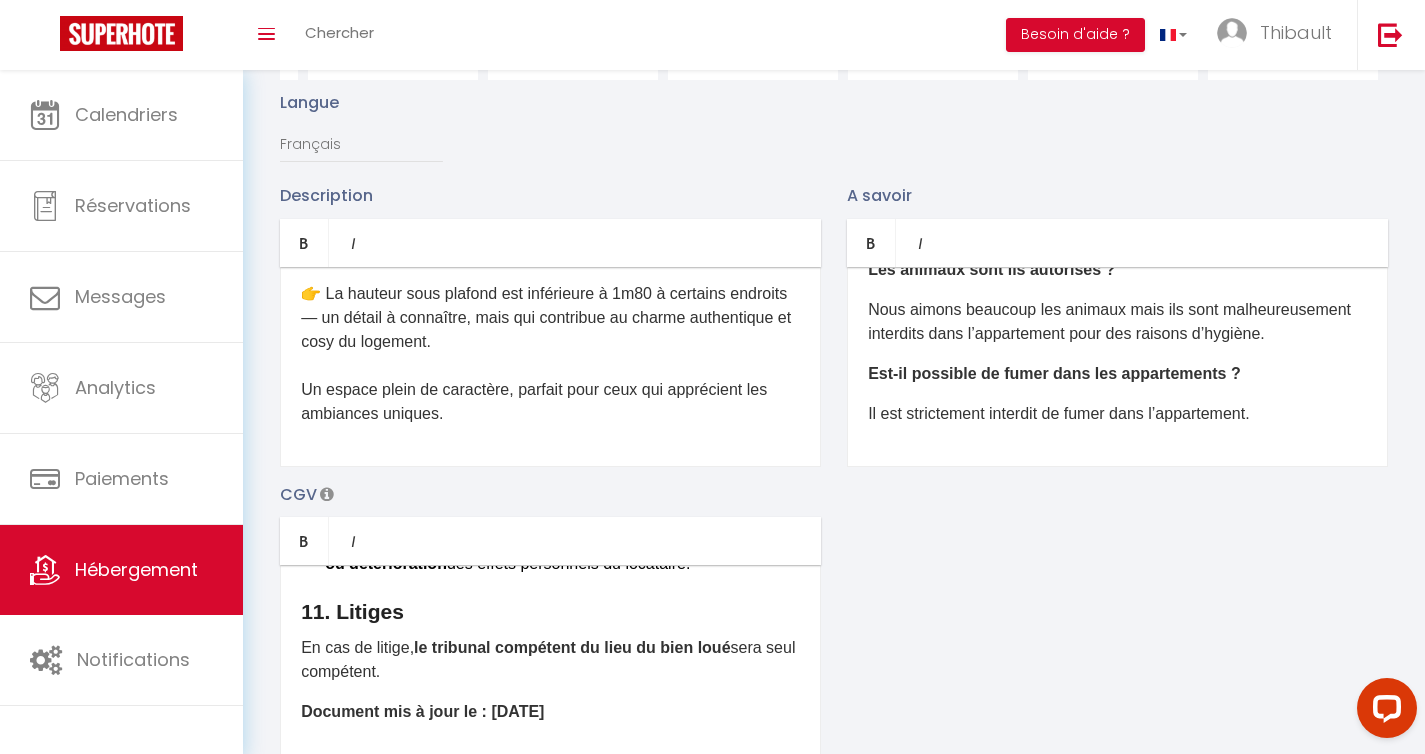 click on "La salle d’eau et la buanderie se situent à l’étage, sous une toiture mansardée typique des bâtisses anciennes. 👉 La hauteur sous plafond est inférieure à 1m80 à certains endroits — un détail à connaître, mais qui contribue au charme authentique et cosy du logement. Un espace plein de caractère, parfait pour ceux qui apprécient les ambiances uniques. ​" at bounding box center (550, 318) 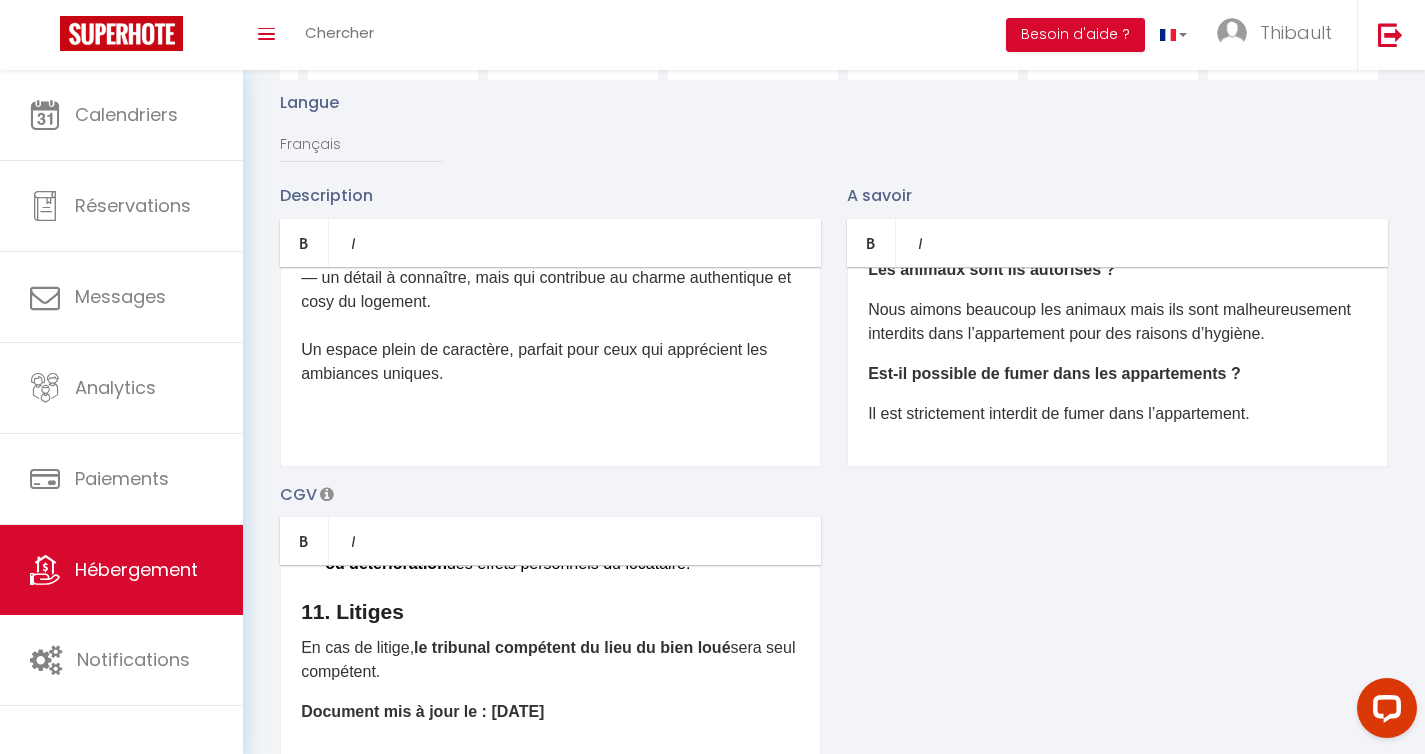 scroll, scrollTop: 1379, scrollLeft: 0, axis: vertical 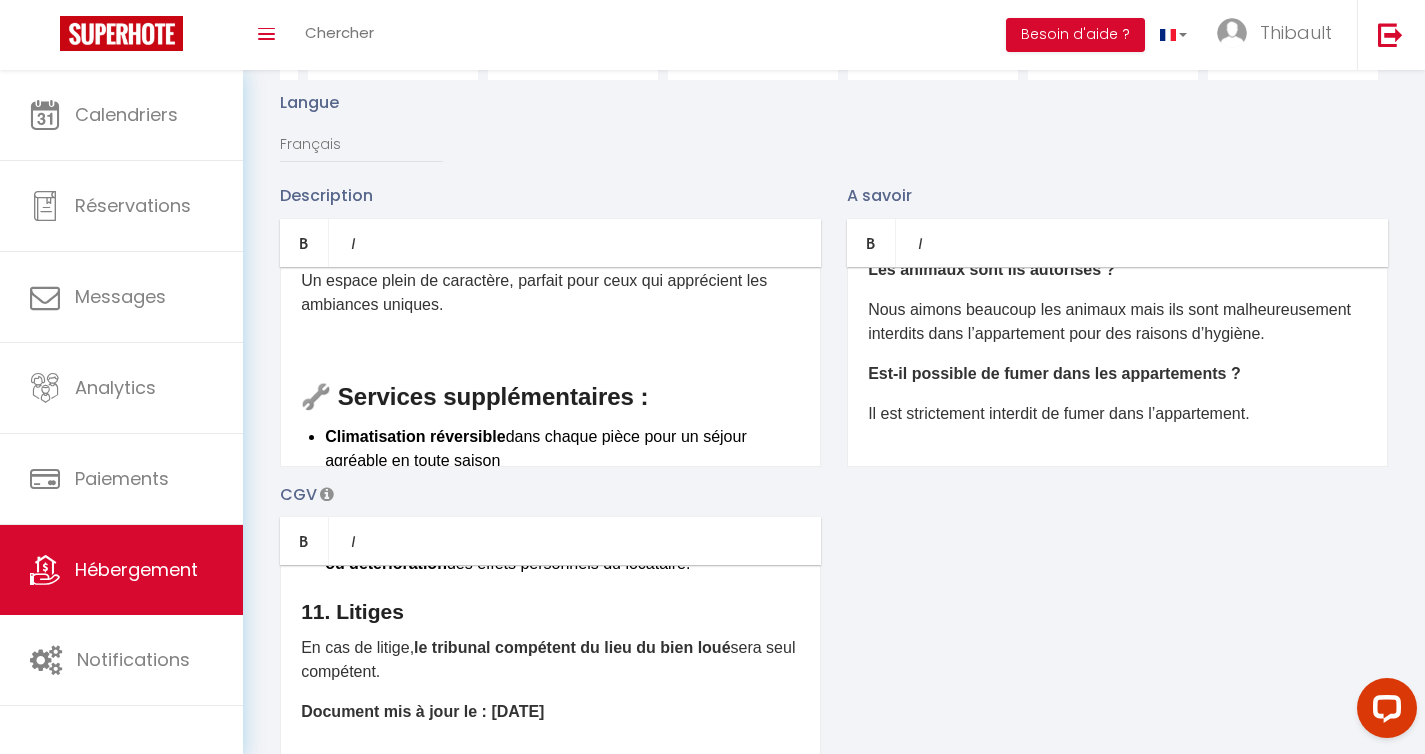 click at bounding box center (550, 345) 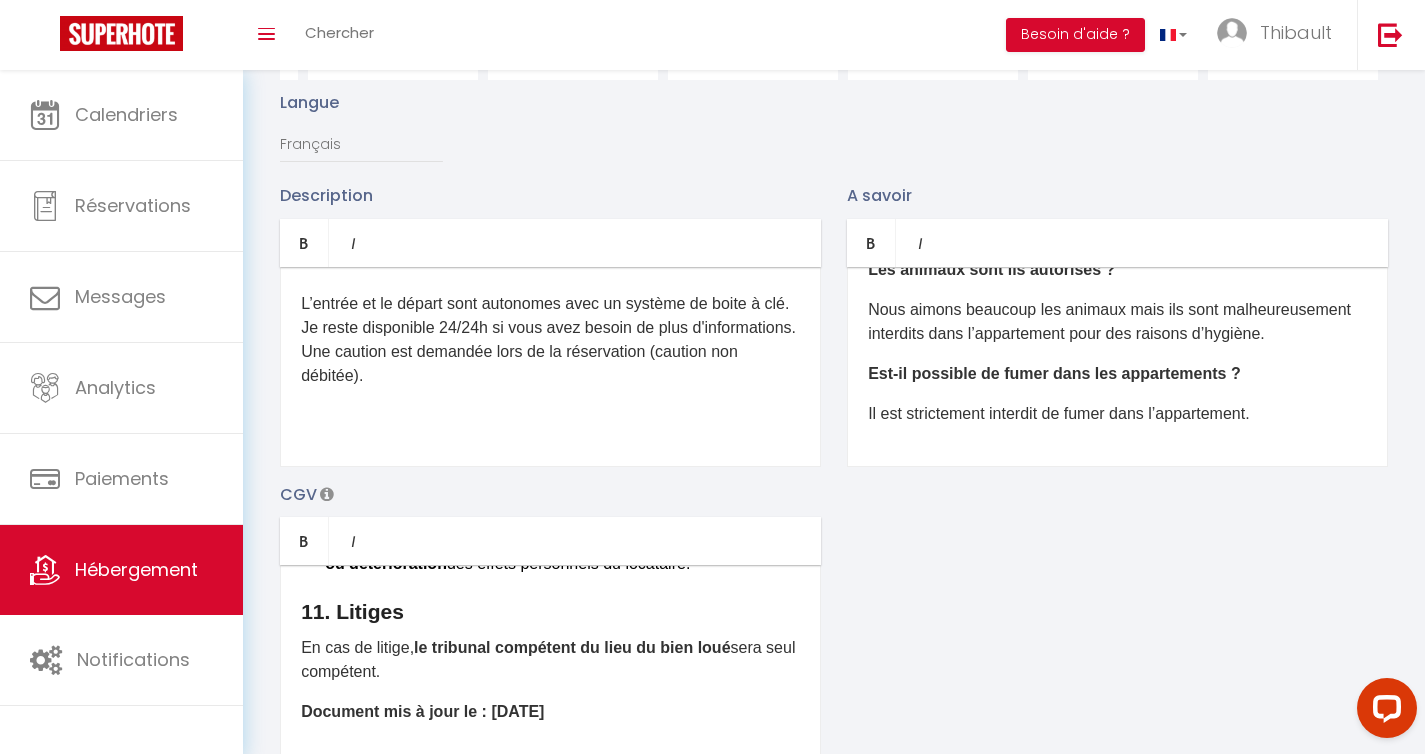 scroll, scrollTop: 1731, scrollLeft: 0, axis: vertical 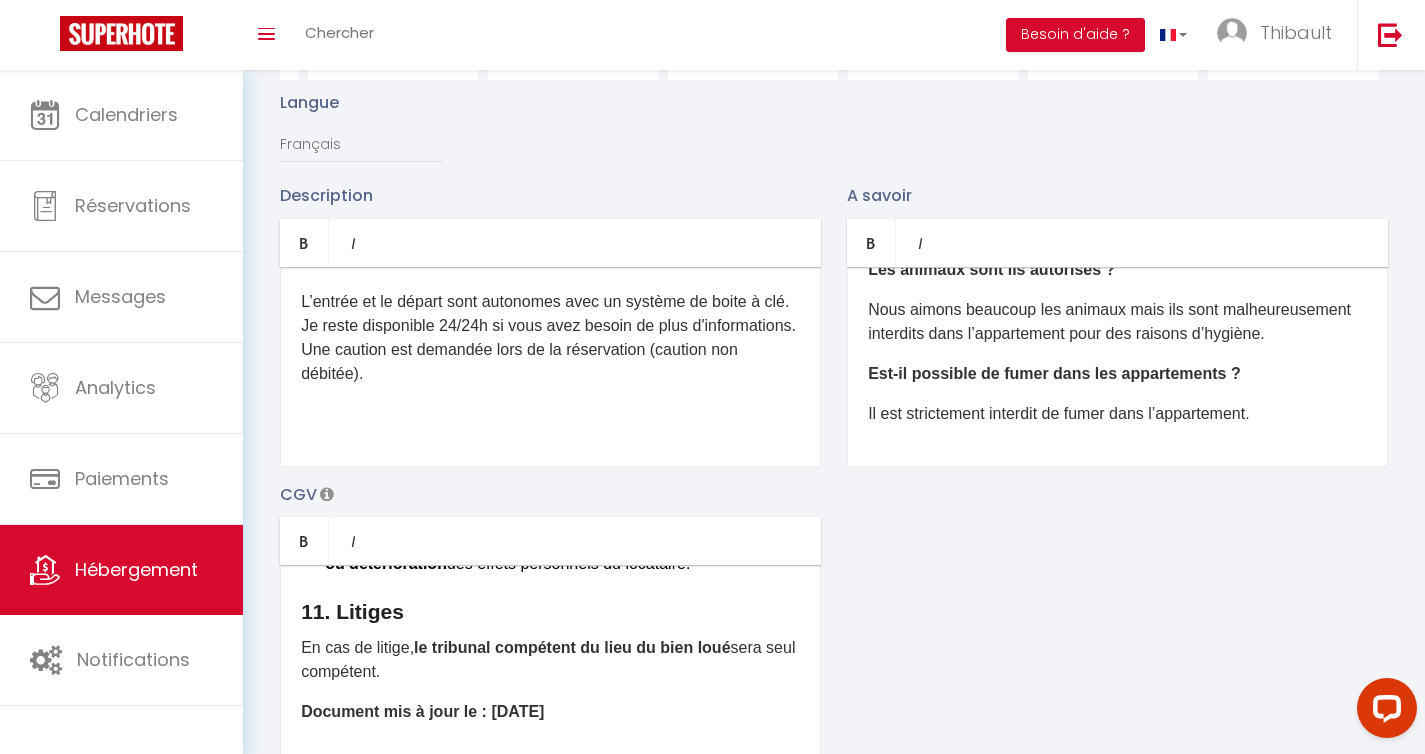 click on "Au pied de la Cité Médiévale de Carcassonne, séjournez dans une charmante maison de 70m² sur deux niveaux avec terrasse privée de 25m², jacuzzi et coin repas extérieur. Idéale pour 4 personnes, elle offre confort et romantisme. Située rue Trivalle, à 300m des remparts, vous y vivrez des soirées aux chandelles sous les étoiles et des instants de détente inoubliables. Ambiance chaleureuse garantie.
The space
✨ Appartement tout confort avec terrasse & jacuzzi Bienvenue dans ce logement indépendant avec entrée privative, situé au cœur du quartier historique de Trivalle, à deux pas de la Cité de Carcassonne. 🏡 L’espace 2 chambres équipées de lits queen size pour des nuits paisibles Salon lumineux avec canapé, TV connectée et wifi Cuisine toute équipée: réfrigérateur, plaques, vaisselle, lave-vaisselle. Salle de bain spacieuse à l’étage avec WC suspendu Coin buanderie pratique pour les séjours prolongés
Guest access
Other things to note
Entrée autonome" at bounding box center [550, 367] 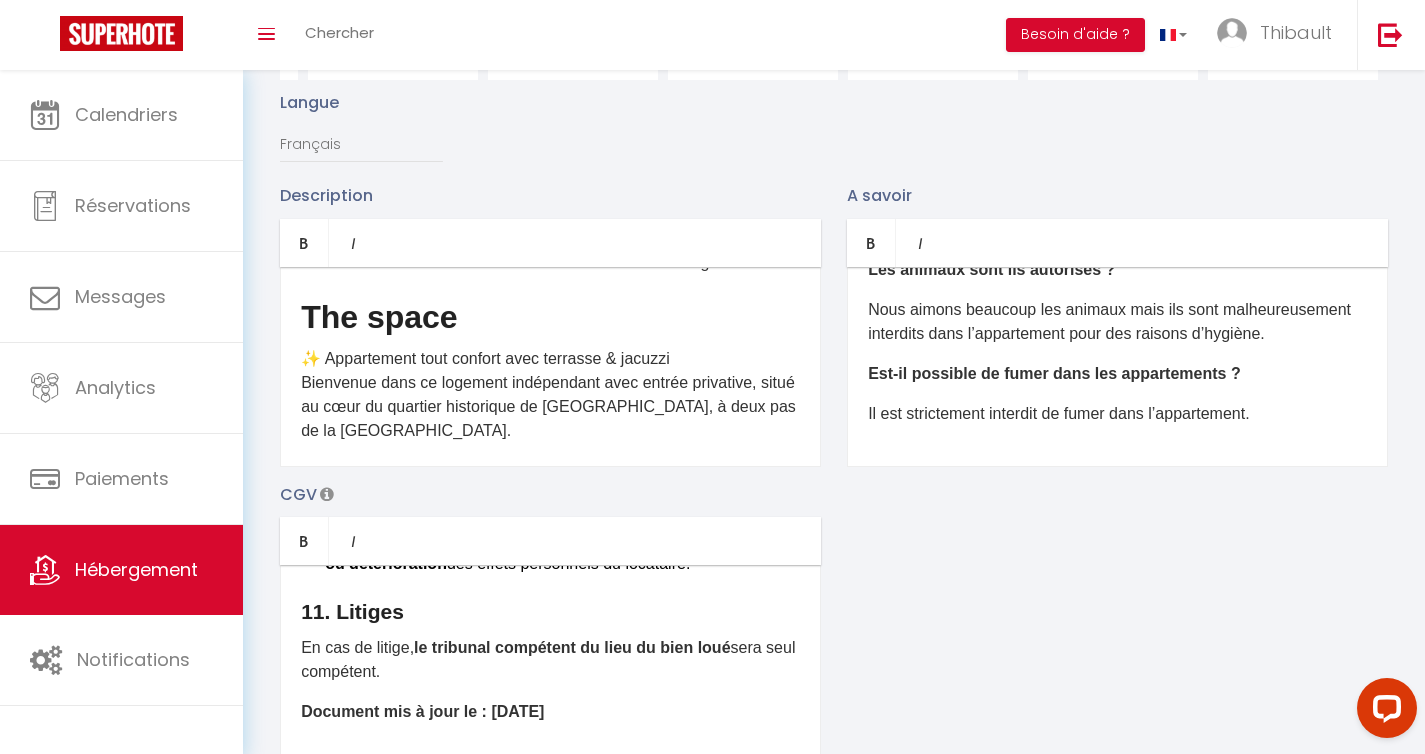 scroll, scrollTop: 207, scrollLeft: 0, axis: vertical 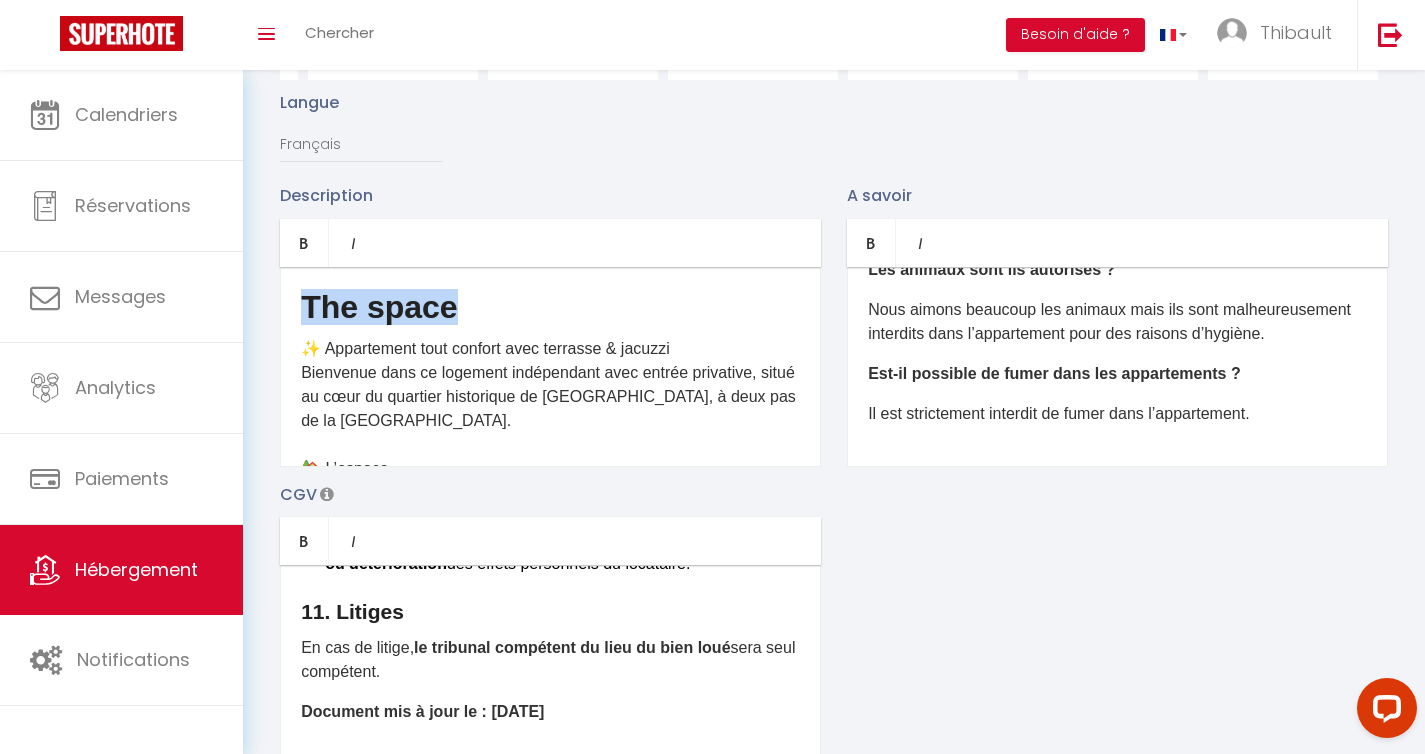 drag, startPoint x: 471, startPoint y: 325, endPoint x: 309, endPoint y: 334, distance: 162.2498 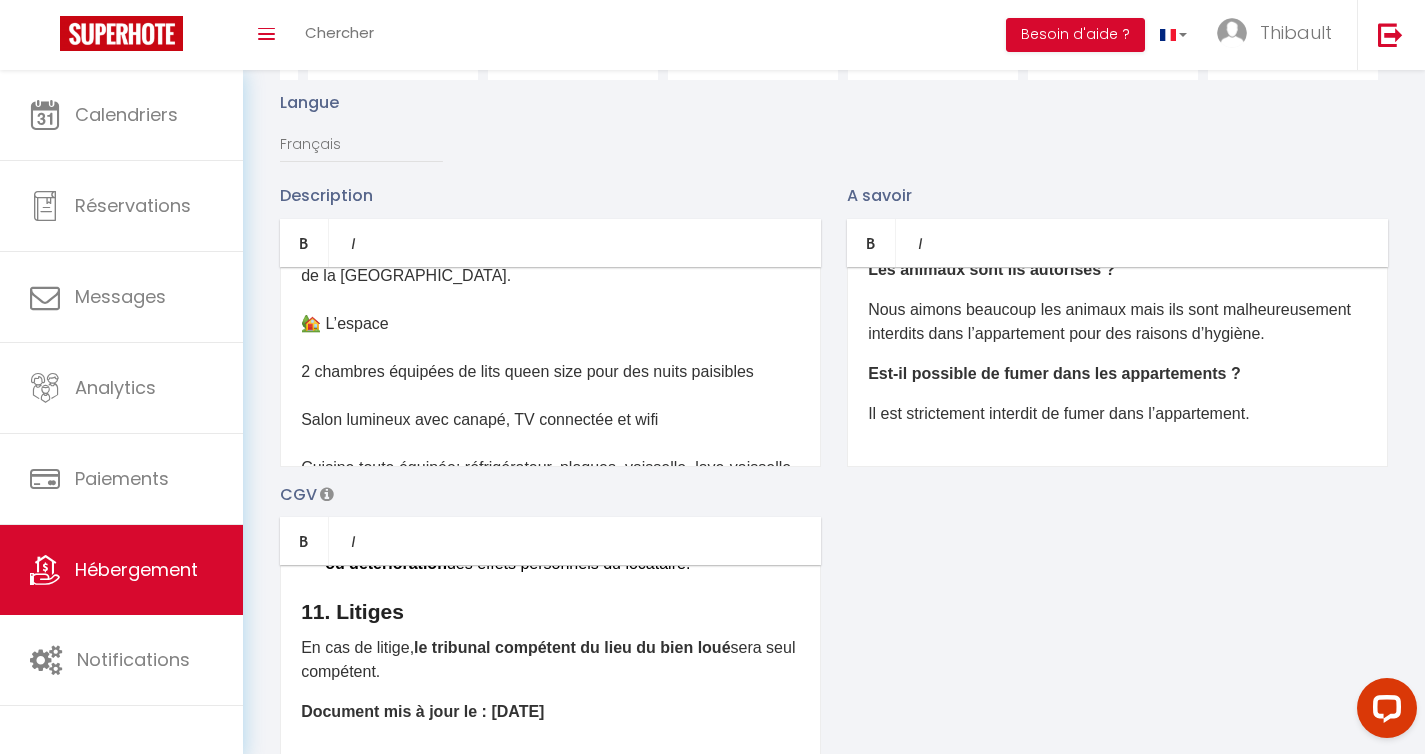 scroll, scrollTop: 302, scrollLeft: 0, axis: vertical 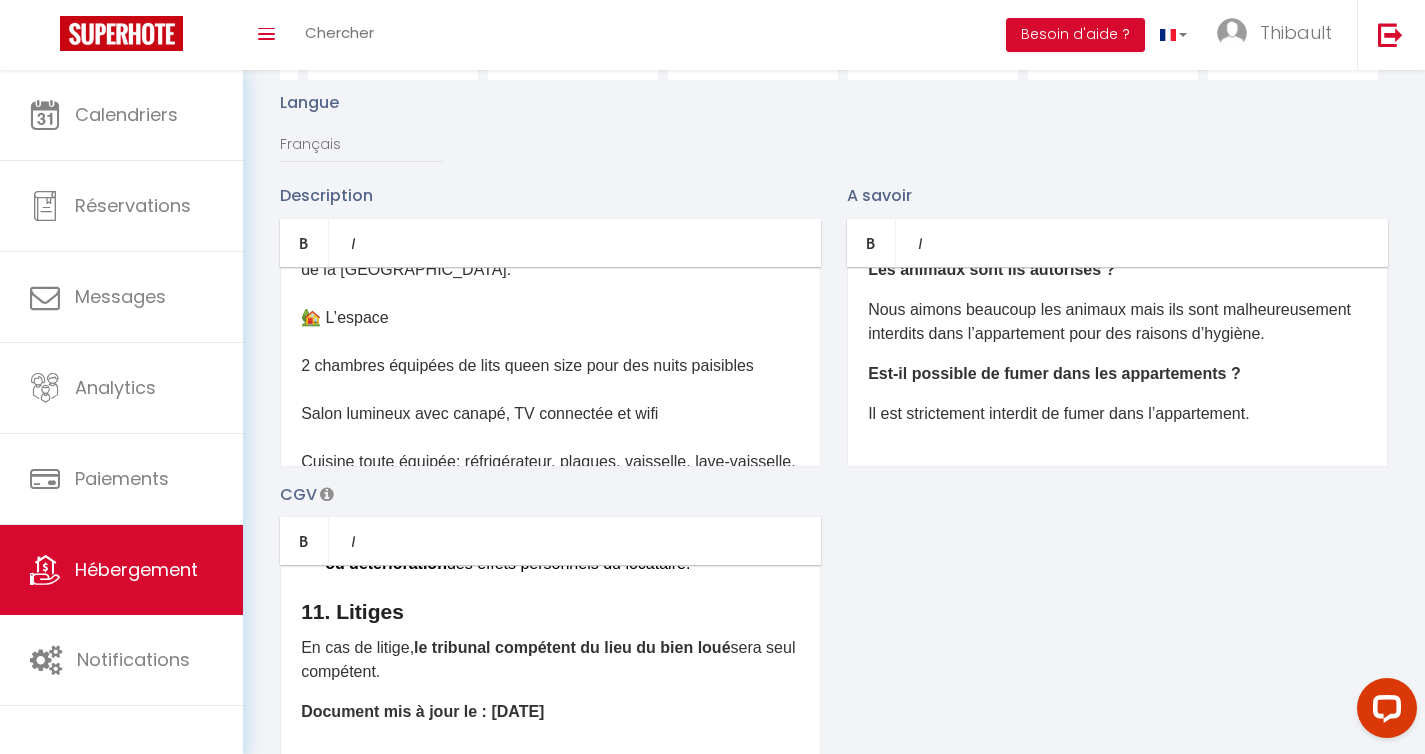 click on "✨ Appartement tout confort avec terrasse & jacuzzi Bienvenue dans ce logement indépendant avec entrée privative, situé au cœur du quartier historique de Trivalle, à deux pas de la Cité de Carcassonne. 🏡 L’espace 2 chambres équipées de lits queen size pour des nuits paisibles Salon lumineux avec canapé, TV connectée et wifi Cuisine toute équipée: réfrigérateur, plaques, vaisselle, lave-vaisselle. Salle de bain spacieuse à l’étage avec WC suspendu Coin buanderie pratique pour les séjours prolongés 🌞 Terrasse de 25 m² aménagée pour vos repas ou moments de détente, avec en bonus un jacuzzi privatif accessible d’avril à octobre Idéal pour un séjour à deux, en famille ou entre amis, cet appartement combine confort moderne et charme local." at bounding box center (549, 461) 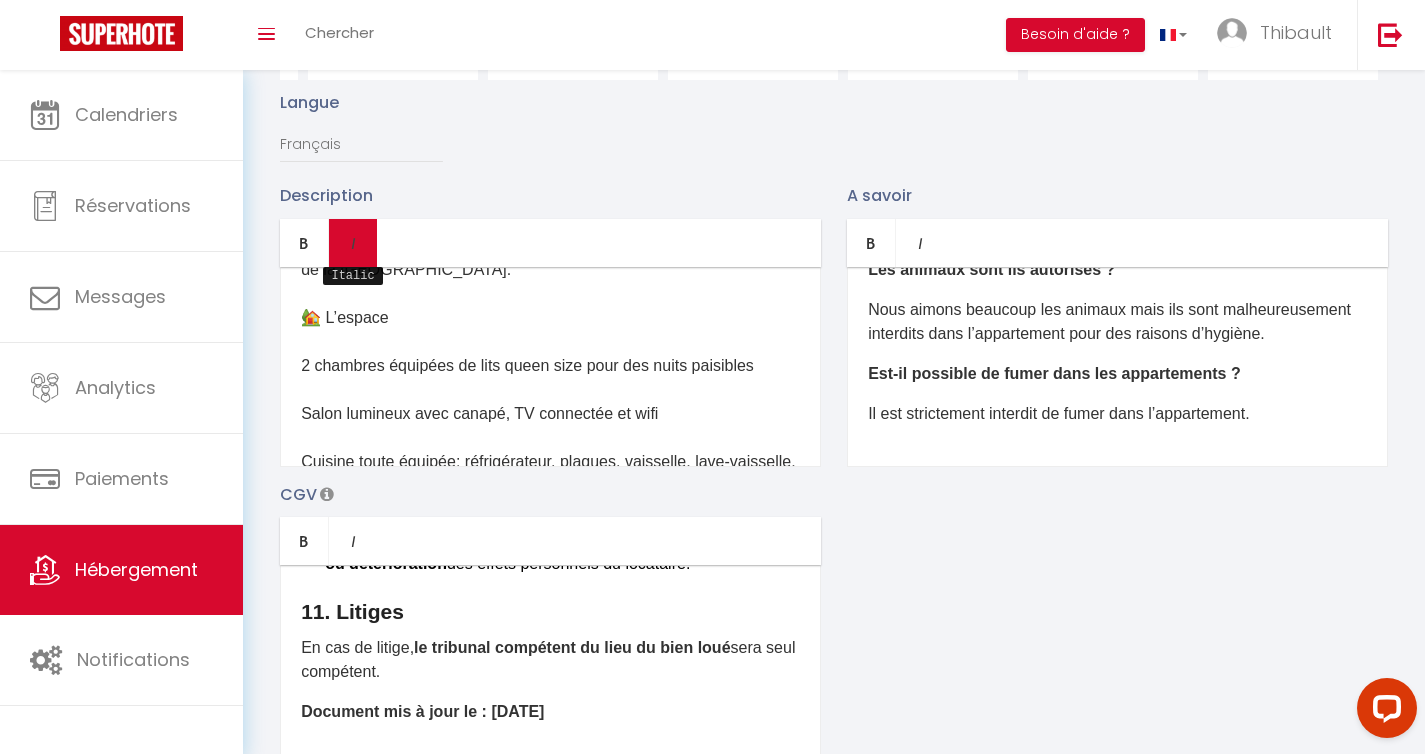 click at bounding box center (353, 243) 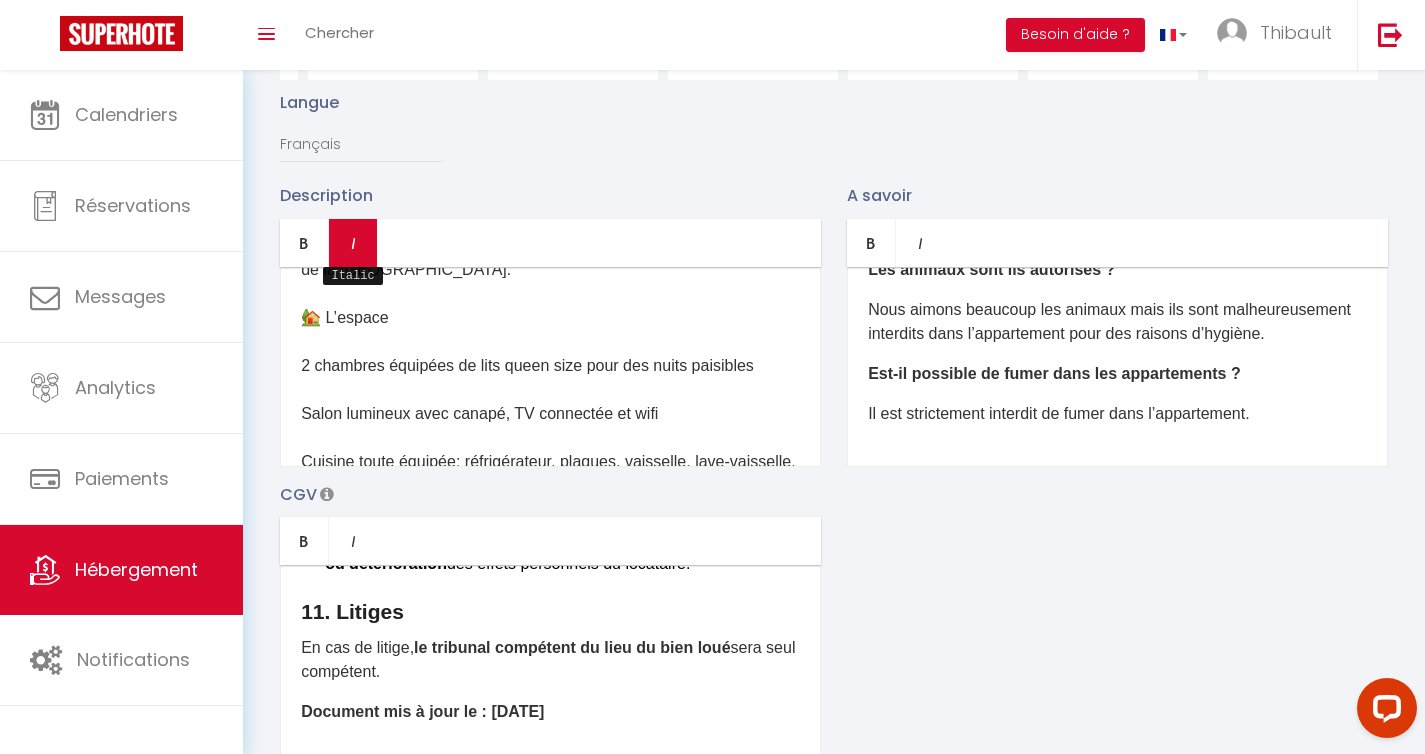 click at bounding box center [353, 243] 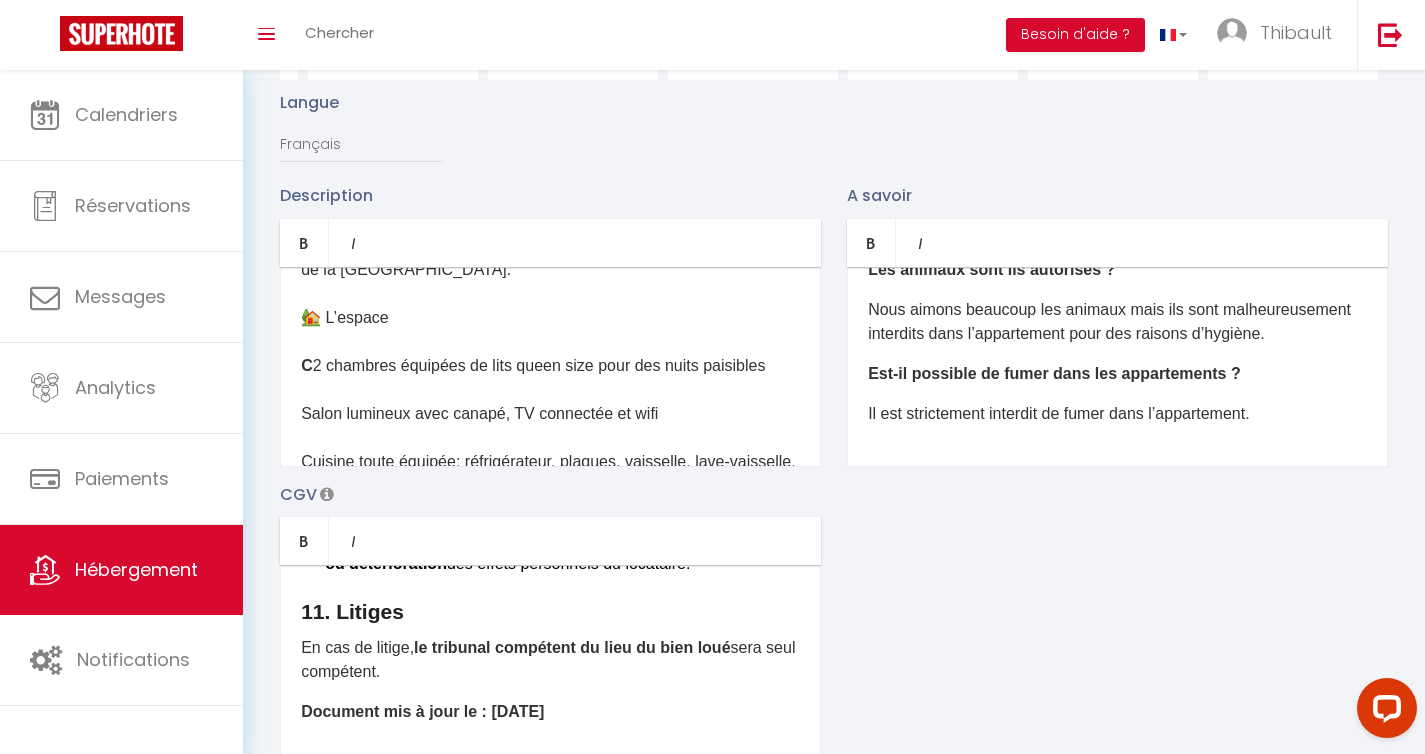 click on "✨ Appartement tout confort avec terrasse & jacuzzi Bienvenue dans ce logement indépendant avec entrée privative, situé au cœur du quartier historique de Trivalle, à deux pas de la Cité de Carcassonne. 🏡 L’espace ​ C ​ 2 chambres équipées de lits queen size pour des nuits paisibles Salon lumineux avec canapé, TV connectée et wifi Cuisine toute équipée: réfrigérateur, plaques, vaisselle, lave-vaisselle. Salle de bain spacieuse à l’étage avec WC suspendu Coin buanderie pratique pour les séjours prolongés 🌞 Terrasse de 25 m² aménagée pour vos repas ou moments de détente, avec en bonus un jacuzzi privatif accessible d’avril à octobre Idéal pour un séjour à deux, en famille ou entre amis, cet appartement combine confort moderne et charme local." at bounding box center [549, 461] 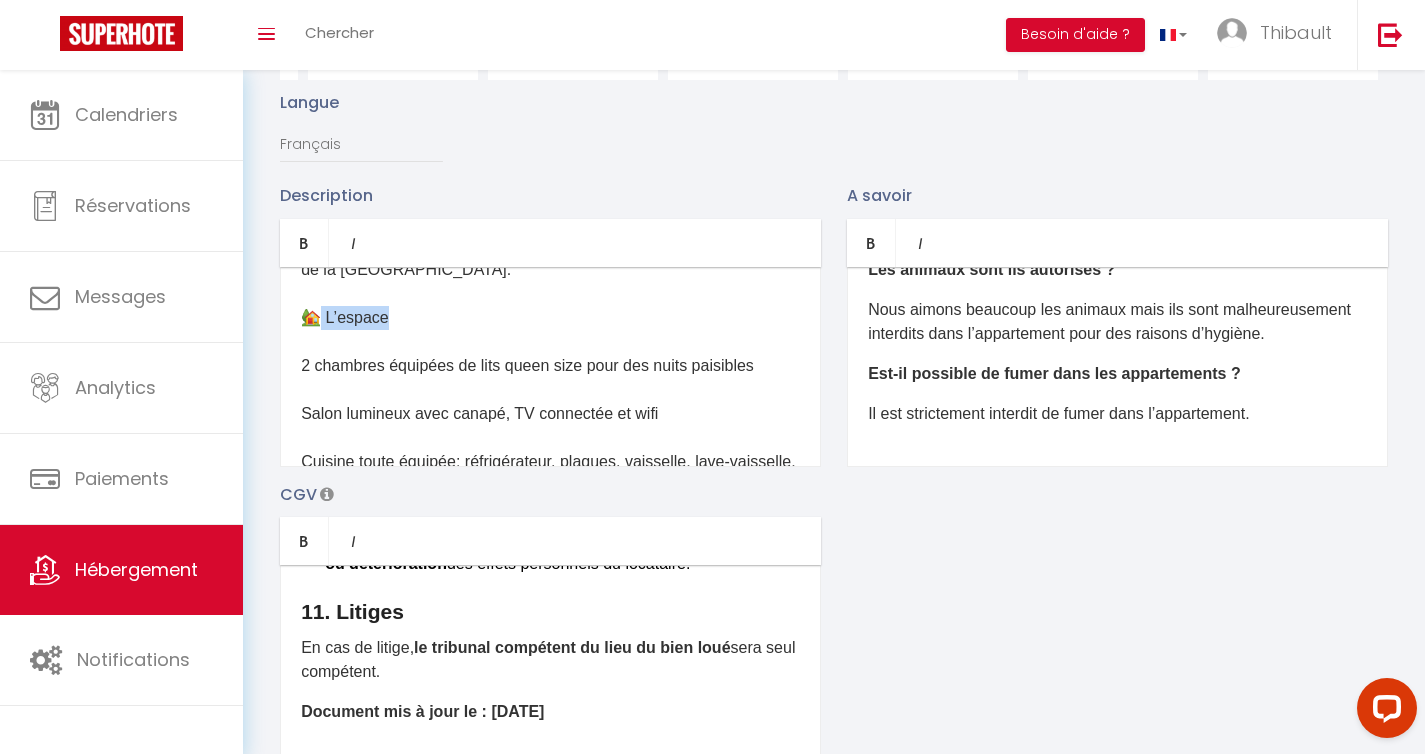 drag, startPoint x: 392, startPoint y: 333, endPoint x: 310, endPoint y: 333, distance: 82 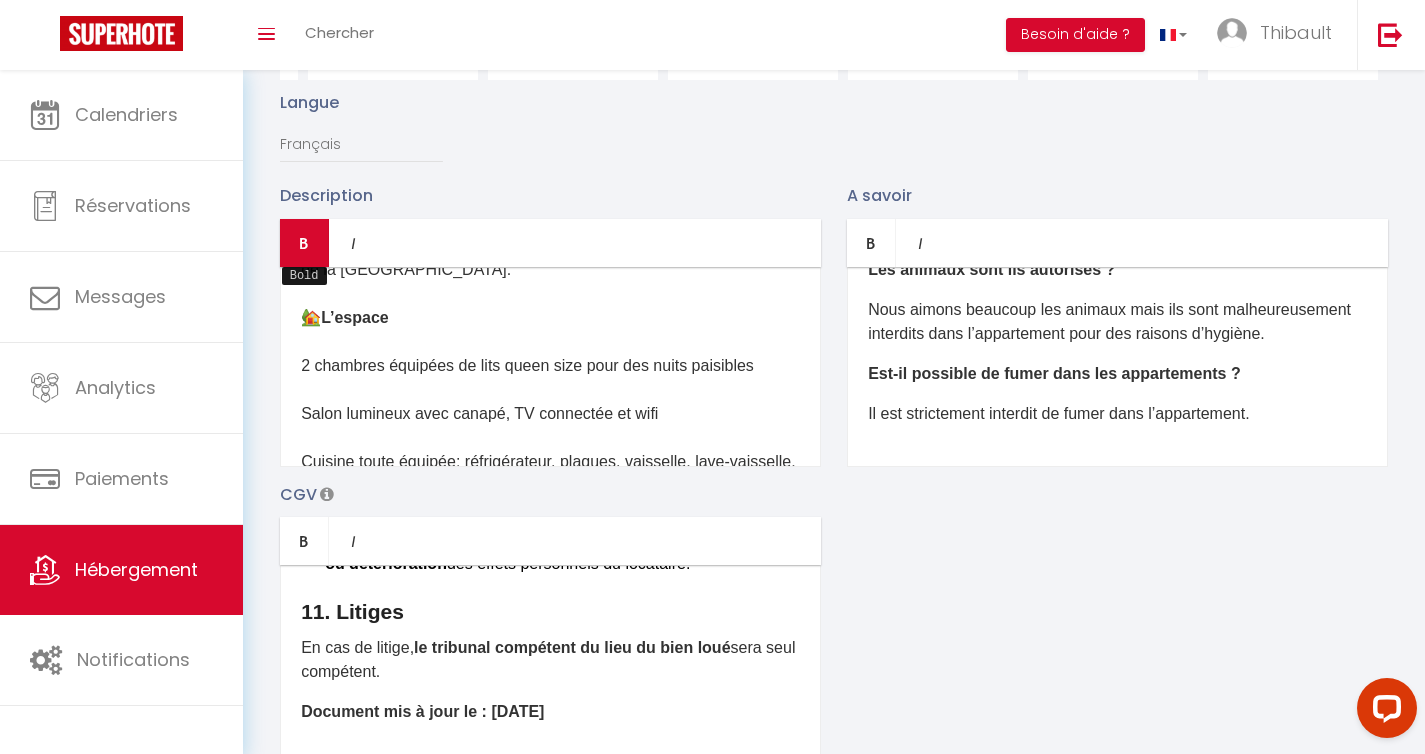 click at bounding box center [304, 243] 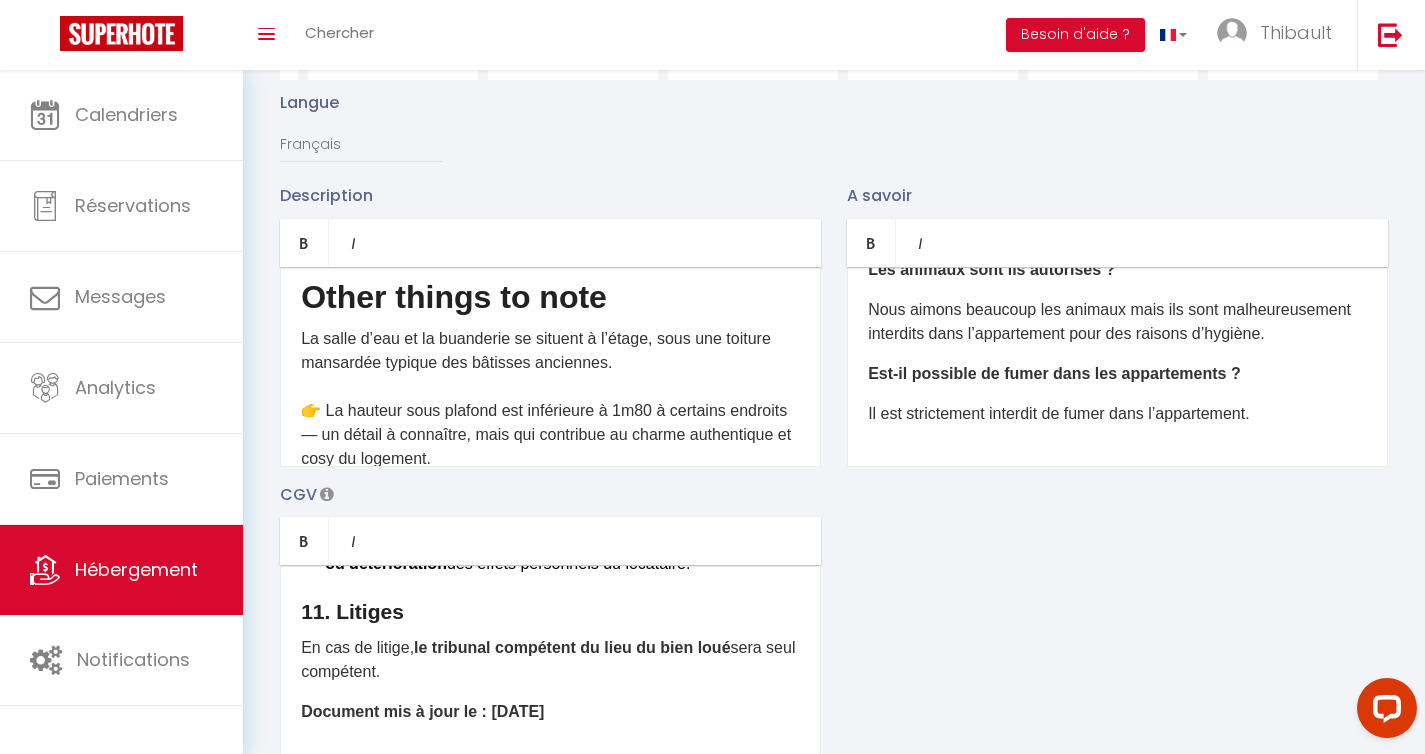scroll, scrollTop: 1109, scrollLeft: 0, axis: vertical 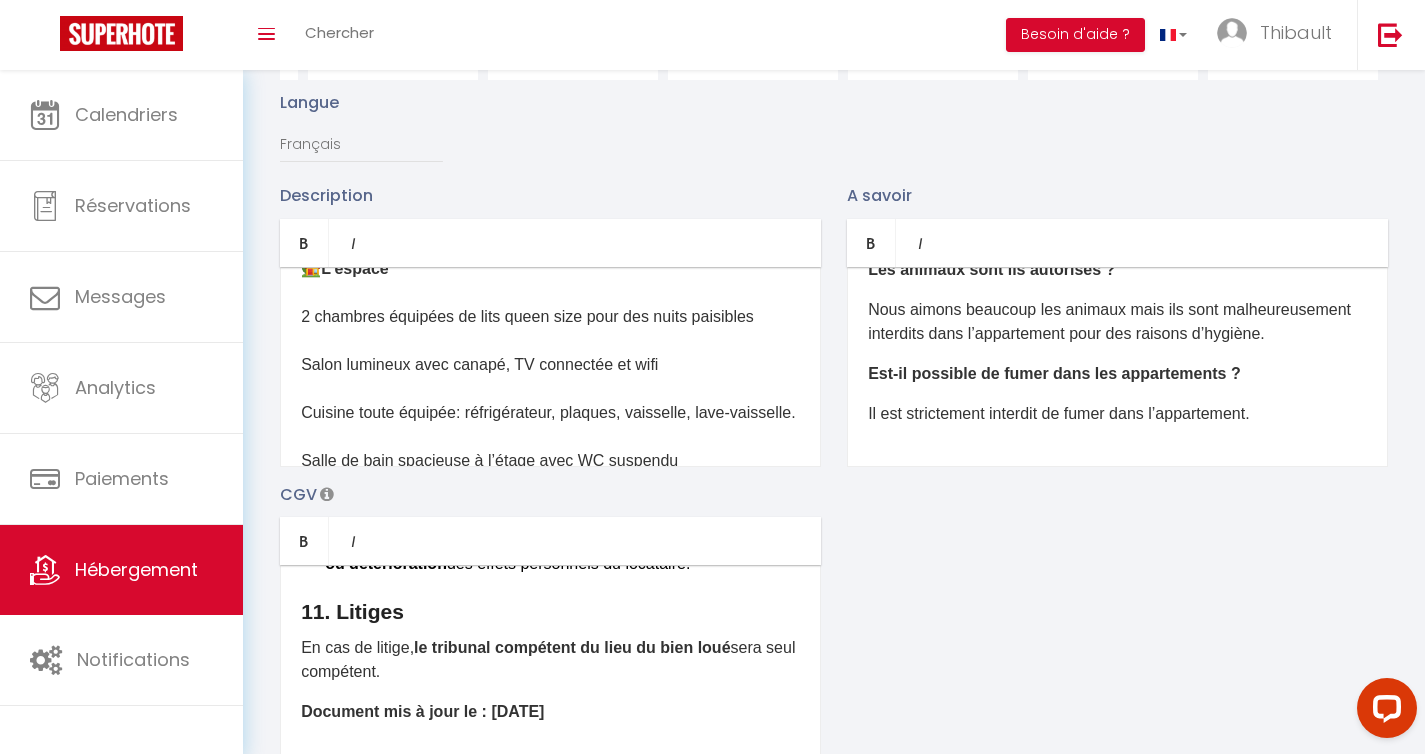 click on "✨ Appartement tout confort avec terrasse & jacuzzi Bienvenue dans ce logement indépendant avec entrée privative, situé au cœur du quartier historique de Trivalle, à deux pas de la Cité de Carcassonne. 🏡  L’espace ​ 2 chambres équipées de lits queen size pour des nuits paisibles Salon lumineux avec canapé, TV connectée et wifi Cuisine toute équipée: réfrigérateur, plaques, vaisselle, lave-vaisselle. Salle de bain spacieuse à l’étage avec WC suspendu Coin buanderie pratique pour les séjours prolongés 🌞 Terrasse de 25 m² aménagée pour vos repas ou moments de détente, avec en bonus un jacuzzi privatif accessible d’avril à octobre Idéal pour un séjour à deux, en famille ou entre amis, cet appartement combine confort moderne et charme local." at bounding box center (549, 412) 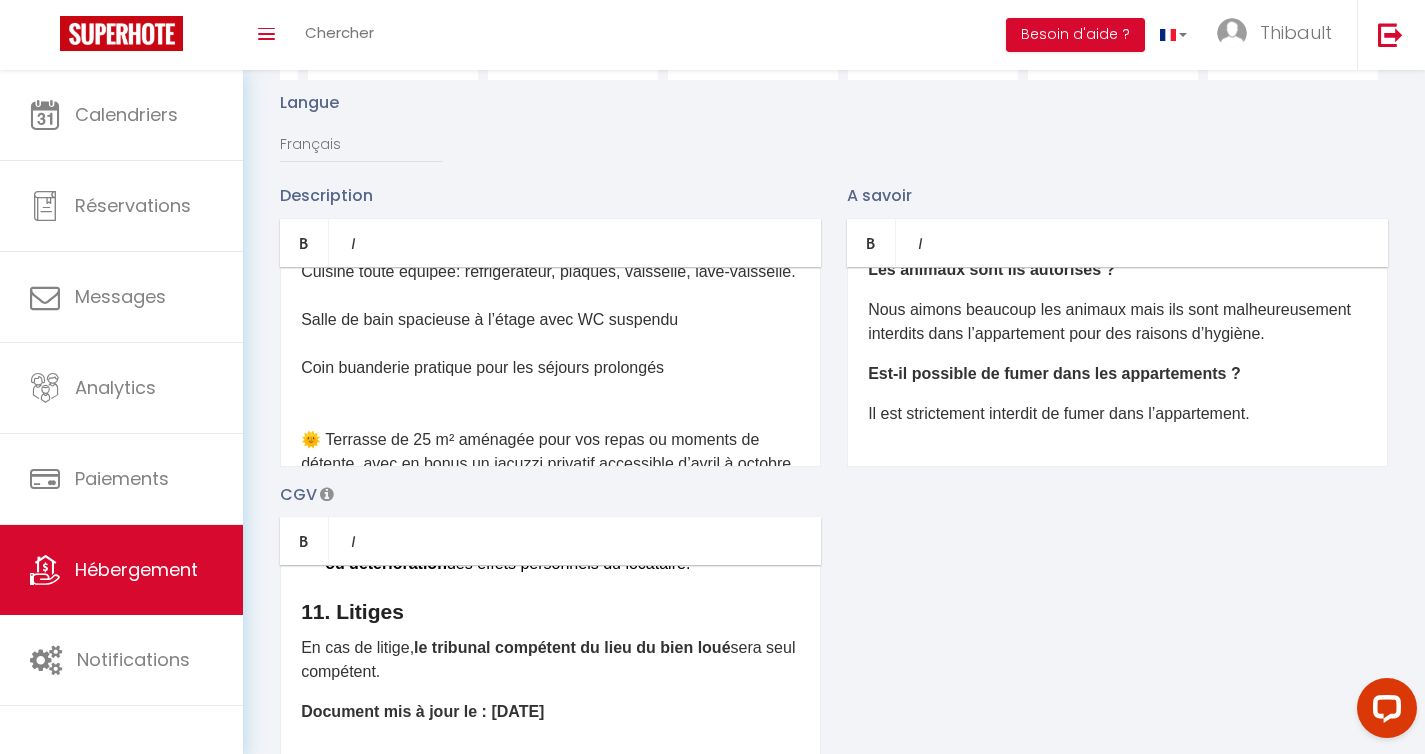 scroll, scrollTop: 521, scrollLeft: 0, axis: vertical 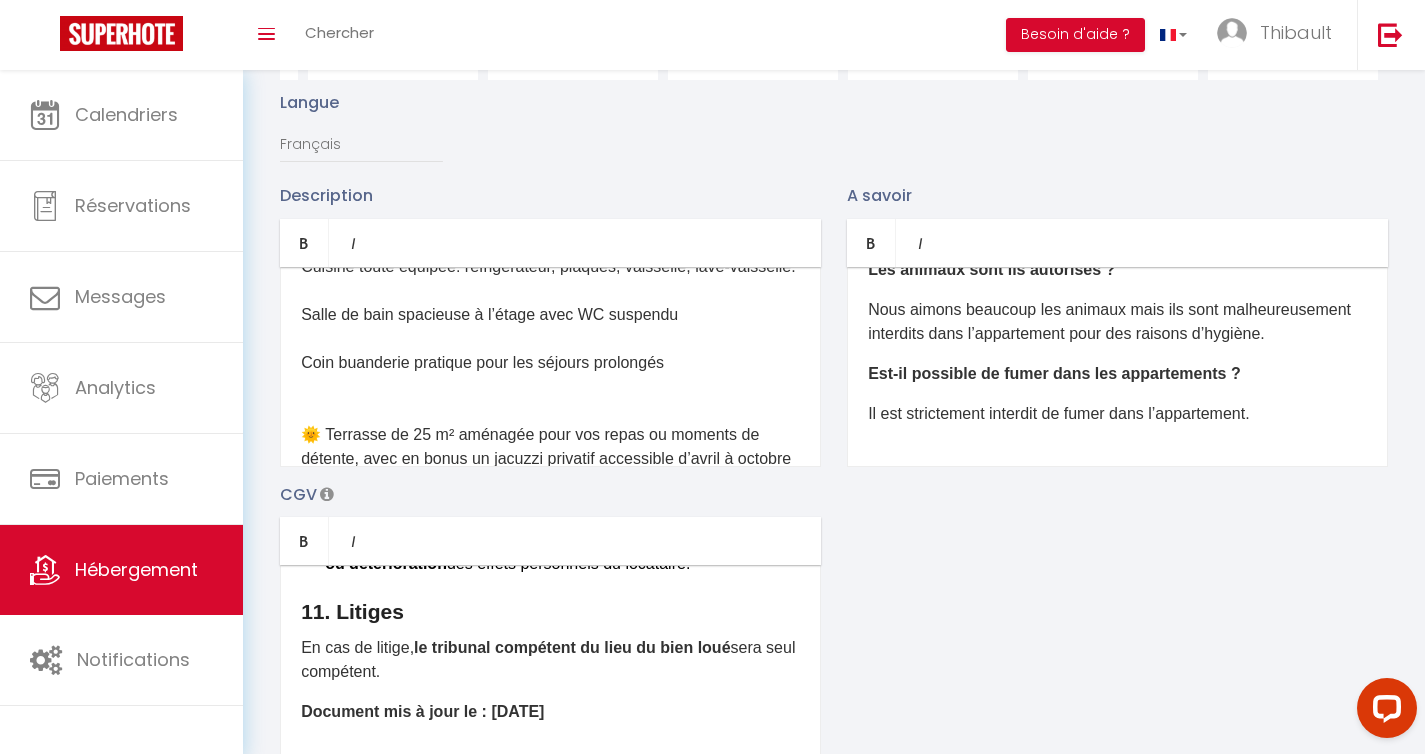 click on "✨ Appartement tout confort avec terrasse & jacuzzi Bienvenue dans ce logement indépendant avec entrée privative, situé au cœur du quartier historique de Trivalle, à deux pas de la Cité de Carcassonne. 🏡  L’espace ​ 2 chambres climatisées et équipées de lits queen size pour des nuits paisibles Salon lumineux avec canapé, TV connectée et wifi Cuisine toute équipée: réfrigérateur, plaques, vaisselle, lave-vaisselle. Salle de bain spacieuse à l’étage avec WC suspendu Coin buanderie pratique pour les séjours prolongés 🌞 Terrasse de 25 m² aménagée pour vos repas ou moments de détente, avec en bonus un jacuzzi privatif accessible d’avril à octobre Idéal pour un séjour à deux, en famille ou entre amis, cet appartement combine confort moderne et charme local." at bounding box center [550, 255] 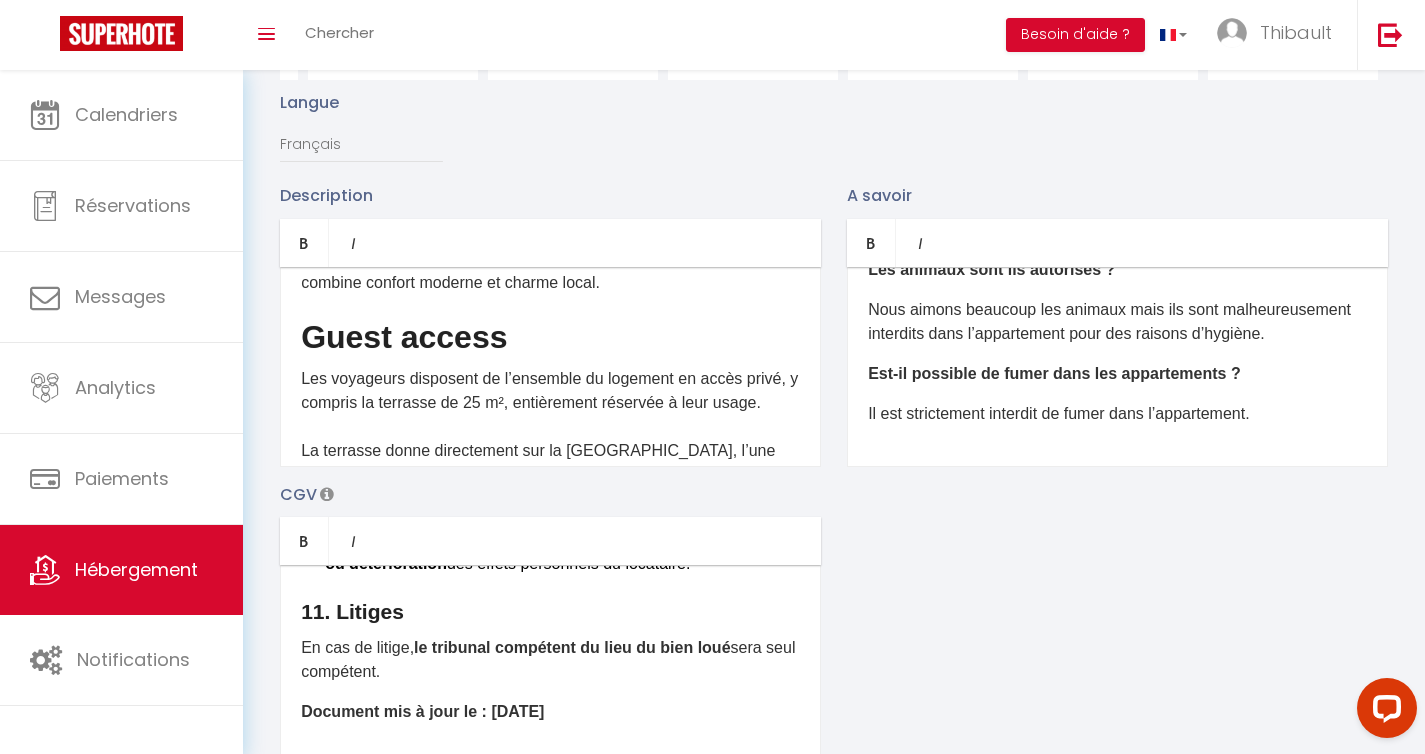 scroll, scrollTop: 859, scrollLeft: 0, axis: vertical 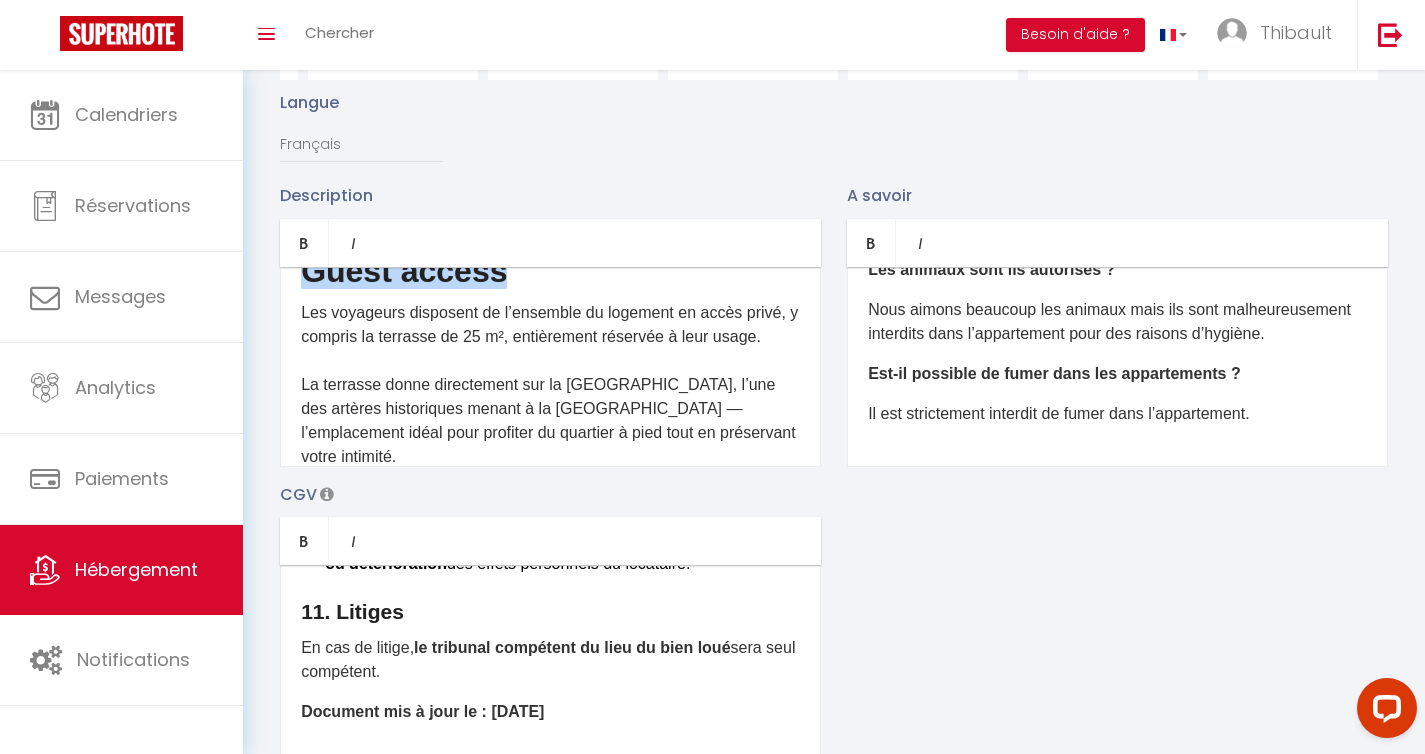 drag, startPoint x: 520, startPoint y: 348, endPoint x: 308, endPoint y: 345, distance: 212.02122 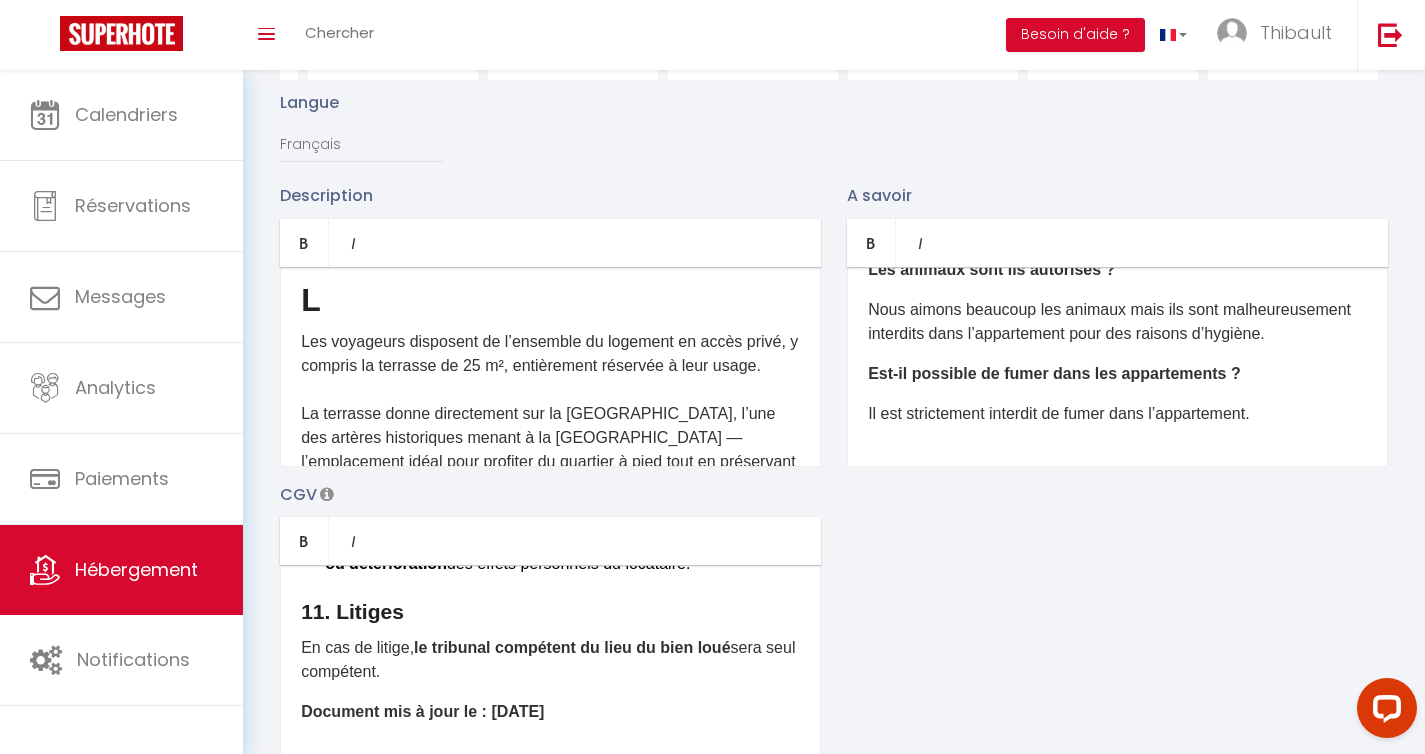 scroll, scrollTop: 787, scrollLeft: 0, axis: vertical 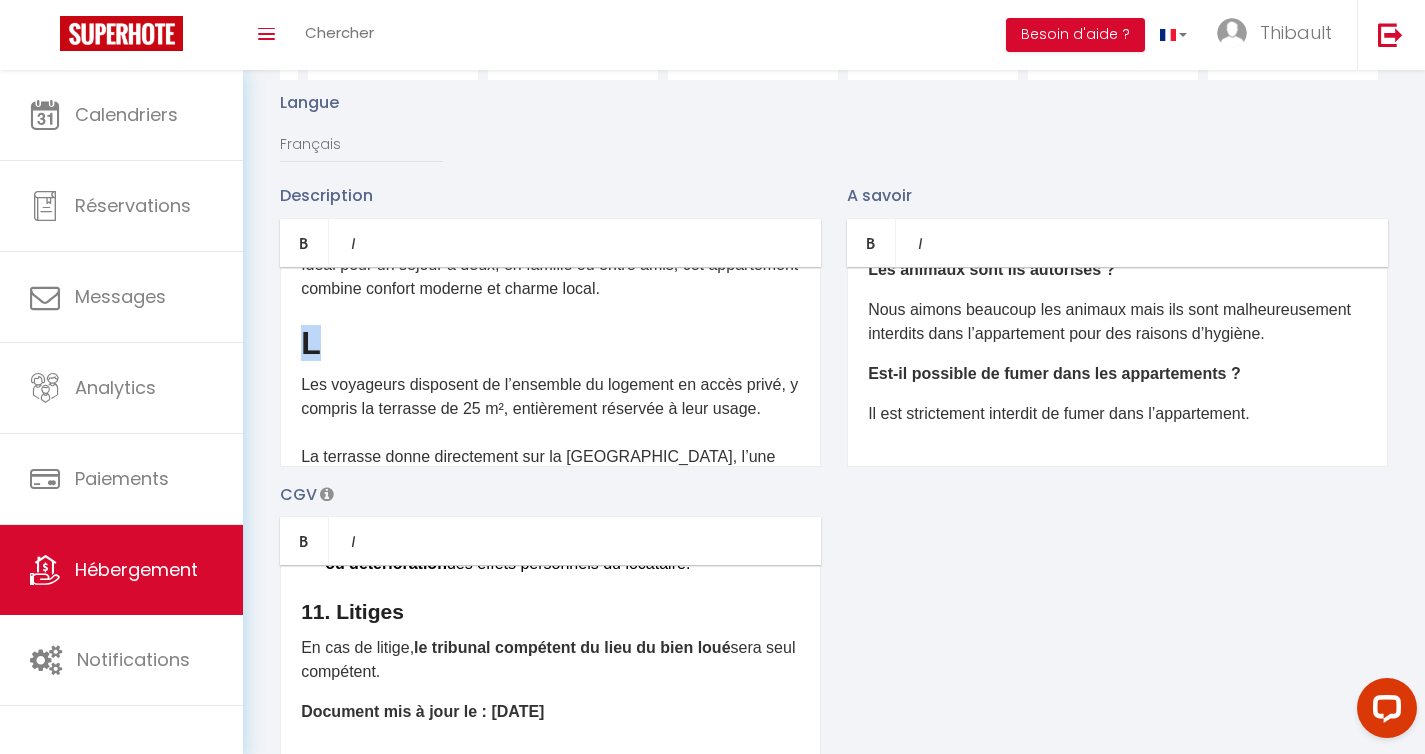 drag, startPoint x: 324, startPoint y: 417, endPoint x: 288, endPoint y: 417, distance: 36 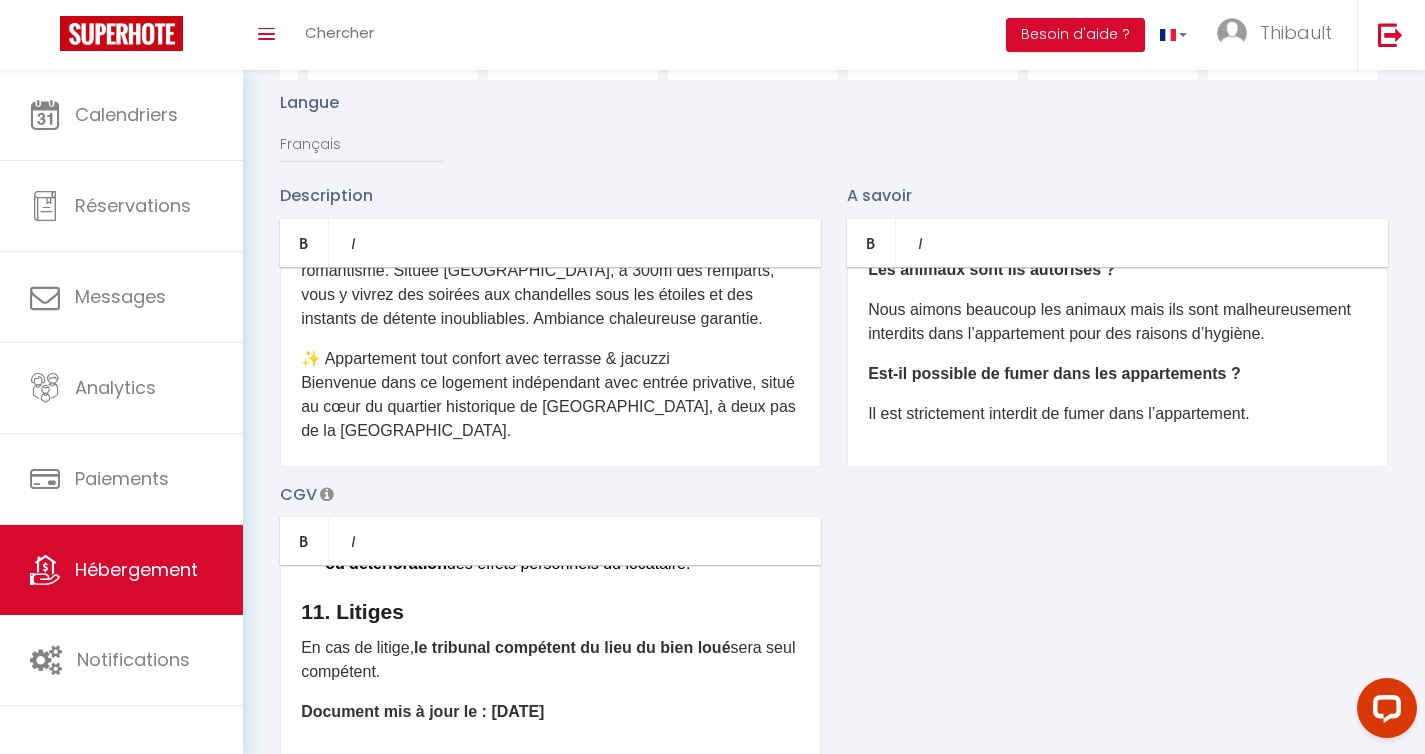 scroll, scrollTop: 142, scrollLeft: 0, axis: vertical 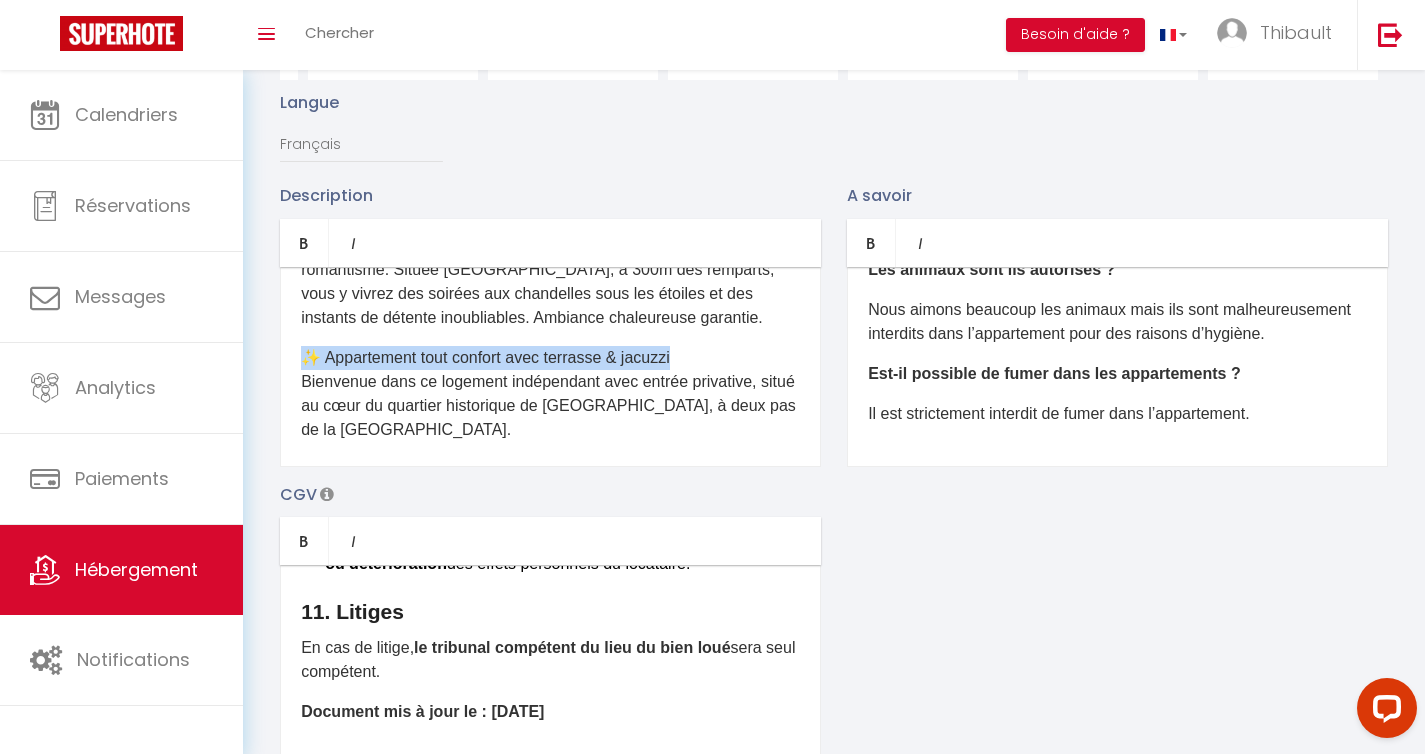 drag, startPoint x: 691, startPoint y: 366, endPoint x: 280, endPoint y: 365, distance: 411.00122 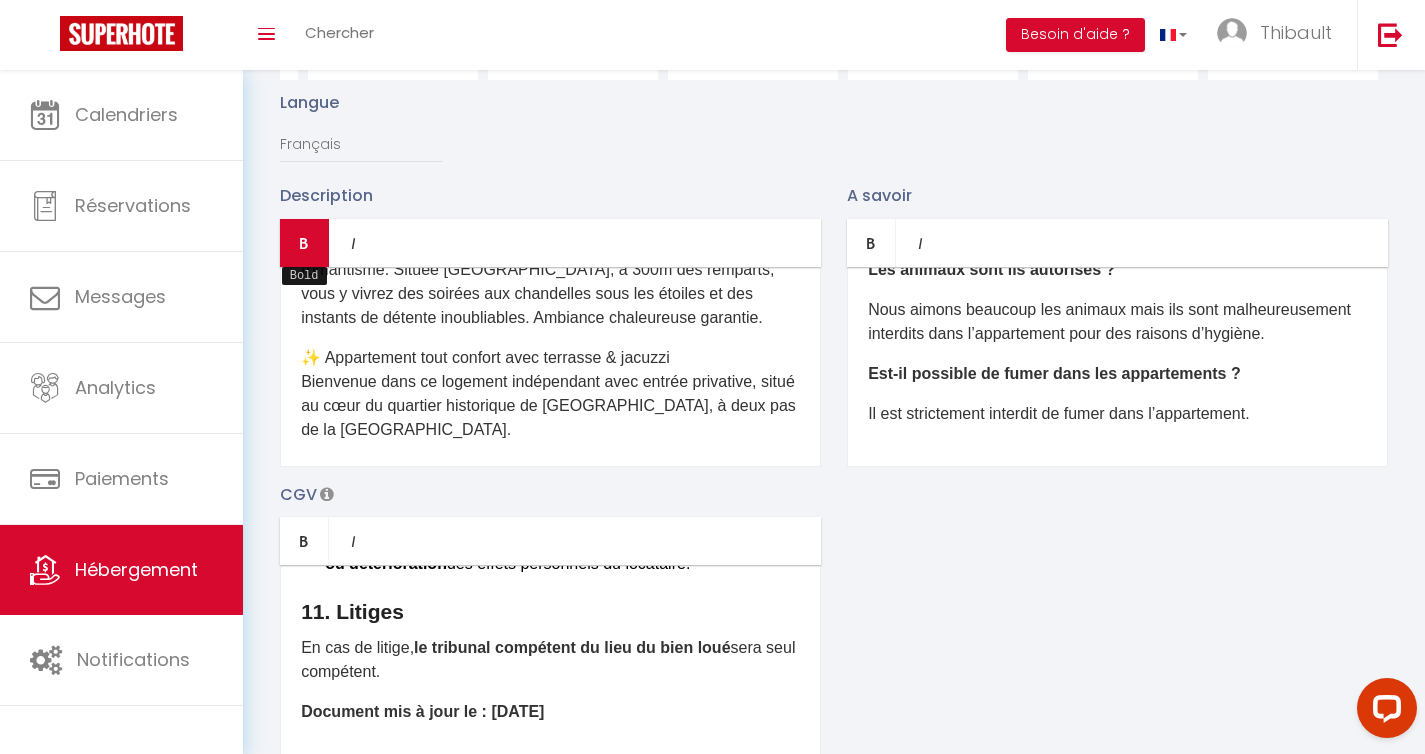 click on "Bold" at bounding box center [304, 243] 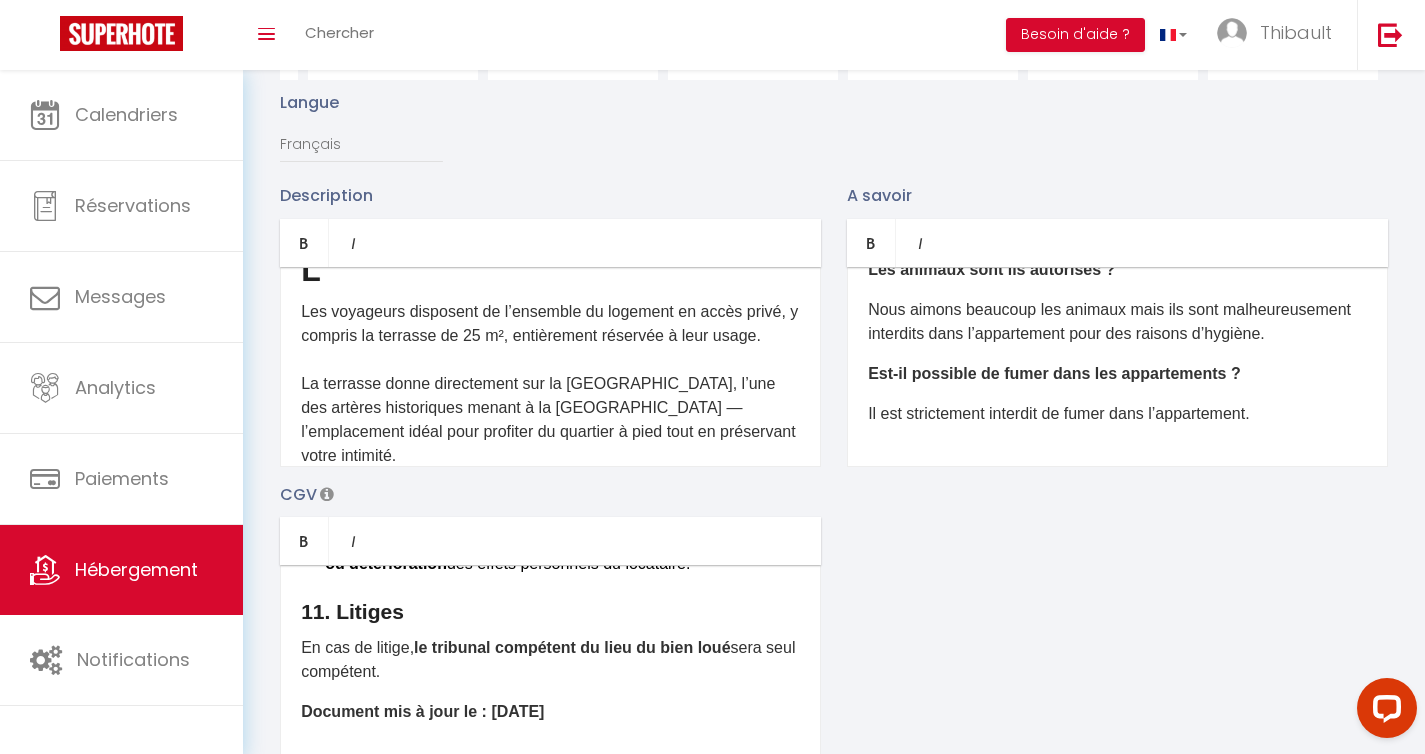 scroll, scrollTop: 862, scrollLeft: 0, axis: vertical 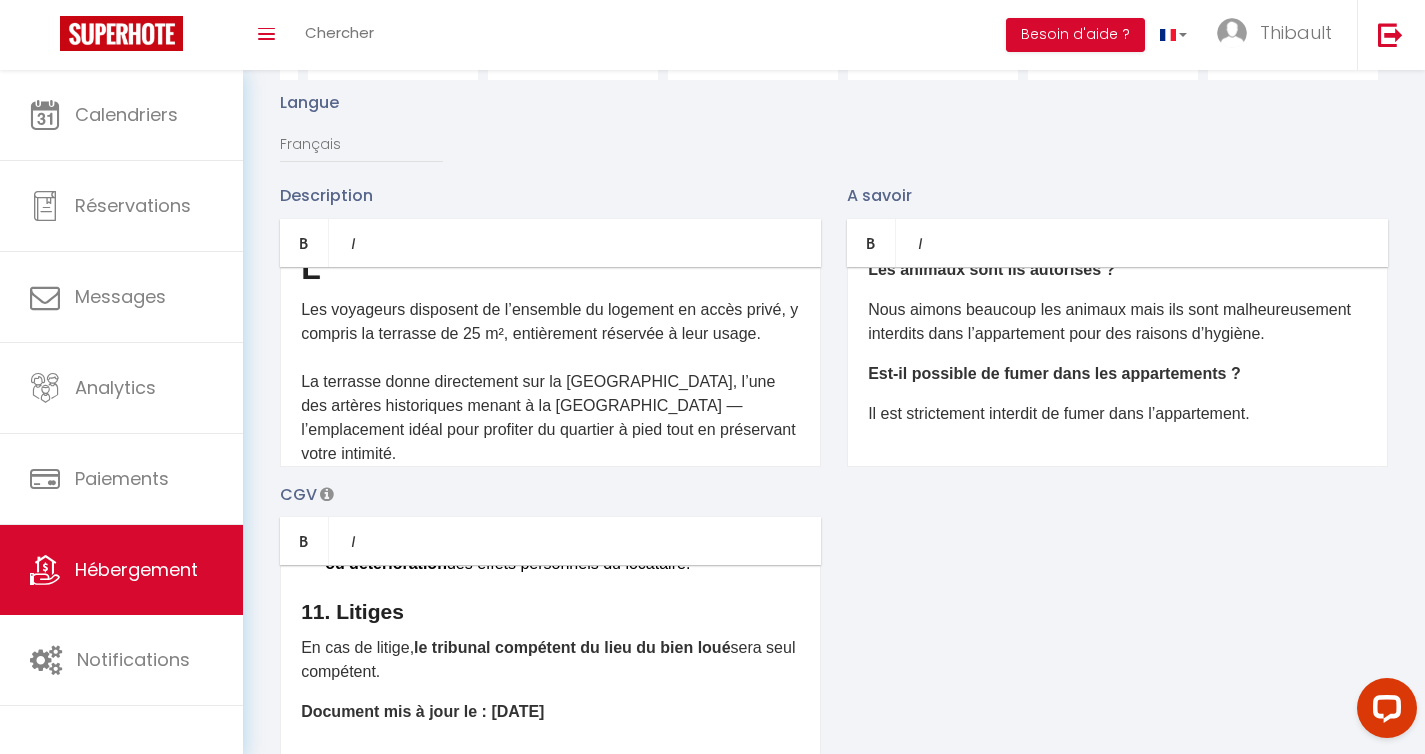 click on "L" at bounding box center [550, 268] 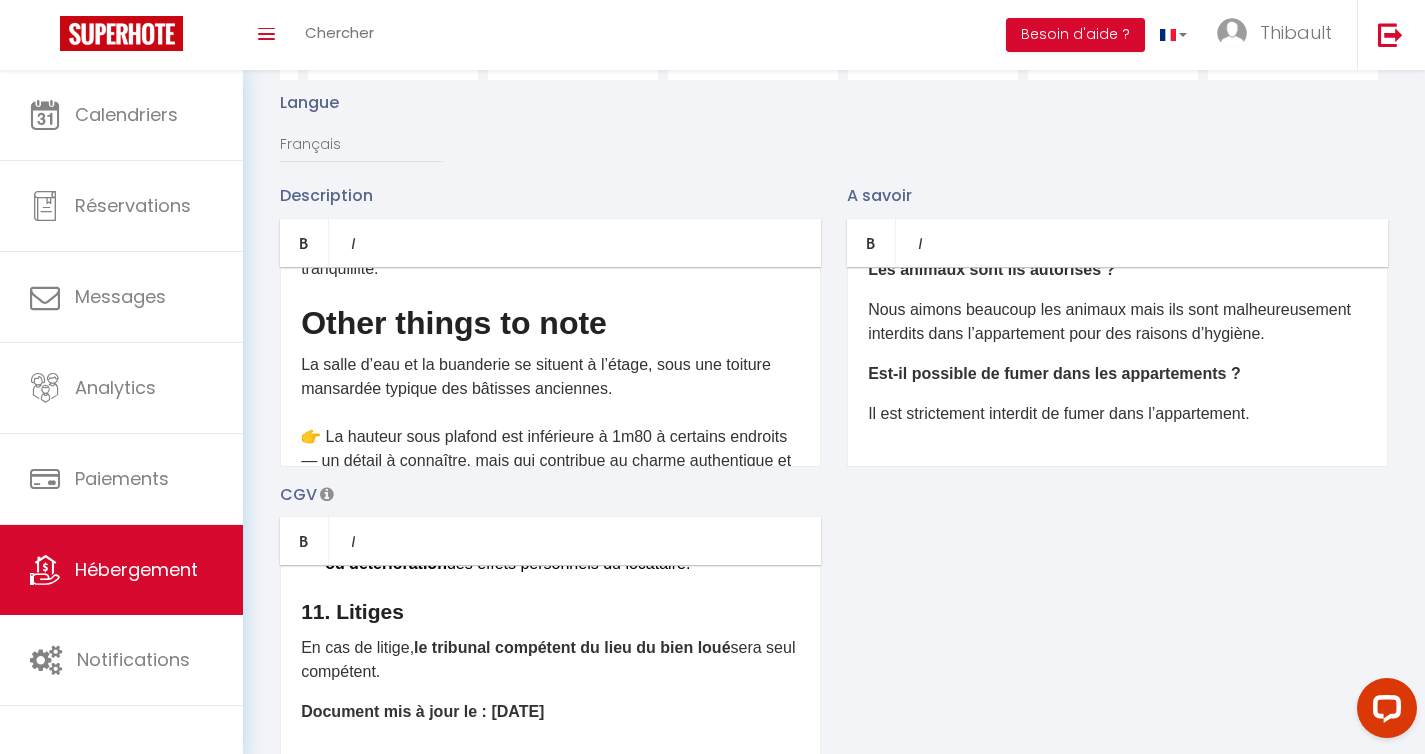 scroll, scrollTop: 1127, scrollLeft: 0, axis: vertical 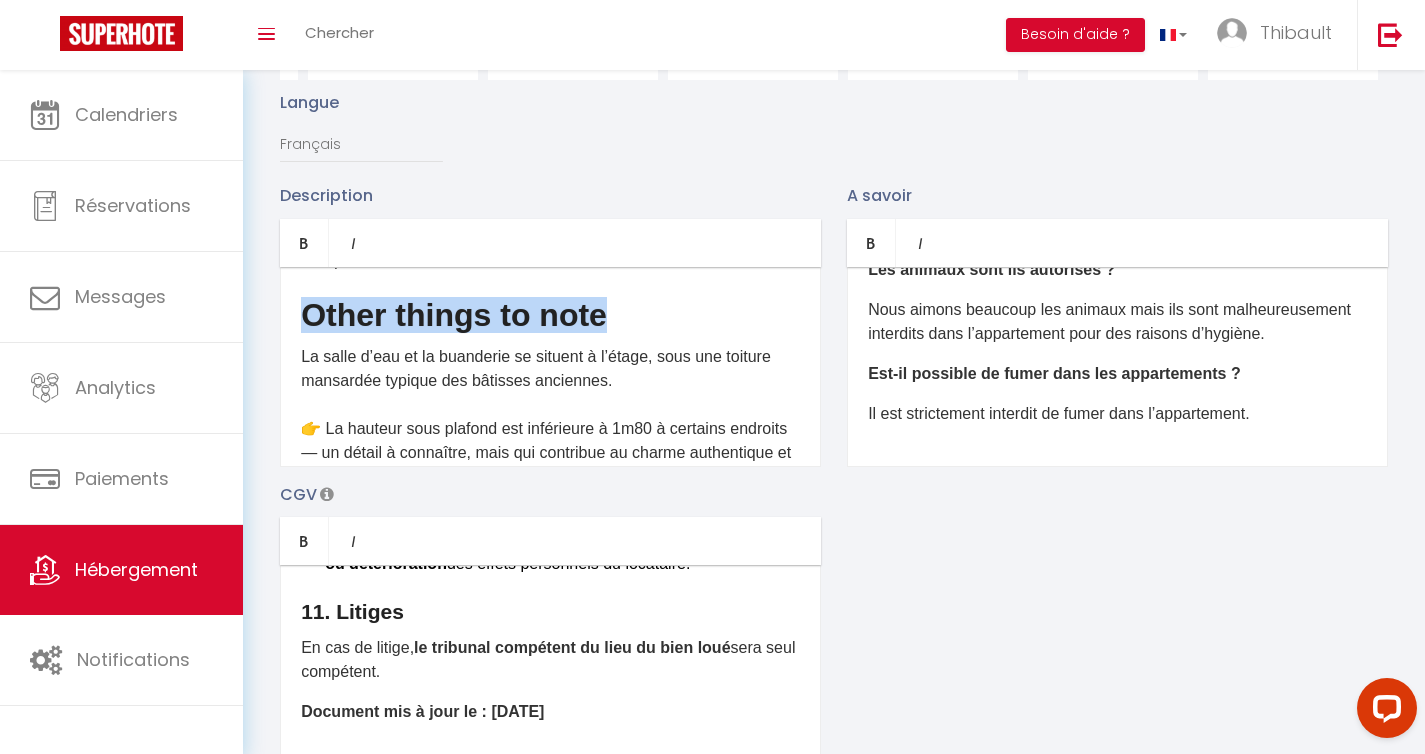 drag, startPoint x: 612, startPoint y: 403, endPoint x: 308, endPoint y: 403, distance: 304 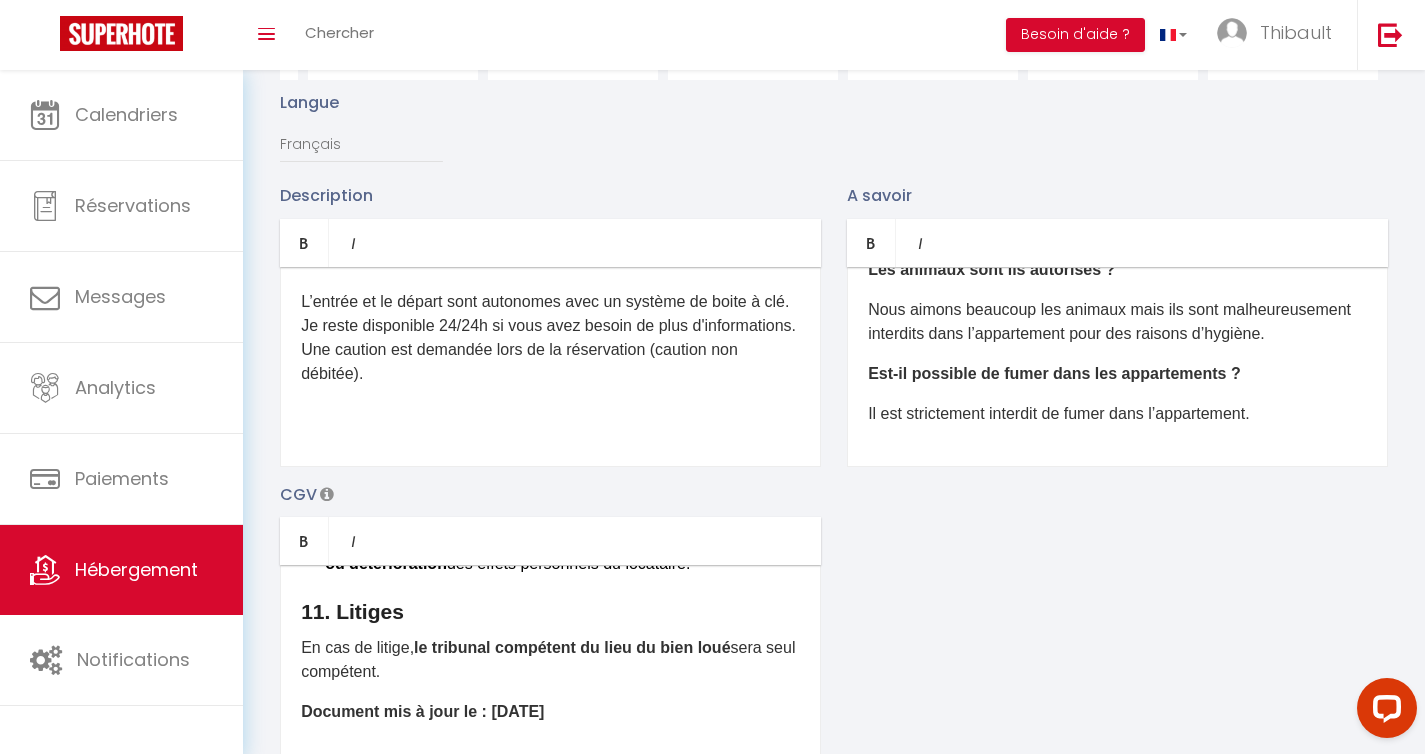scroll, scrollTop: 1731, scrollLeft: 0, axis: vertical 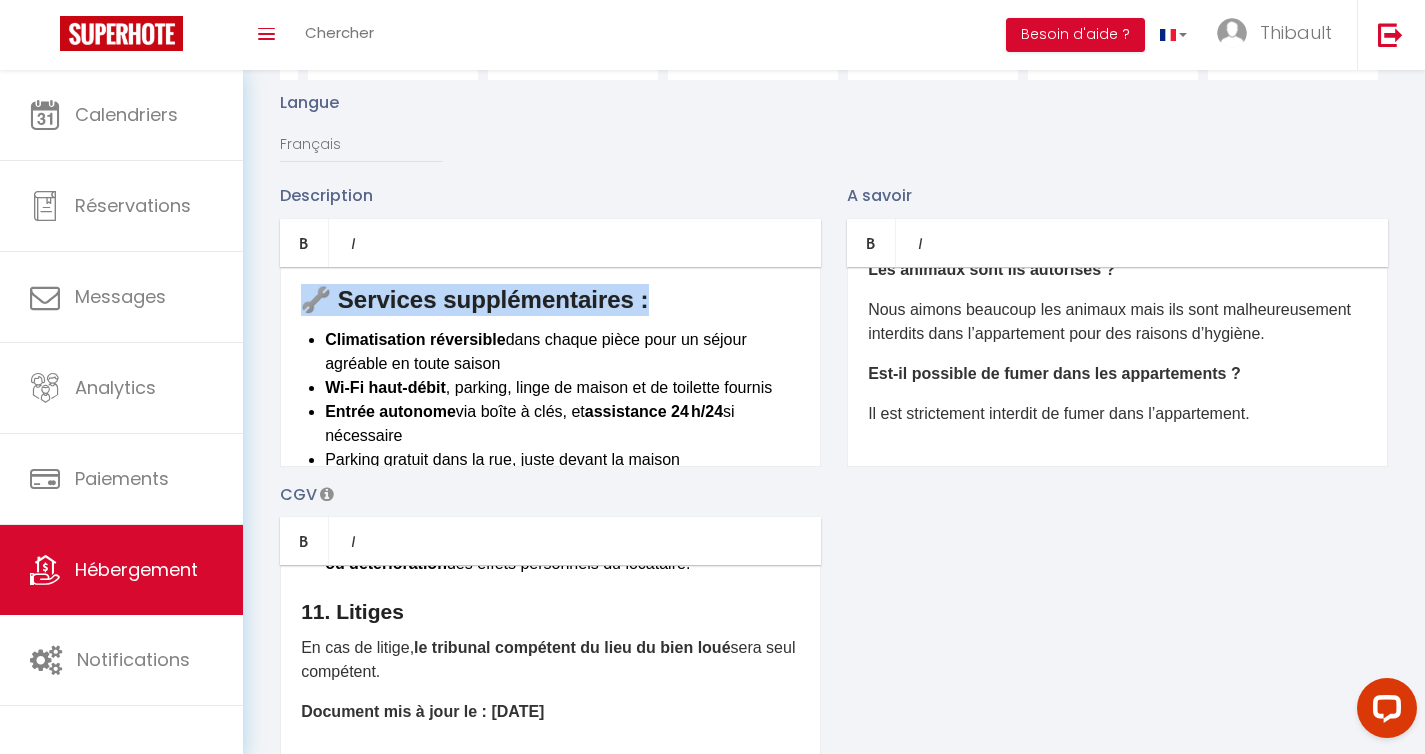 drag, startPoint x: 654, startPoint y: 387, endPoint x: 307, endPoint y: 386, distance: 347.00143 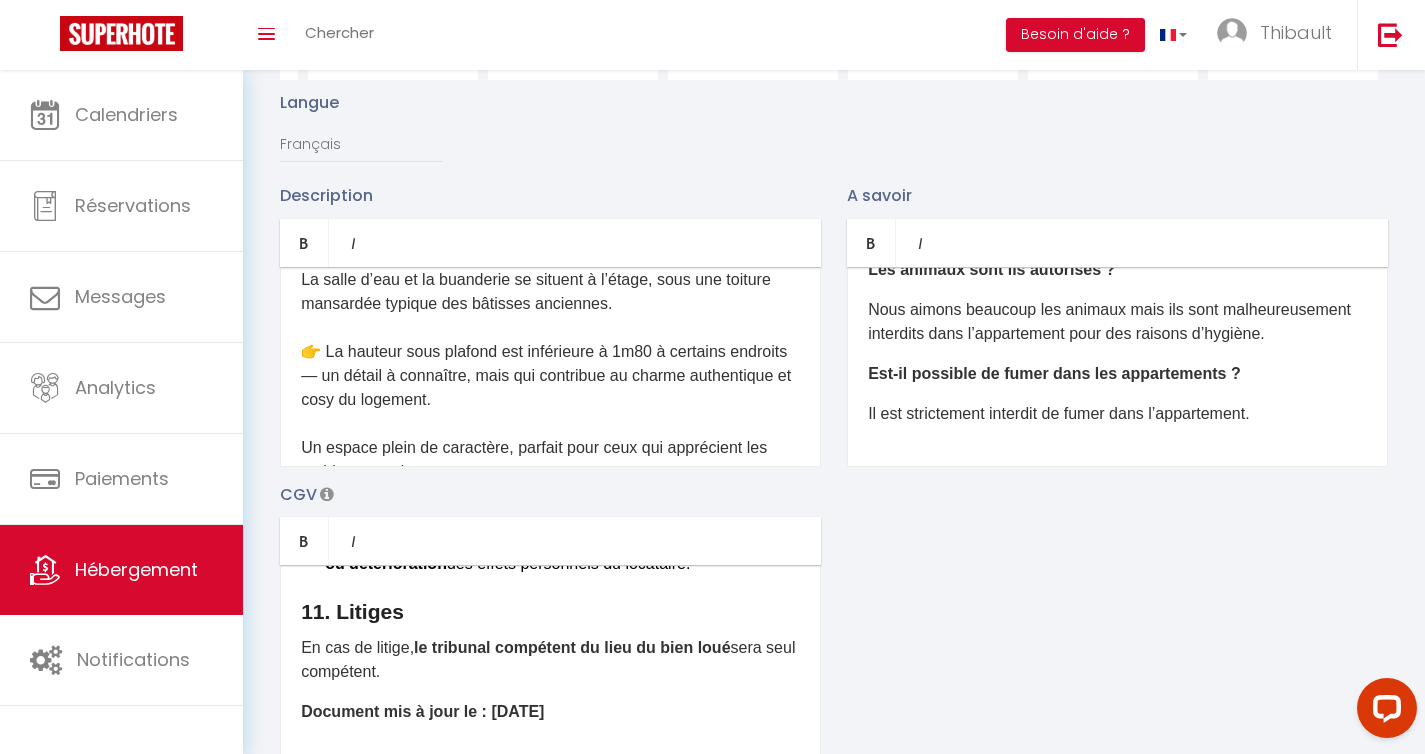 scroll, scrollTop: 1157, scrollLeft: 0, axis: vertical 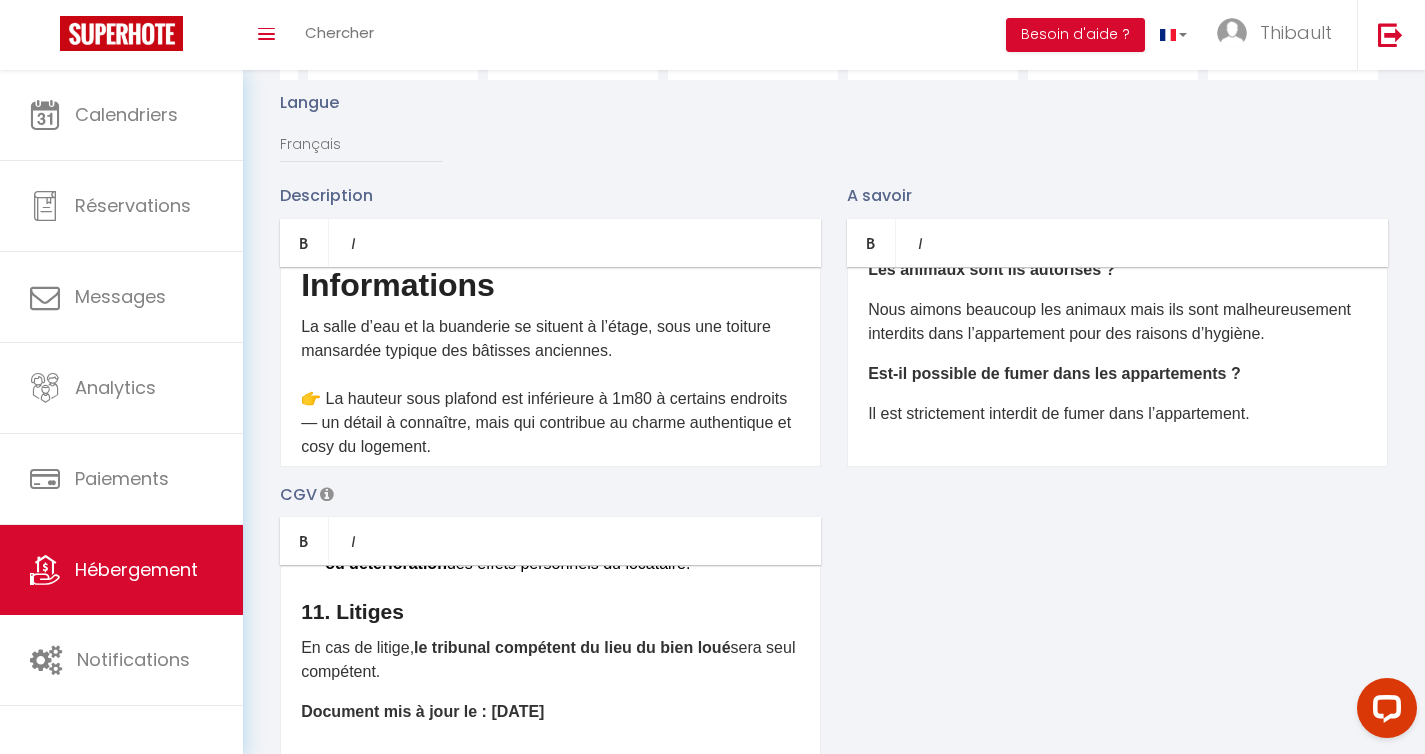drag, startPoint x: 520, startPoint y: 371, endPoint x: 294, endPoint y: 371, distance: 226 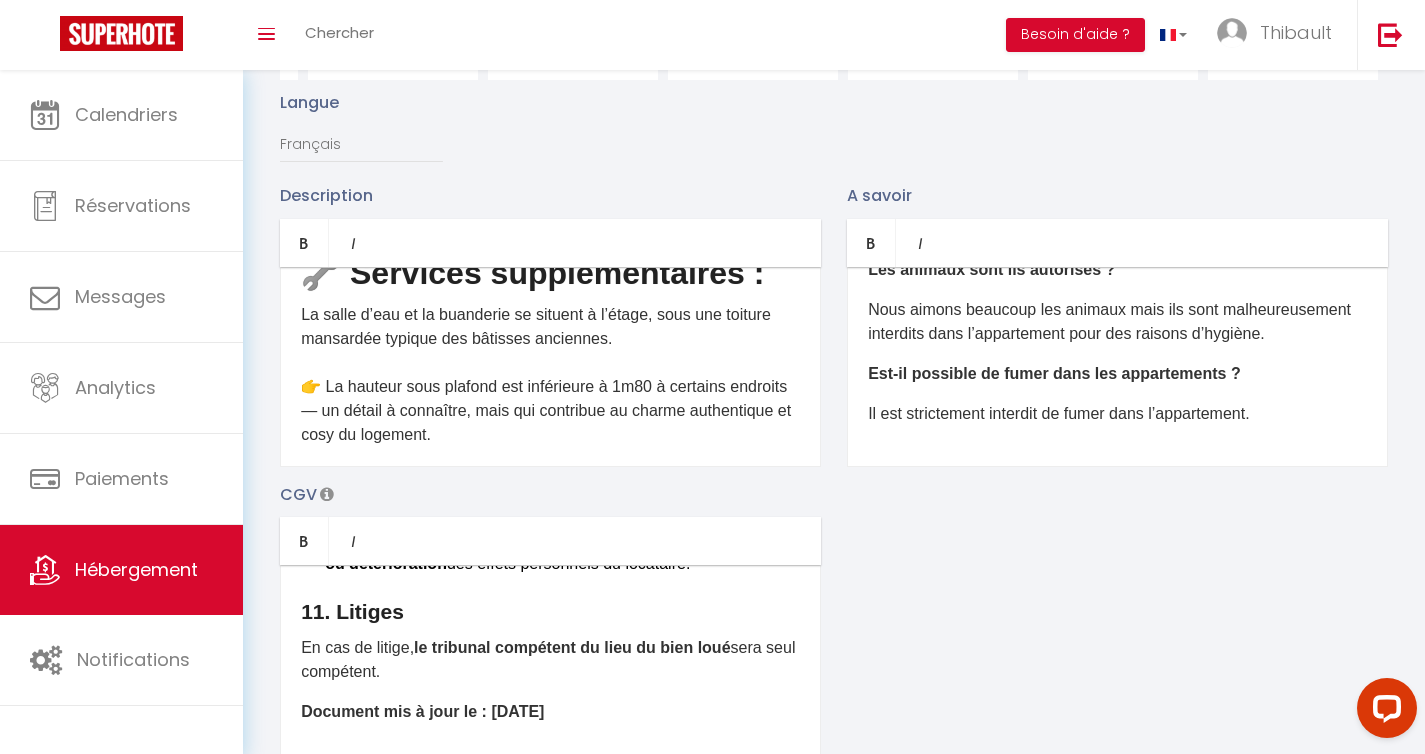 scroll, scrollTop: 1158, scrollLeft: 0, axis: vertical 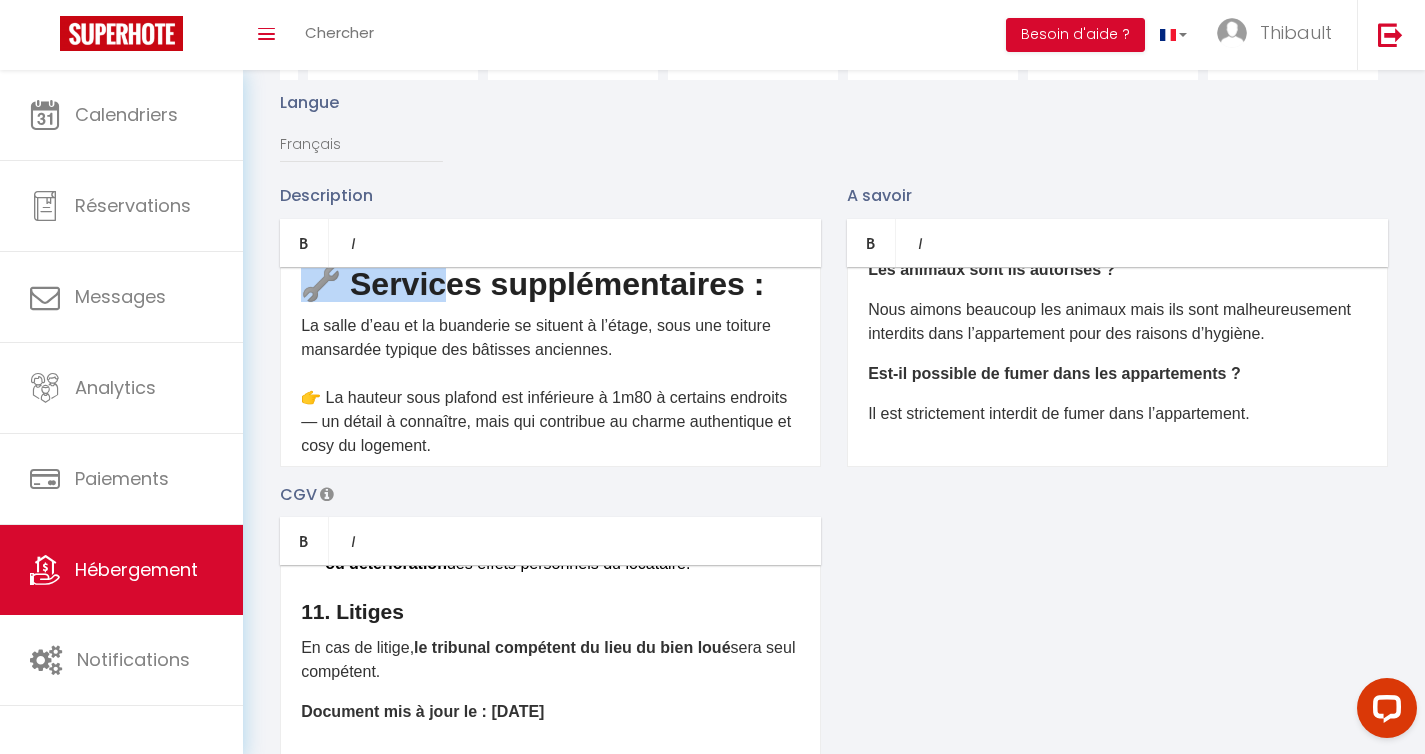 drag, startPoint x: 436, startPoint y: 358, endPoint x: 300, endPoint y: 366, distance: 136.23509 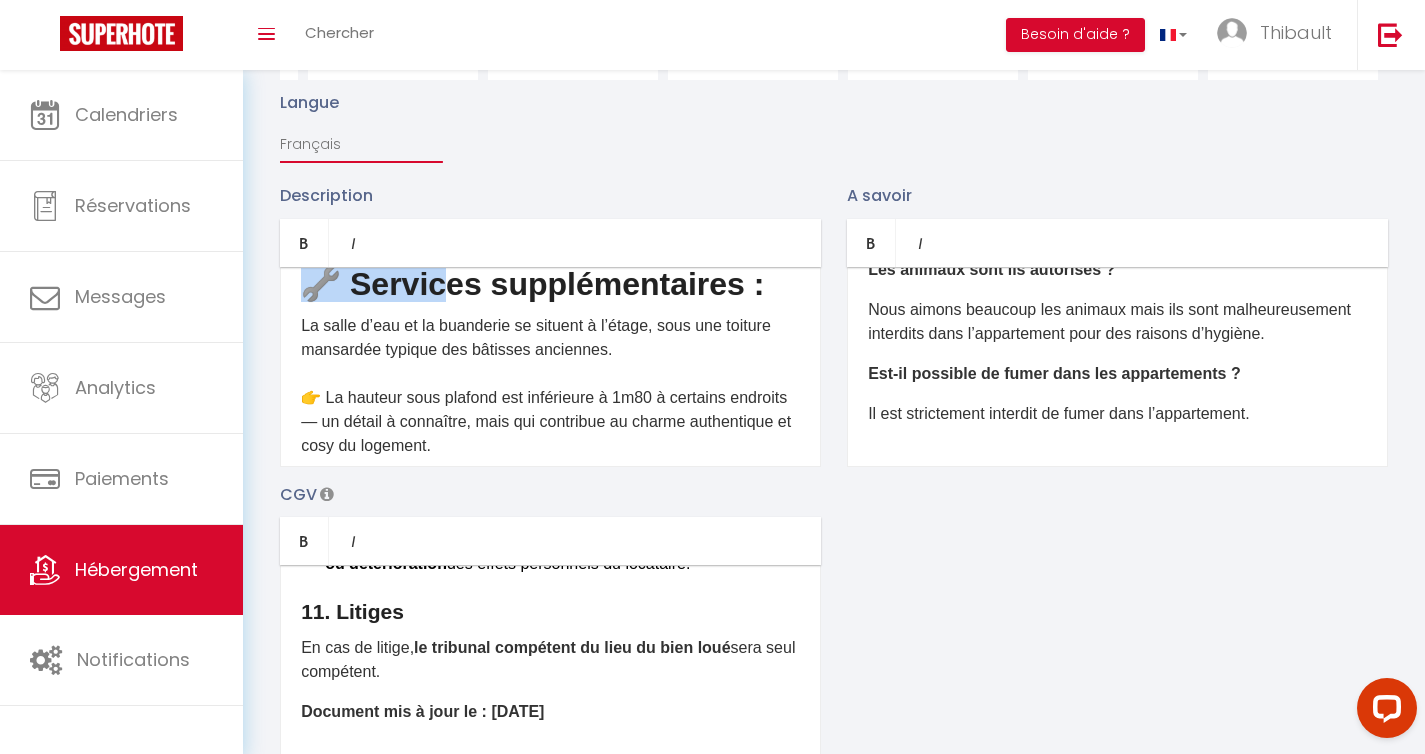 click on "Français Anglais Portugais Espagnol Italien" at bounding box center [361, 144] 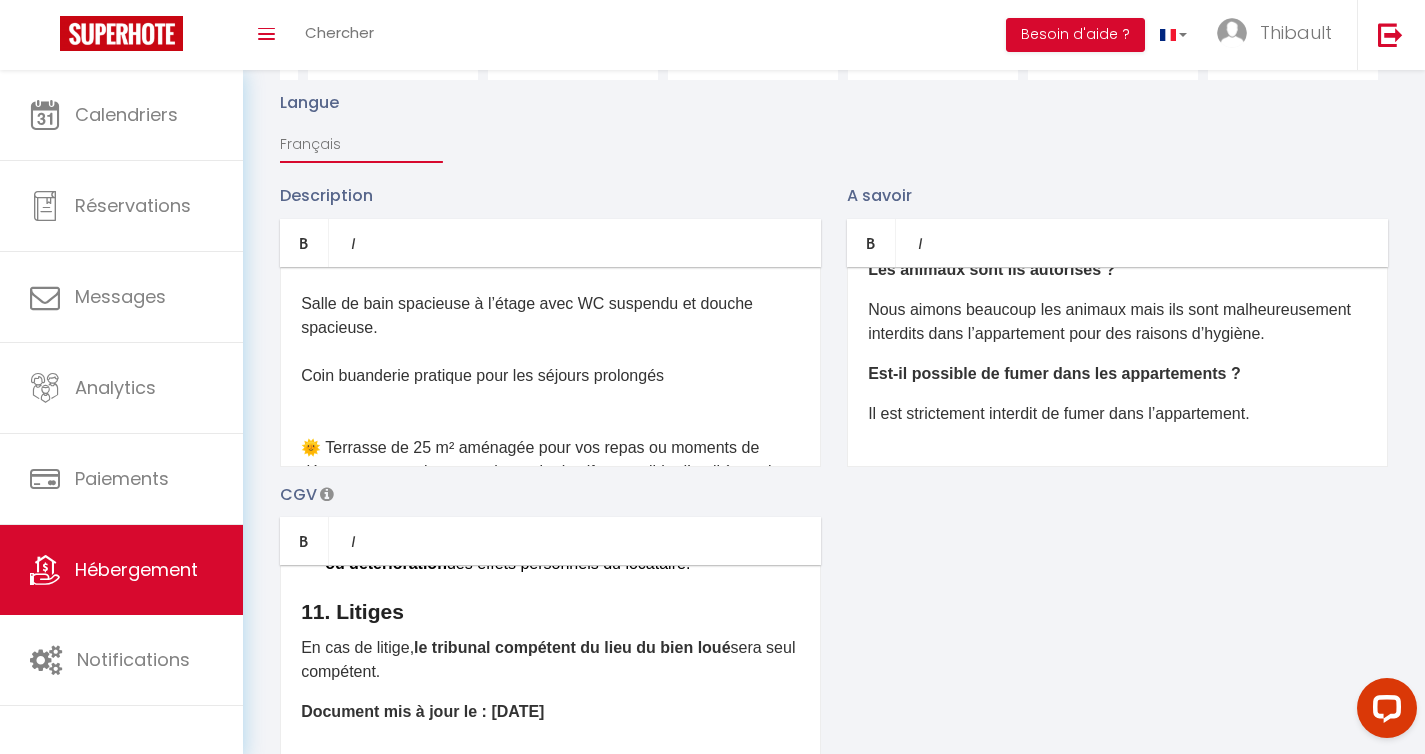 scroll, scrollTop: 328, scrollLeft: 0, axis: vertical 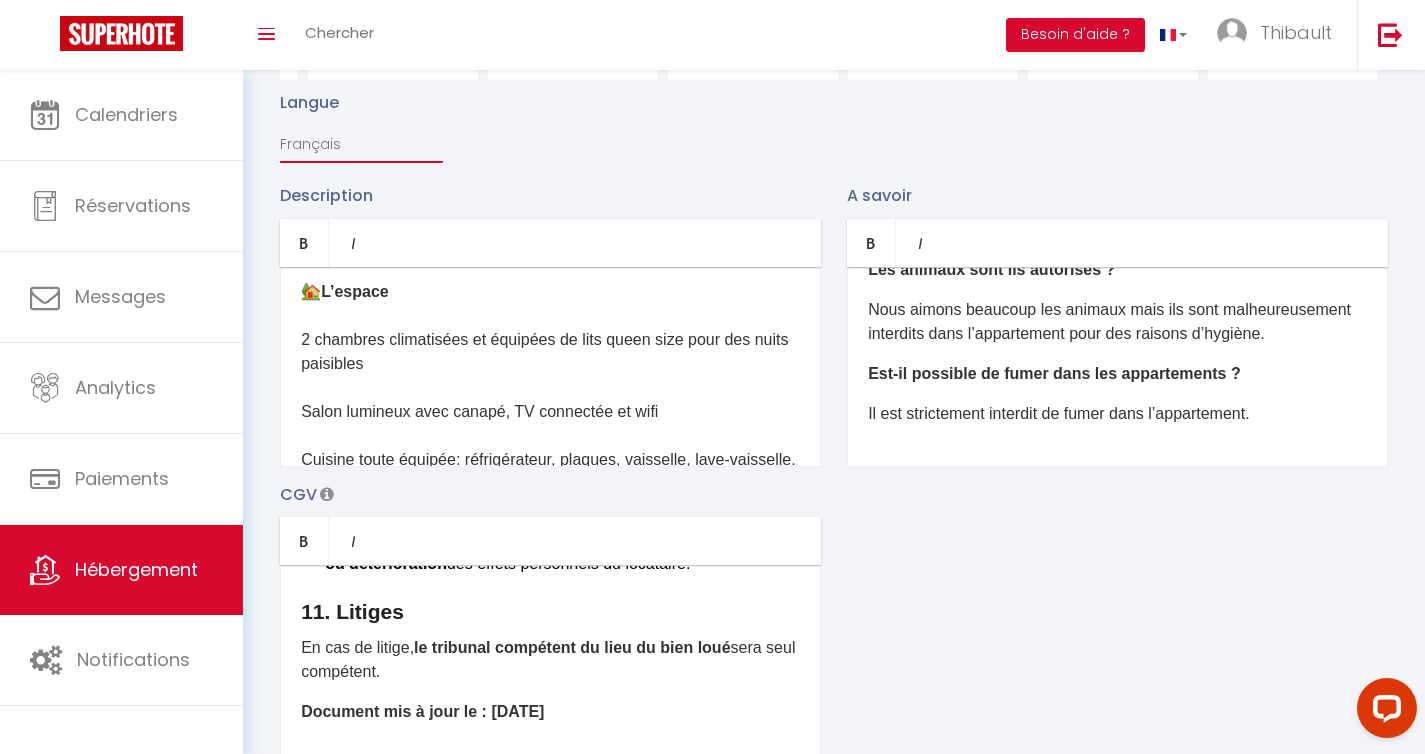click on "Français Anglais Portugais Espagnol Italien" at bounding box center [361, 144] 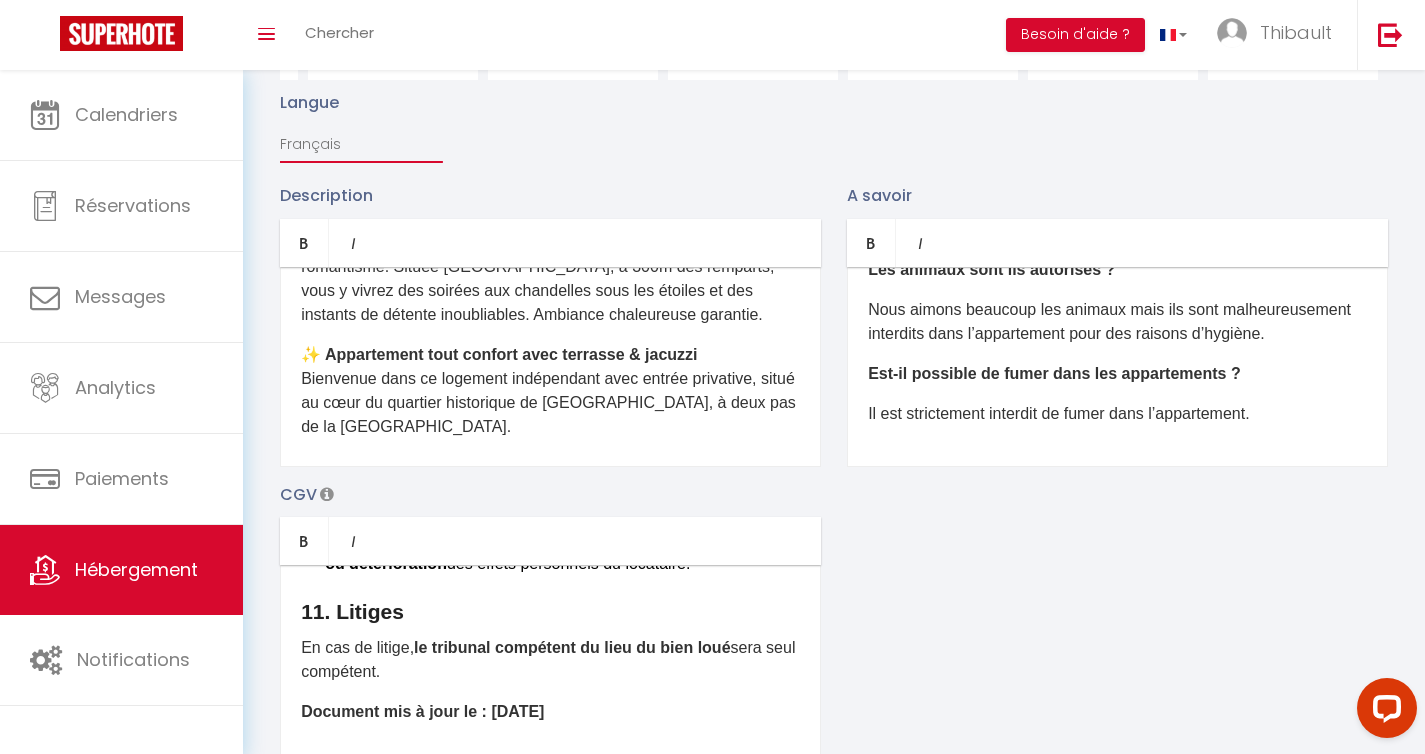 scroll, scrollTop: 0, scrollLeft: 0, axis: both 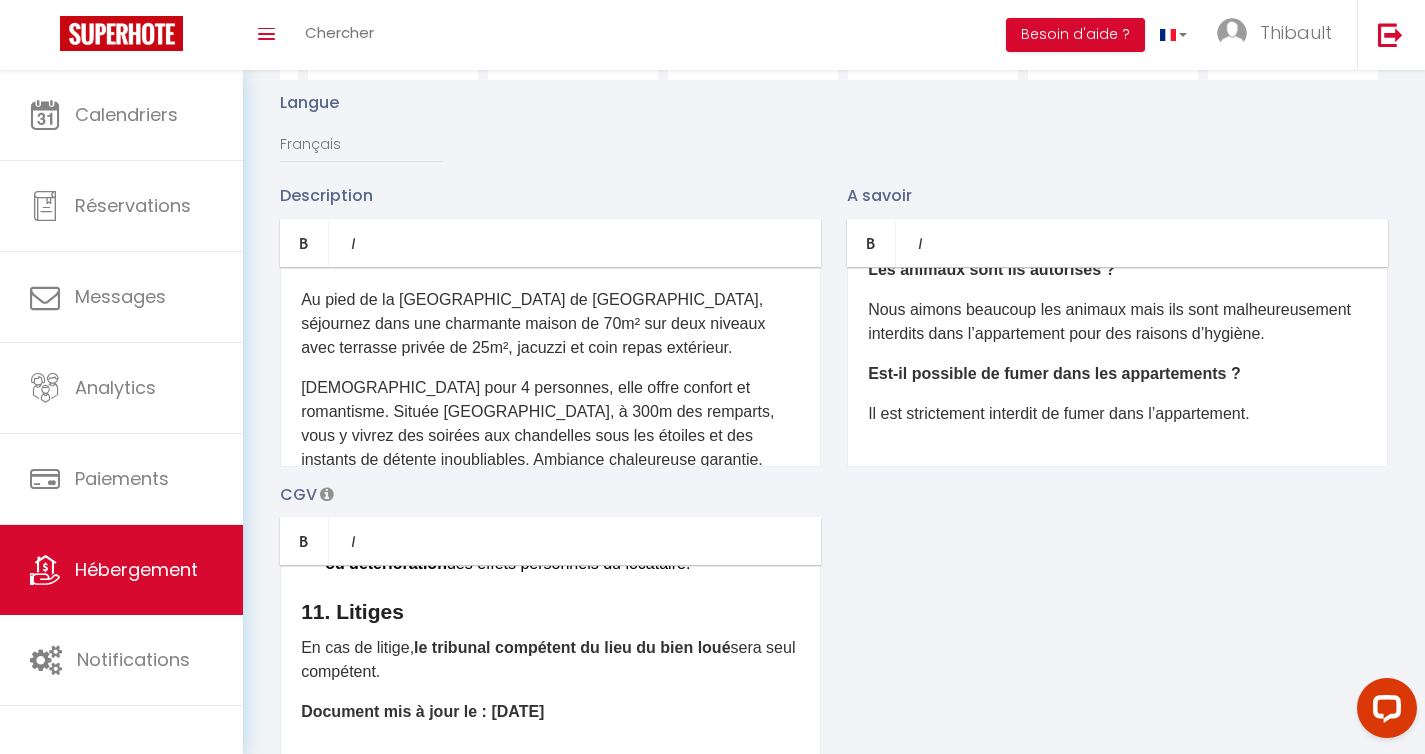 click on "Au pied de la Cité Médiévale de Carcassonne, séjournez dans une charmante maison de 70m² sur deux niveaux avec terrasse privée de 25m², jacuzzi et coin repas extérieur. Idéale pour 4 personnes, elle offre confort et romantisme. Située rue Trivalle, à 300m des remparts, vous y vivrez des soirées aux chandelles sous les étoiles et des instants de détente inoubliables. Ambiance chaleureuse garantie.
✨ Appartement tout confort avec terrasse & jacuzzi Bienvenue dans ce logement indépendant avec entrée privative, situé au cœur du quartier historique de Trivalle, à deux pas de la Cité de Carcassonne. 🏡  L’espace ​ 2 chambres climatisées et équipées de lits queen size pour des nuits paisibles Salon lumineux avec canapé, TV connectée et wifi Cuisine toute équipée: réfrigérateur, plaques, vaisselle, lave-vaisselle. Salle de bain spacieuse à l’étage avec WC suspendu et douche spacieuse. Coin buanderie pratique pour les séjours prolongés
L
Entrée autonome" at bounding box center [550, 367] 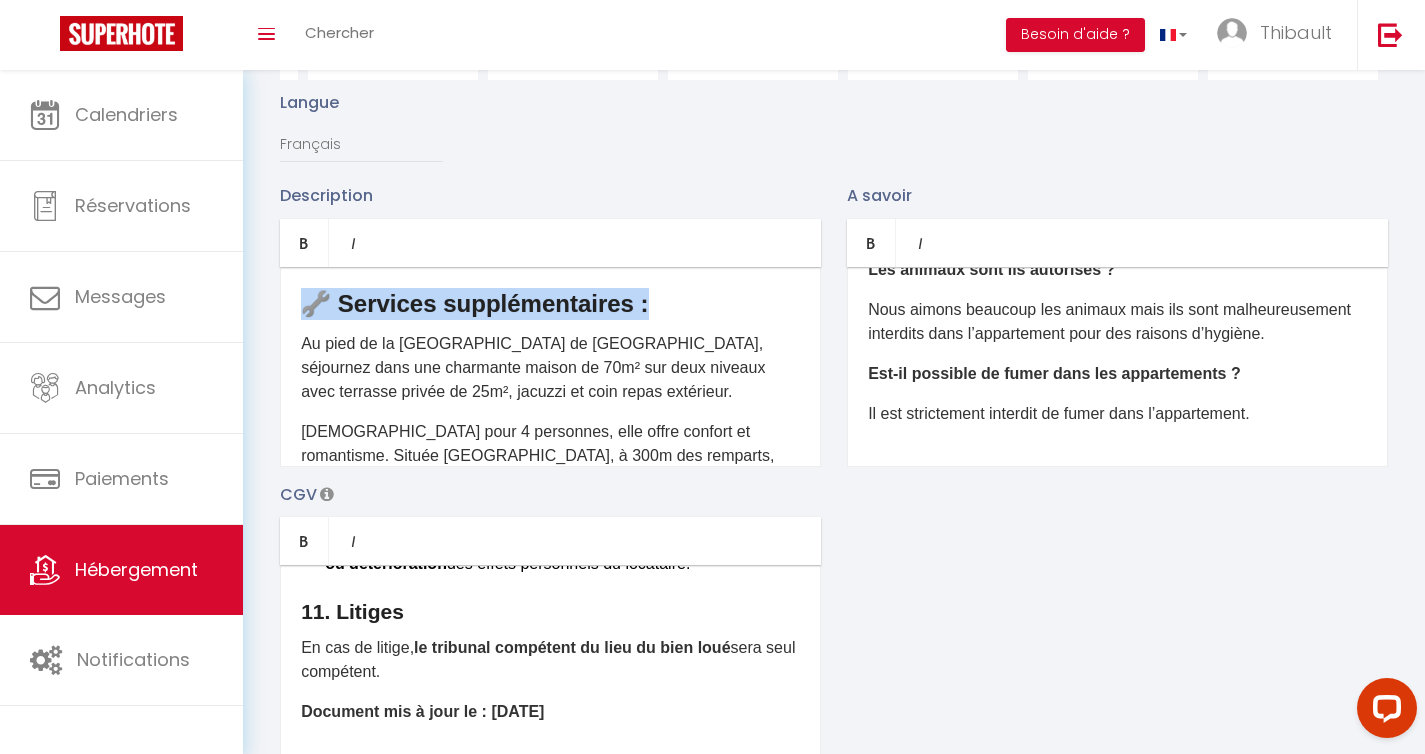 drag, startPoint x: 652, startPoint y: 314, endPoint x: 280, endPoint y: 310, distance: 372.0215 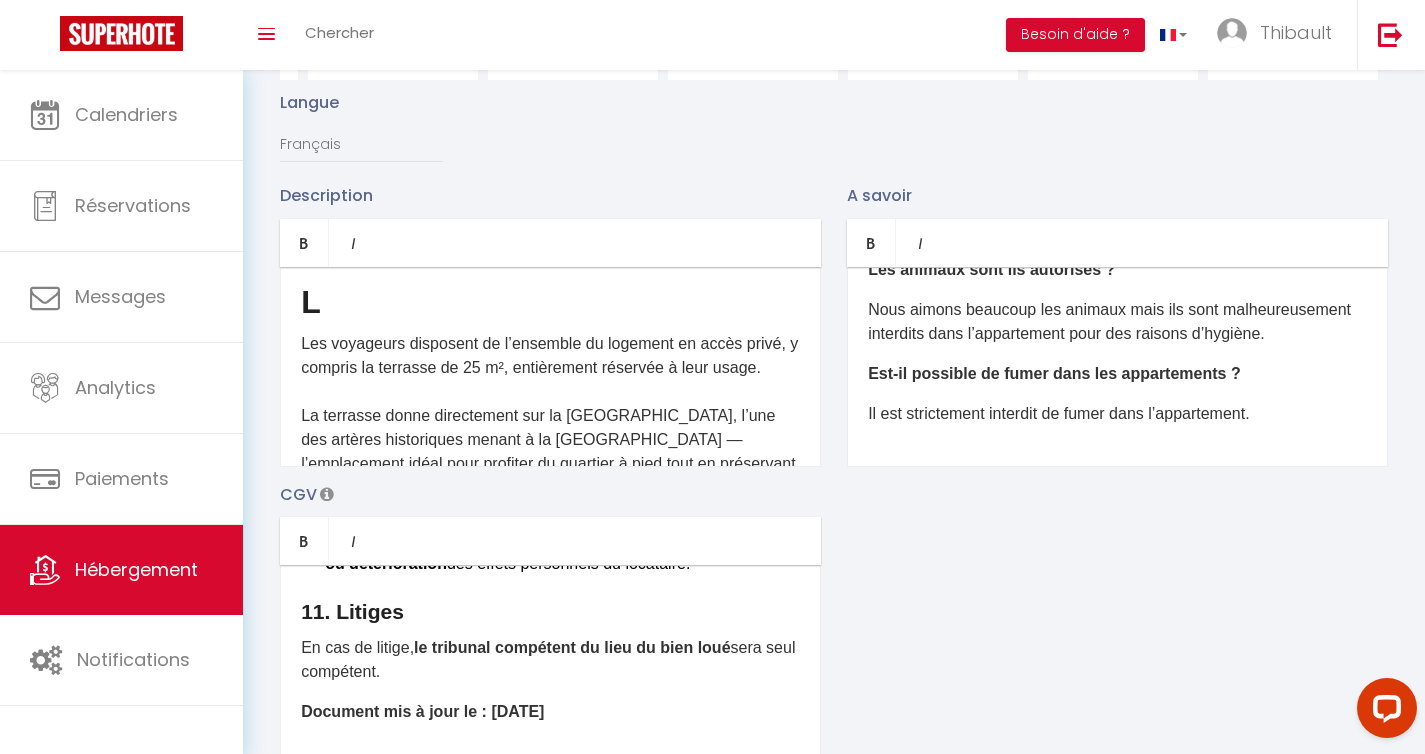 scroll, scrollTop: 877, scrollLeft: 0, axis: vertical 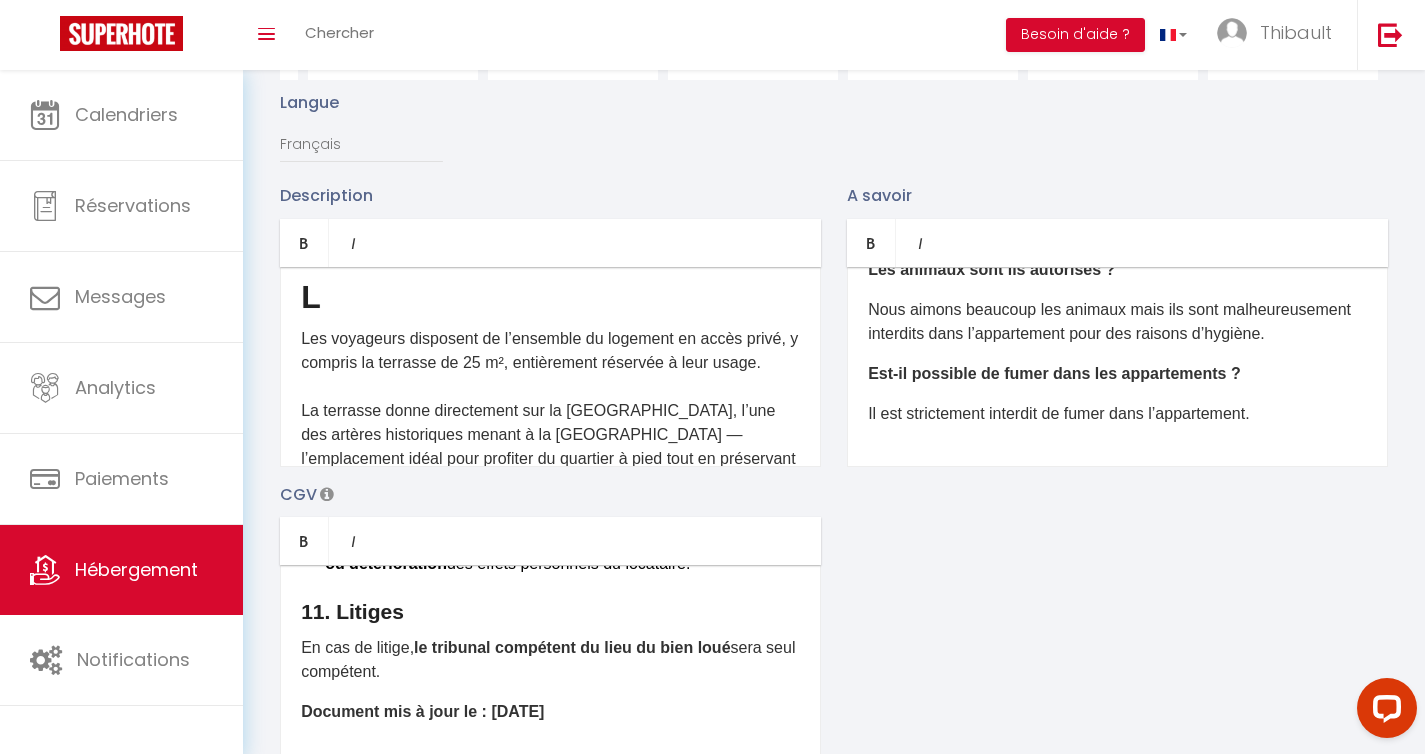 click on "L" at bounding box center [550, 297] 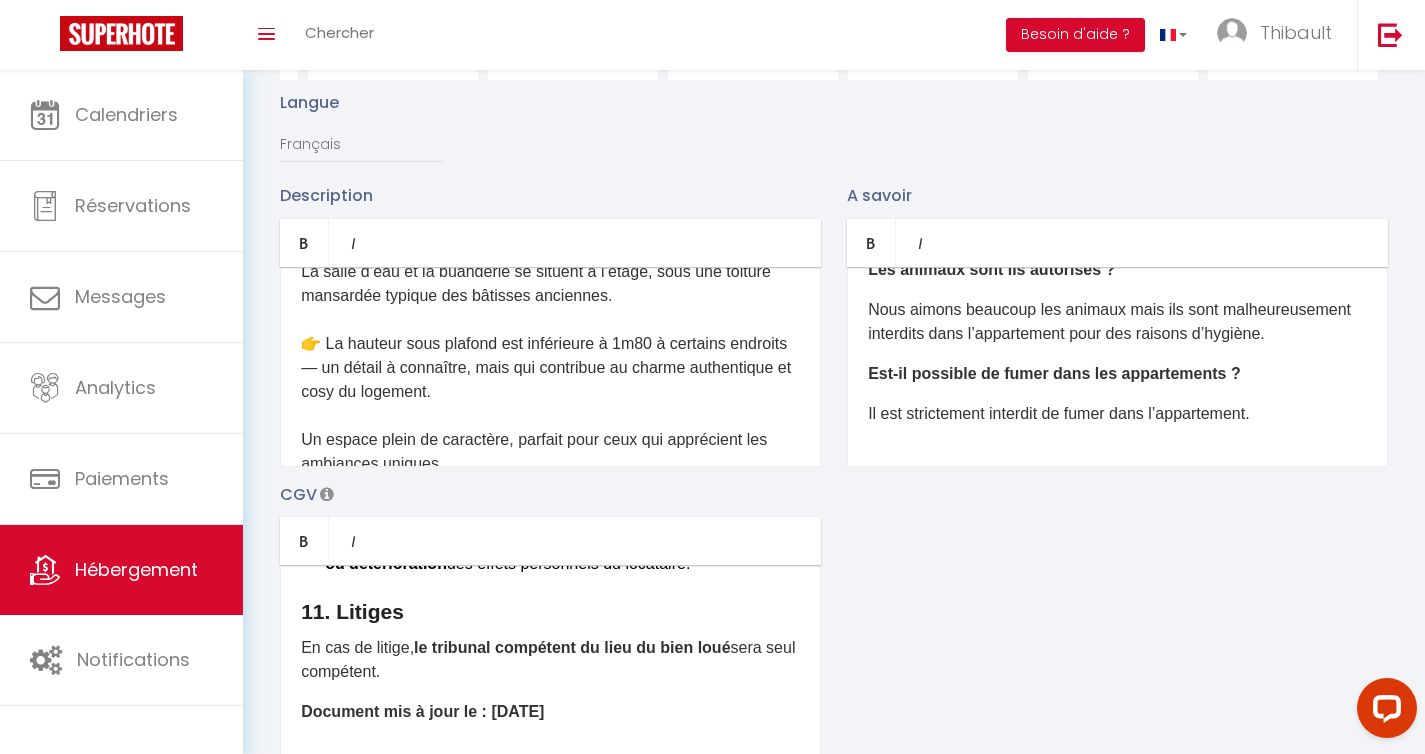 scroll, scrollTop: 1208, scrollLeft: 0, axis: vertical 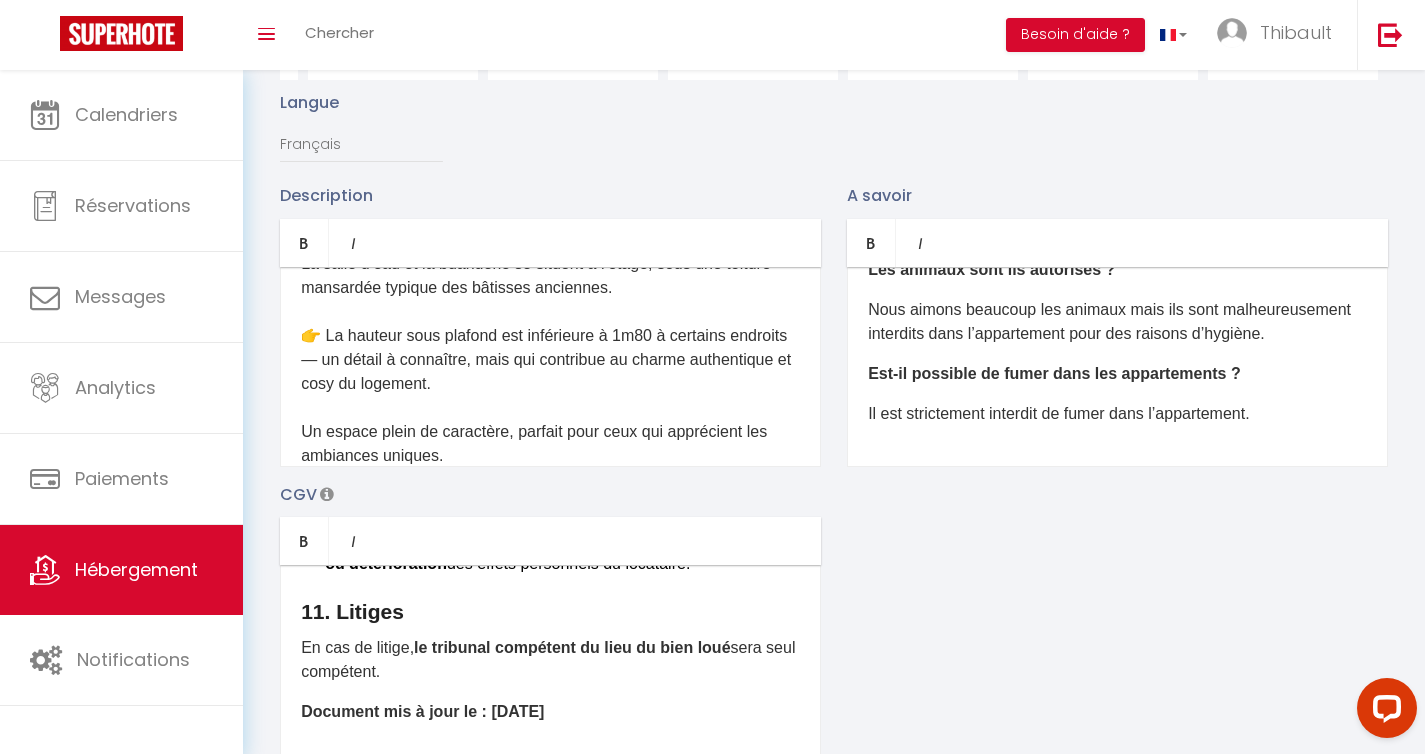 drag, startPoint x: 776, startPoint y: 312, endPoint x: 300, endPoint y: 314, distance: 476.0042 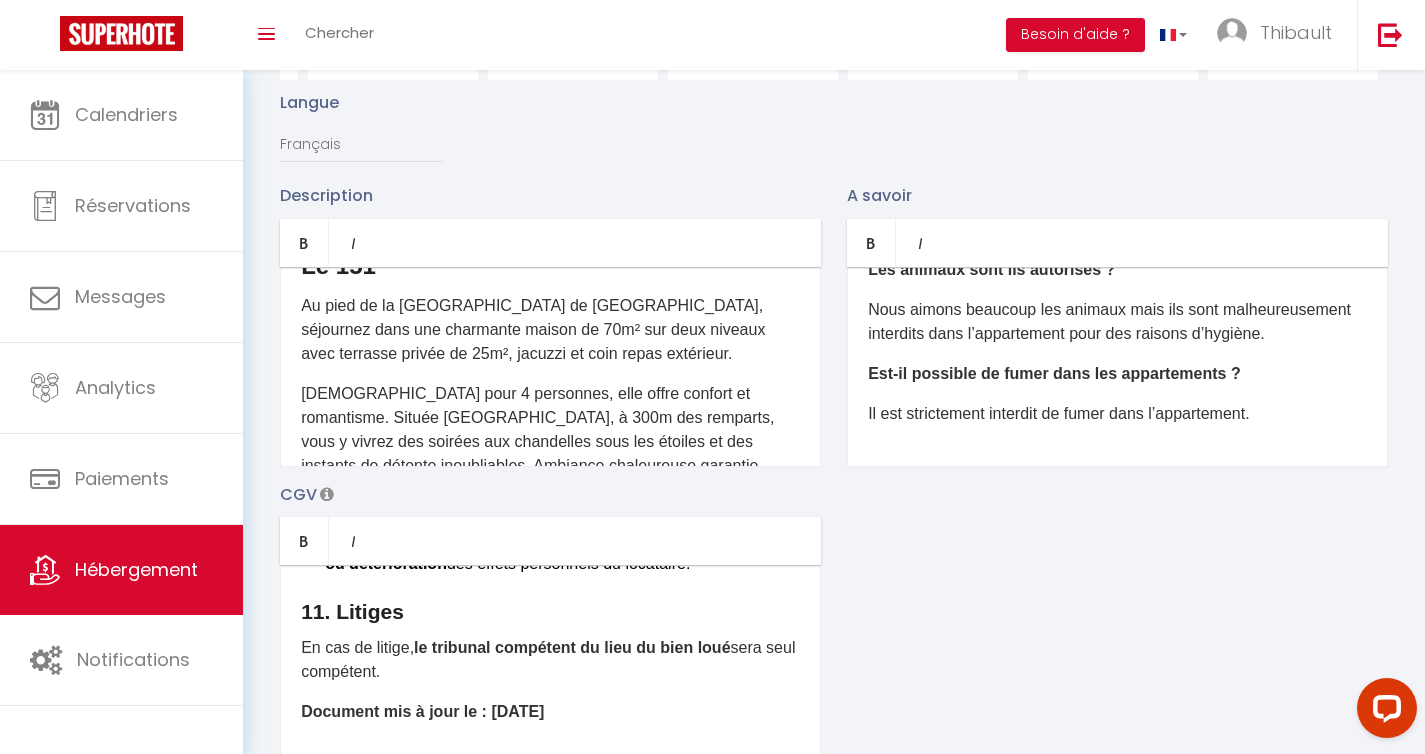 scroll, scrollTop: 46, scrollLeft: 0, axis: vertical 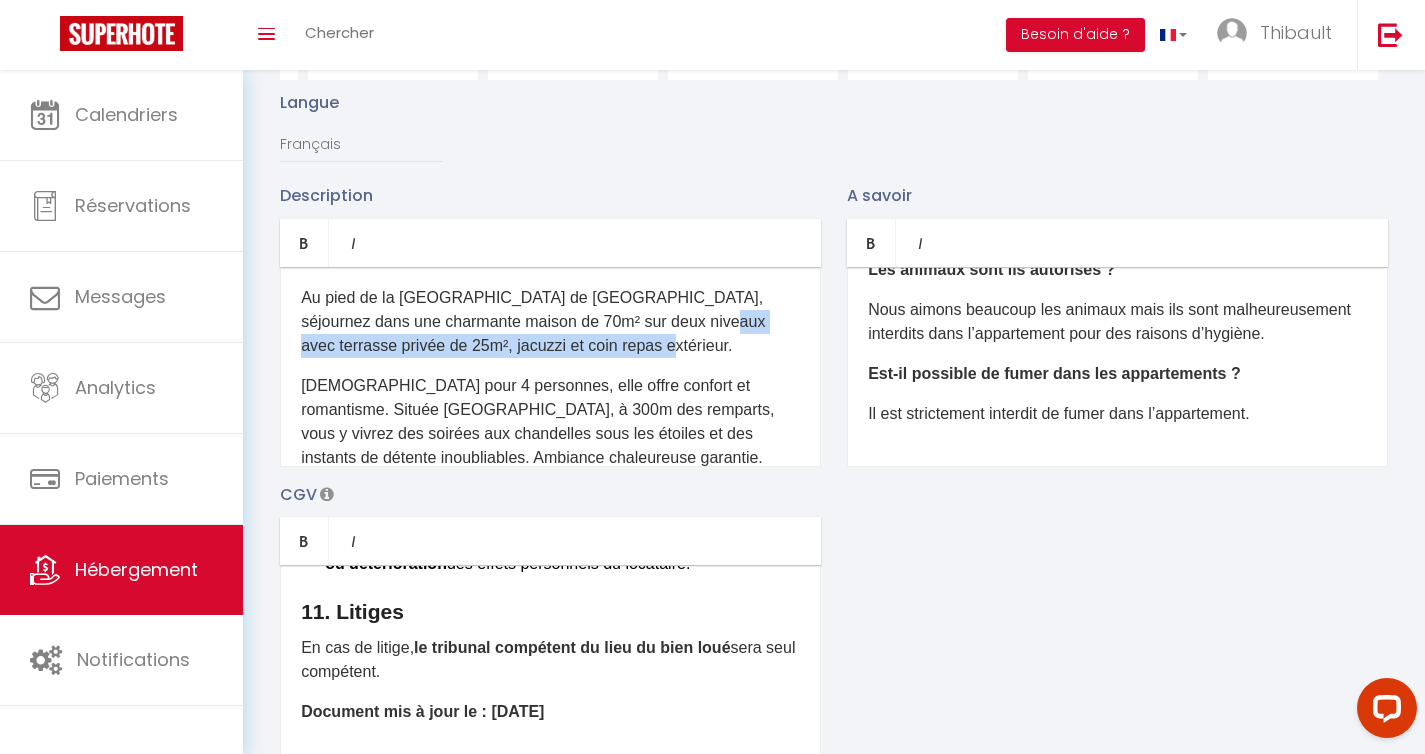 drag, startPoint x: 597, startPoint y: 358, endPoint x: 666, endPoint y: 340, distance: 71.30919 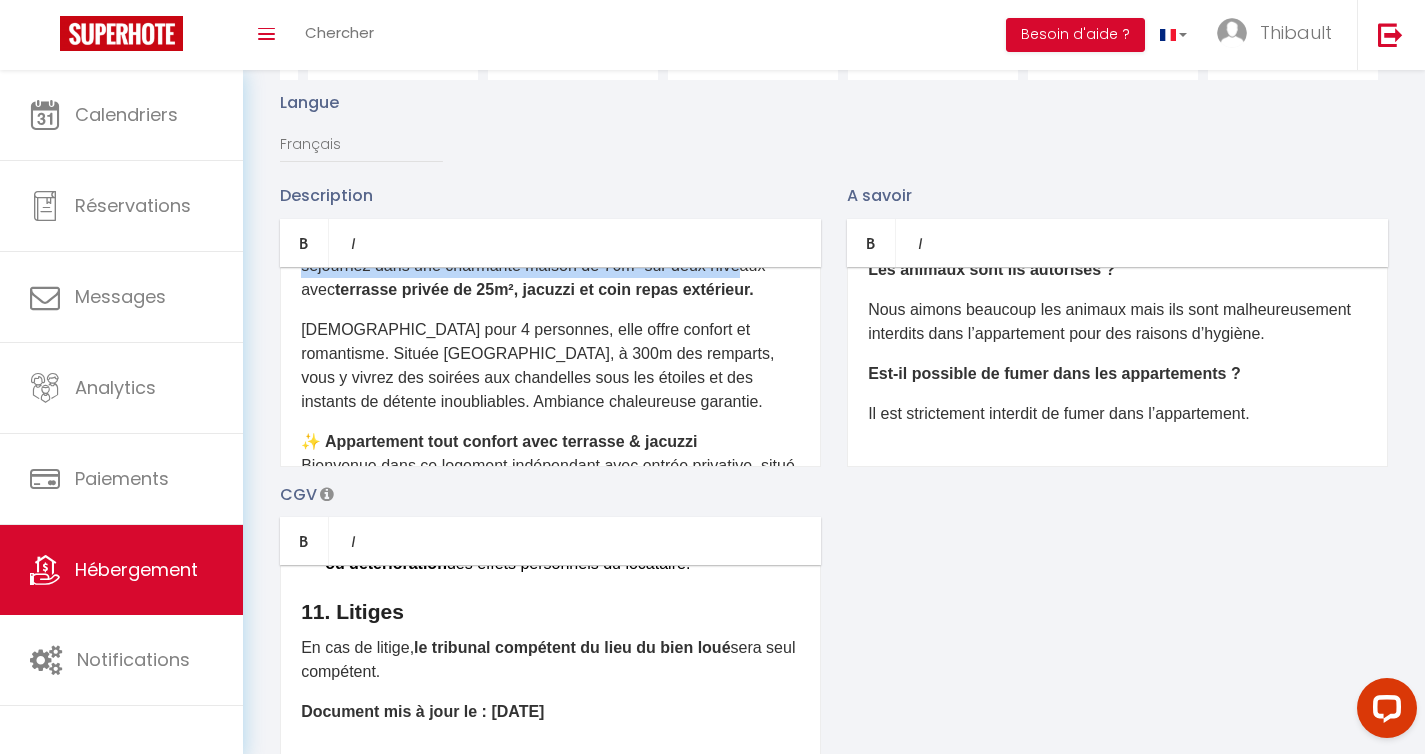 scroll, scrollTop: 120, scrollLeft: 0, axis: vertical 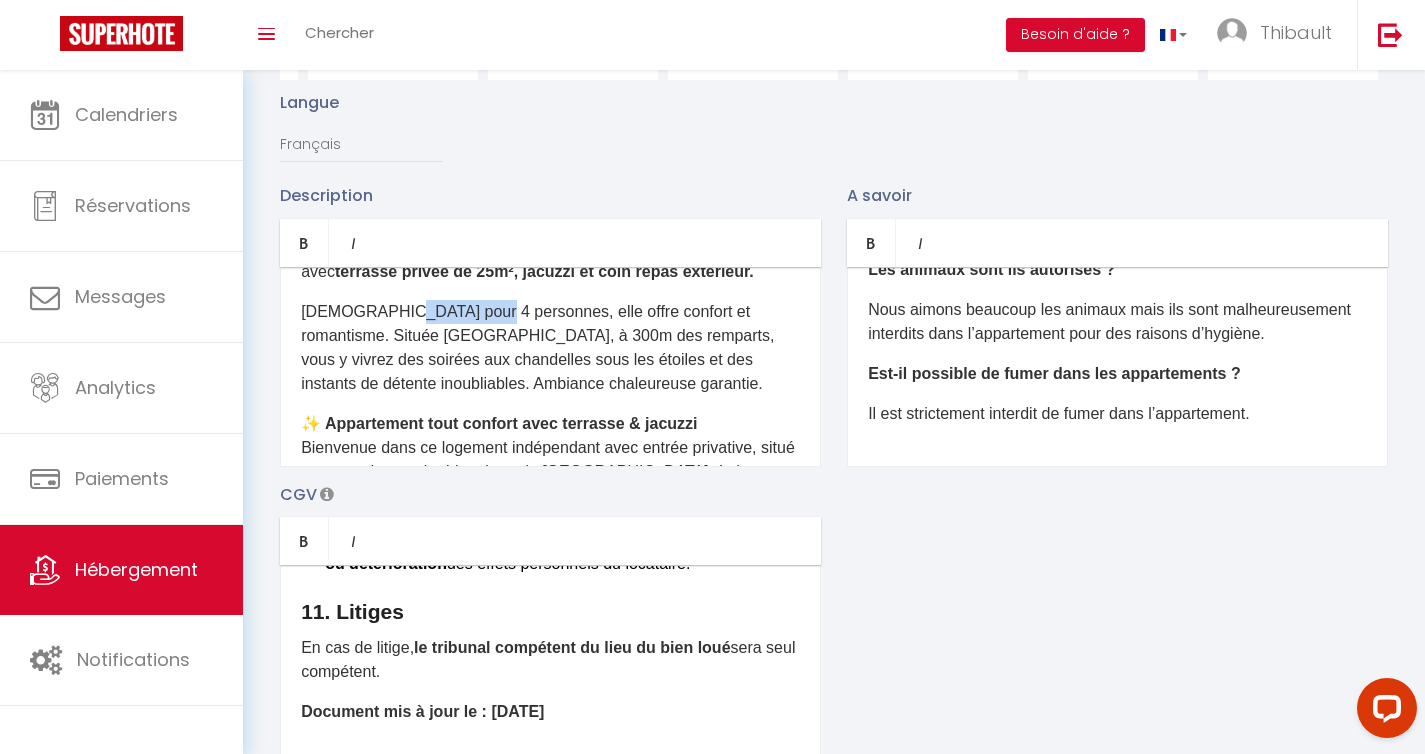 drag, startPoint x: 472, startPoint y: 320, endPoint x: 388, endPoint y: 325, distance: 84.14868 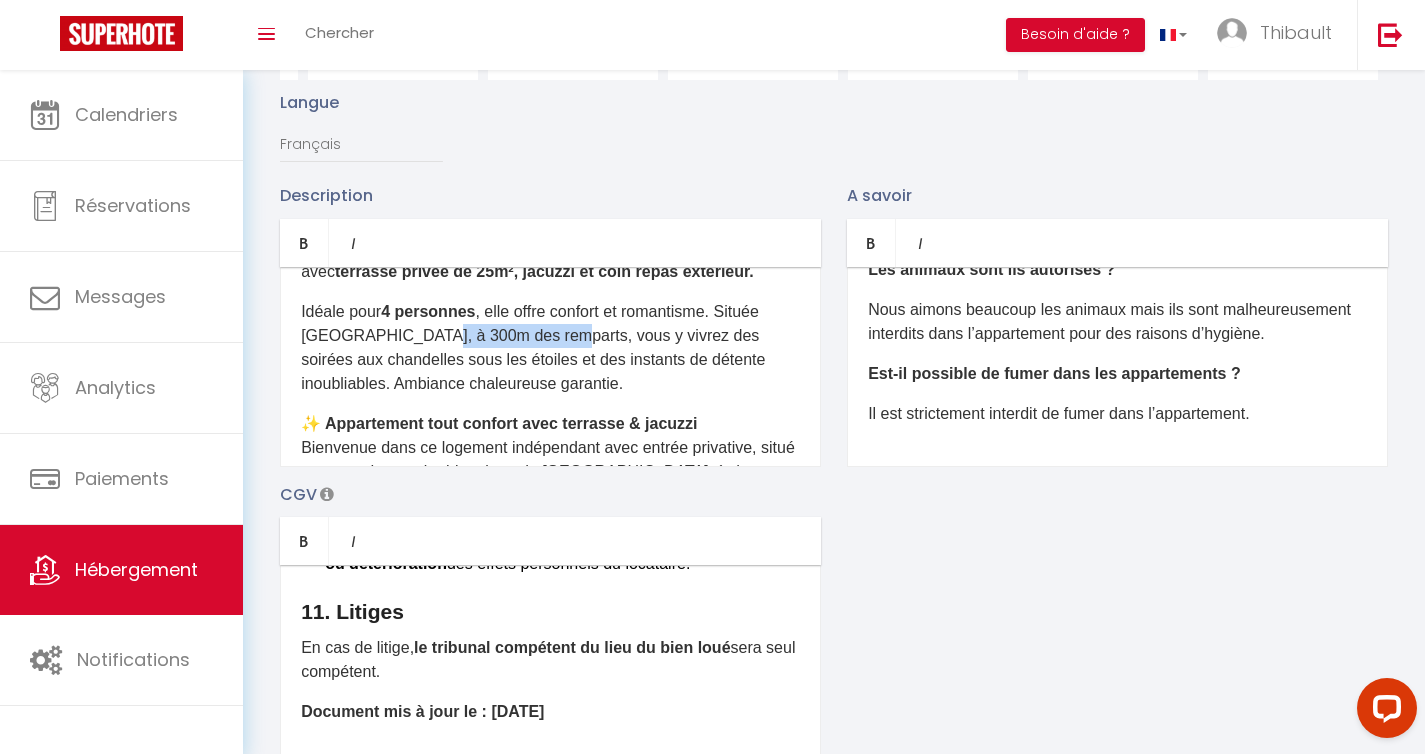 drag, startPoint x: 543, startPoint y: 354, endPoint x: 409, endPoint y: 351, distance: 134.03358 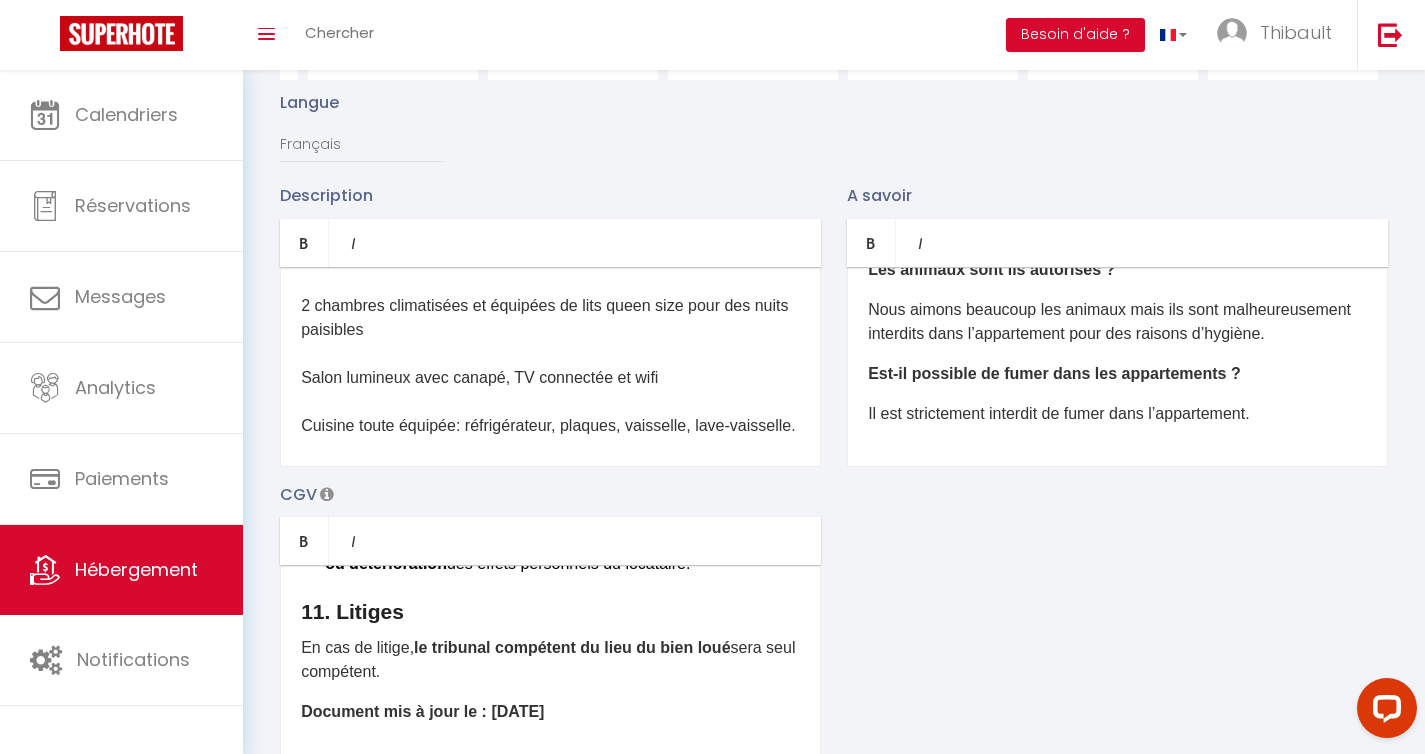 scroll, scrollTop: 405, scrollLeft: 0, axis: vertical 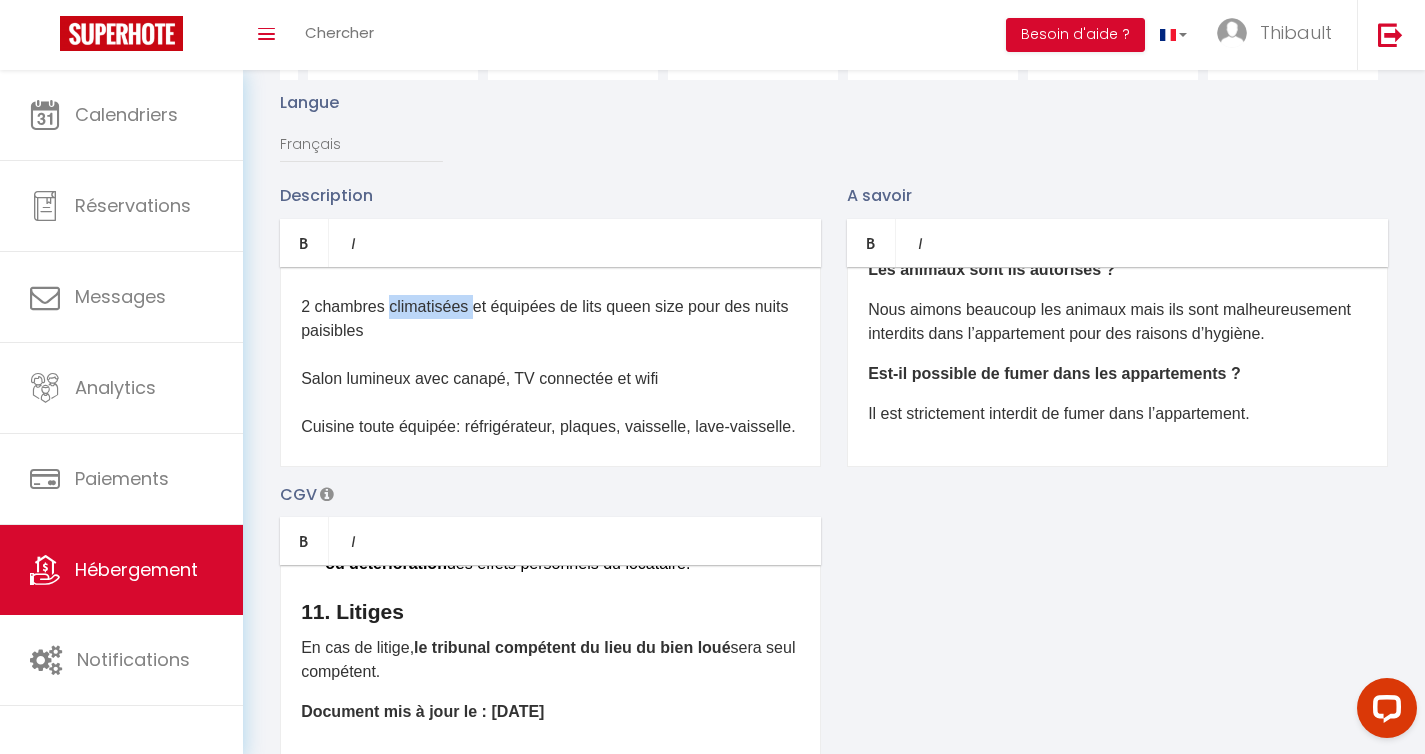 drag, startPoint x: 390, startPoint y: 321, endPoint x: 470, endPoint y: 322, distance: 80.00625 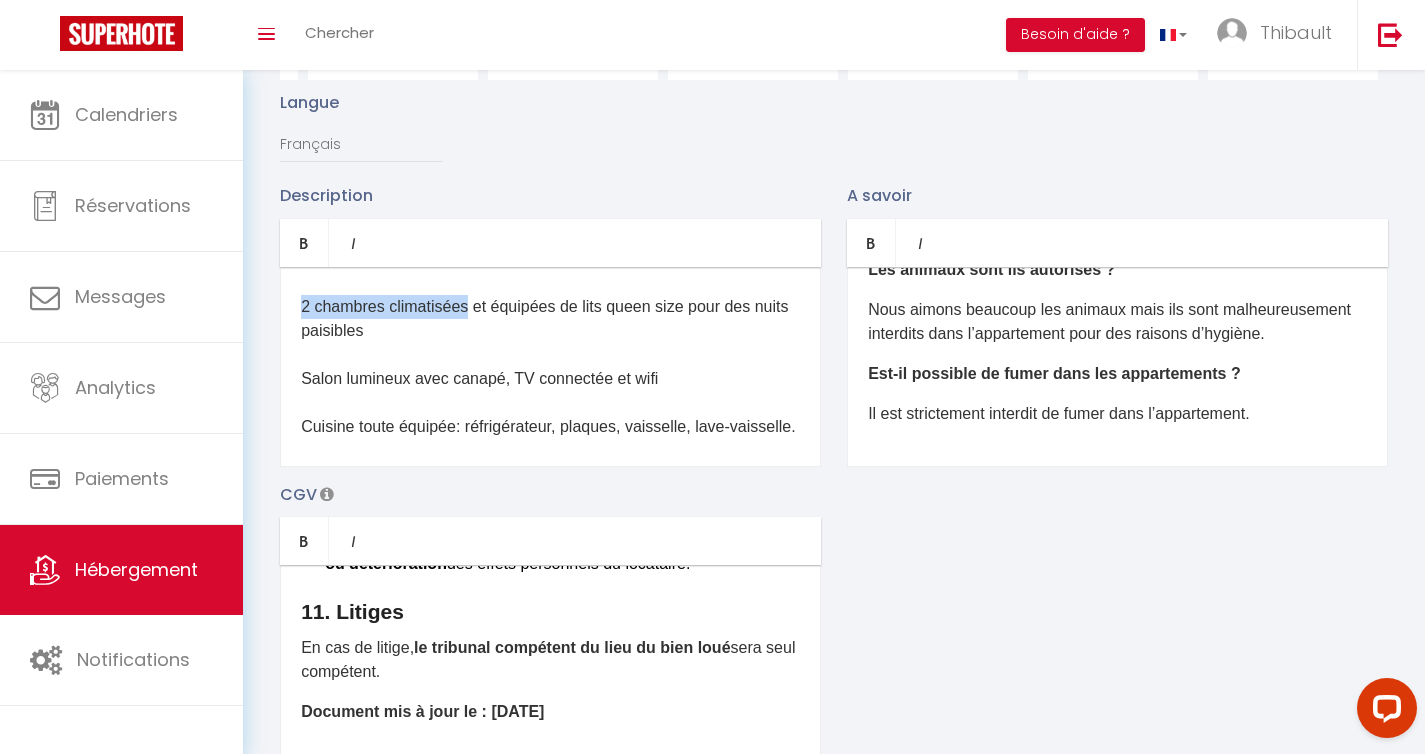 drag, startPoint x: 302, startPoint y: 321, endPoint x: 469, endPoint y: 320, distance: 167.00299 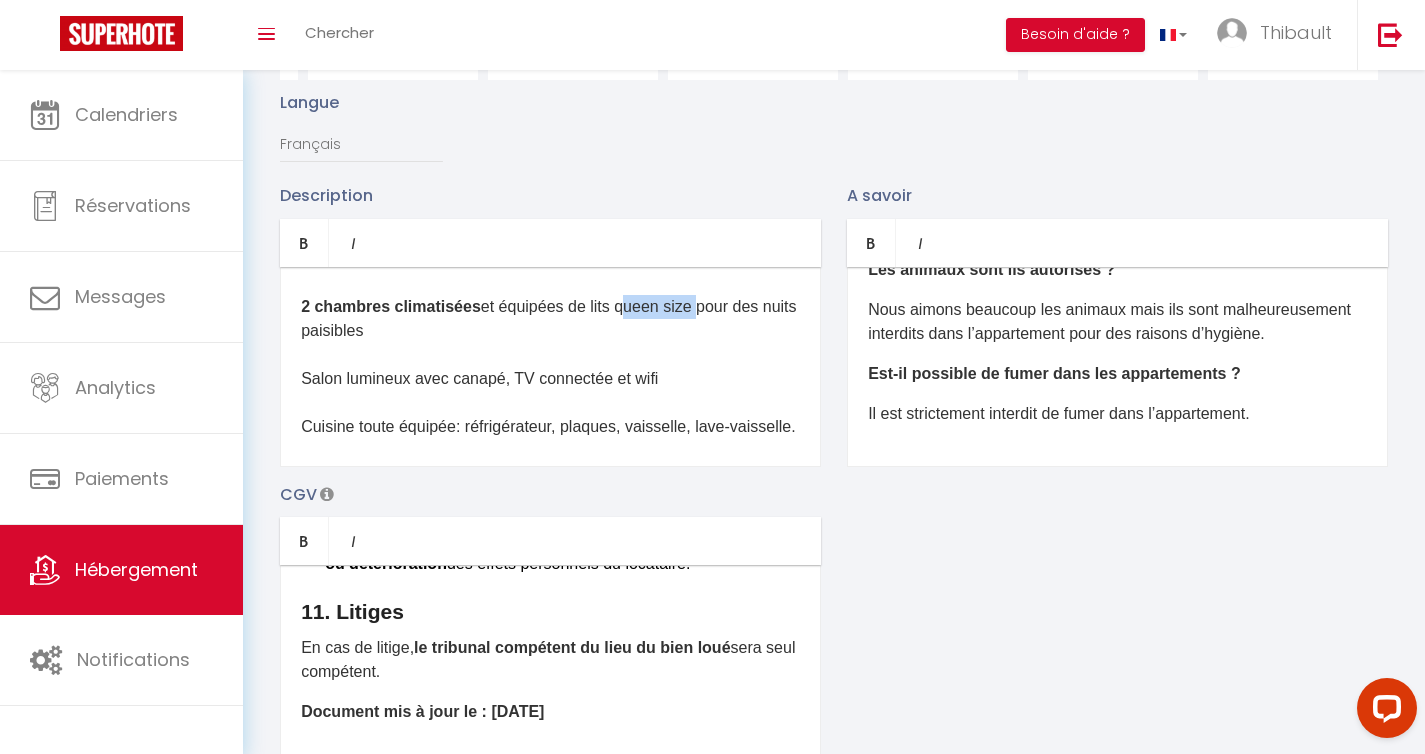 drag, startPoint x: 620, startPoint y: 323, endPoint x: 692, endPoint y: 326, distance: 72.06247 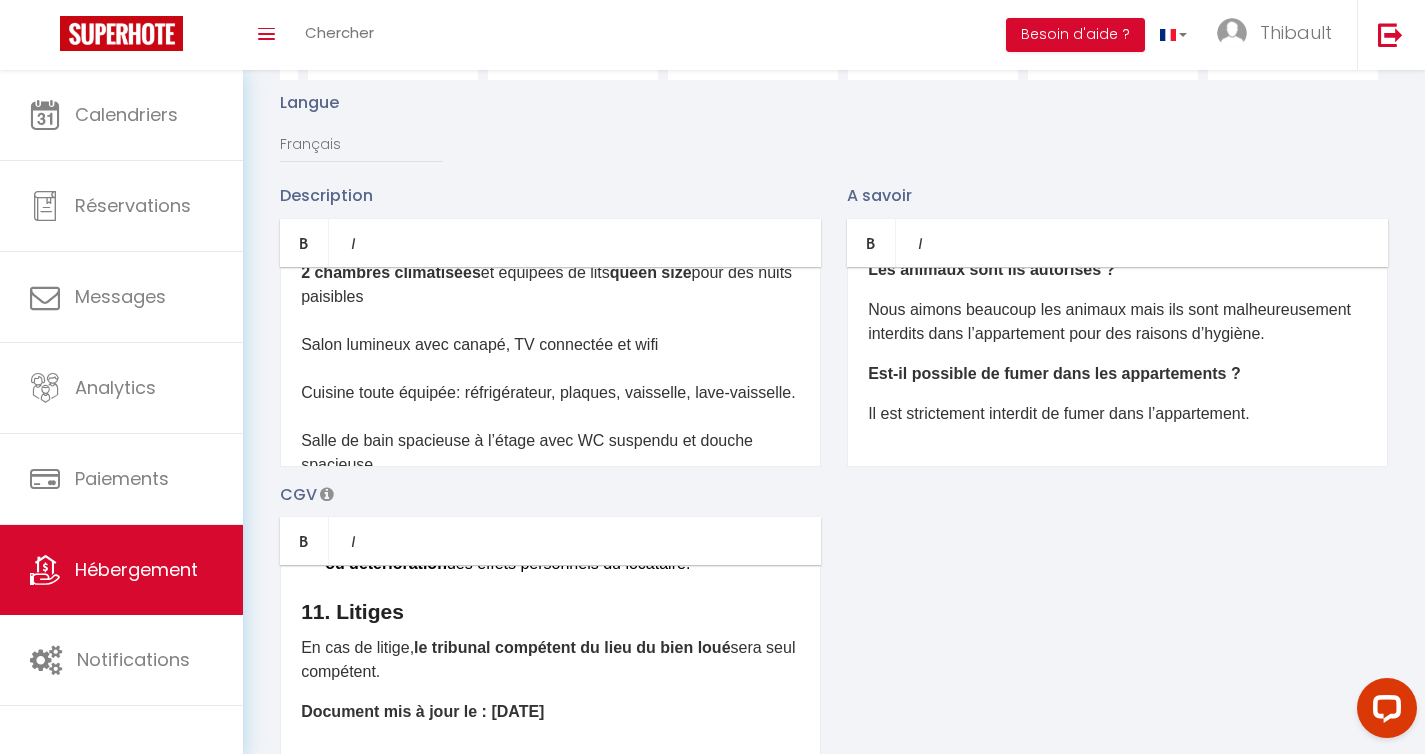 scroll, scrollTop: 453, scrollLeft: 0, axis: vertical 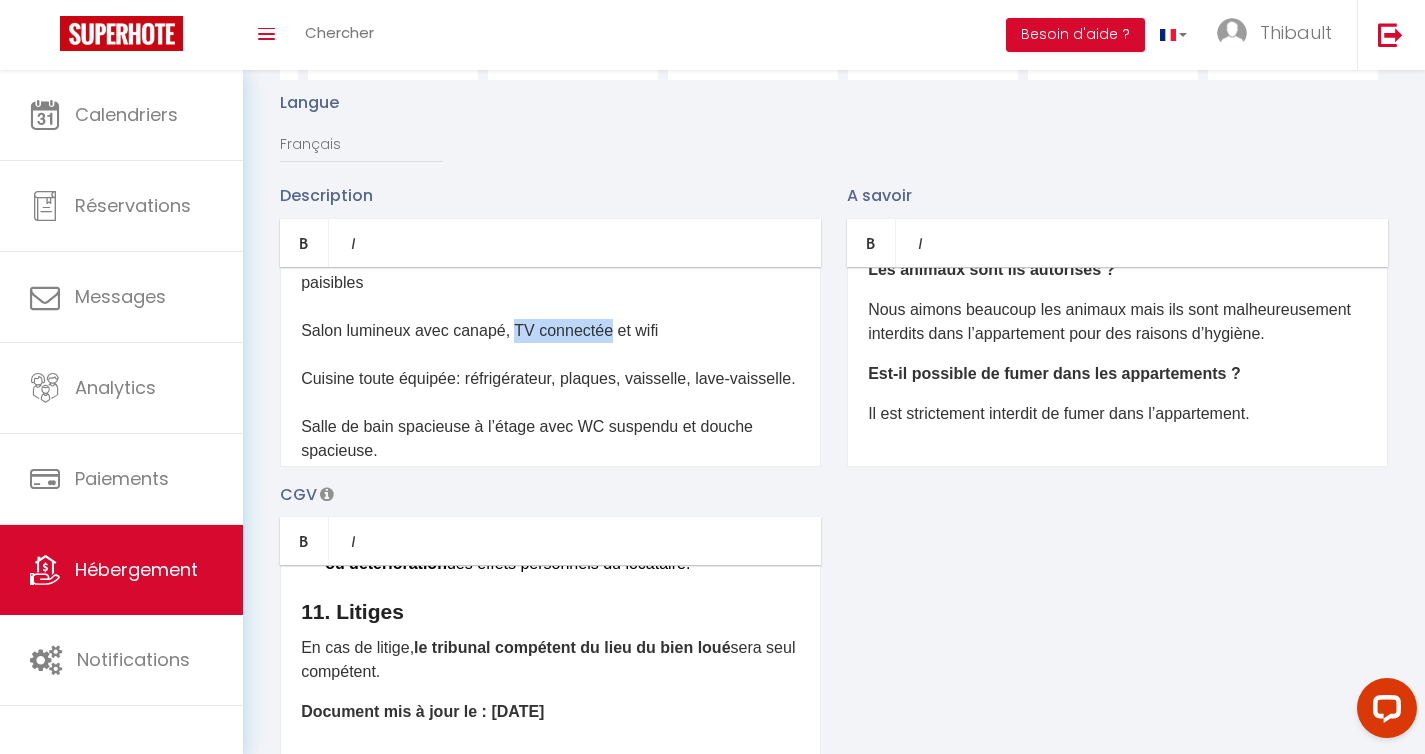 drag, startPoint x: 613, startPoint y: 348, endPoint x: 516, endPoint y: 346, distance: 97.020615 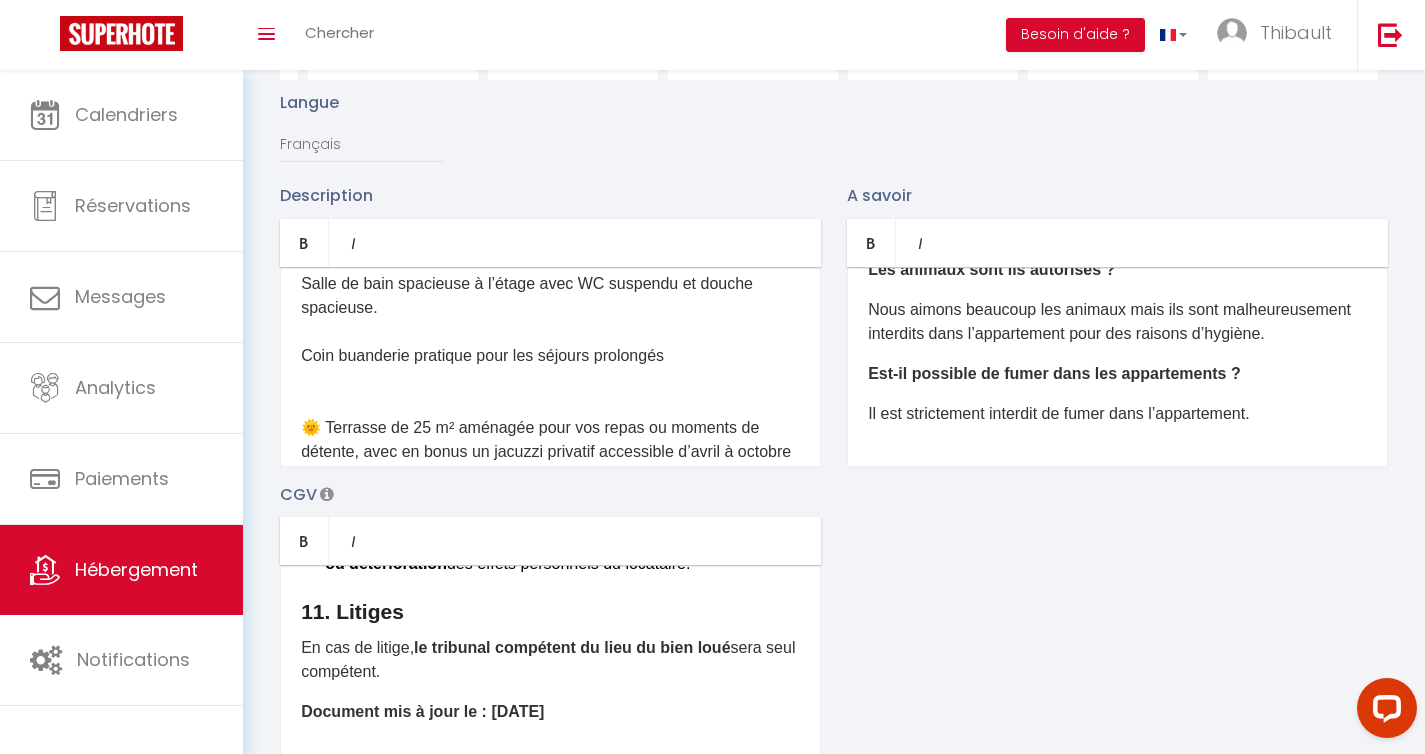 scroll, scrollTop: 599, scrollLeft: 0, axis: vertical 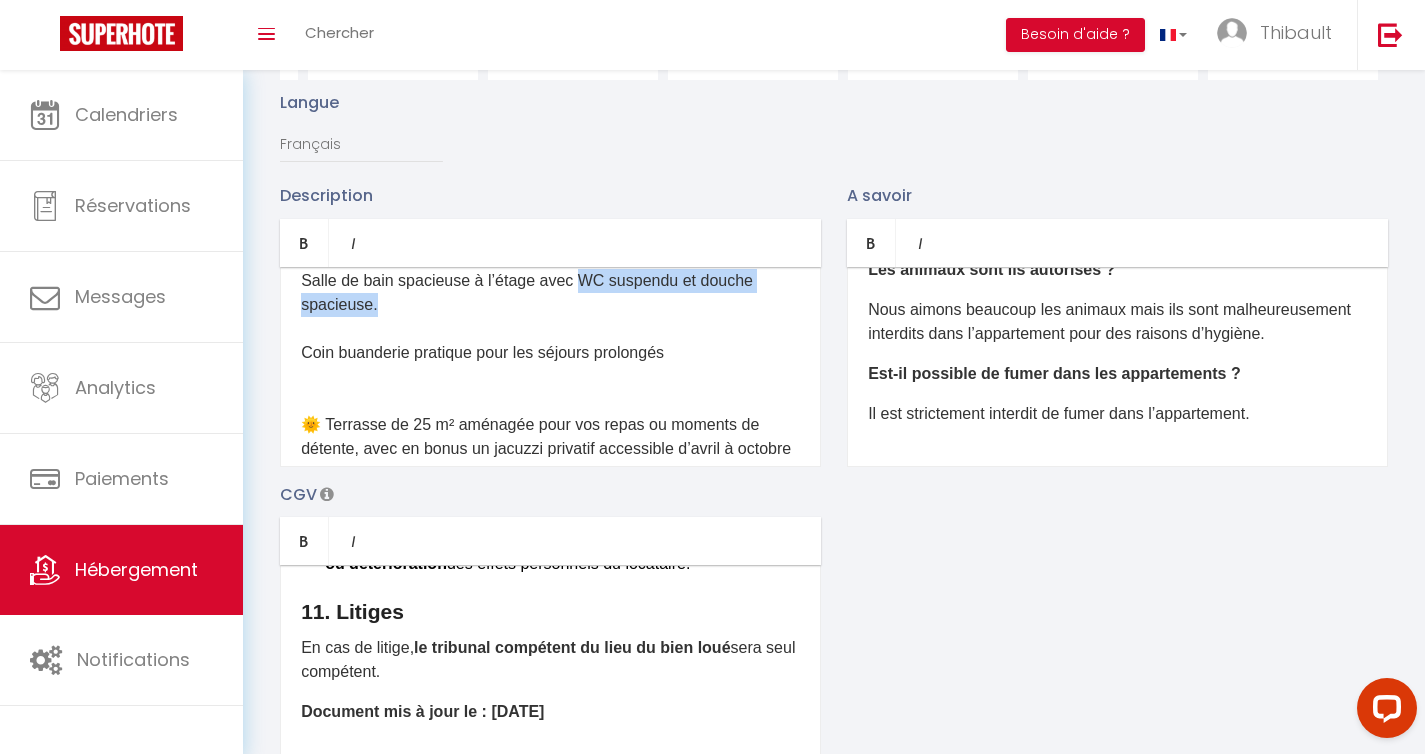 drag, startPoint x: 581, startPoint y: 314, endPoint x: 582, endPoint y: 337, distance: 23.021729 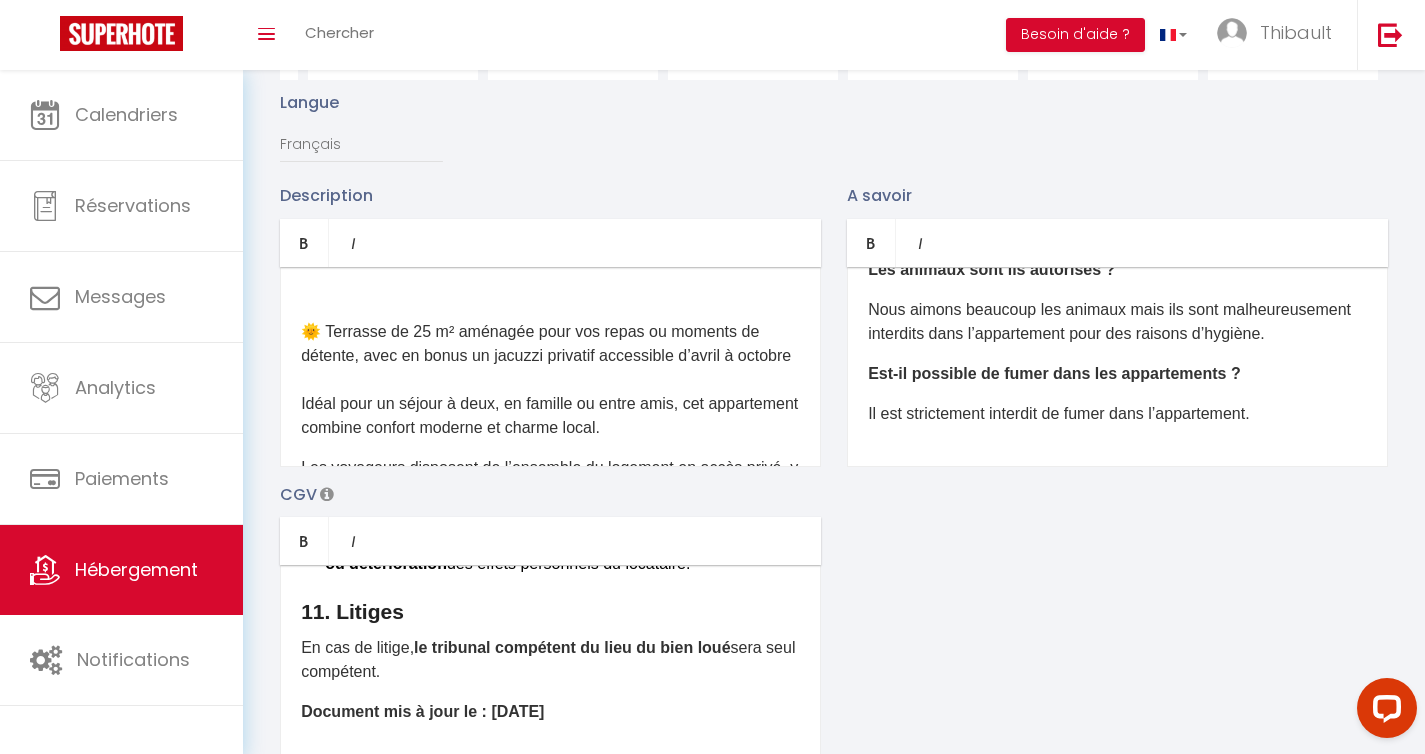 scroll, scrollTop: 703, scrollLeft: 0, axis: vertical 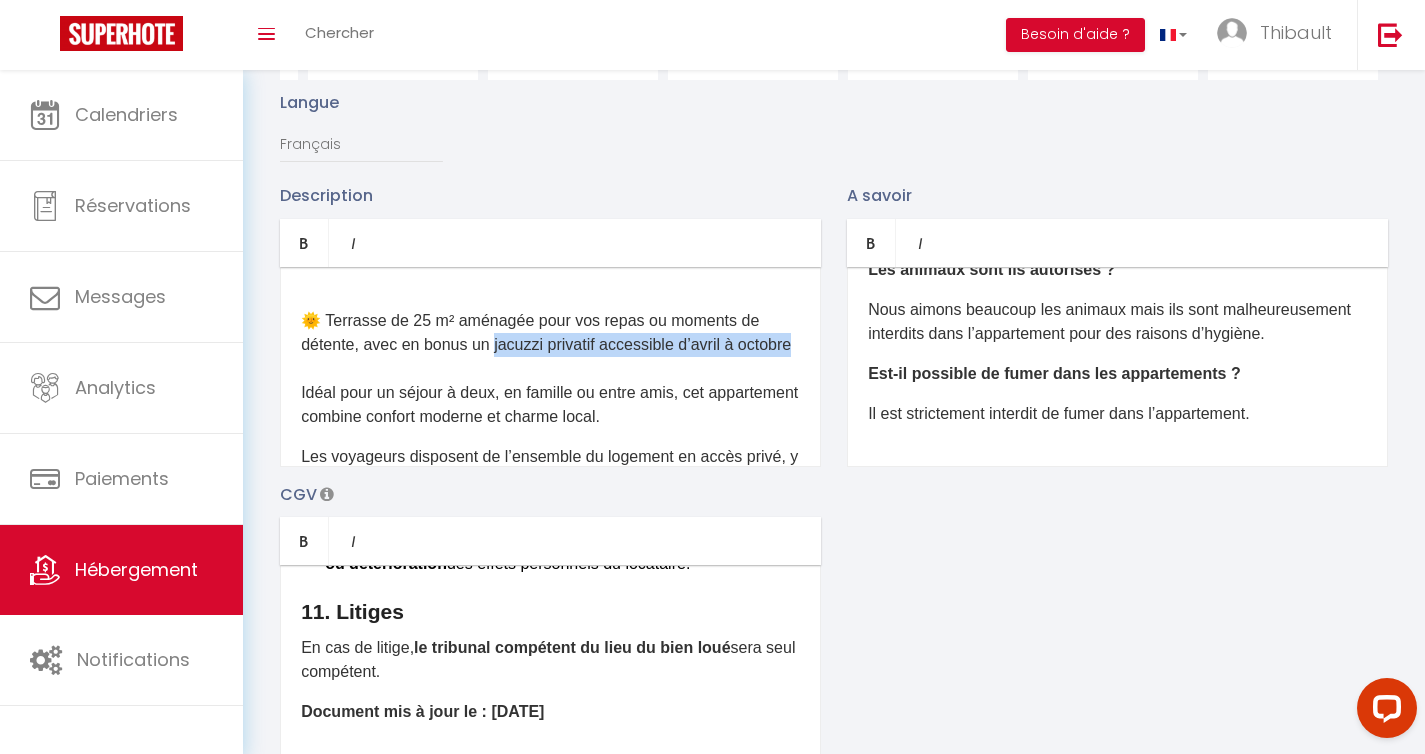 drag, startPoint x: 532, startPoint y: 412, endPoint x: 497, endPoint y: 390, distance: 41.340054 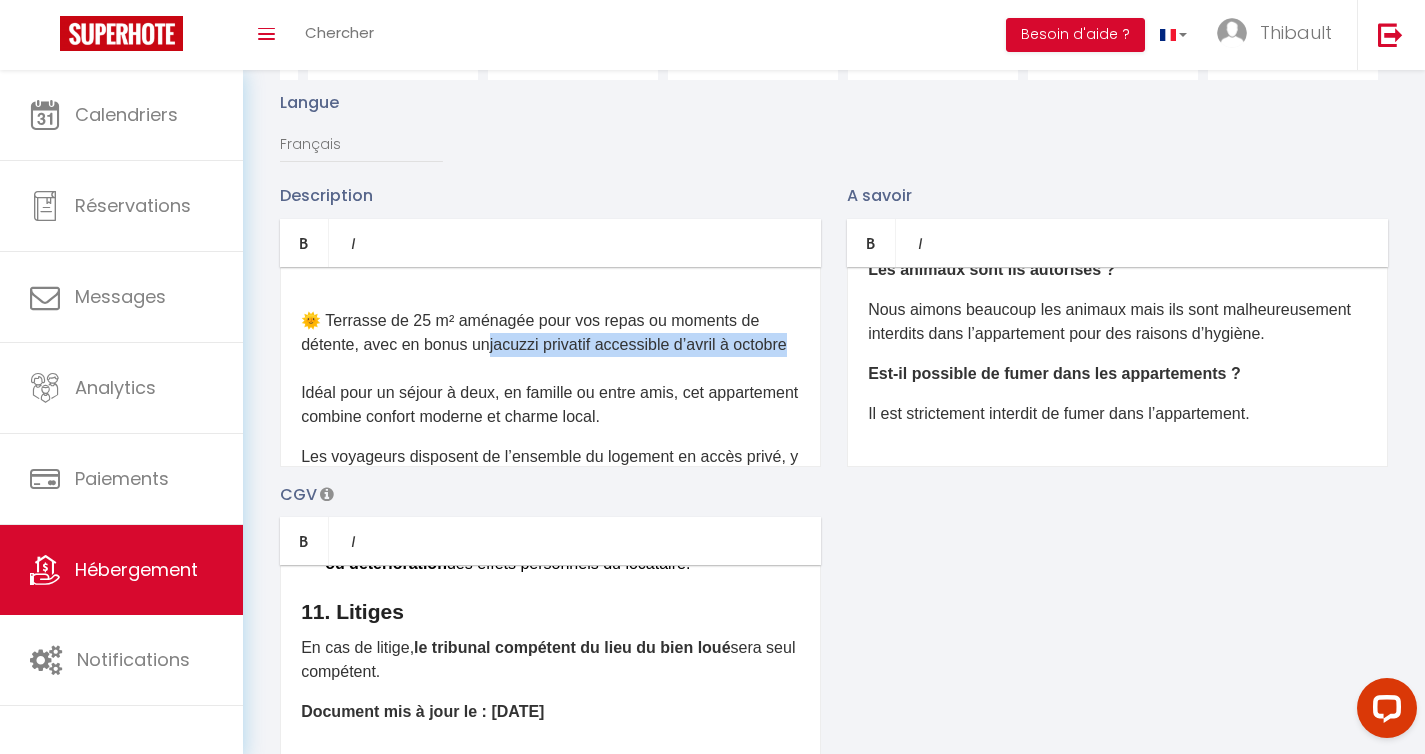 click on "✨ Appartement tout confort avec terrasse & jacuzzi Bienvenue dans ce logement indépendant avec entrée privative, situé au cœur du quartier historique de Trivalle, à deux pas de la Cité de Carcassonne. 🏡  L’espace ​ 2 chambres climatisées  et équipées de lits  queen size  pour des nuits paisibles Salon lumineux avec canapé,  TV connectée  et wifi Cuisine toute équipée: réfrigérateur, plaques, vaisselle, lave-vaisselle. Salle de bain spacieuse à l’étage avec  WC suspendu et douche spacieuse. Coin buanderie pratique pour les séjours prolongés 🌞 Terrasse de 25 m² aménagée pour vos repas ou moments de détente, avec en bonus un  jacuzzi privatif accessible d’avril à octobre Idéal pour un séjour à deux, en famille ou entre amis, cet appartement combine confort moderne et charme local." at bounding box center [550, 129] 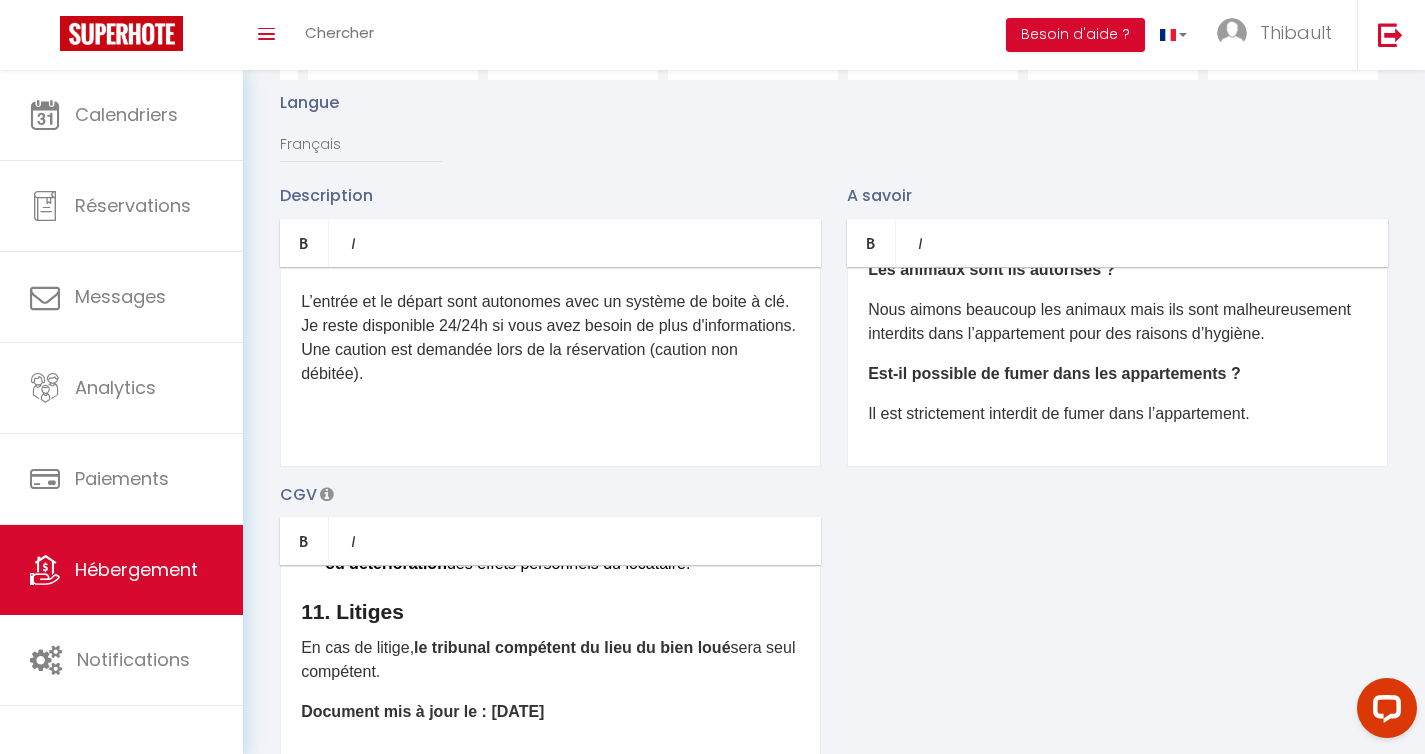 scroll, scrollTop: 1742, scrollLeft: 0, axis: vertical 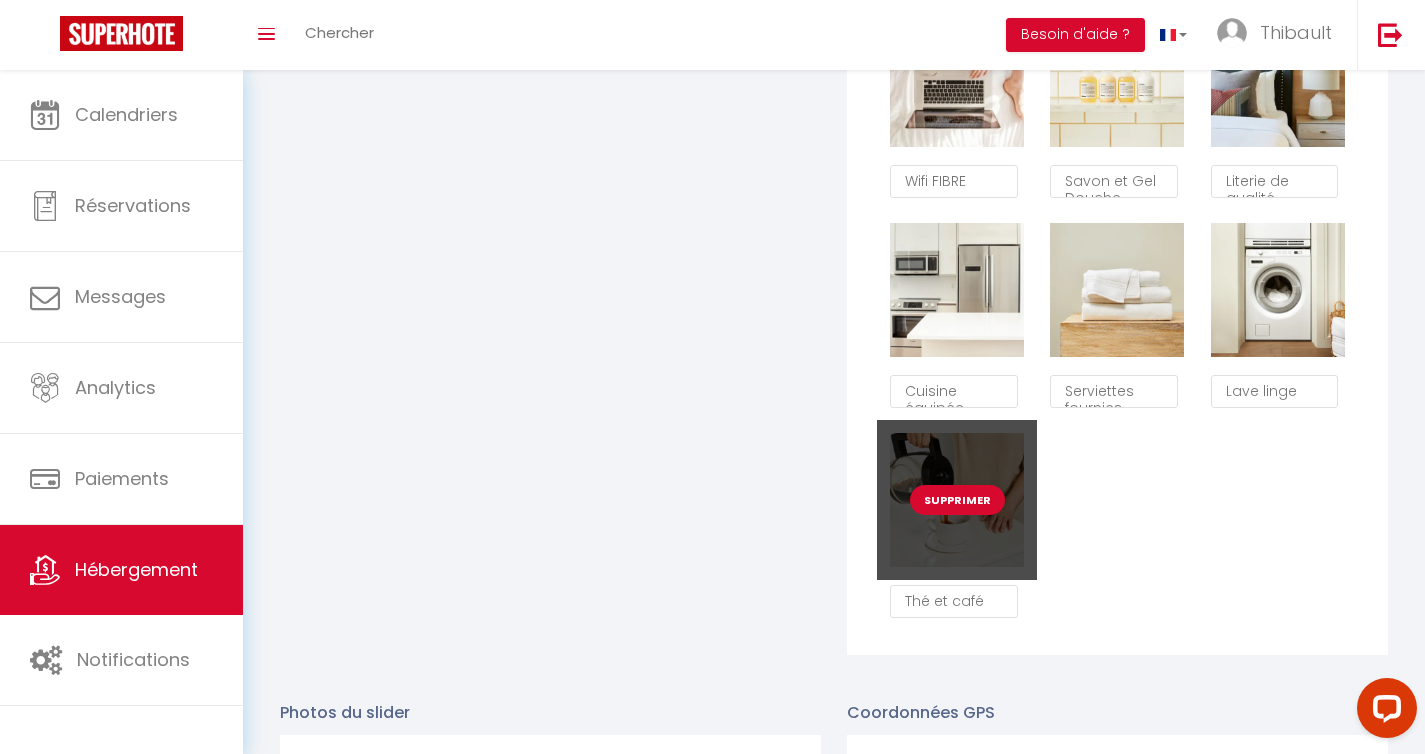 click on "Supprimer" at bounding box center (957, 500) 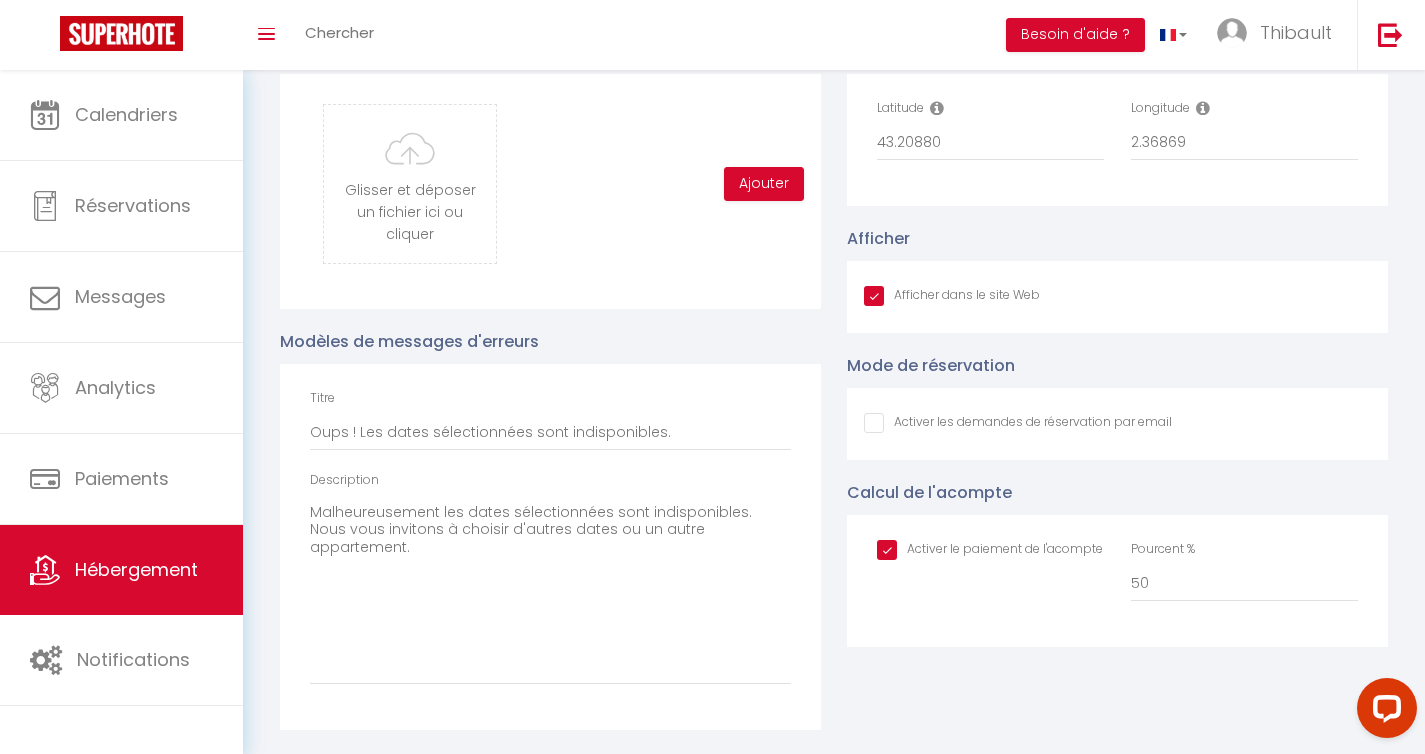 scroll, scrollTop: 1474, scrollLeft: 0, axis: vertical 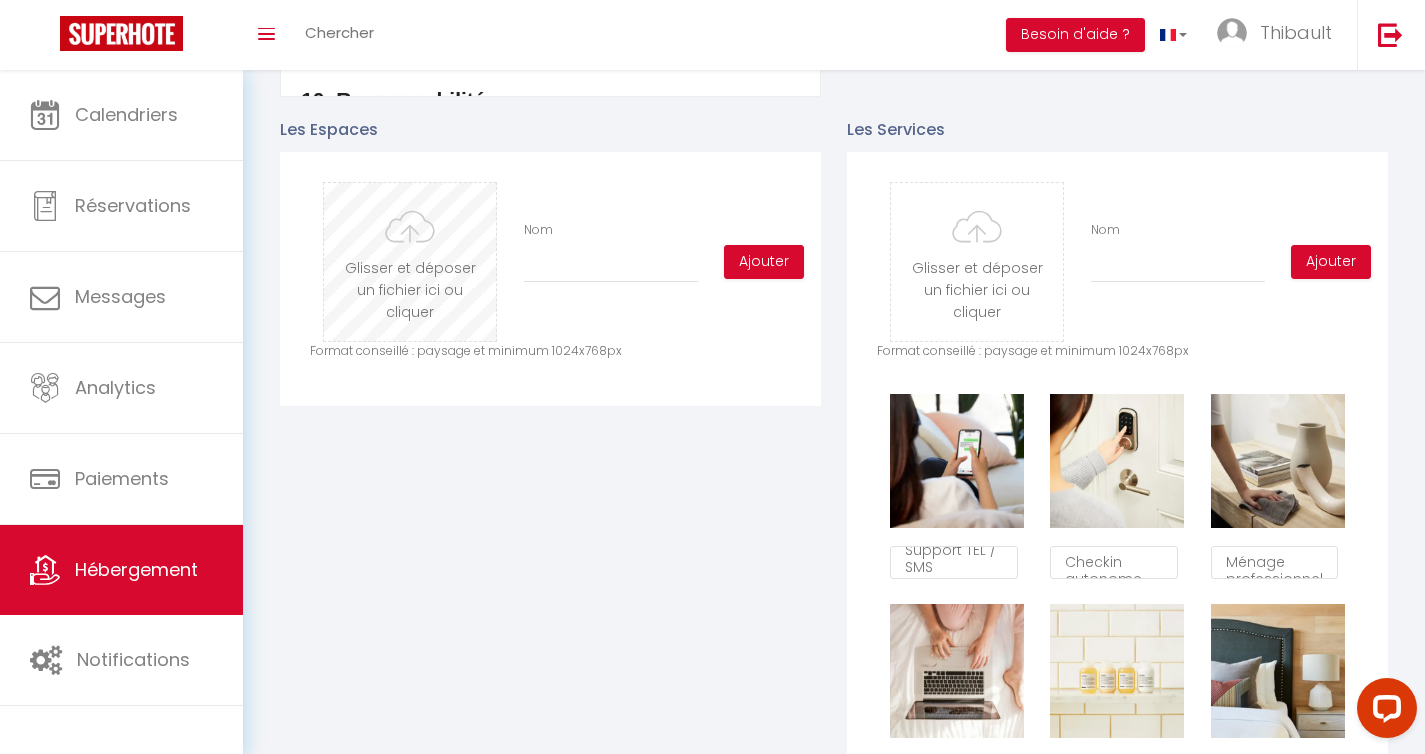 click at bounding box center [410, 262] 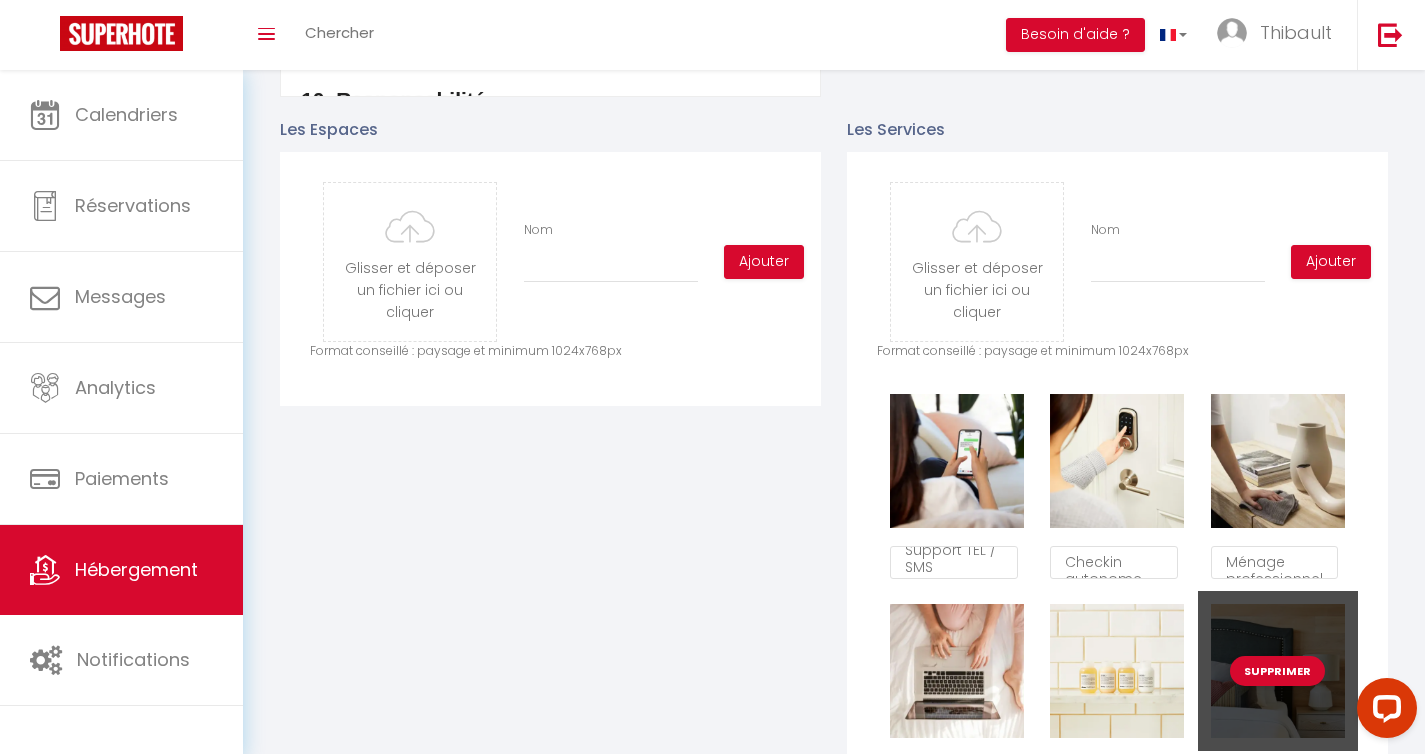 checkbox on "true" 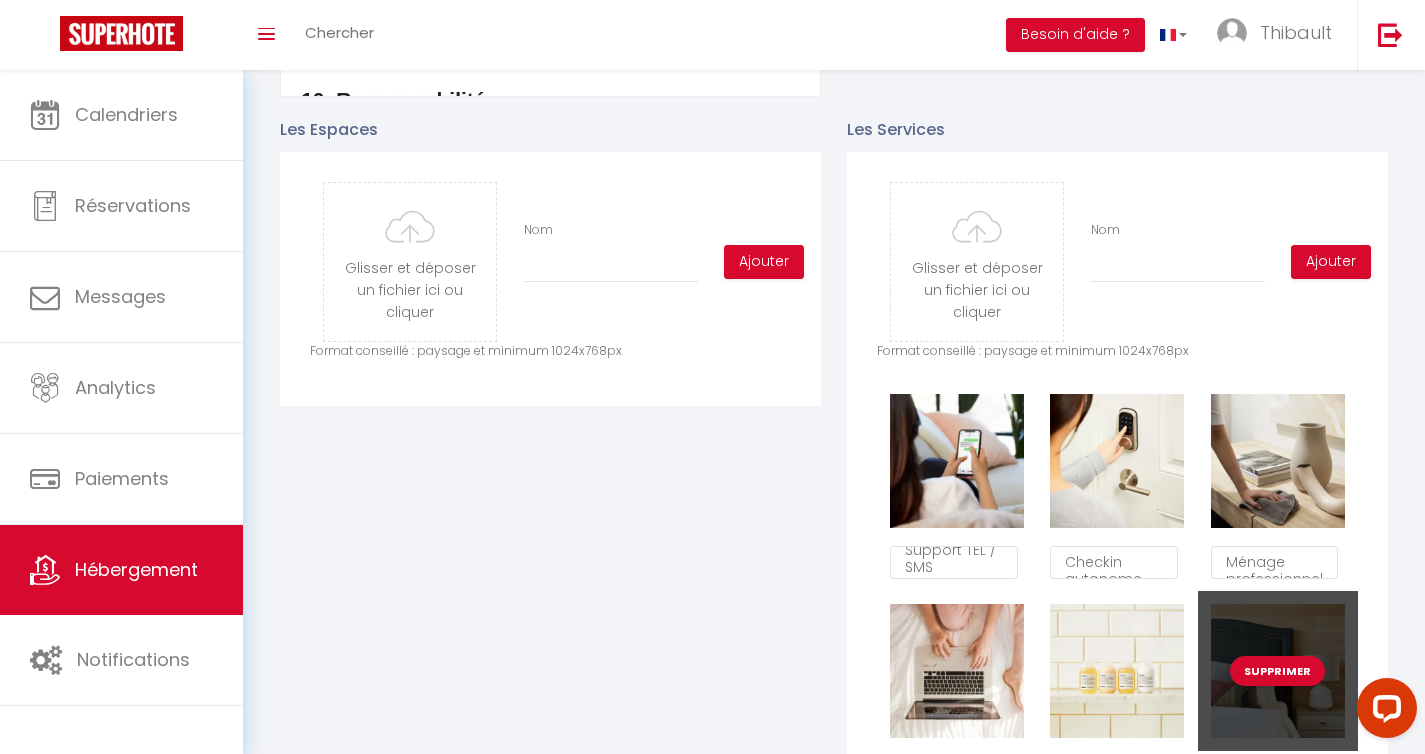 checkbox on "false" 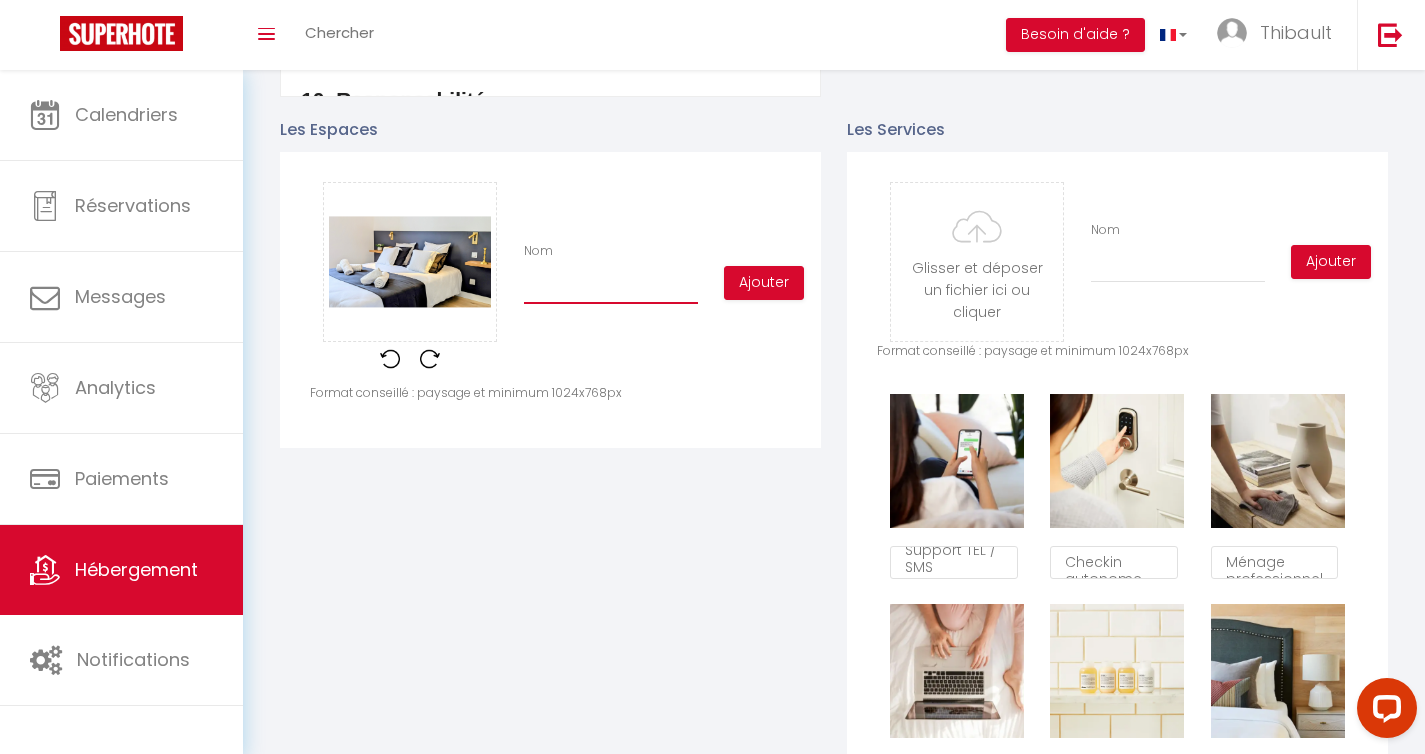 click on "Nom" at bounding box center (611, 286) 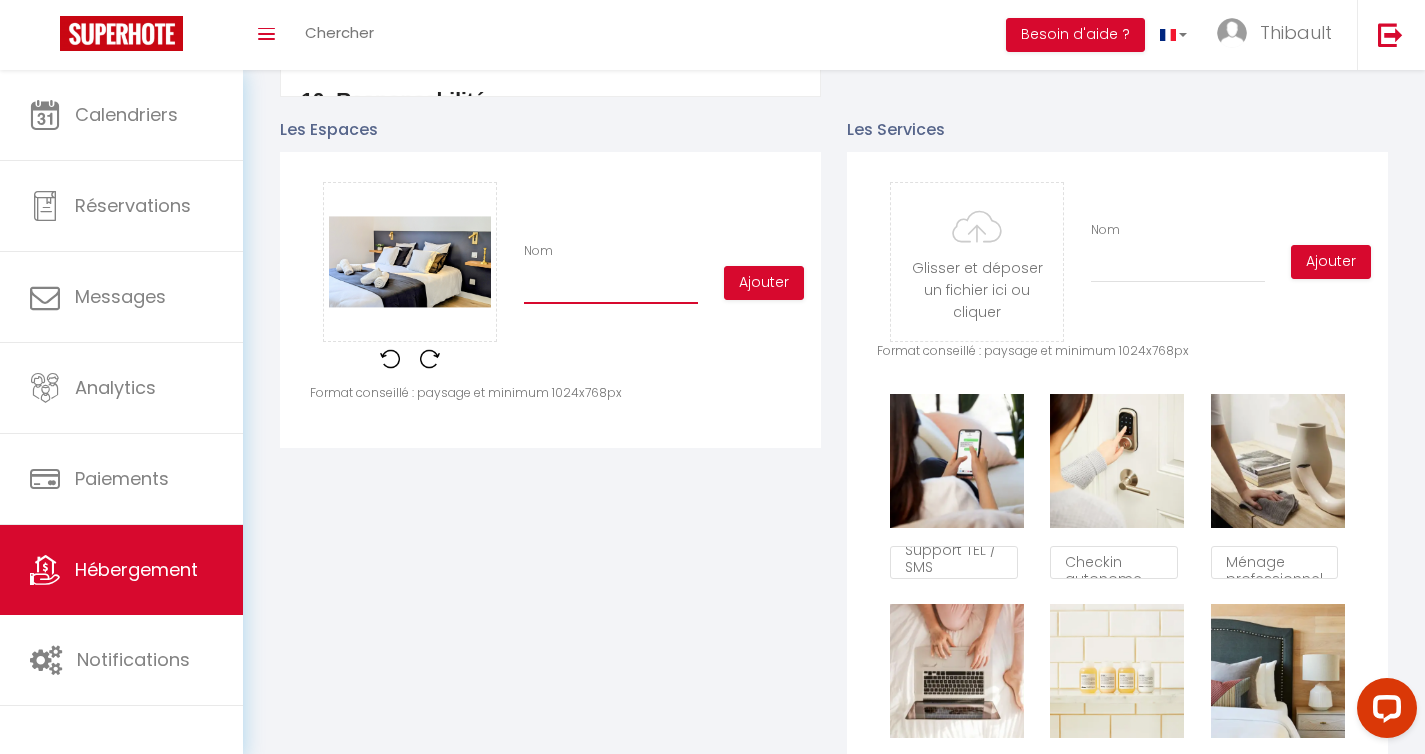 type on "C" 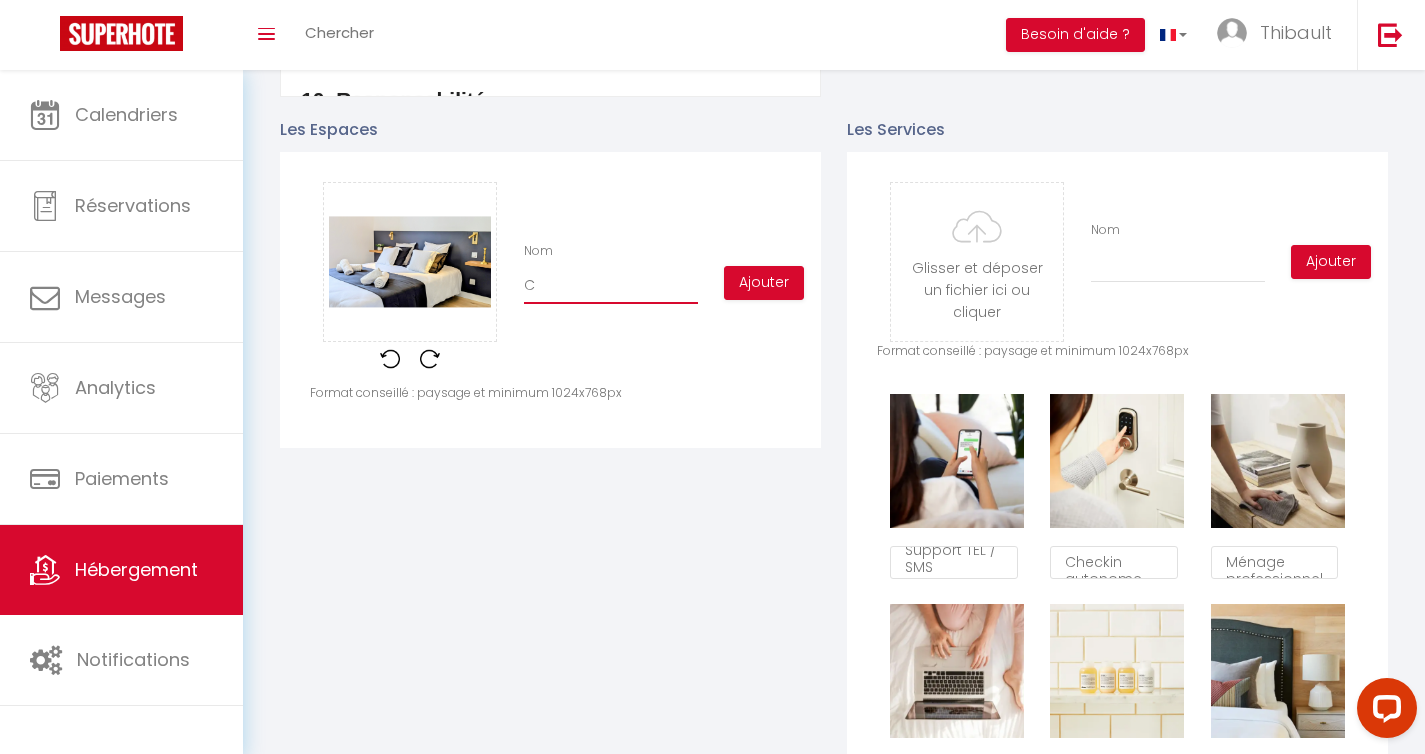 checkbox on "true" 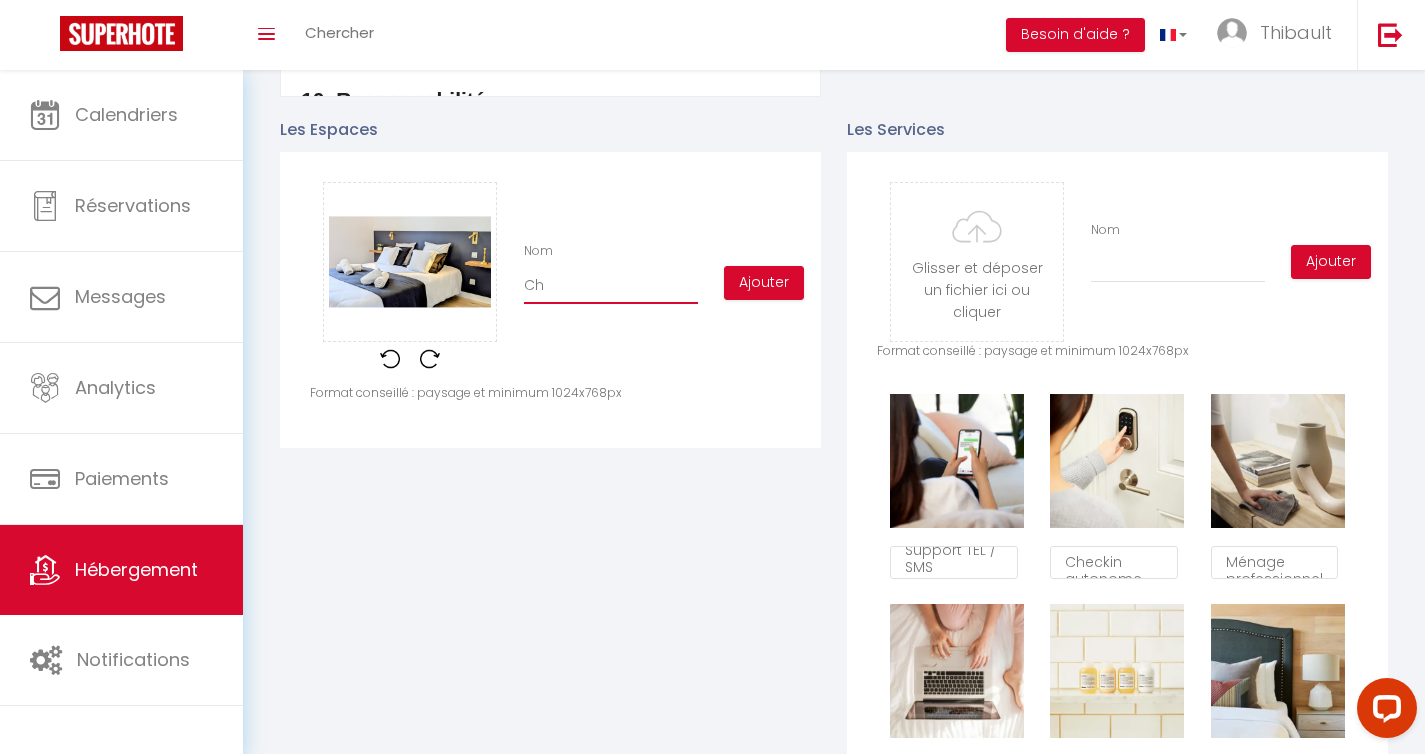 checkbox on "true" 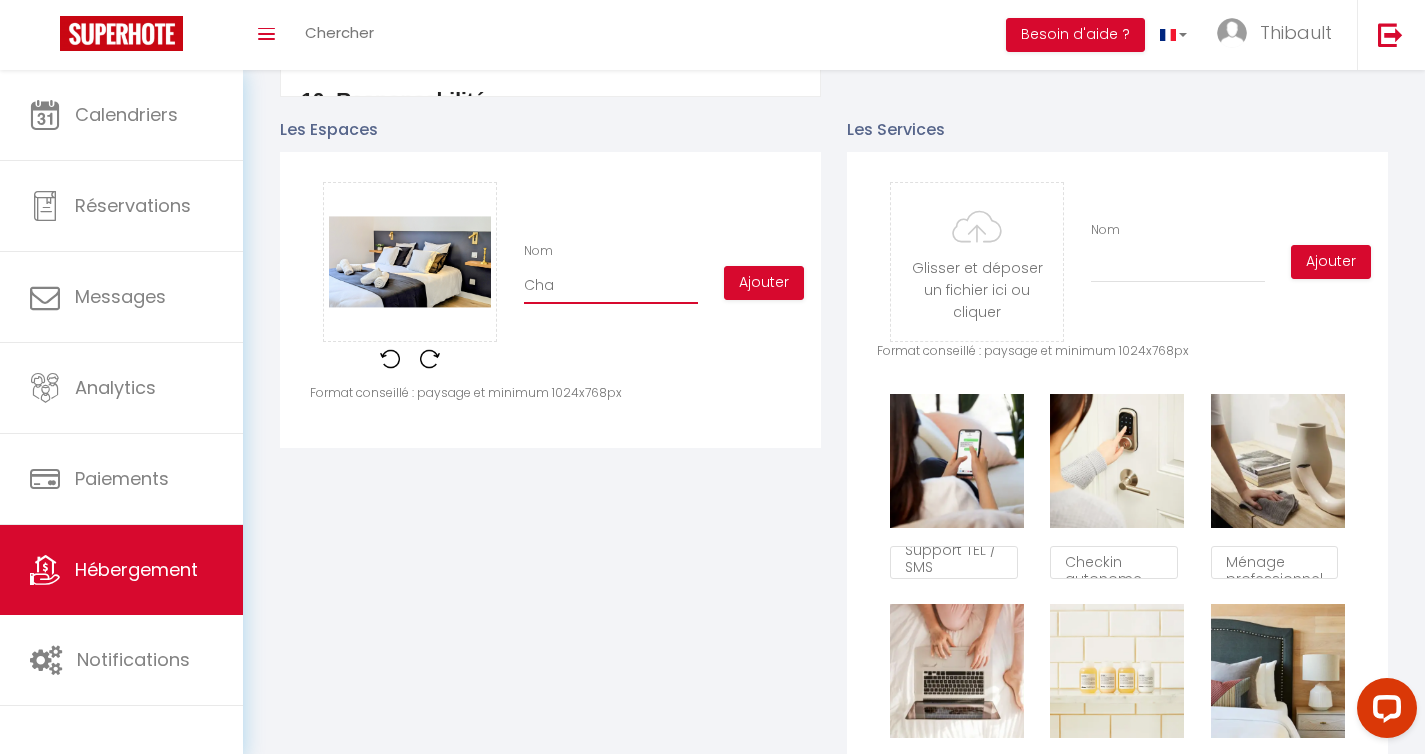 checkbox on "true" 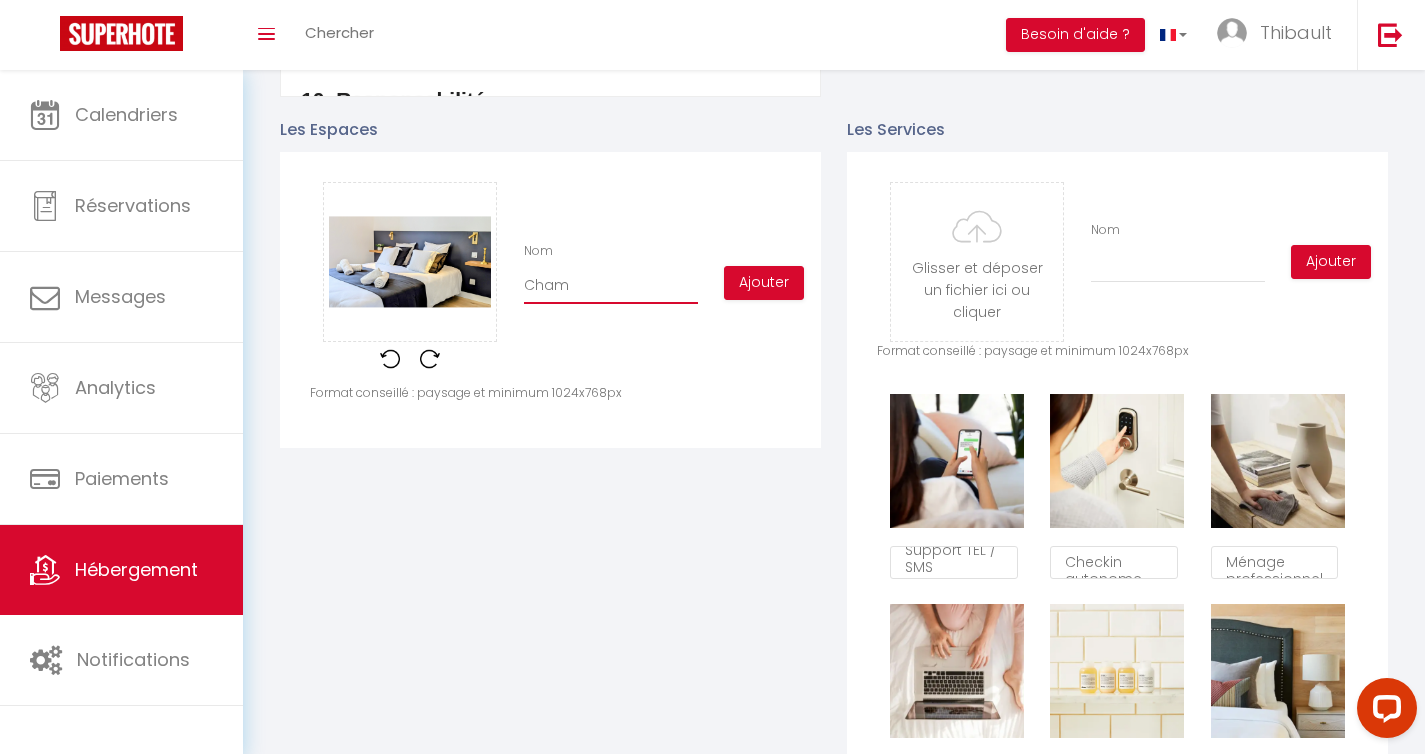 checkbox on "true" 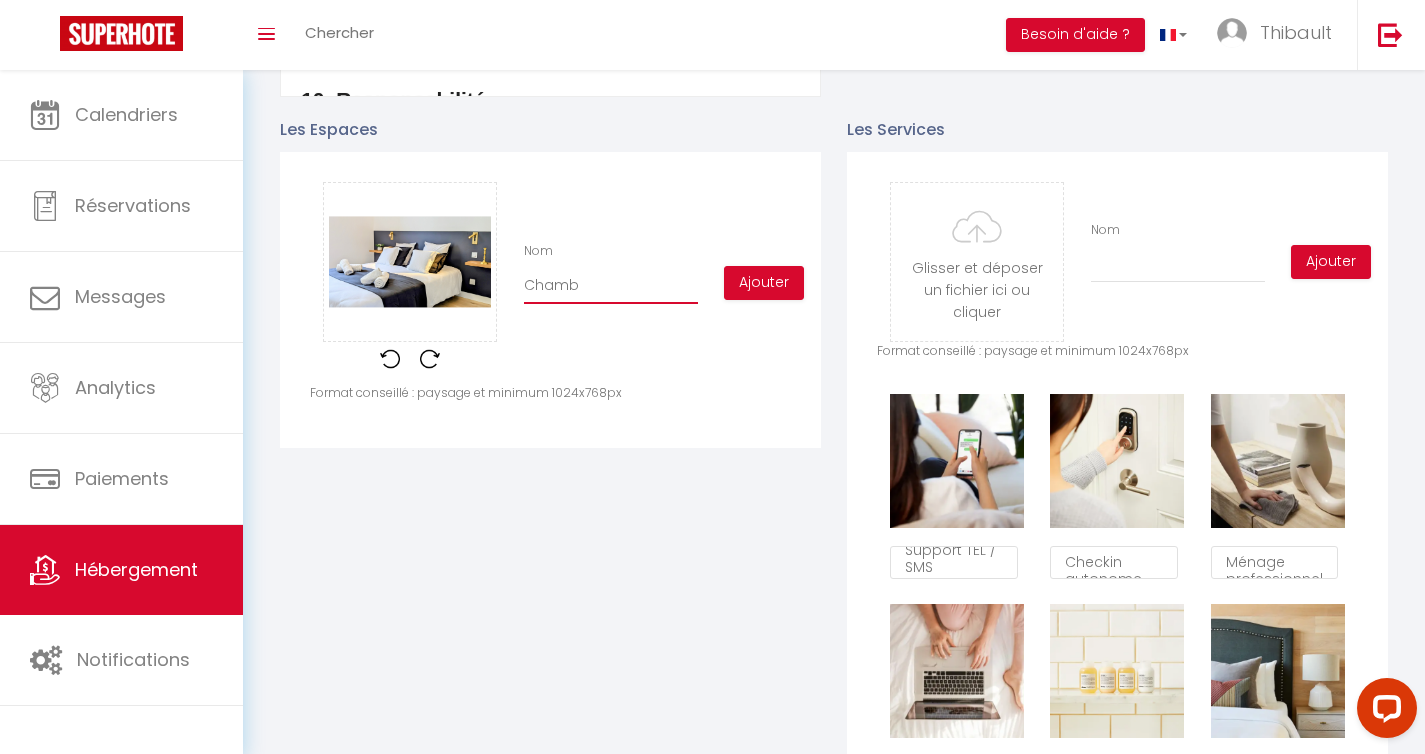checkbox on "true" 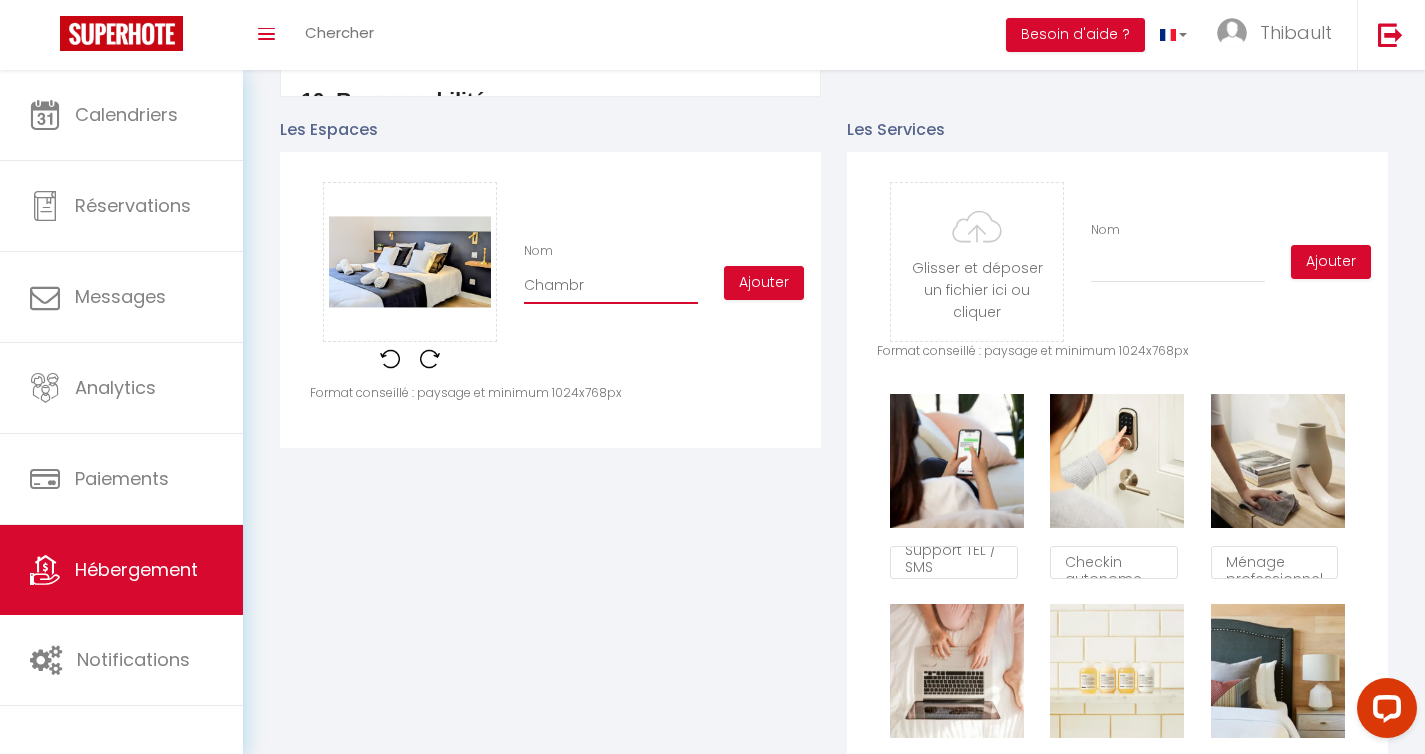 checkbox on "true" 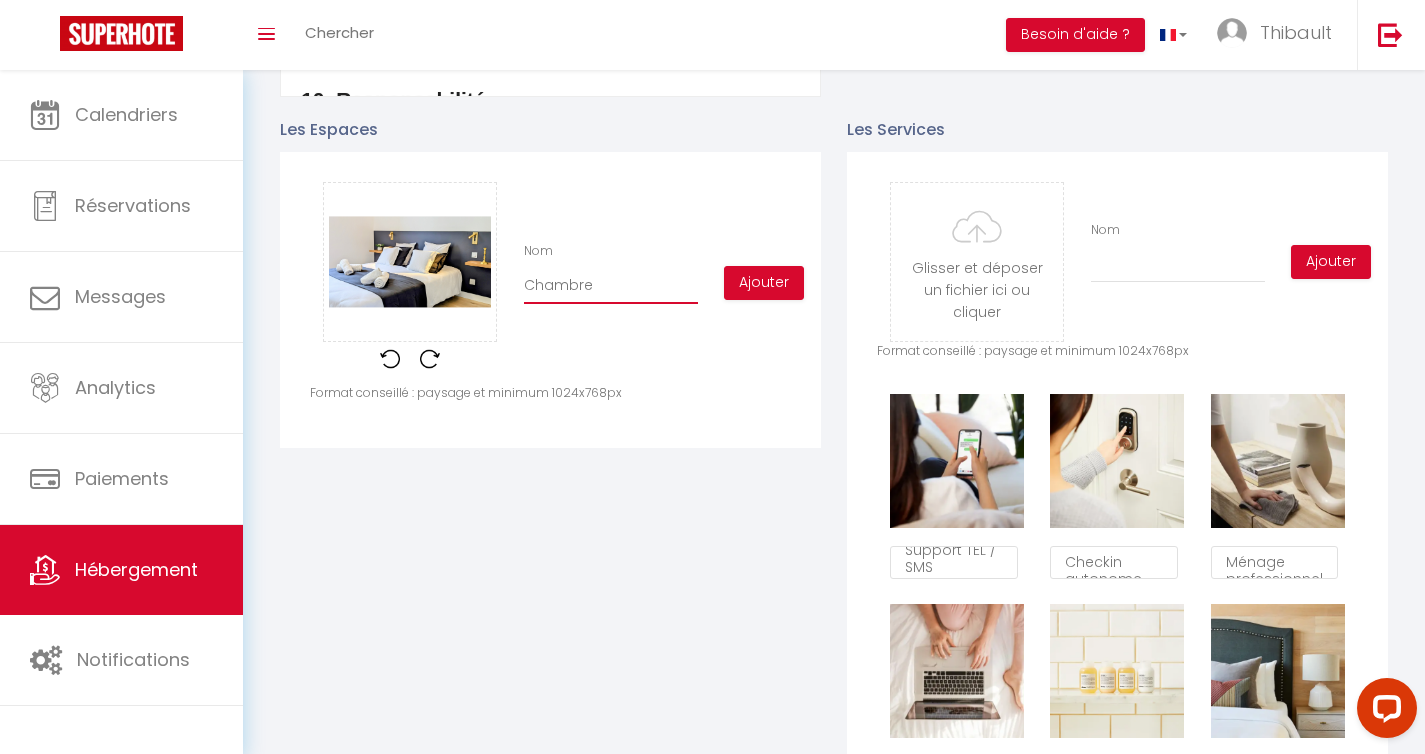 checkbox on "true" 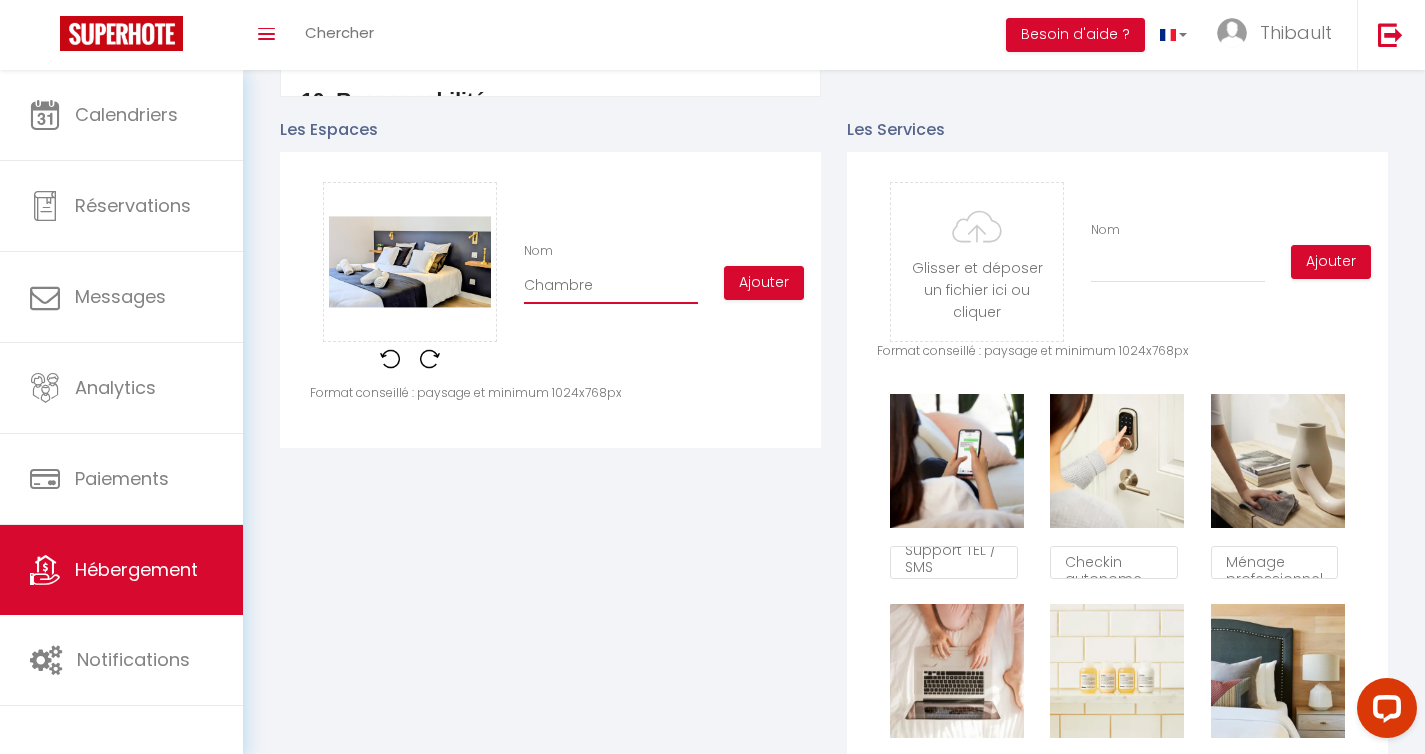 checkbox on "false" 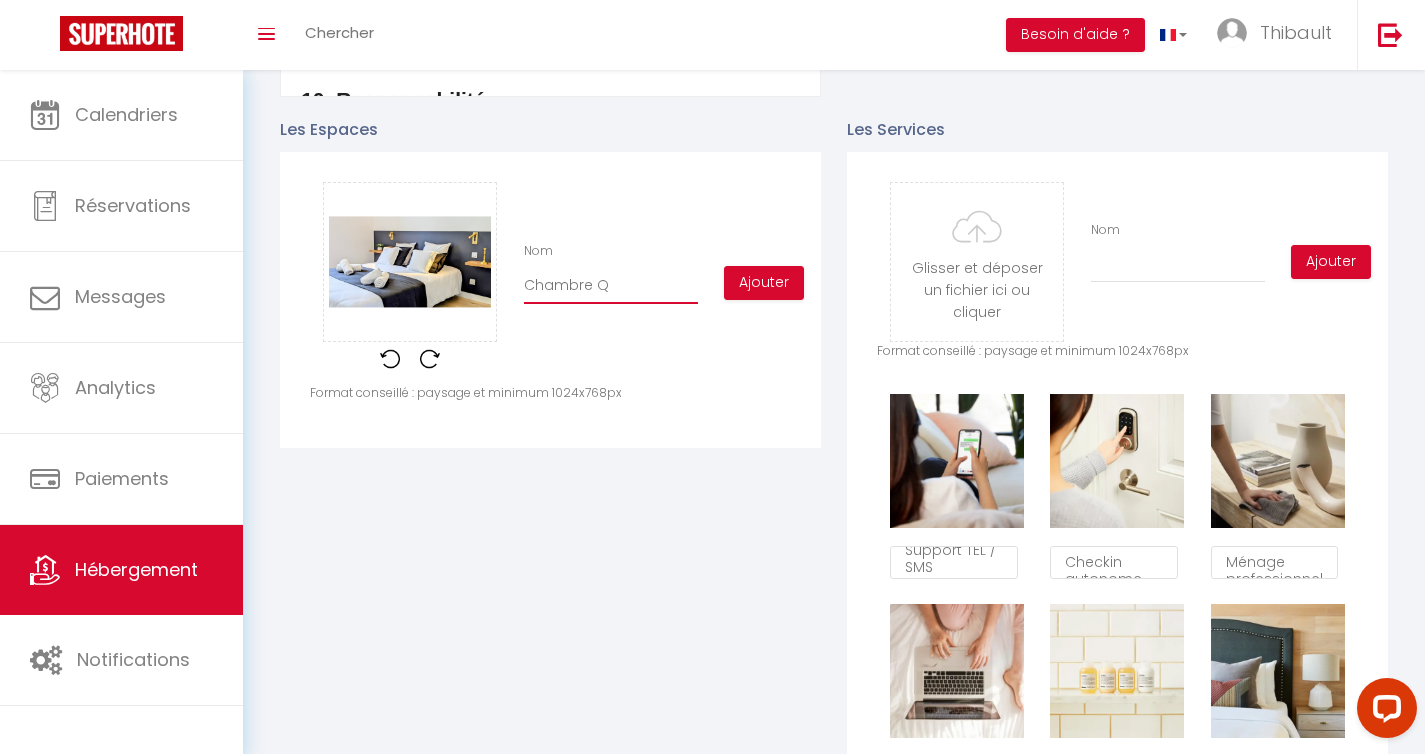 checkbox on "true" 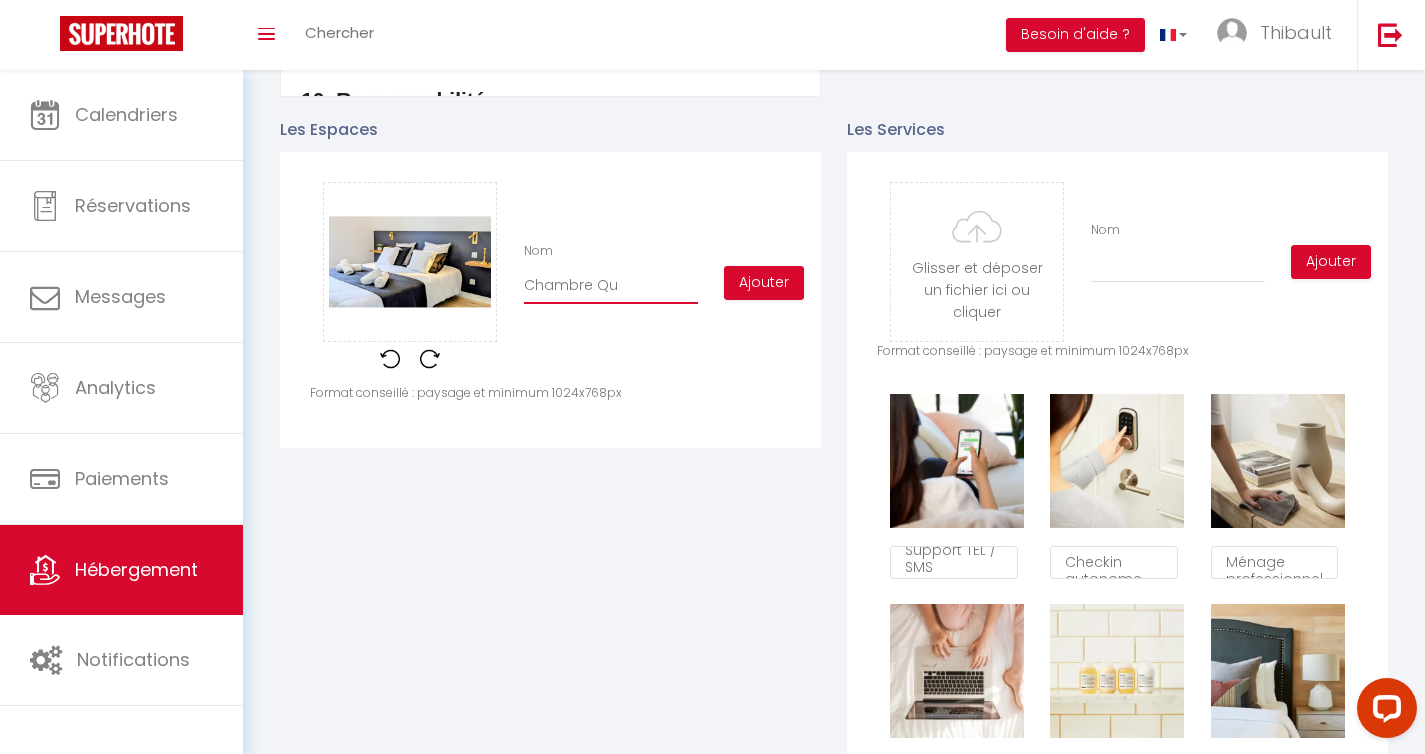 checkbox on "true" 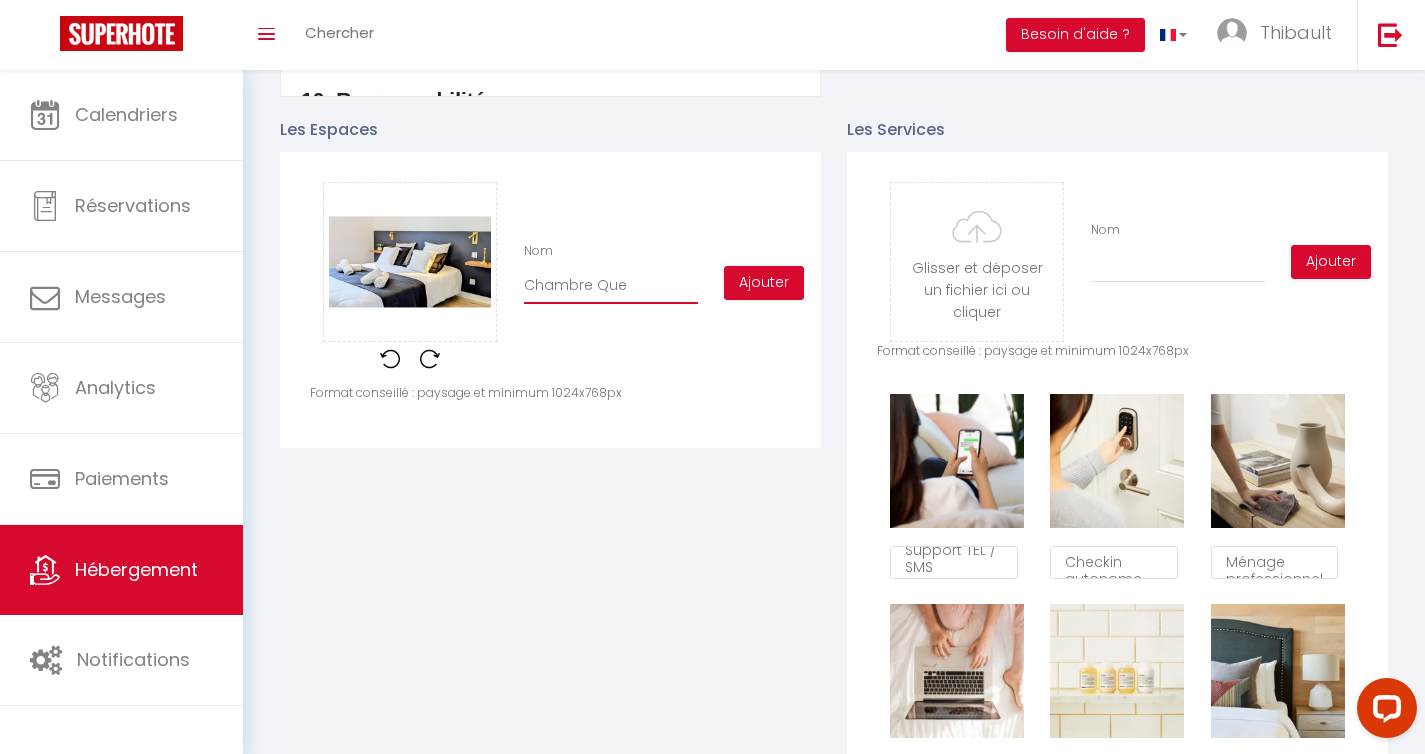 checkbox on "true" 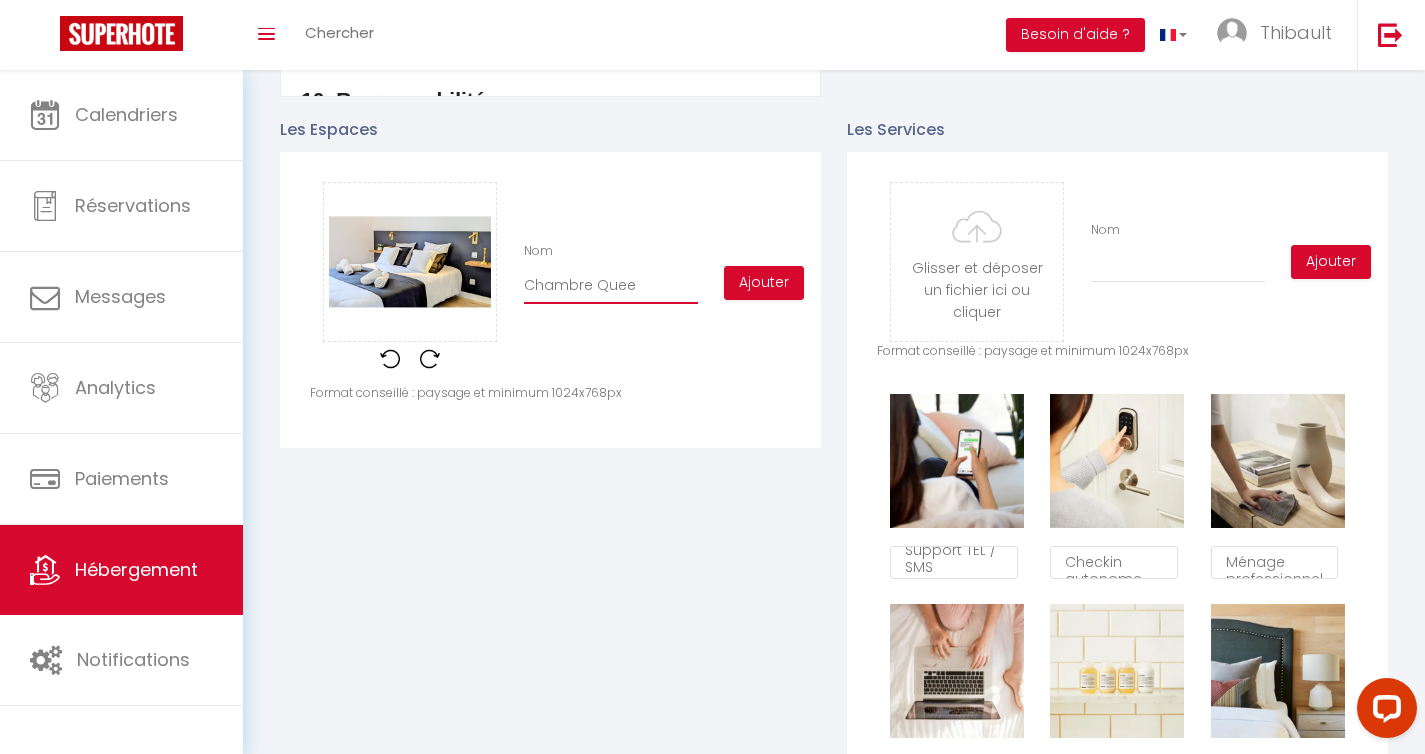 type on "Chambre Queen" 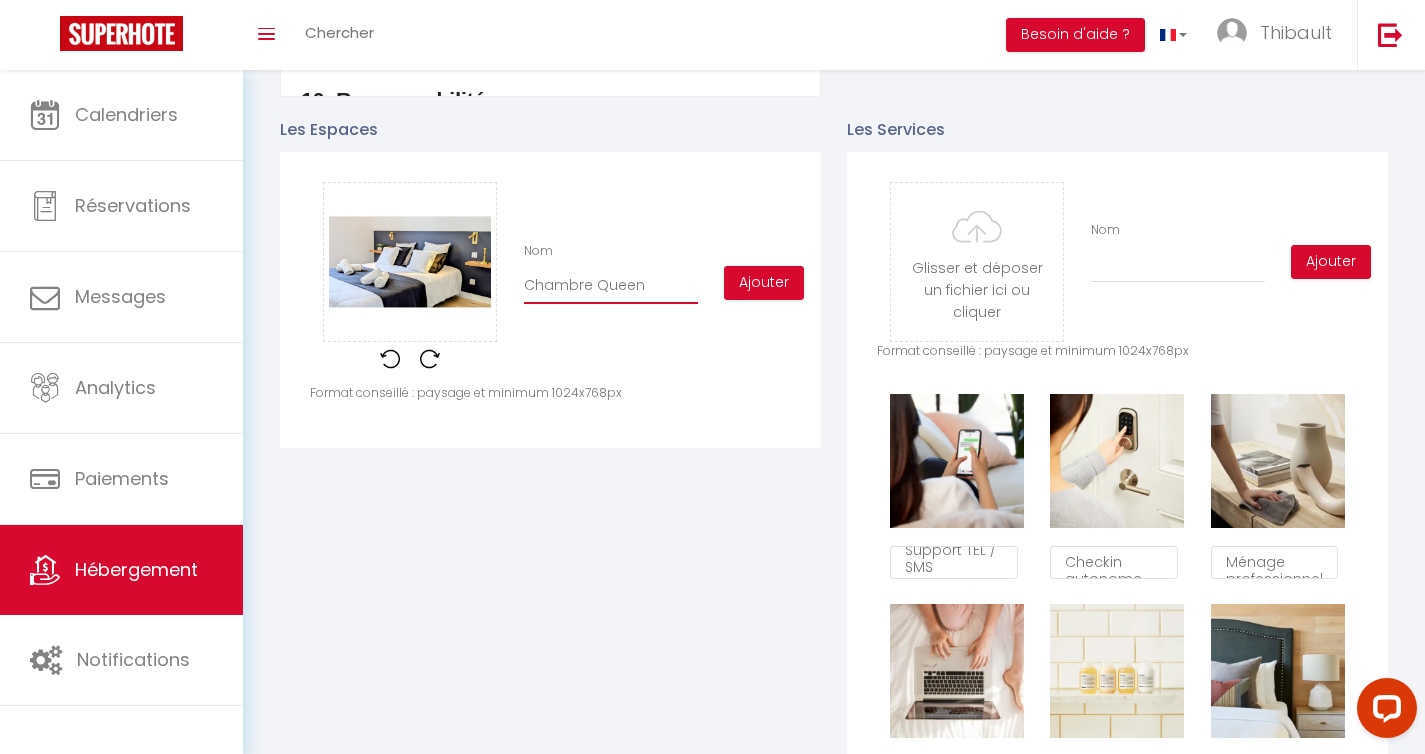 checkbox on "true" 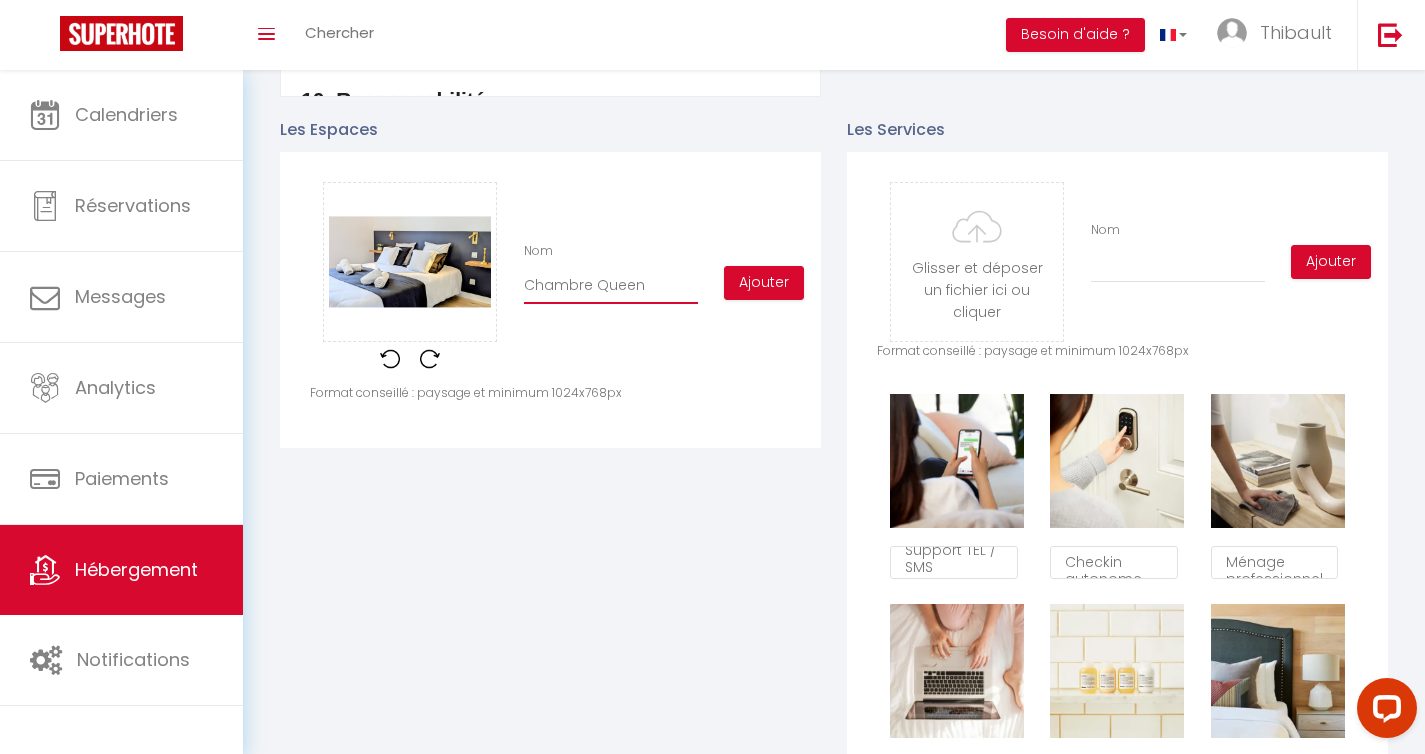 type on "Chambre Queen S" 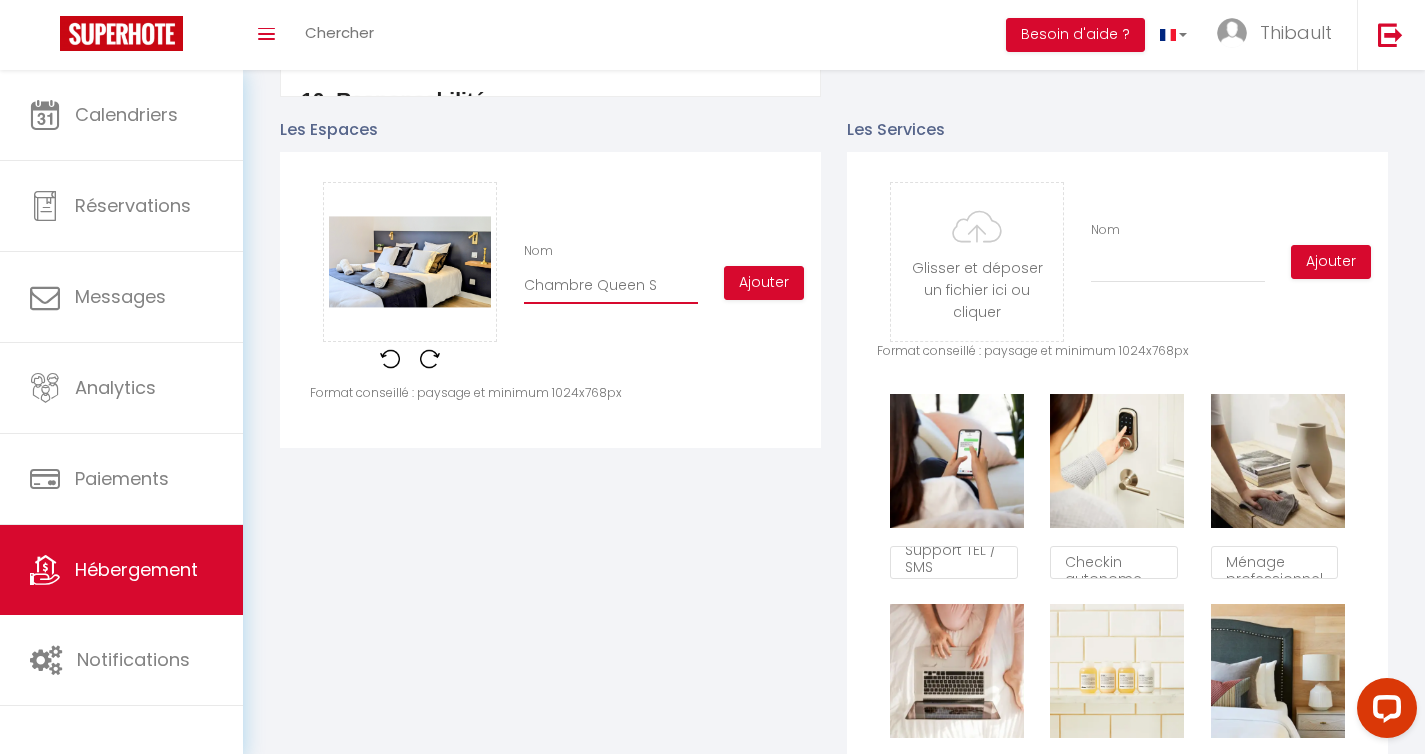 checkbox on "true" 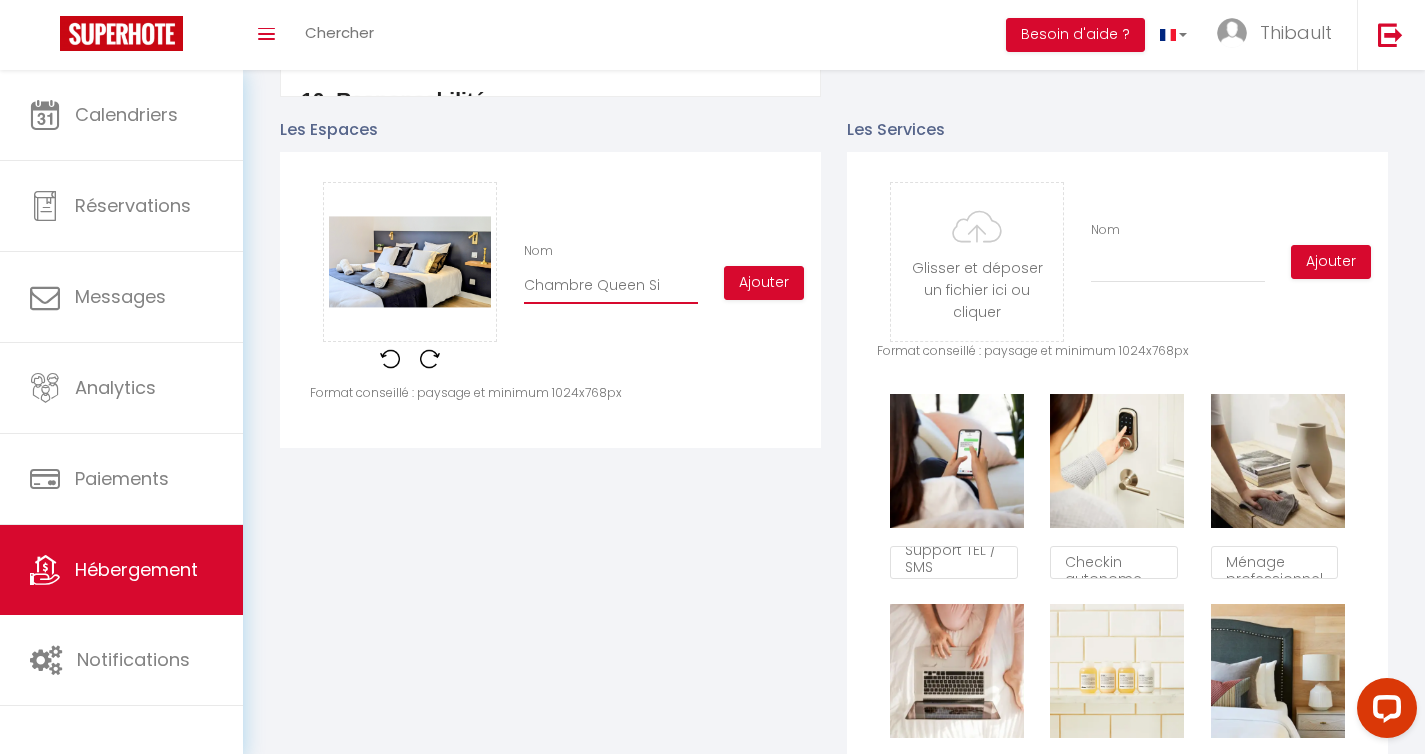 checkbox on "true" 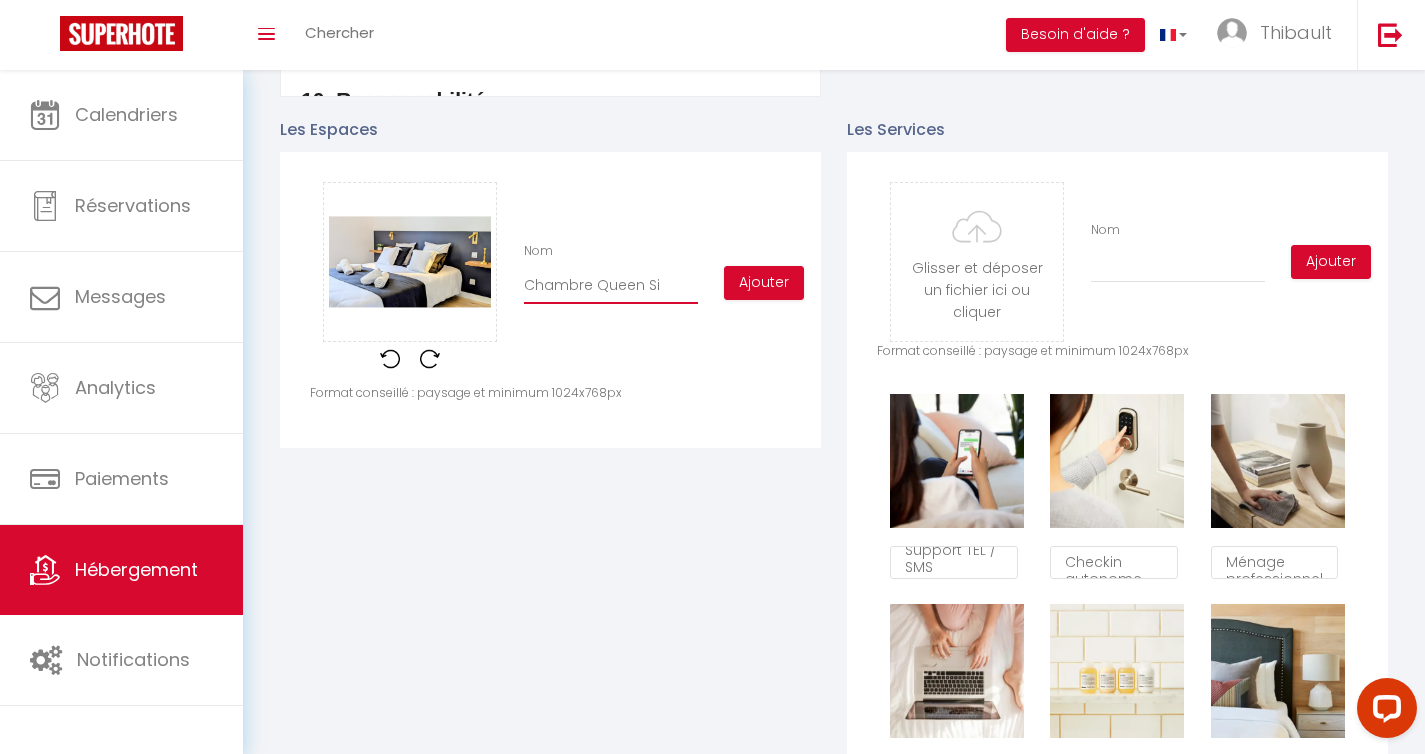 type on "Chambre Queen Siz" 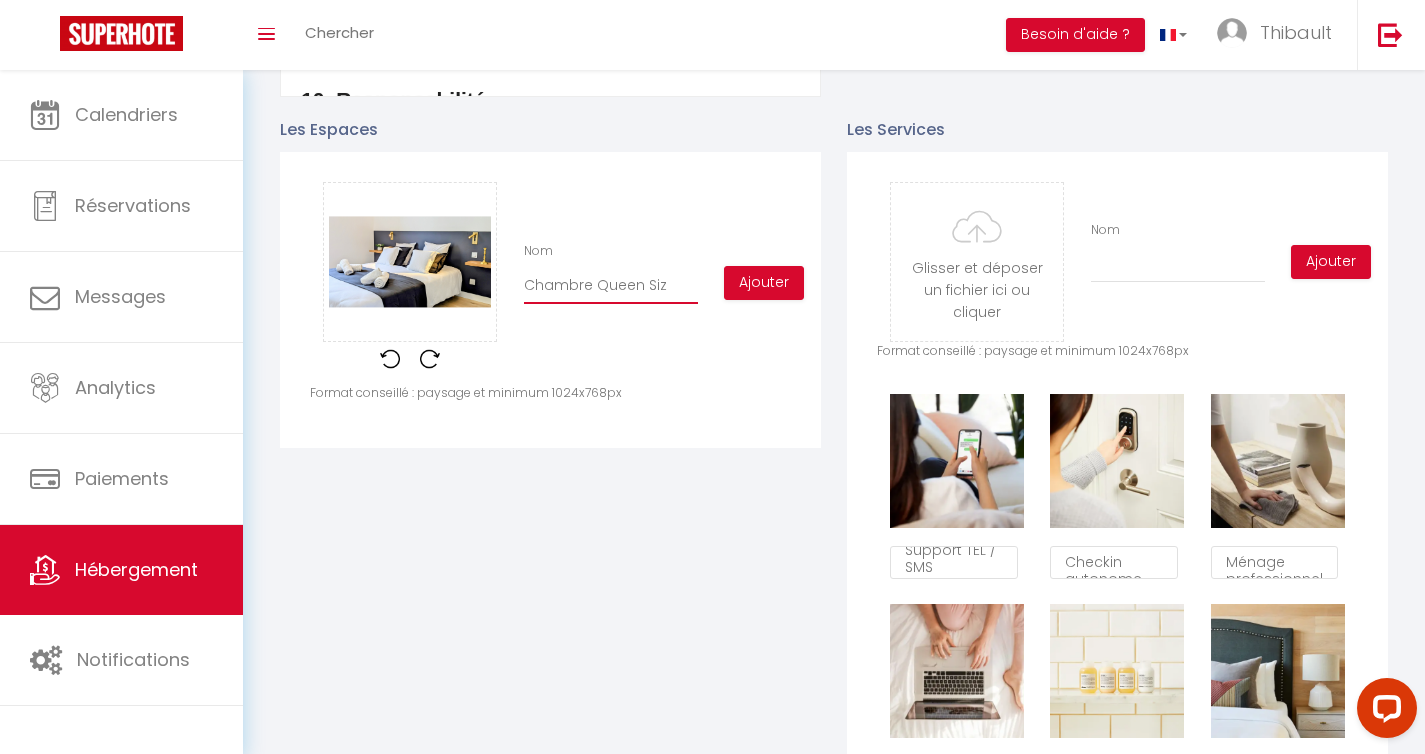 checkbox on "true" 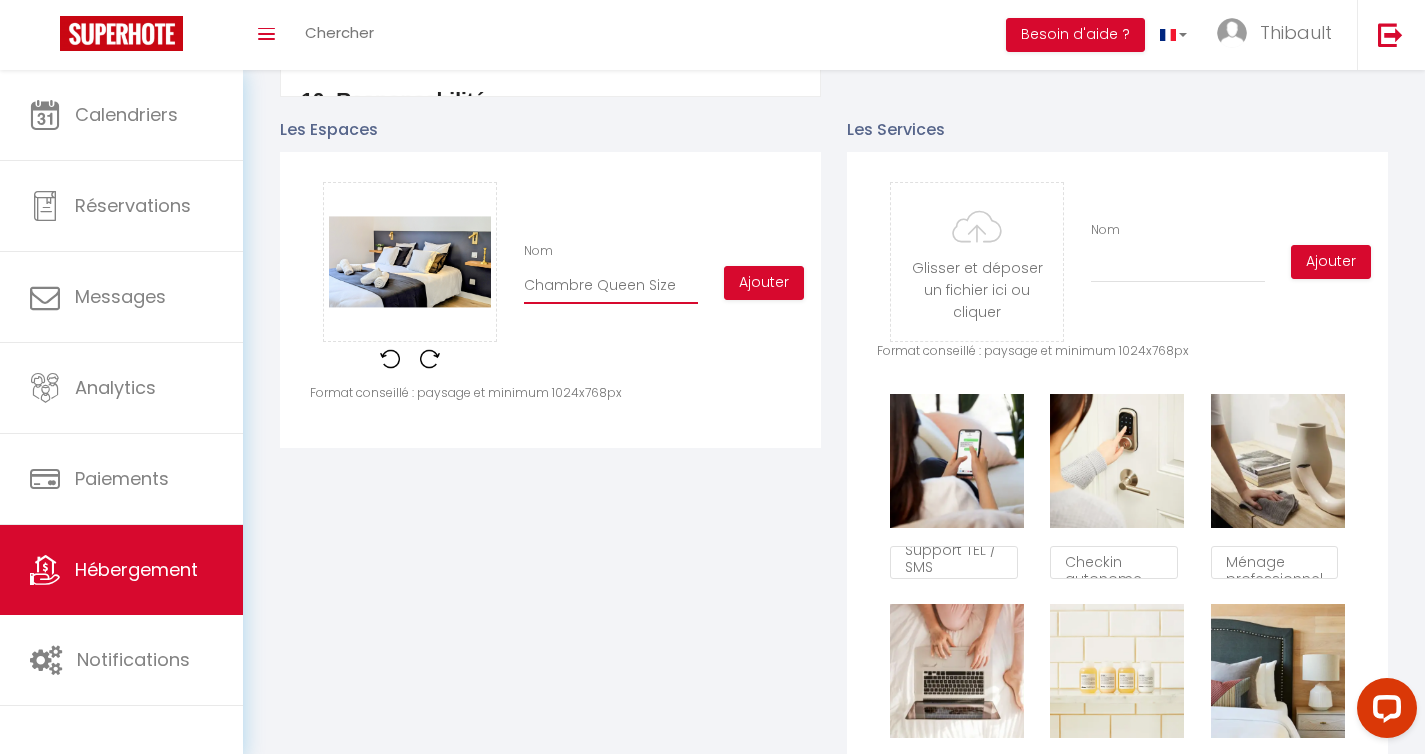 checkbox on "true" 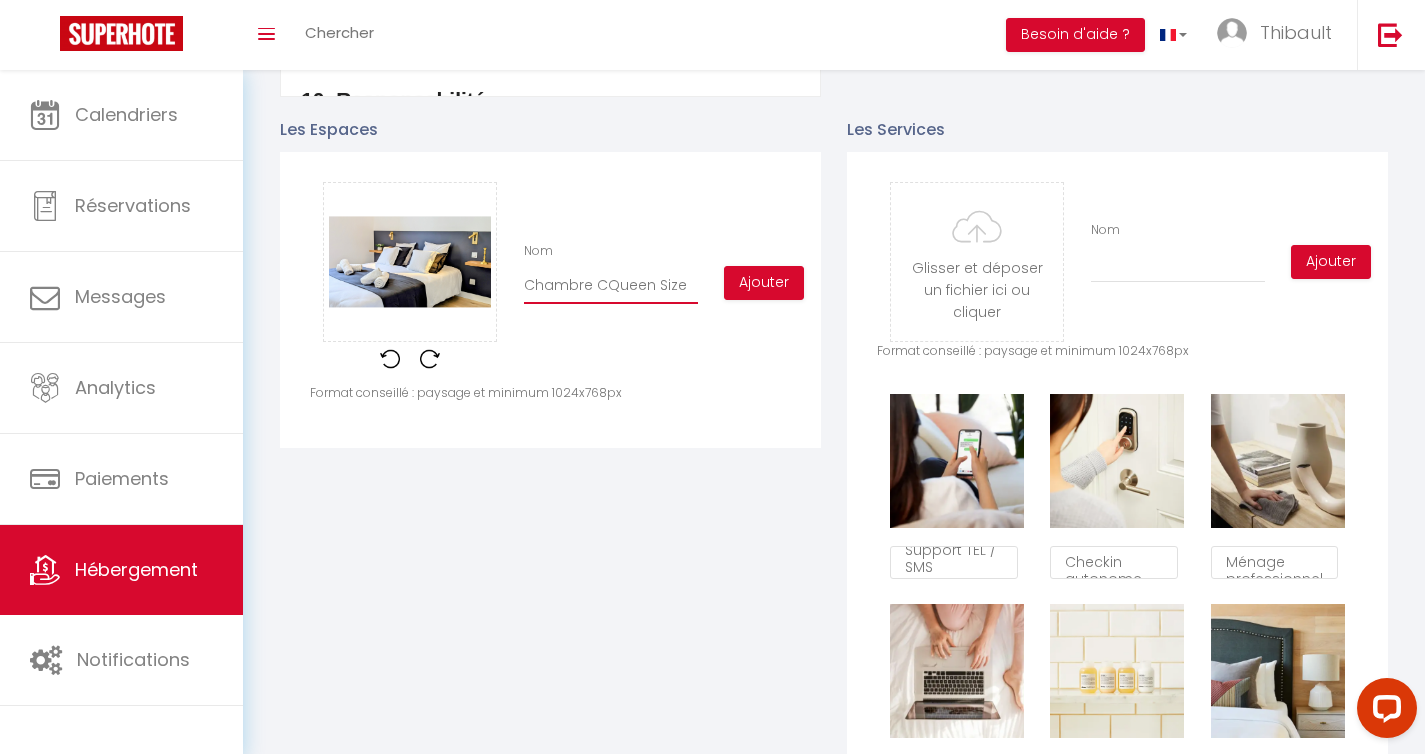 checkbox on "true" 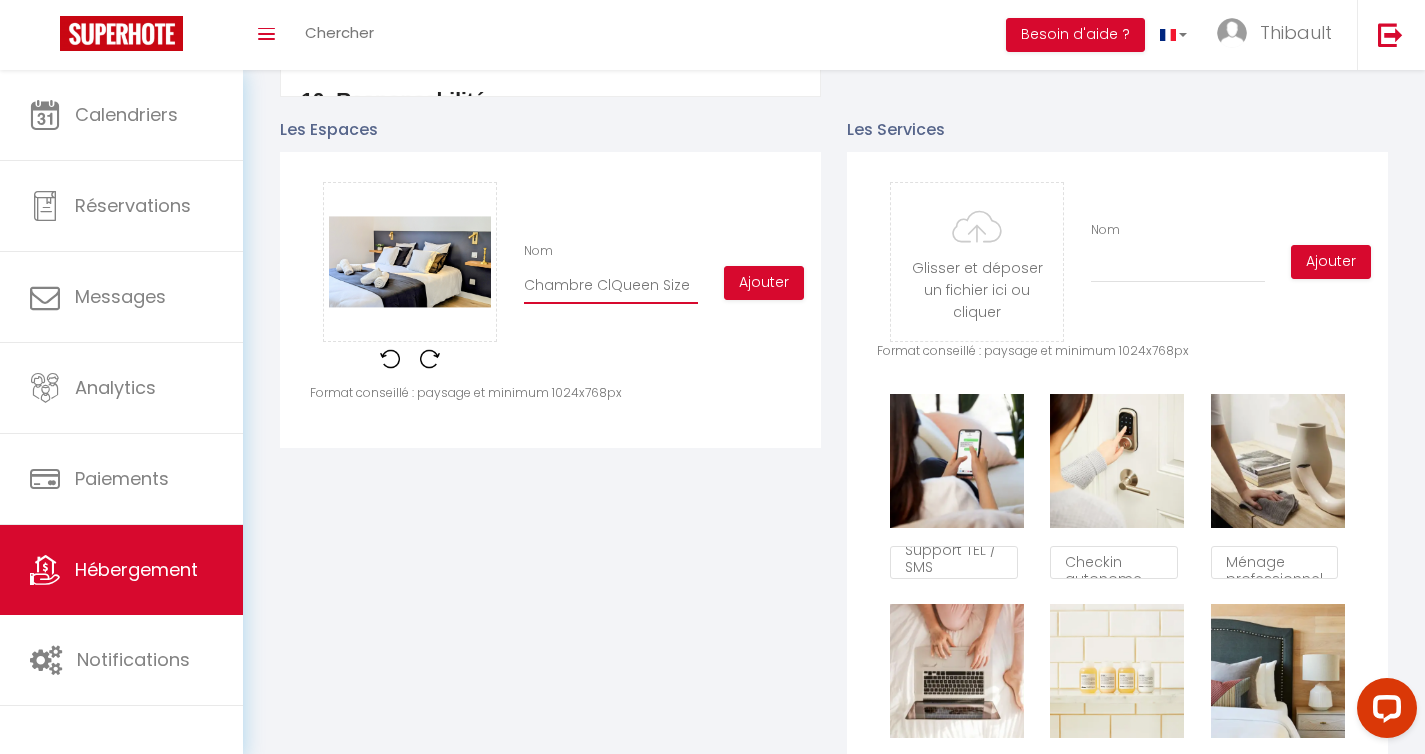 checkbox on "true" 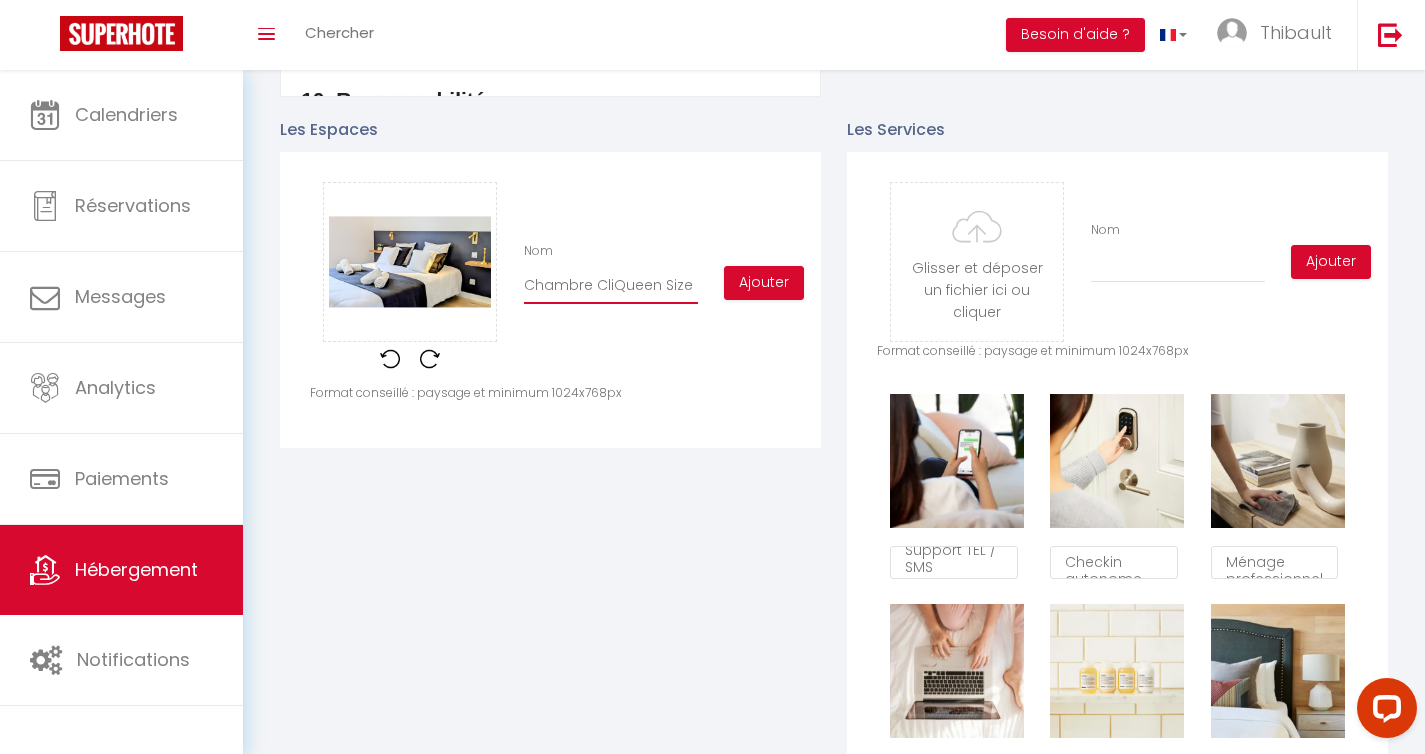 checkbox on "true" 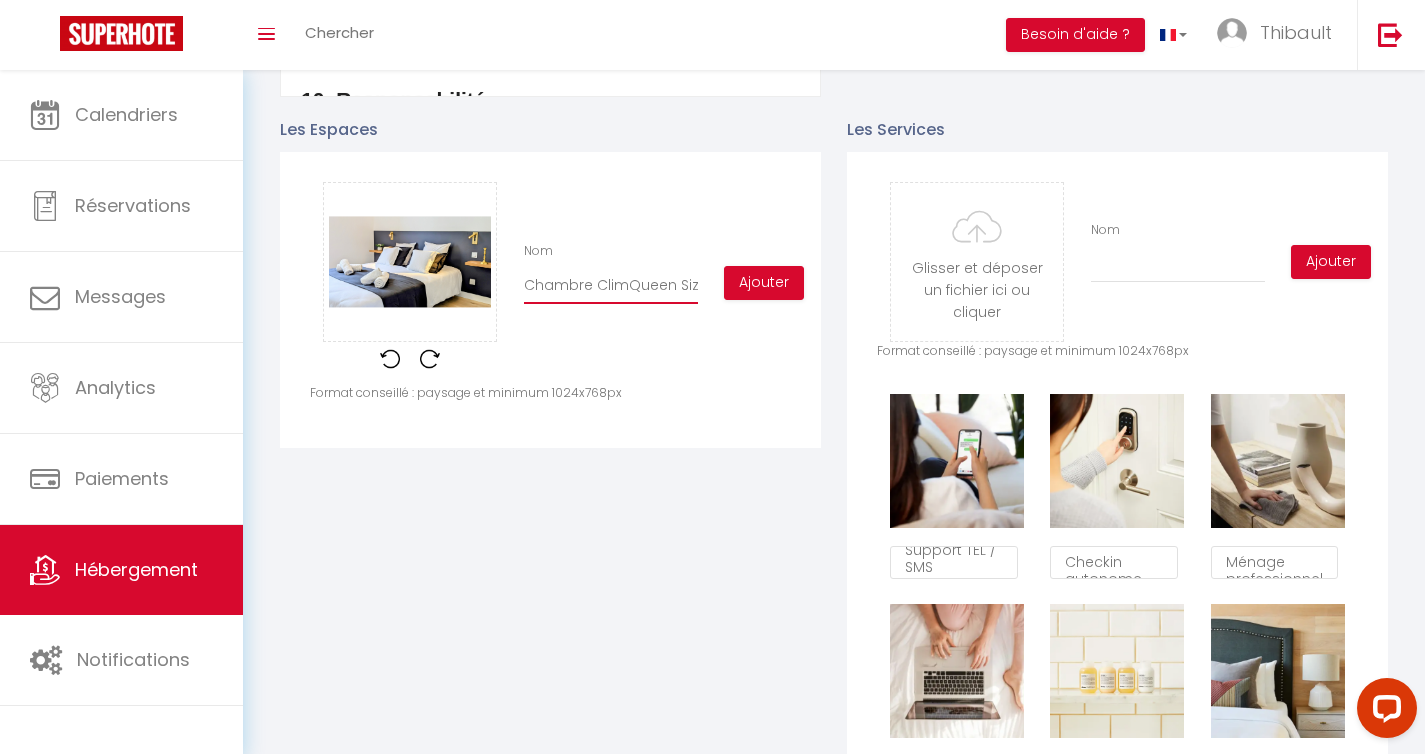 checkbox on "true" 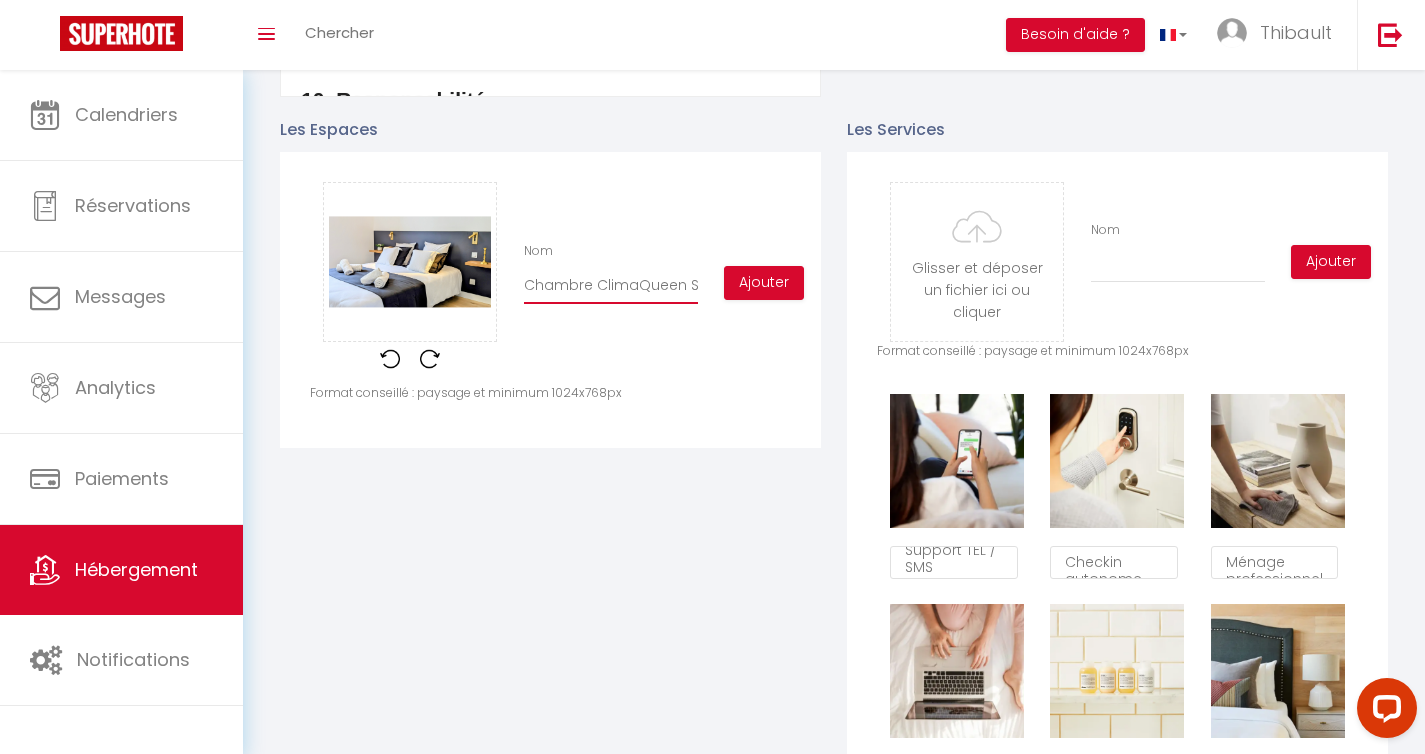 checkbox on "true" 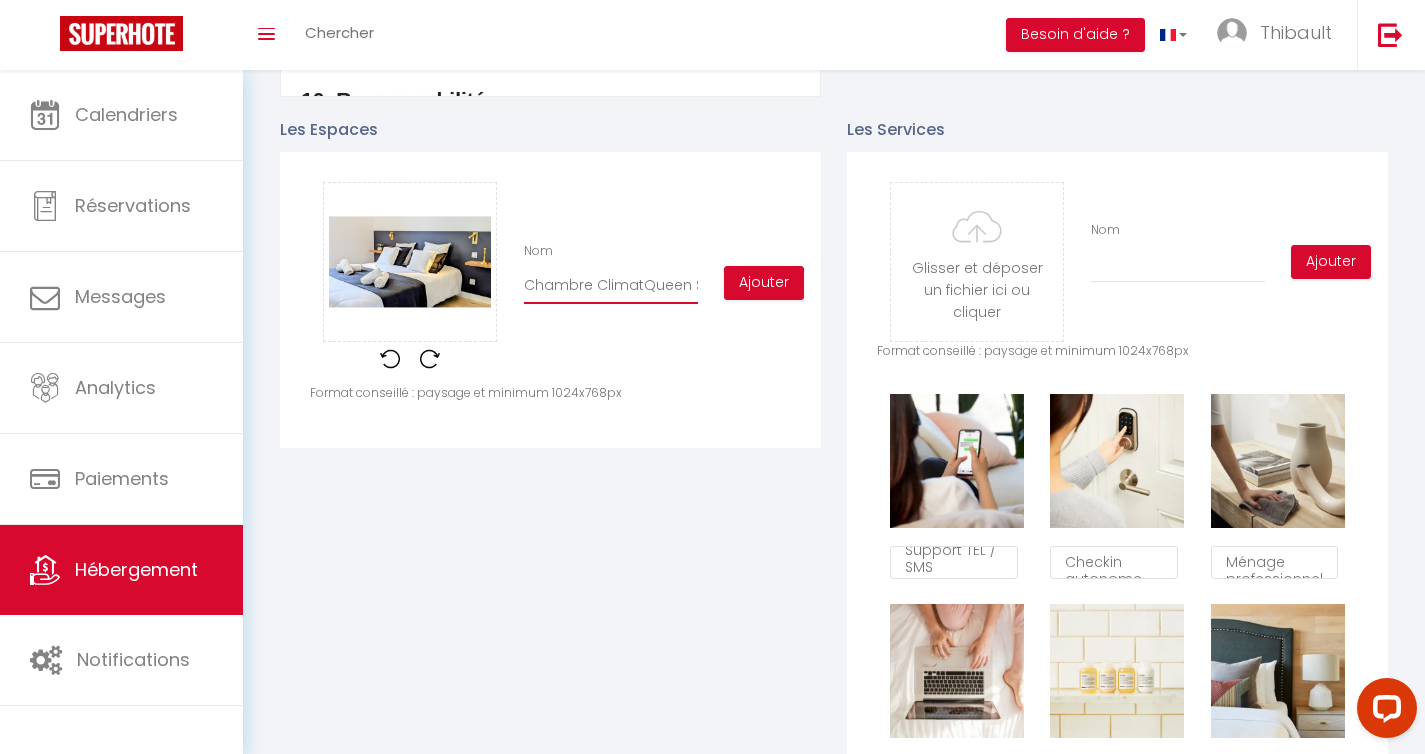 checkbox on "true" 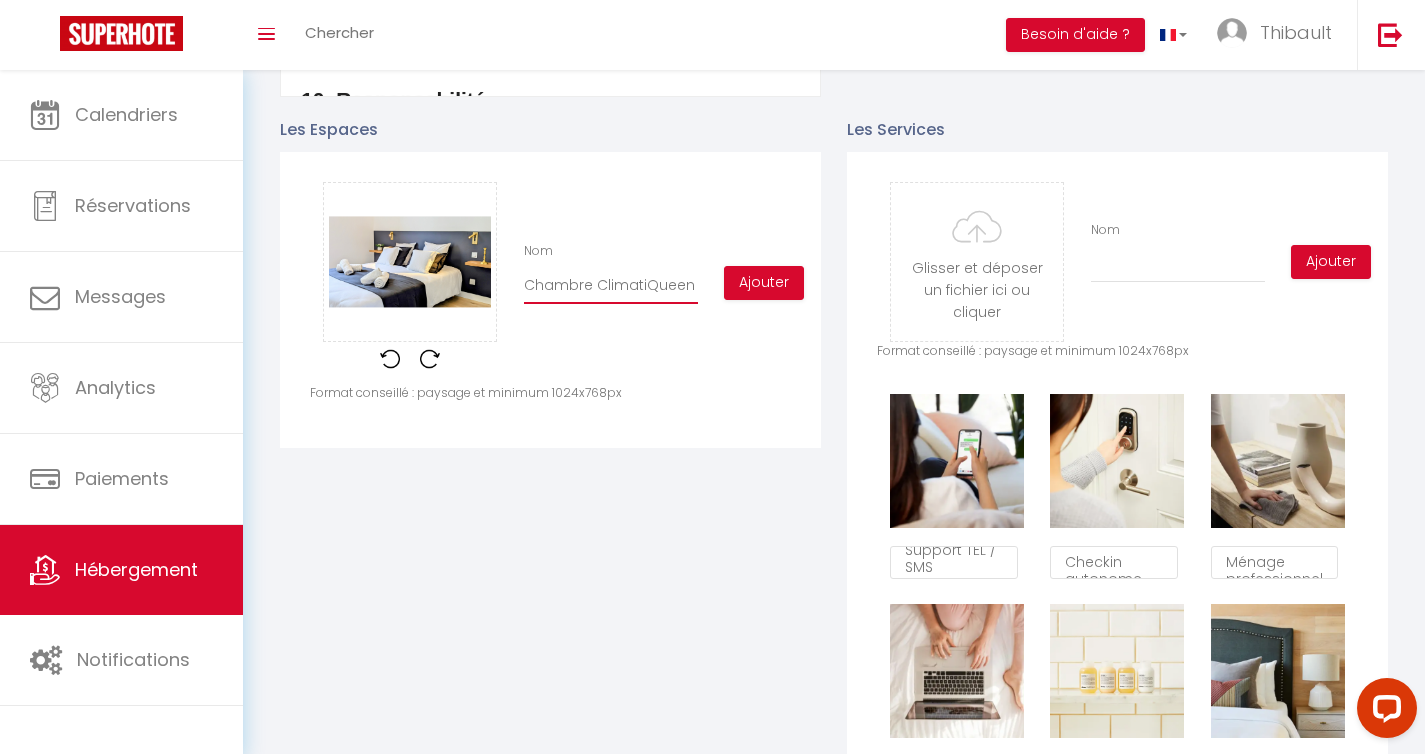 checkbox on "true" 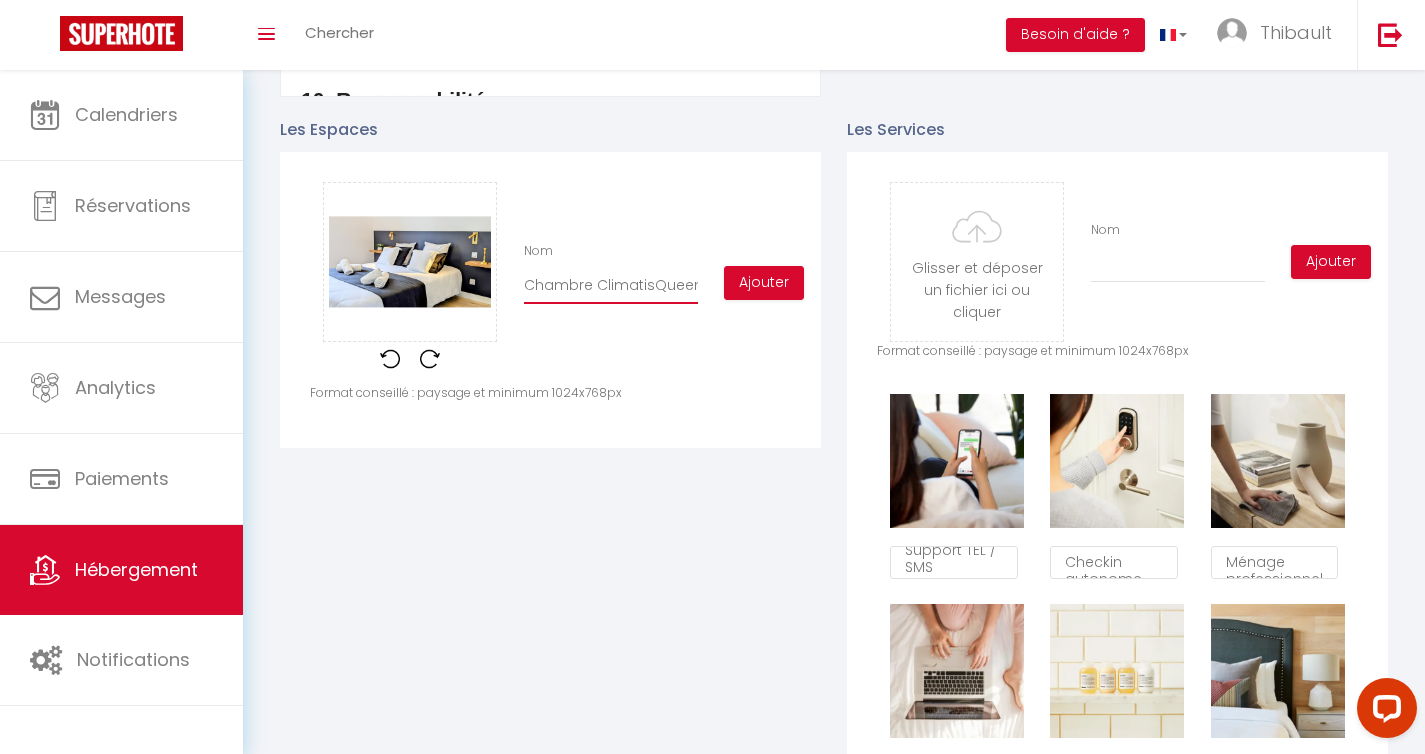 checkbox on "true" 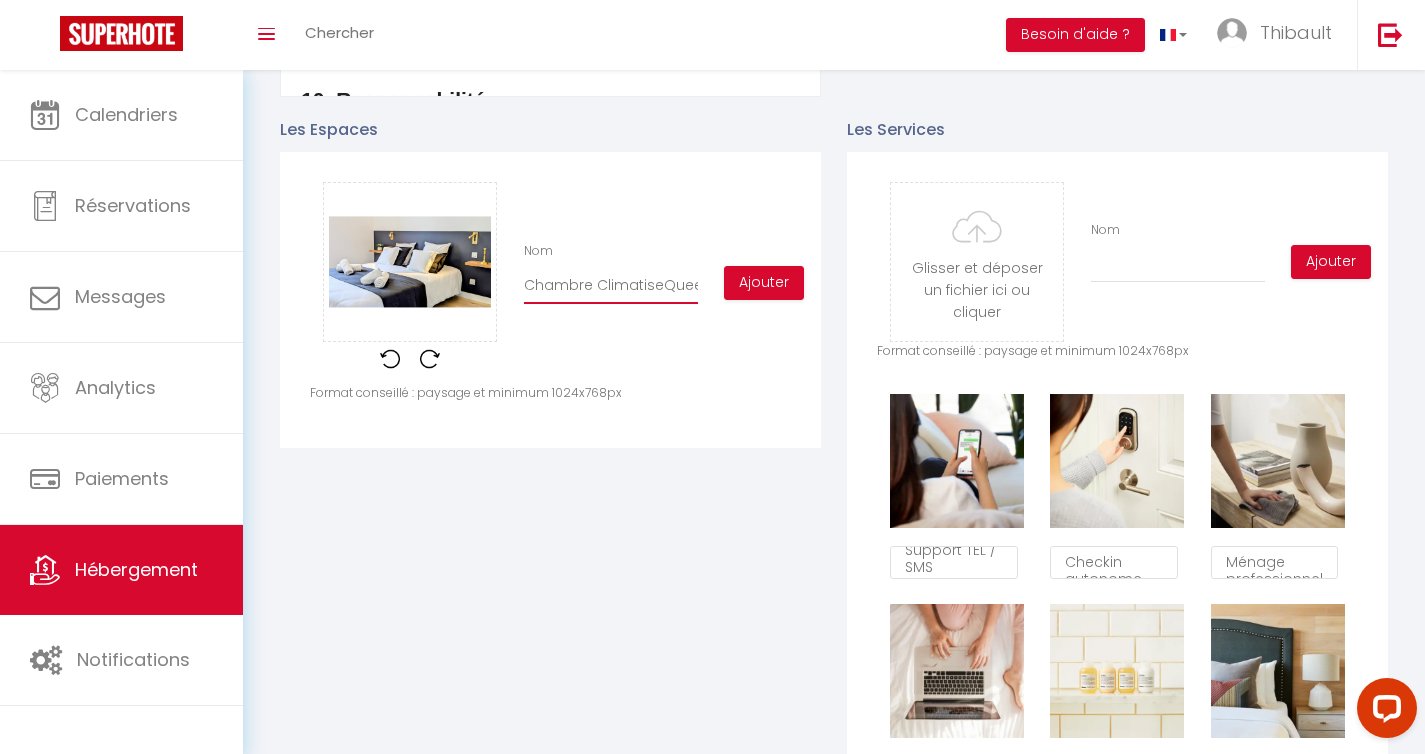 checkbox on "true" 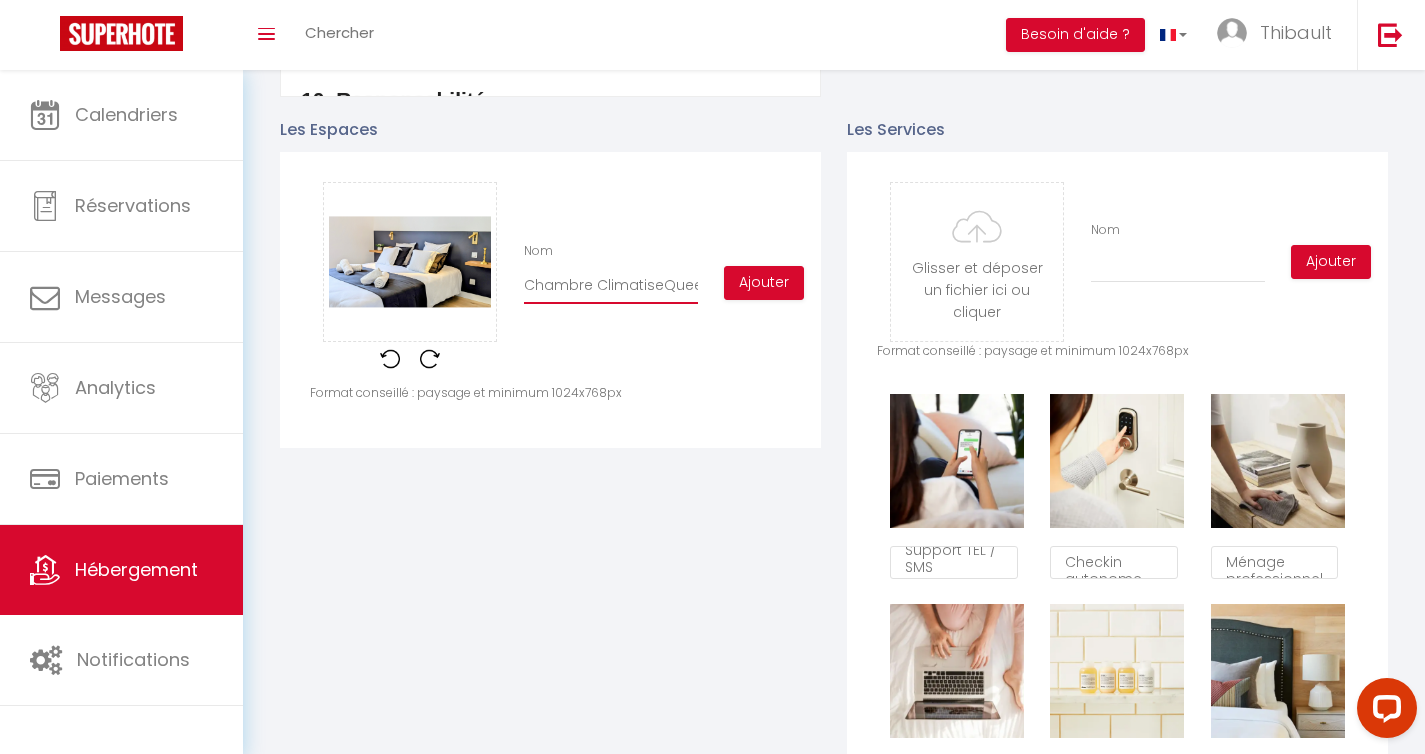 type on "Chambre ClimatiséQueen Size" 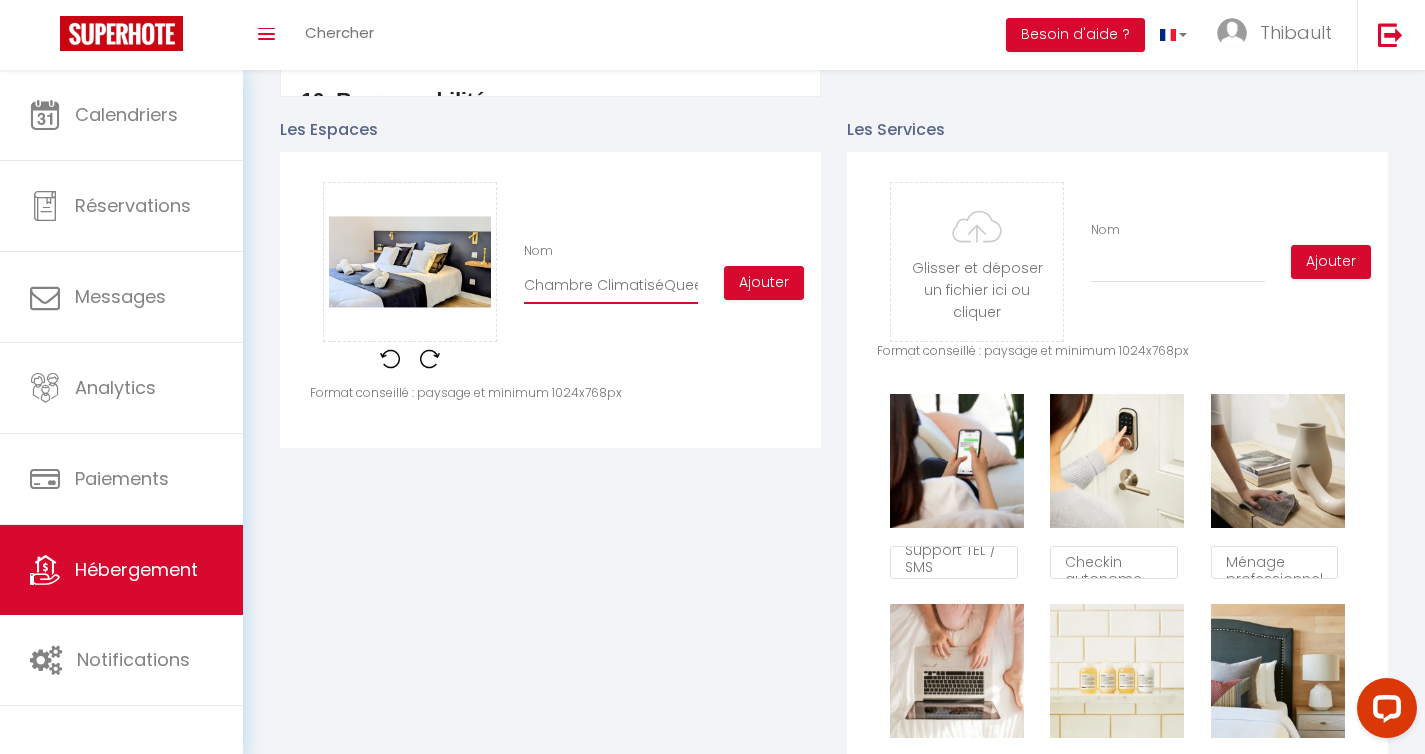 checkbox on "true" 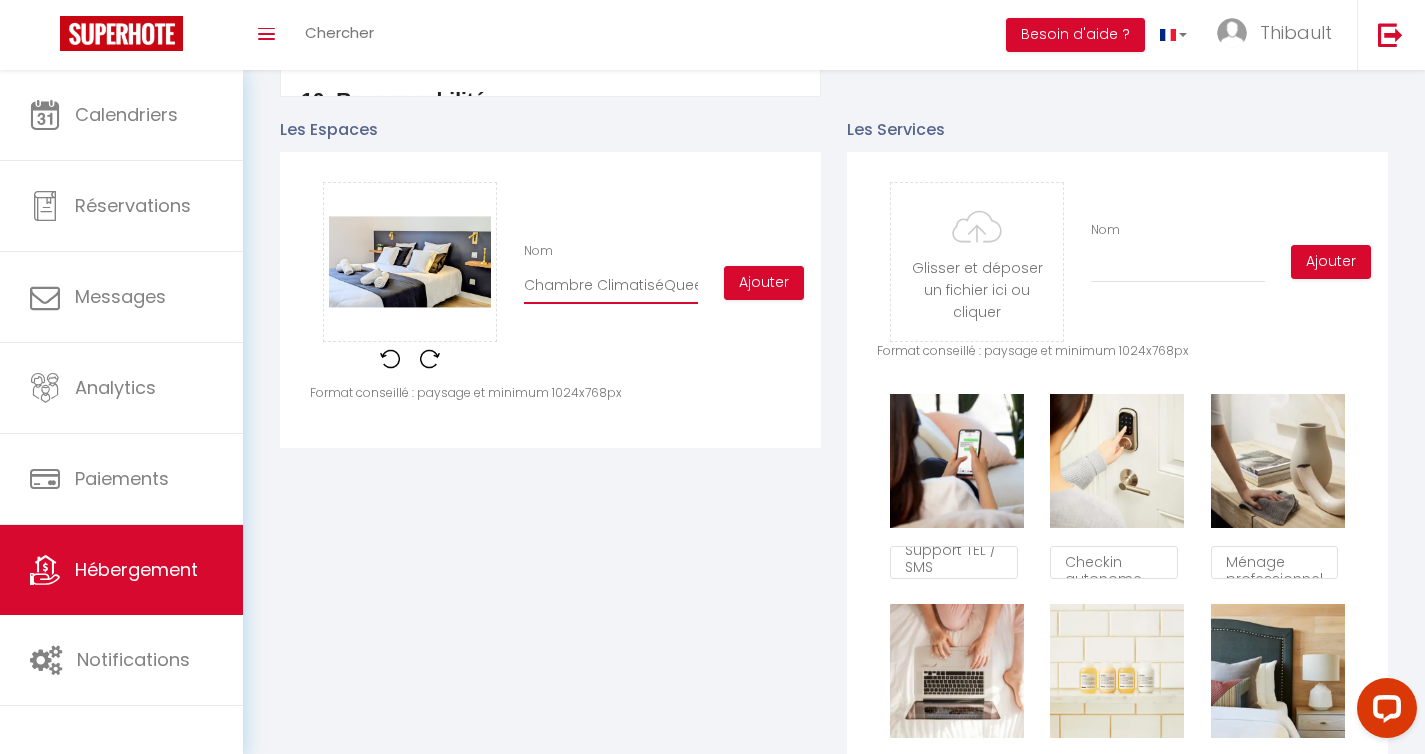 type on "Chambre Climatisé Queen Size" 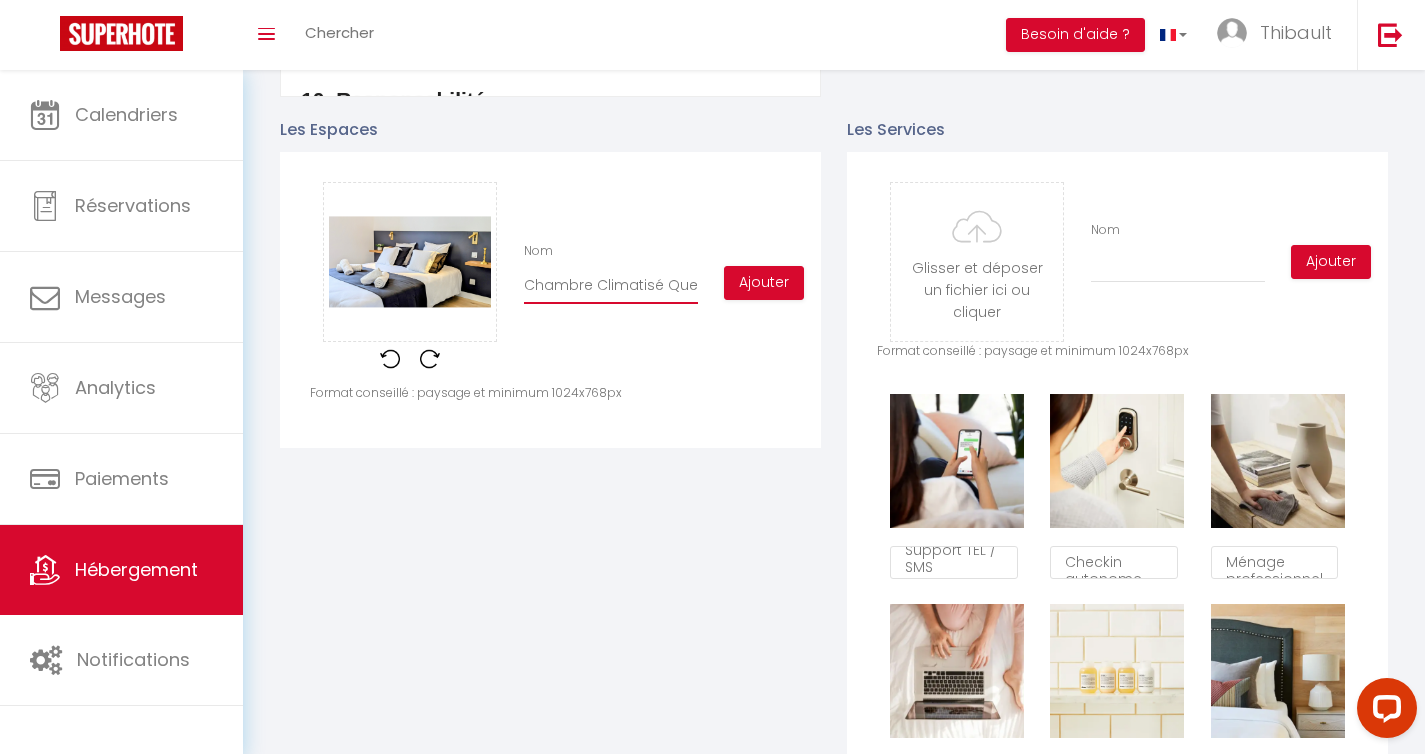 checkbox on "true" 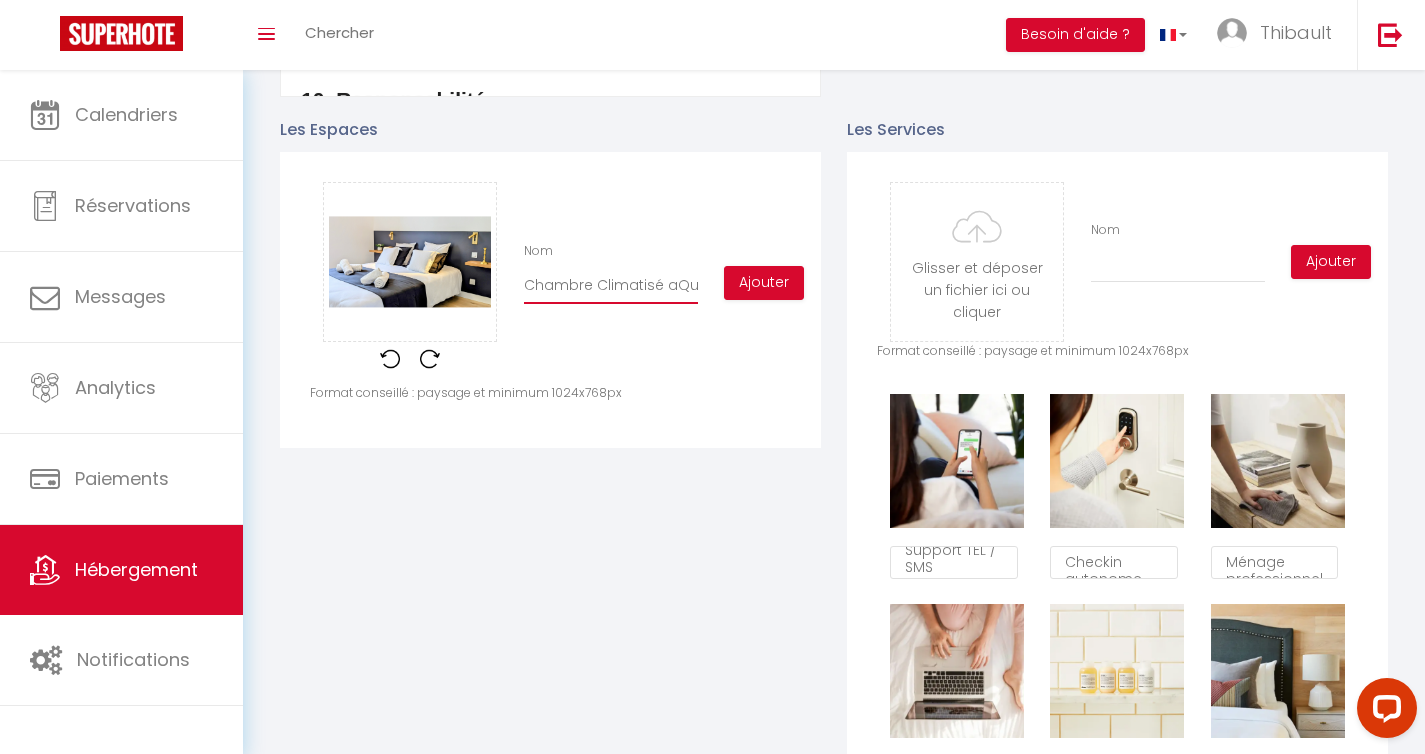 checkbox on "true" 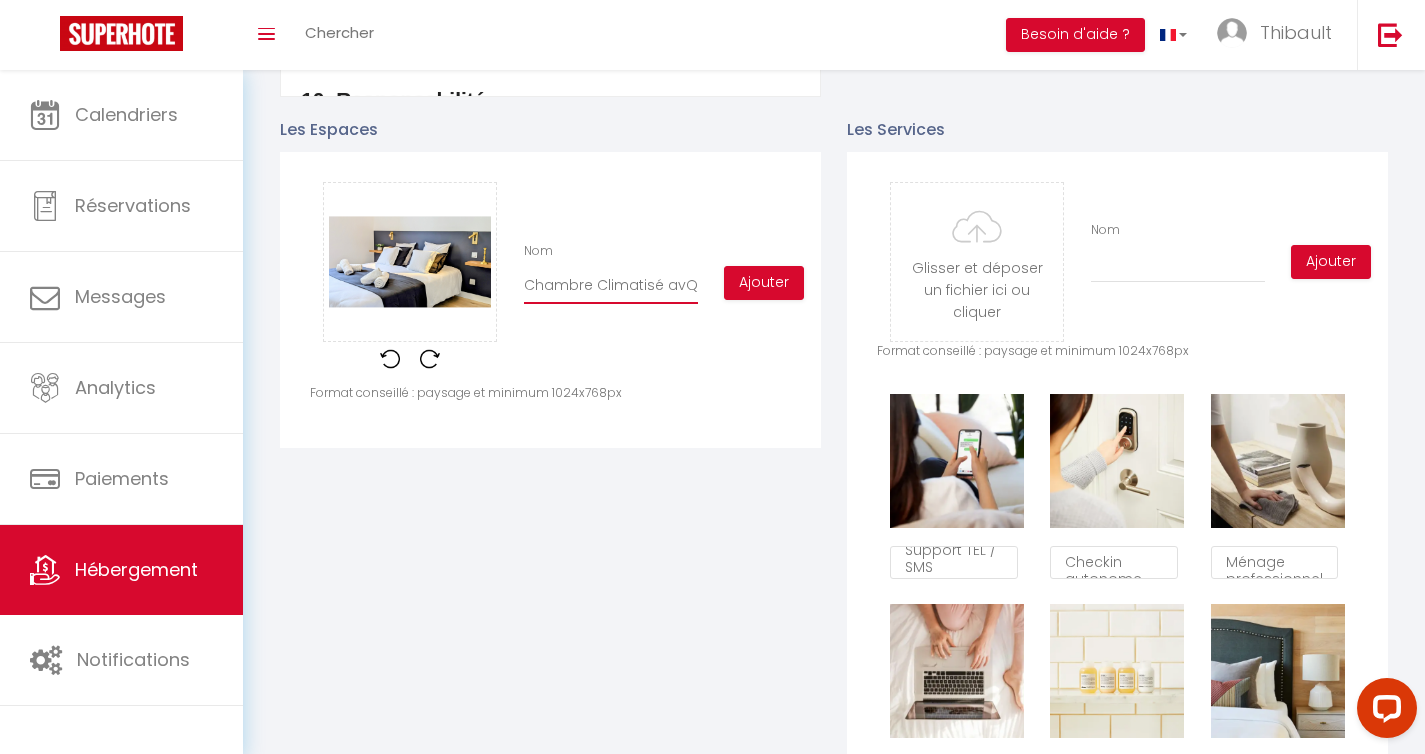 checkbox on "true" 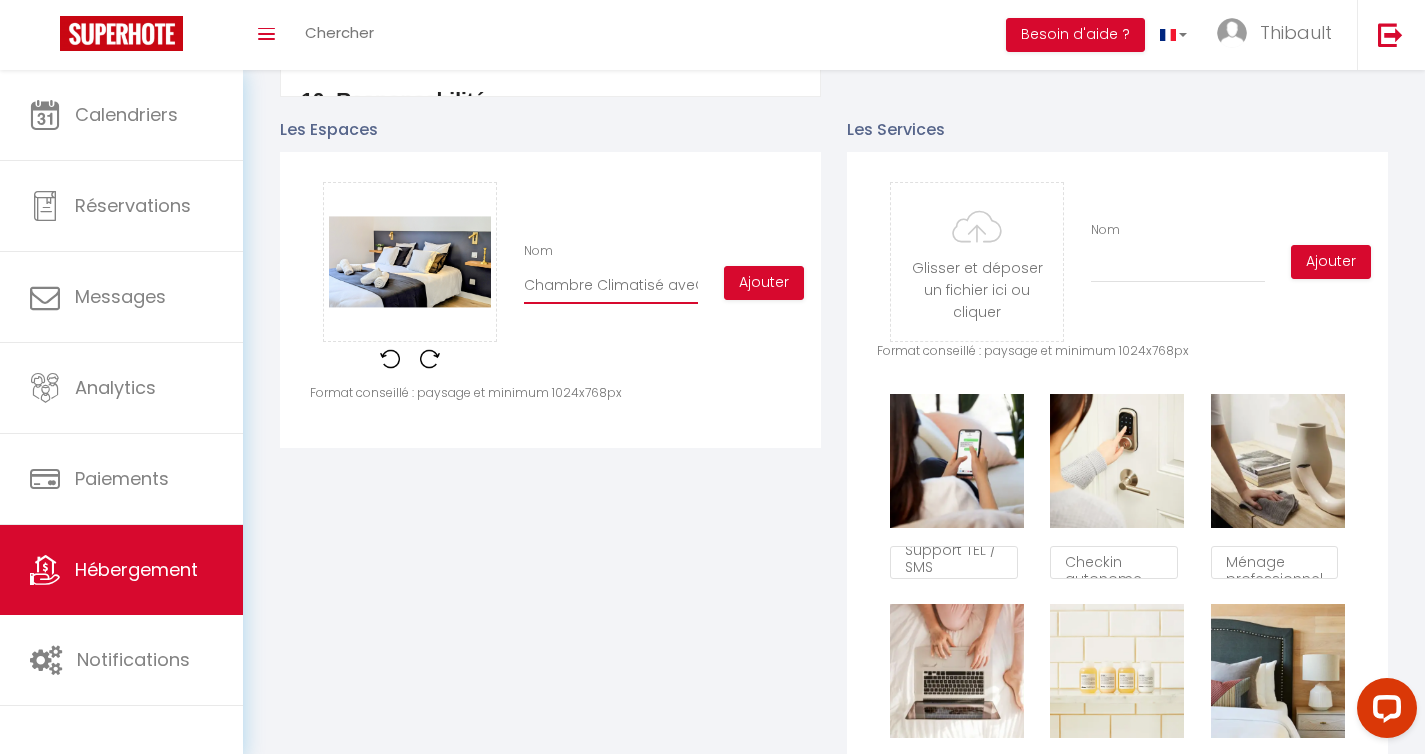 checkbox on "true" 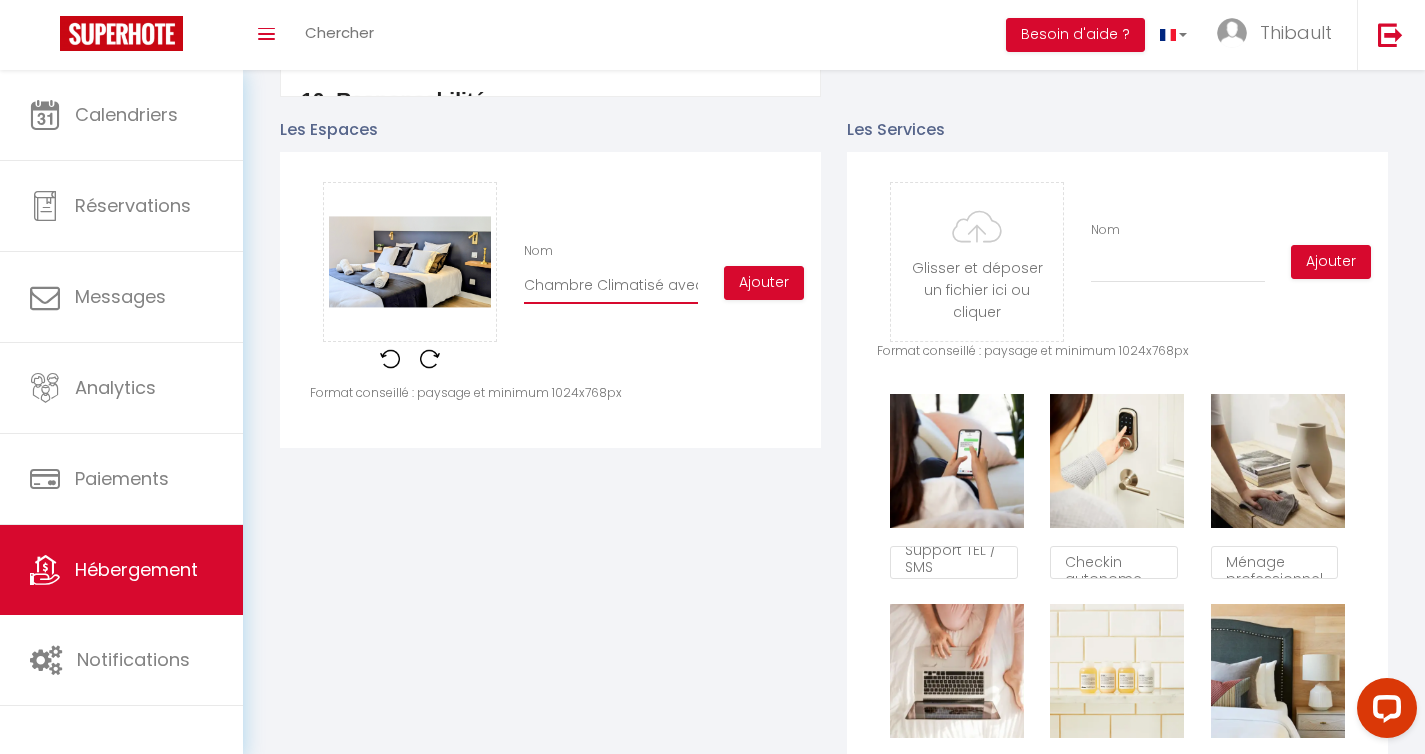 checkbox on "true" 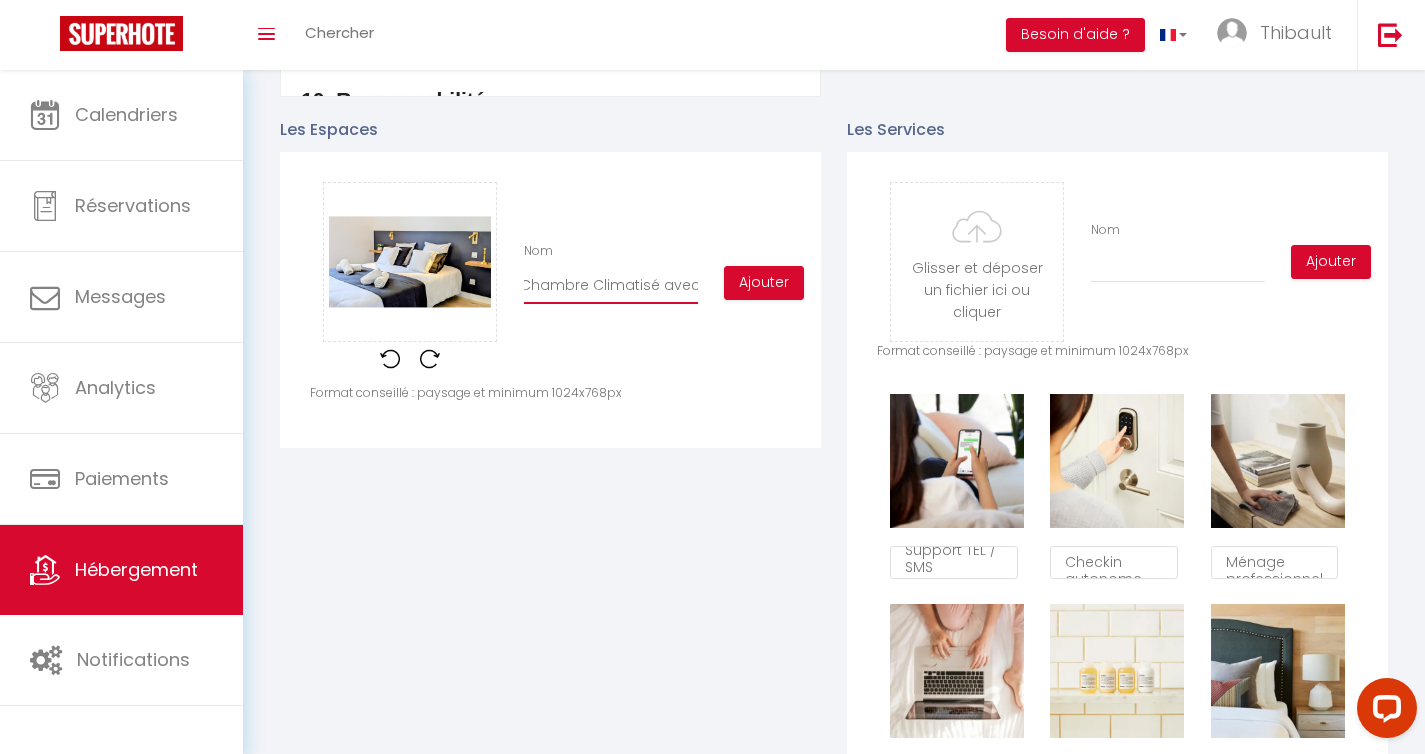 type on "Chambre Climatisé avec lQueen Size" 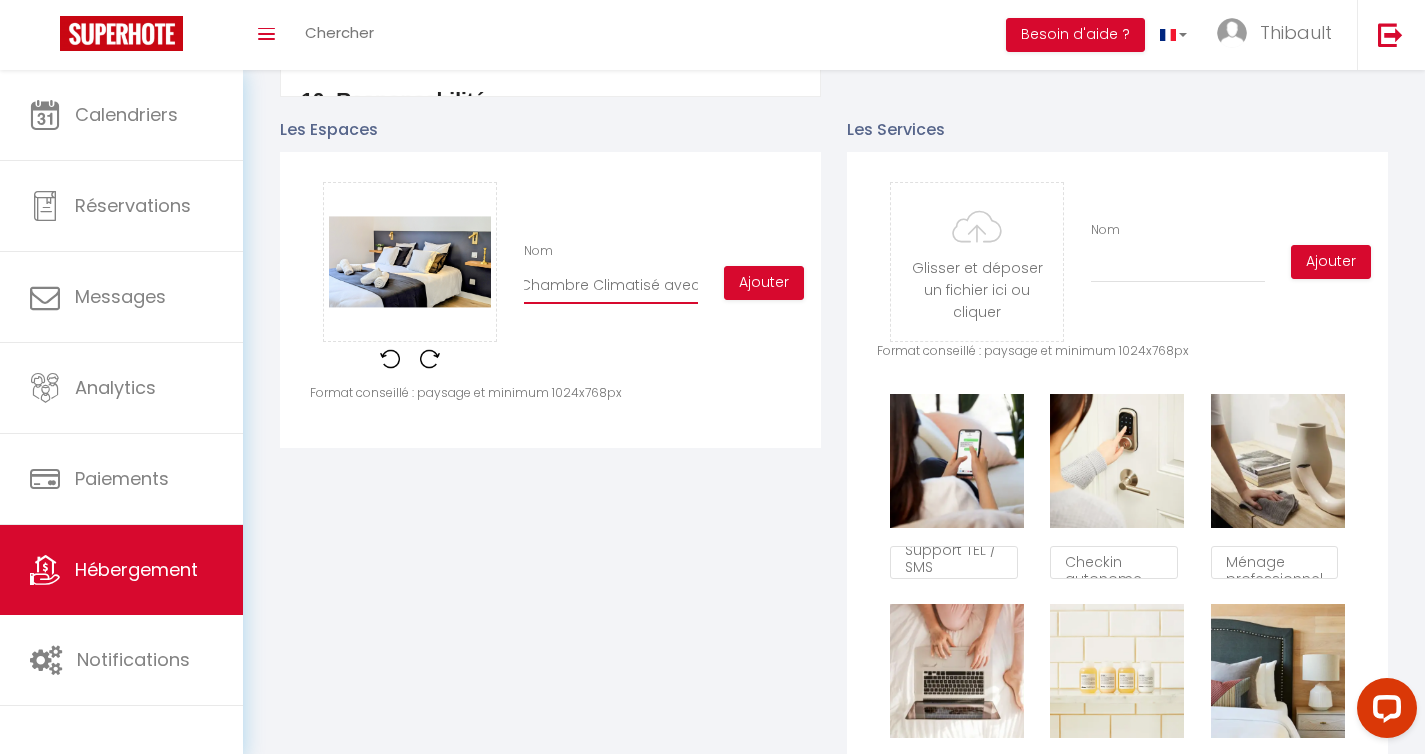checkbox on "true" 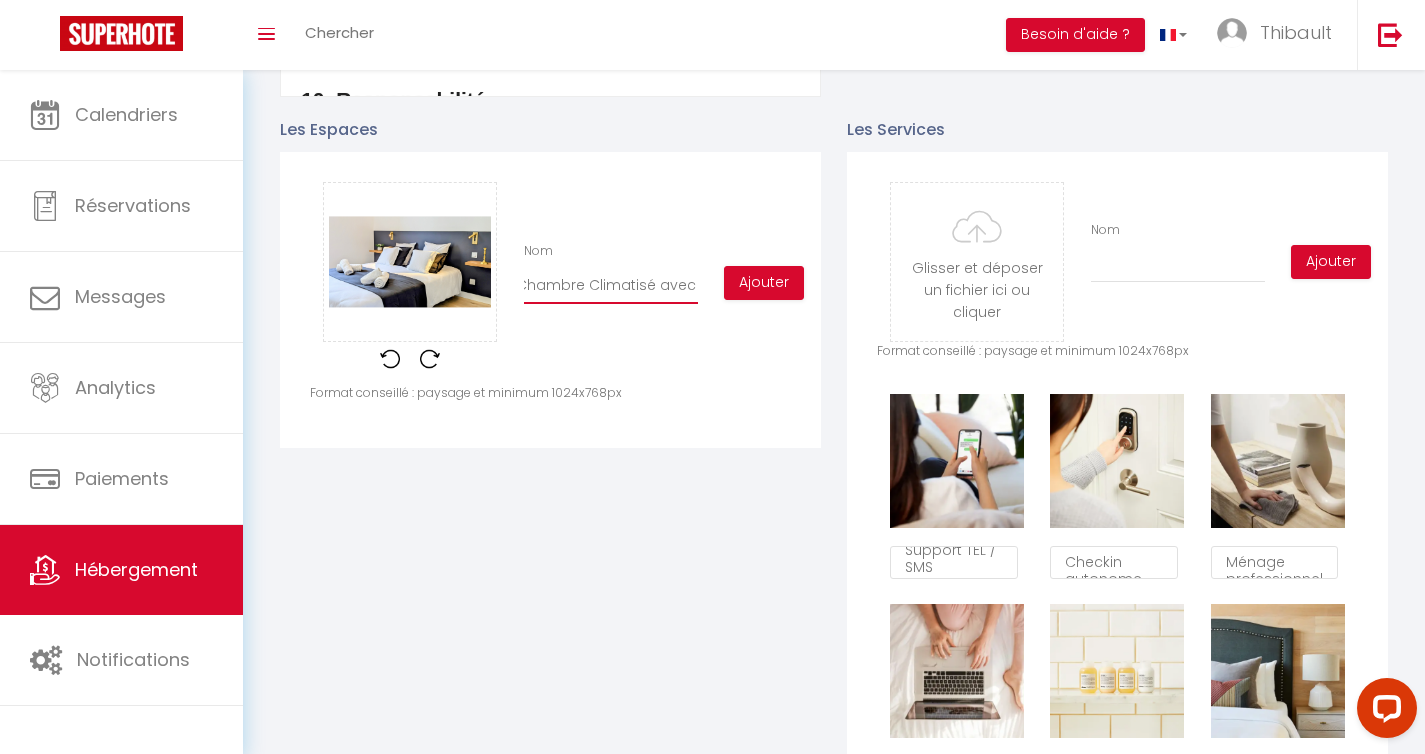 type on "Chambre Climatisé avec liQueen Size" 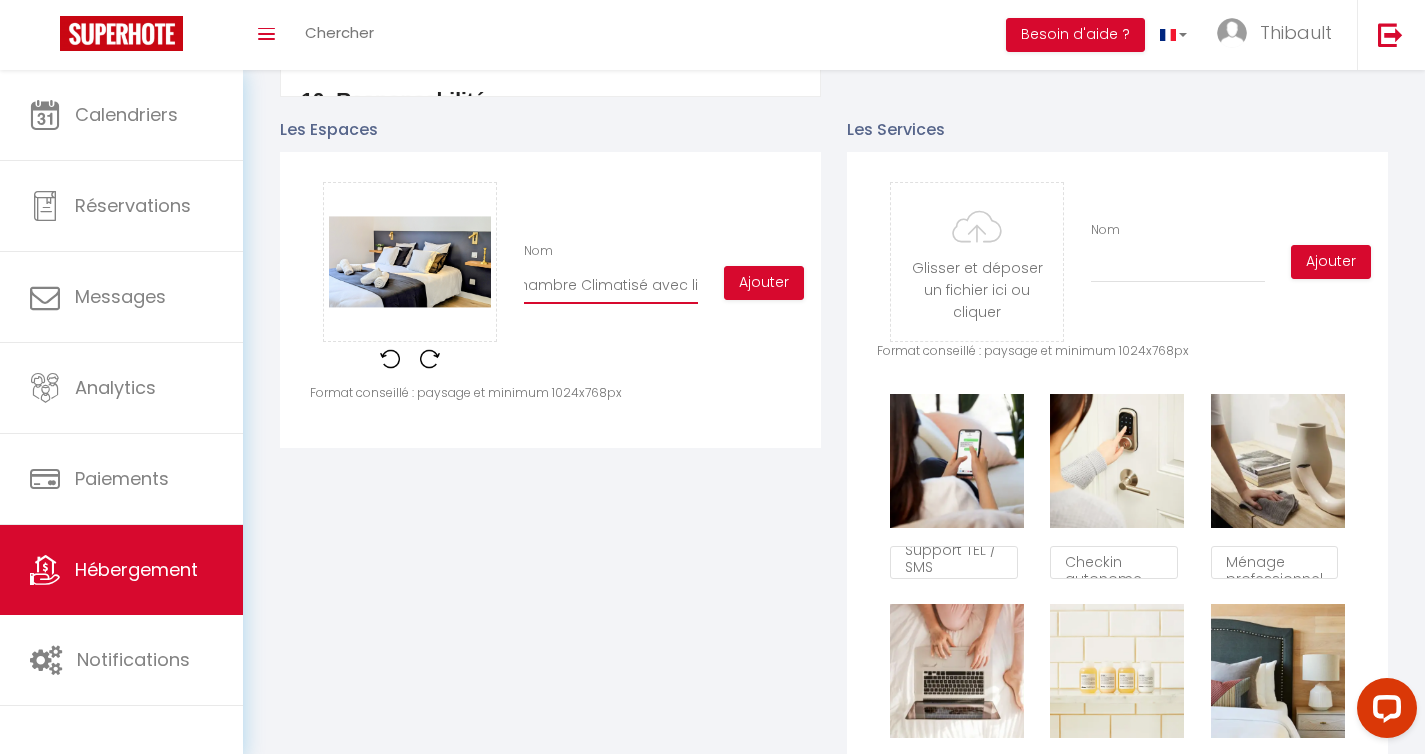 click on "Chambre Climatisé avec litQueen Size" at bounding box center [611, 286] 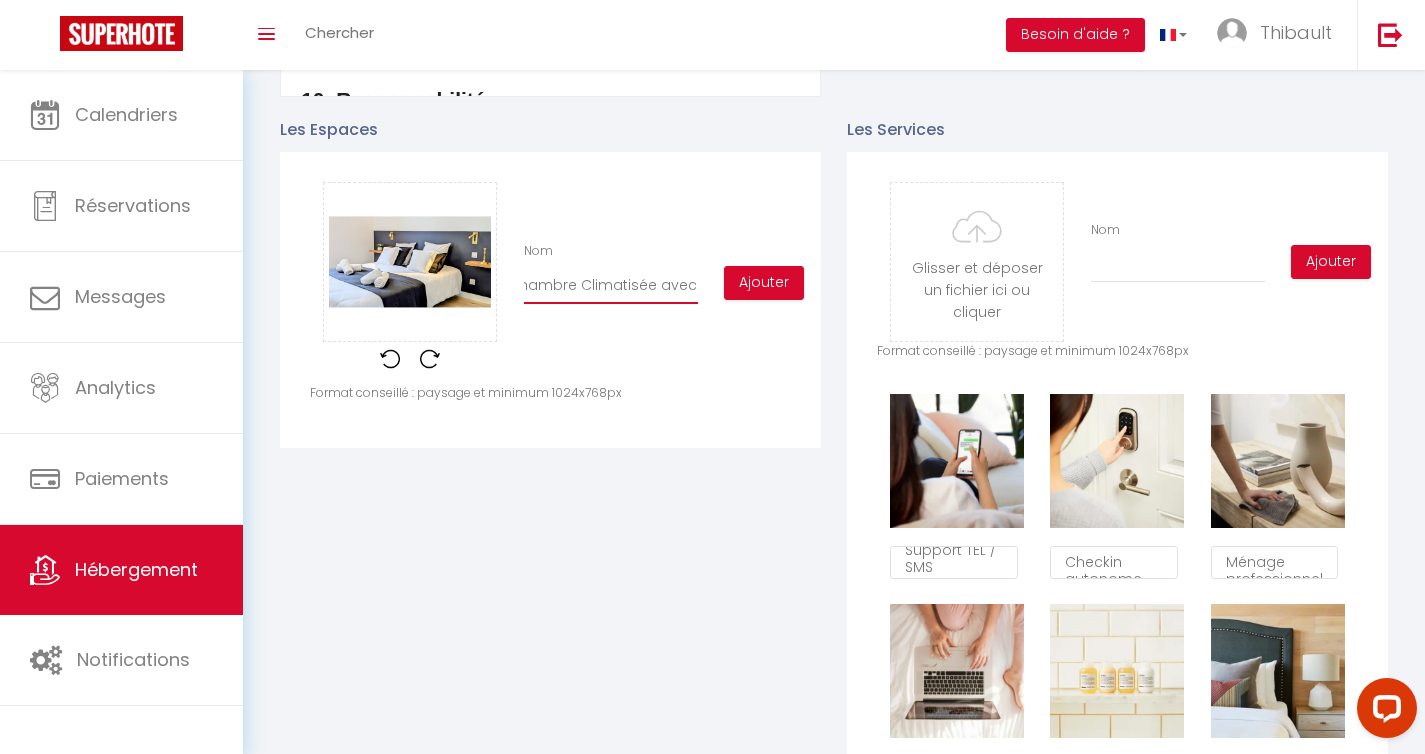 click on "Chambre Climatisée avec litQueen Size" at bounding box center [611, 286] 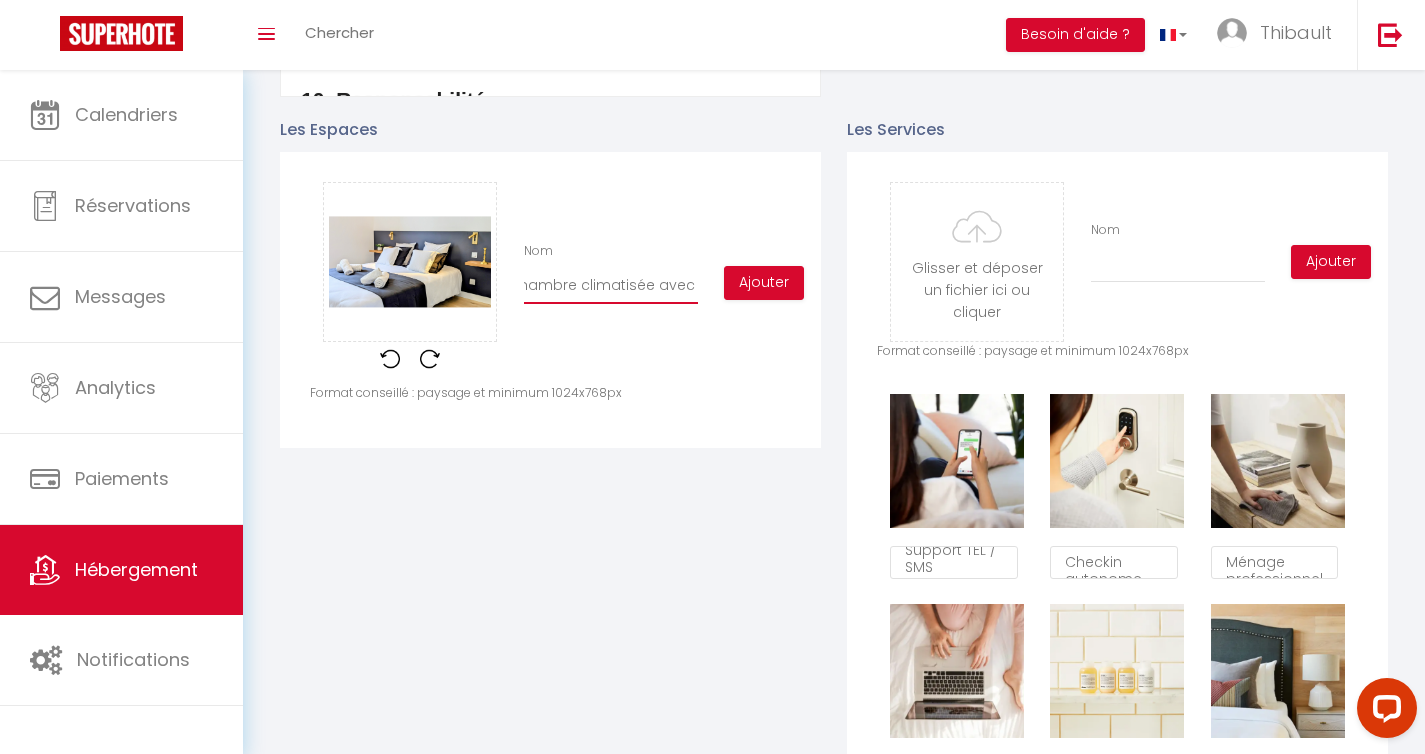 scroll, scrollTop: 0, scrollLeft: 97, axis: horizontal 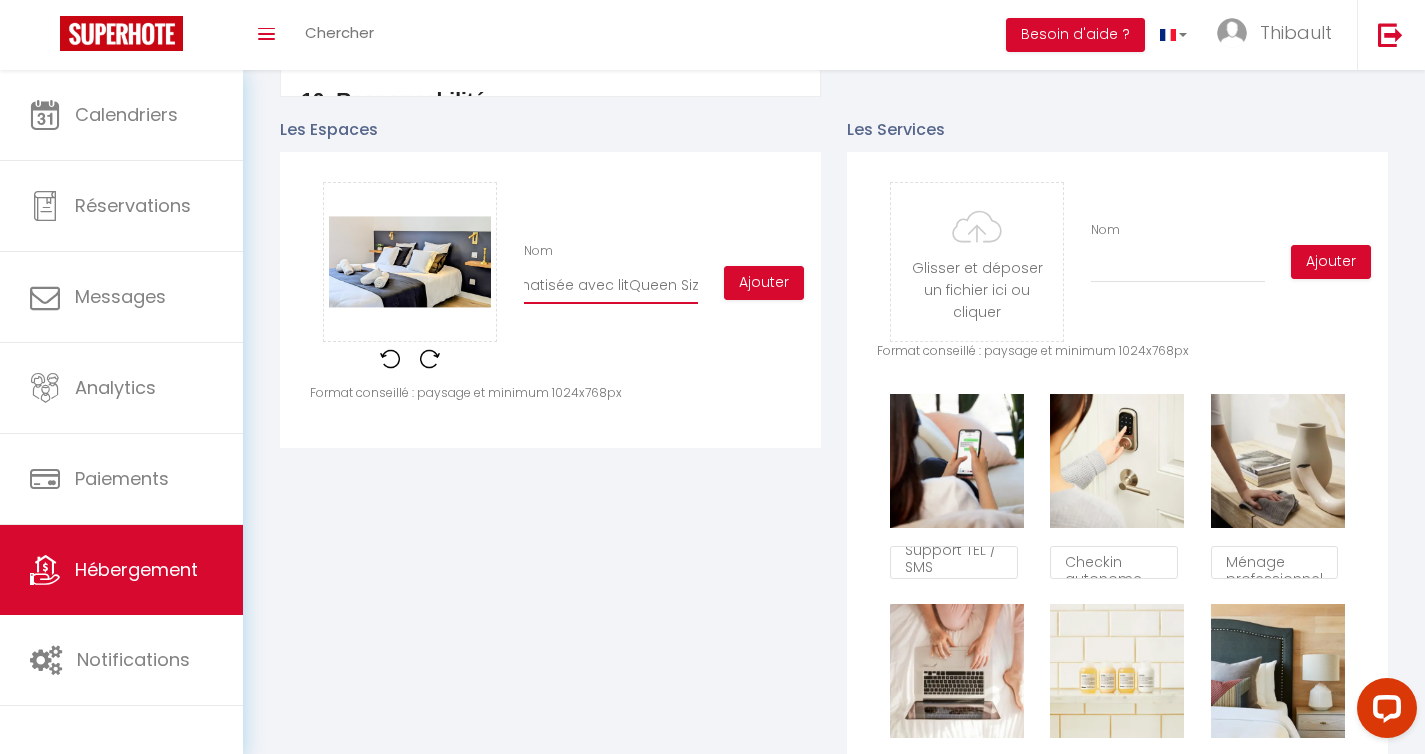 drag, startPoint x: 662, startPoint y: 300, endPoint x: 718, endPoint y: 300, distance: 56 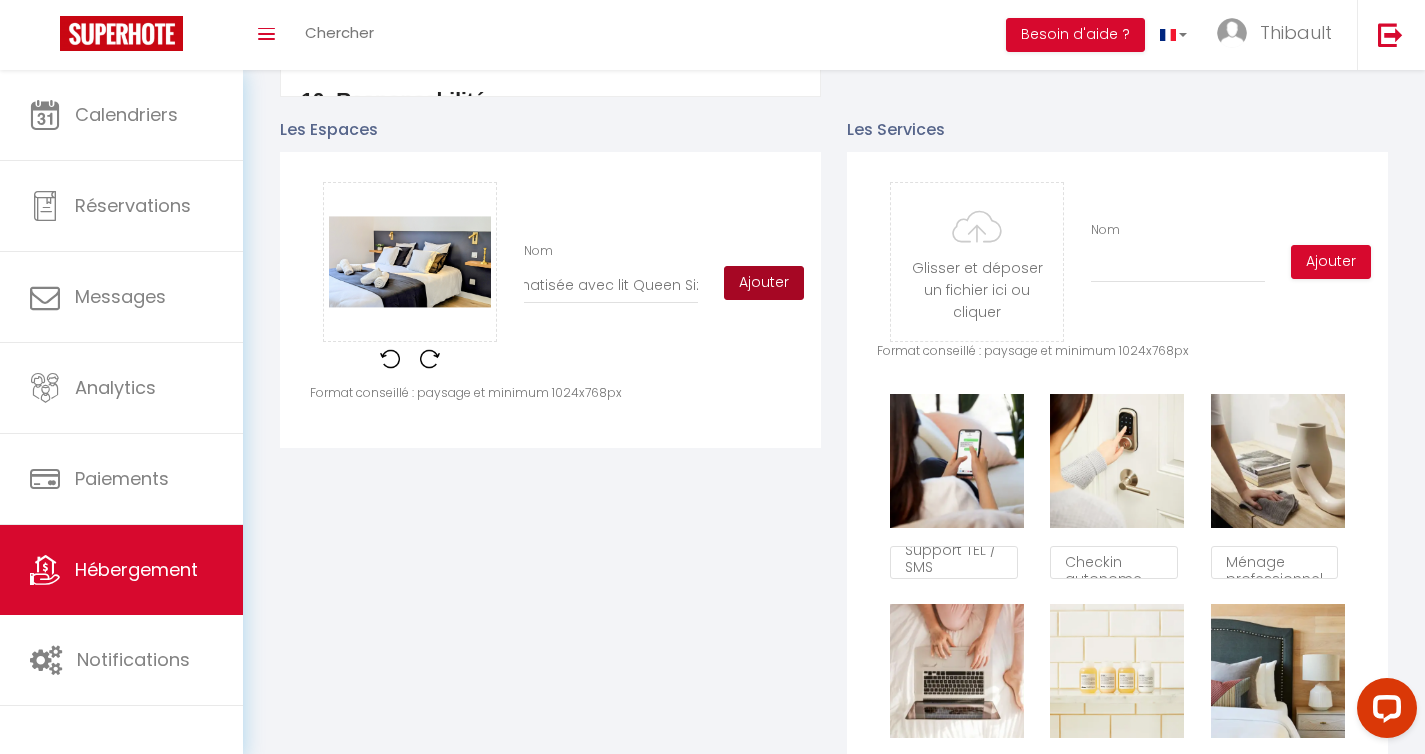 scroll, scrollTop: 0, scrollLeft: 0, axis: both 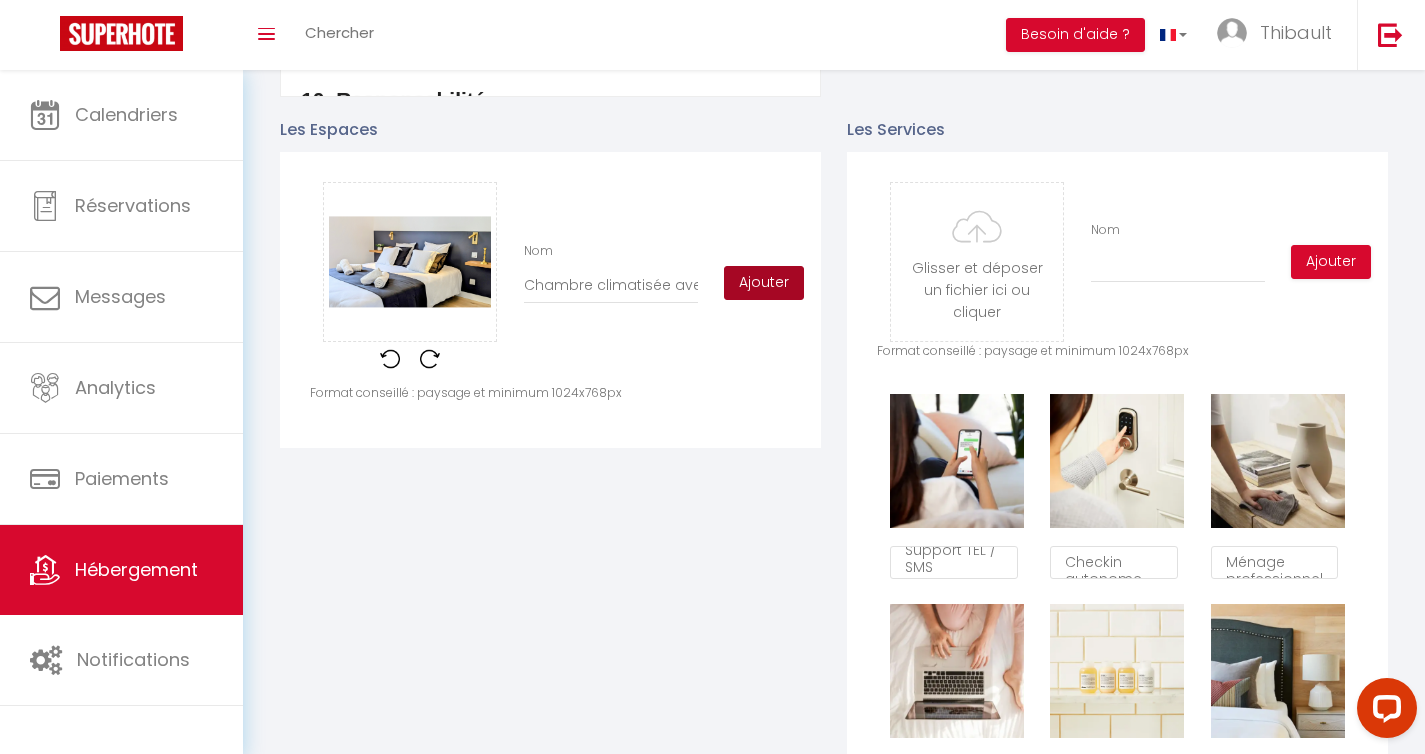 click on "Ajouter" at bounding box center (764, 283) 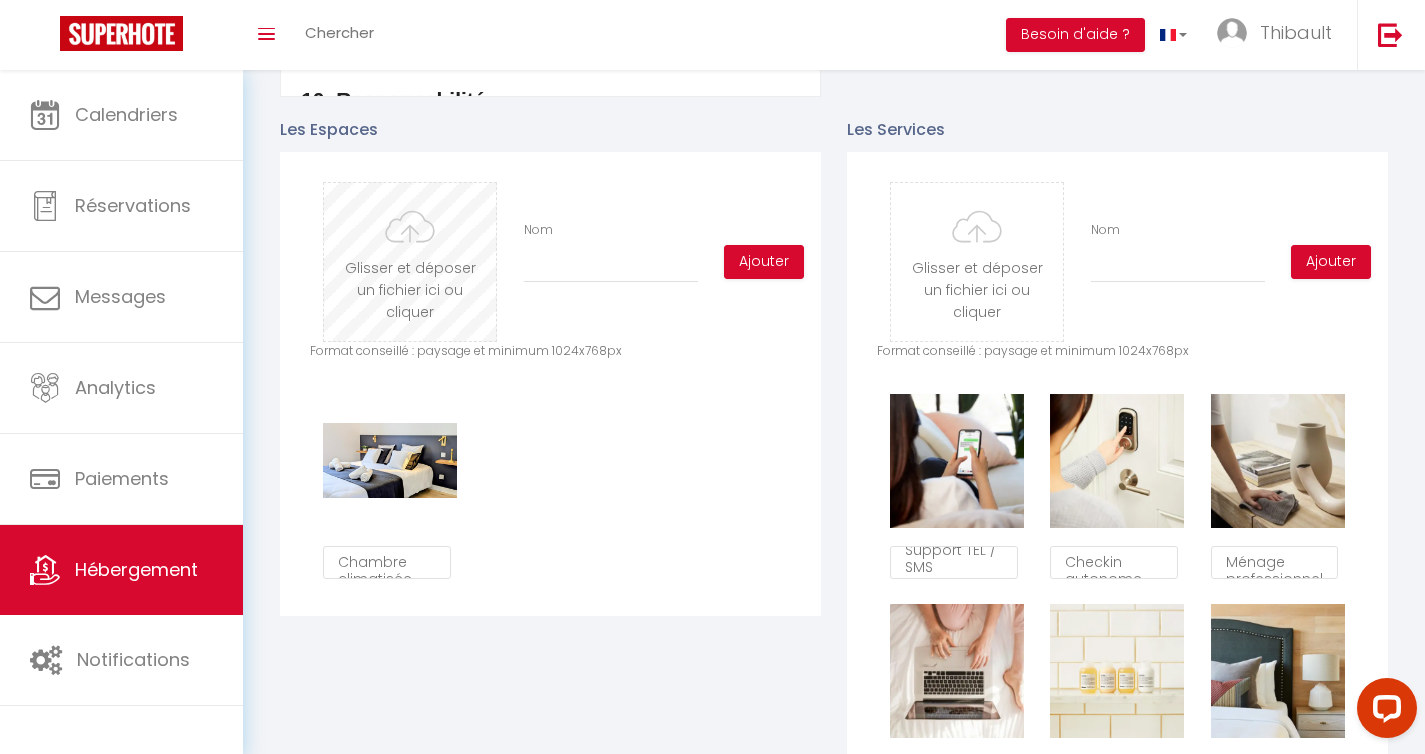 click at bounding box center (410, 262) 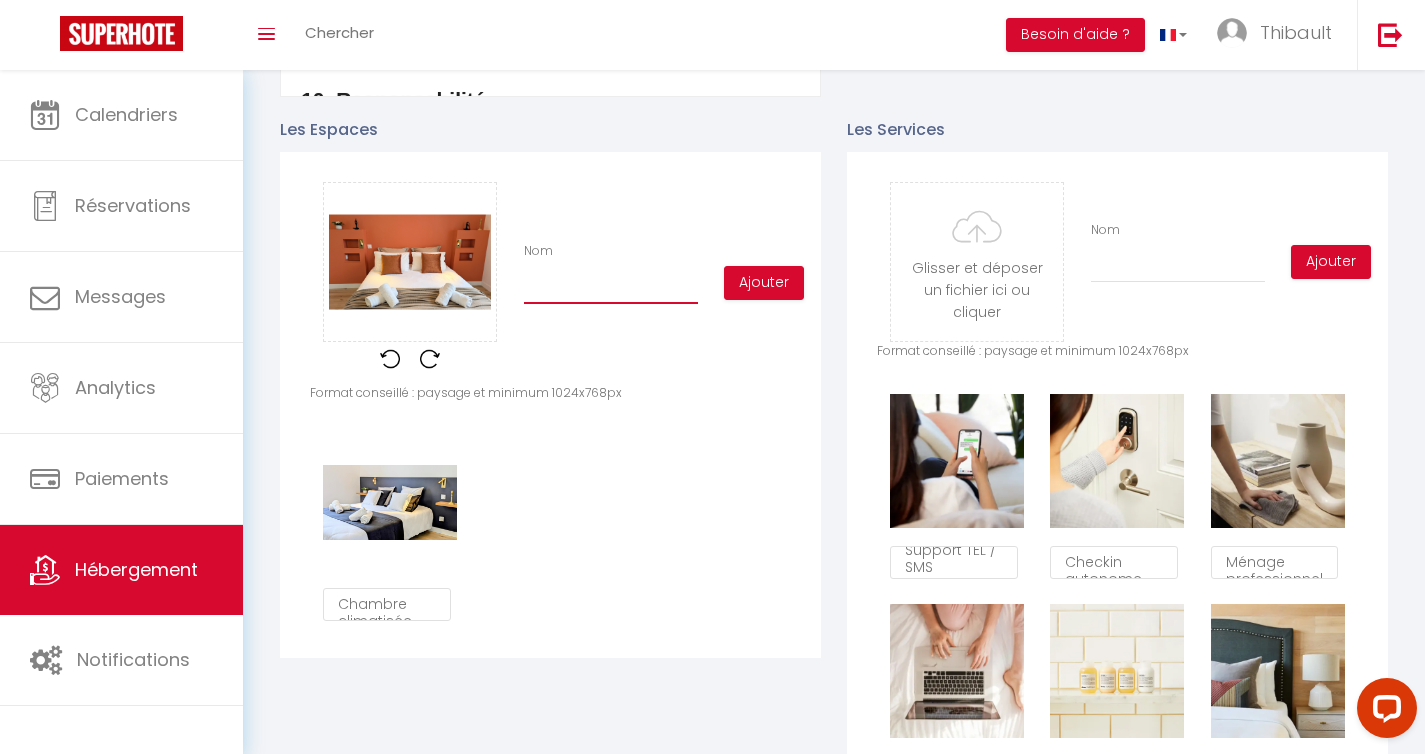 click on "Nom" at bounding box center (611, 286) 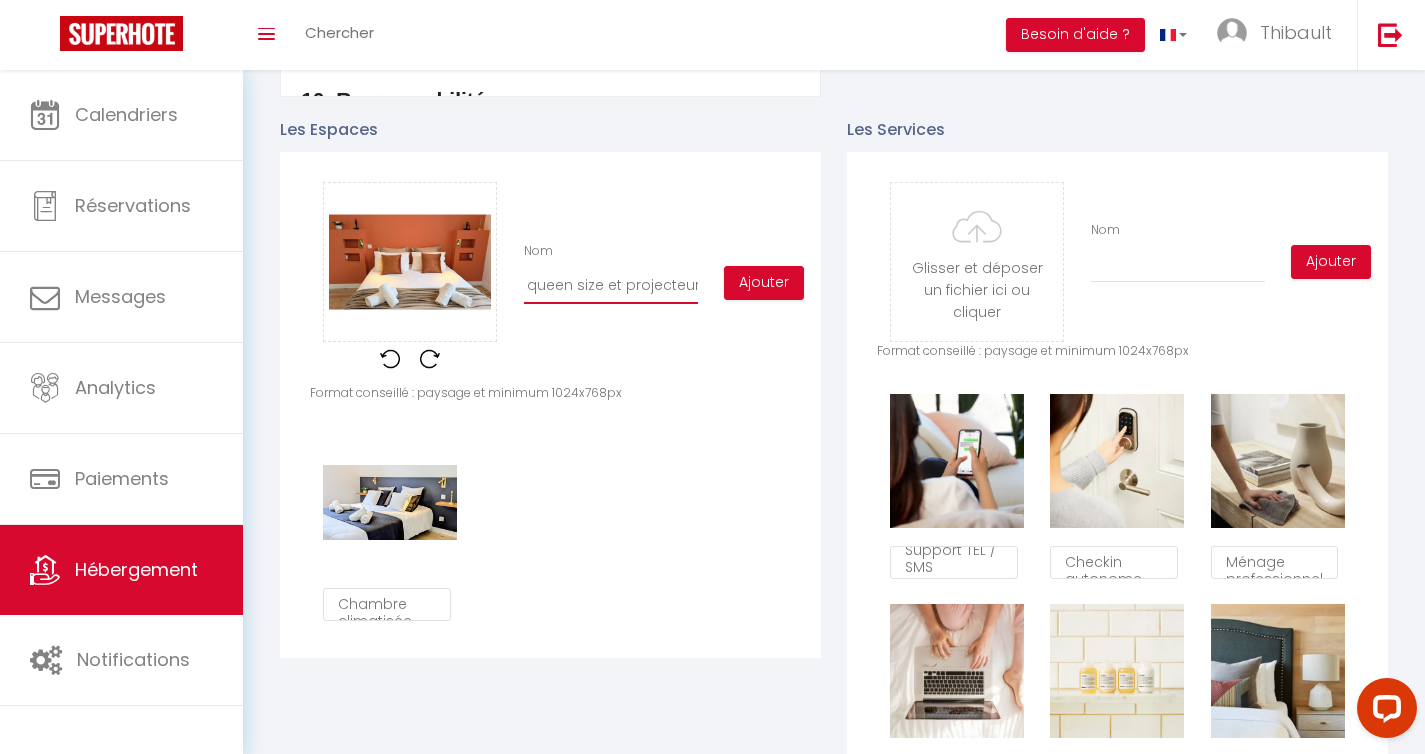 scroll, scrollTop: 0, scrollLeft: 203, axis: horizontal 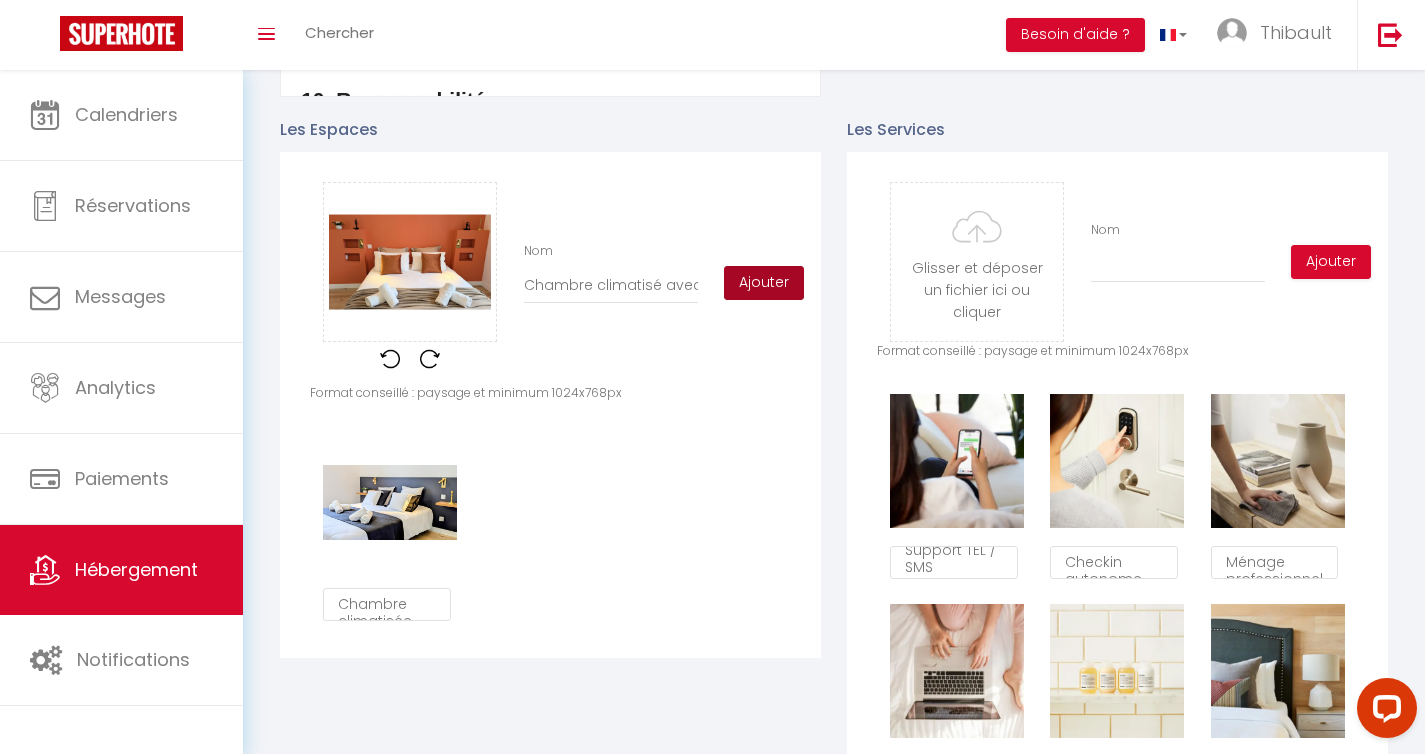 click on "Ajouter" at bounding box center [764, 283] 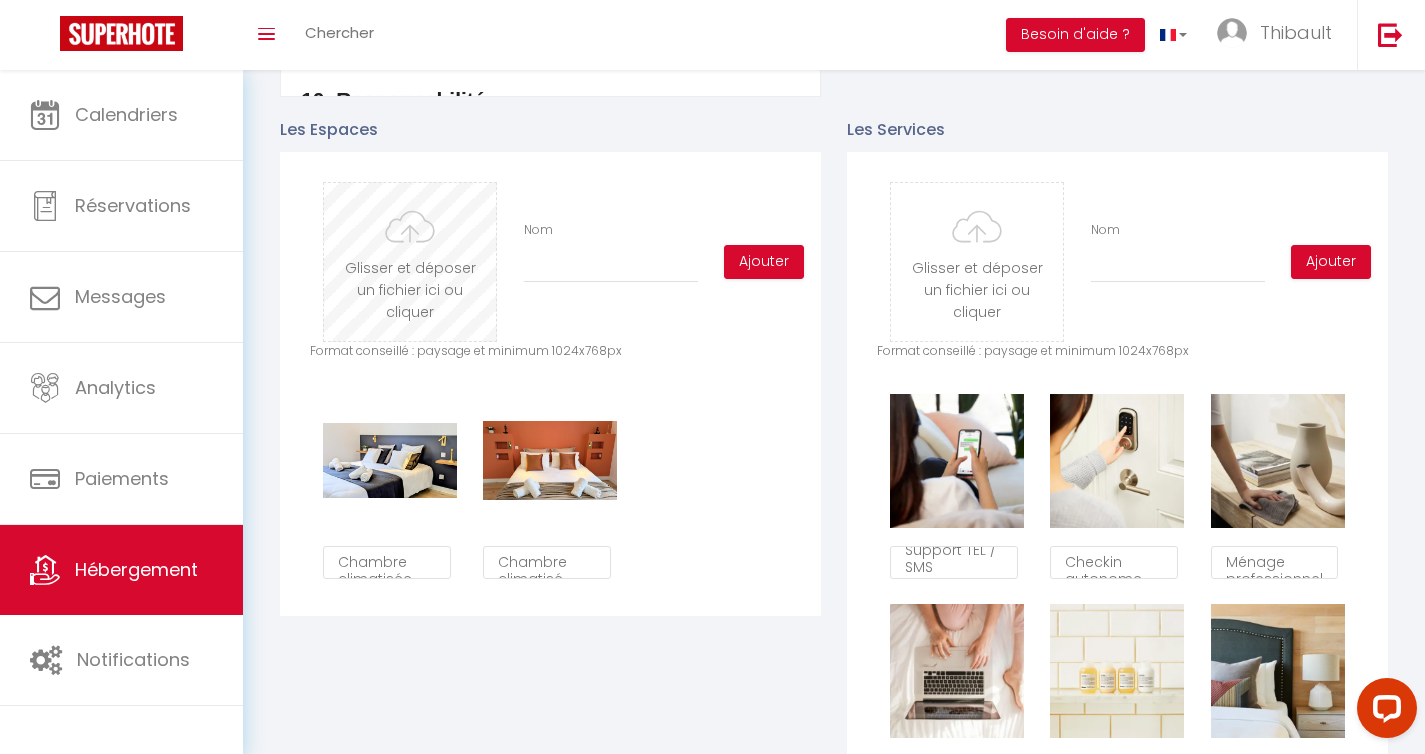 click at bounding box center [410, 262] 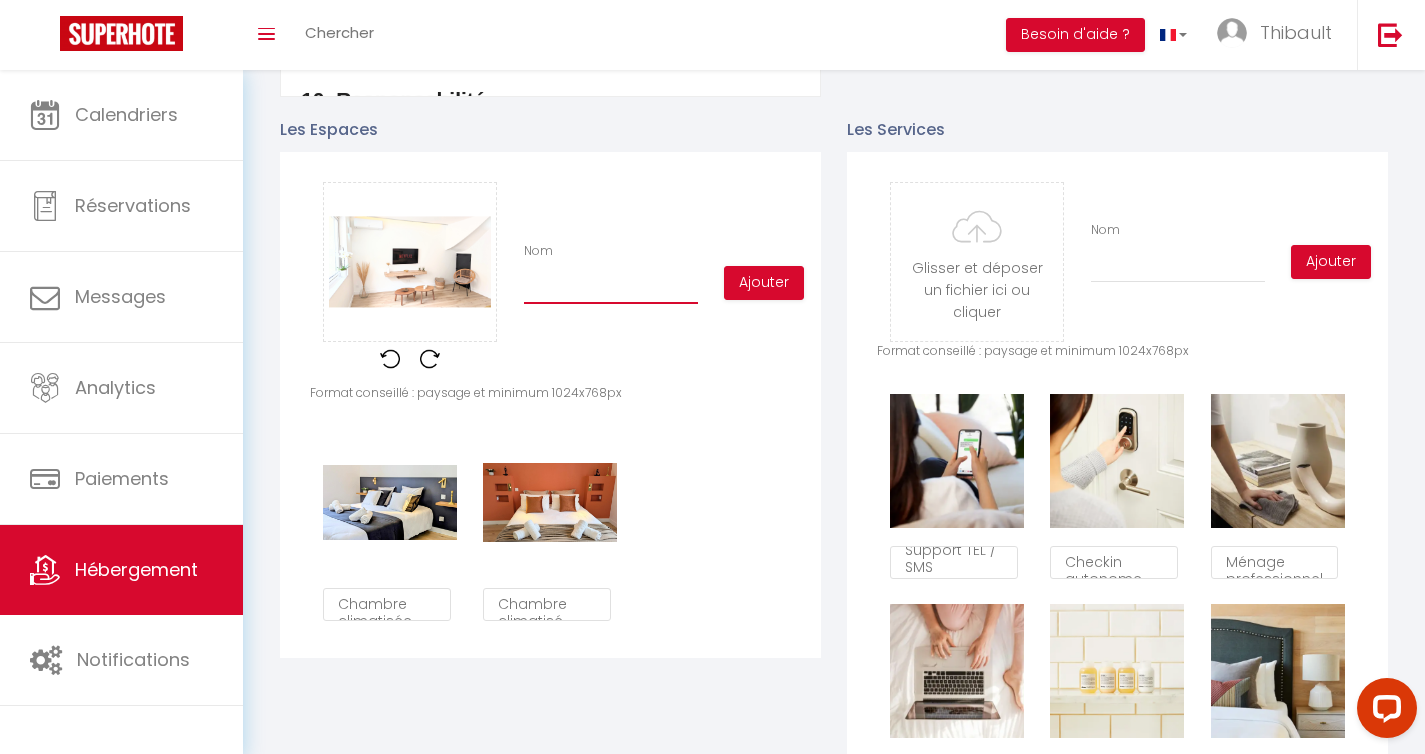 click on "Nom" at bounding box center (611, 286) 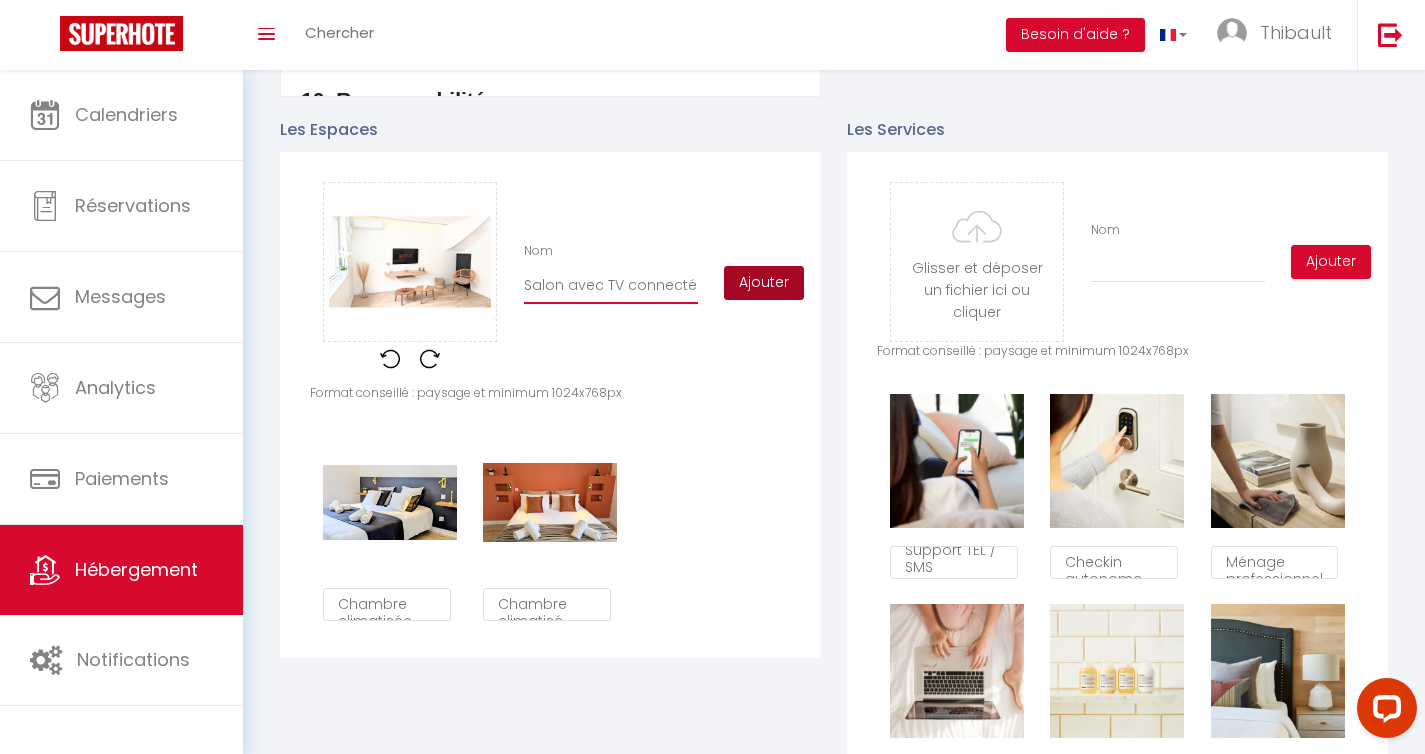 scroll, scrollTop: 0, scrollLeft: 2, axis: horizontal 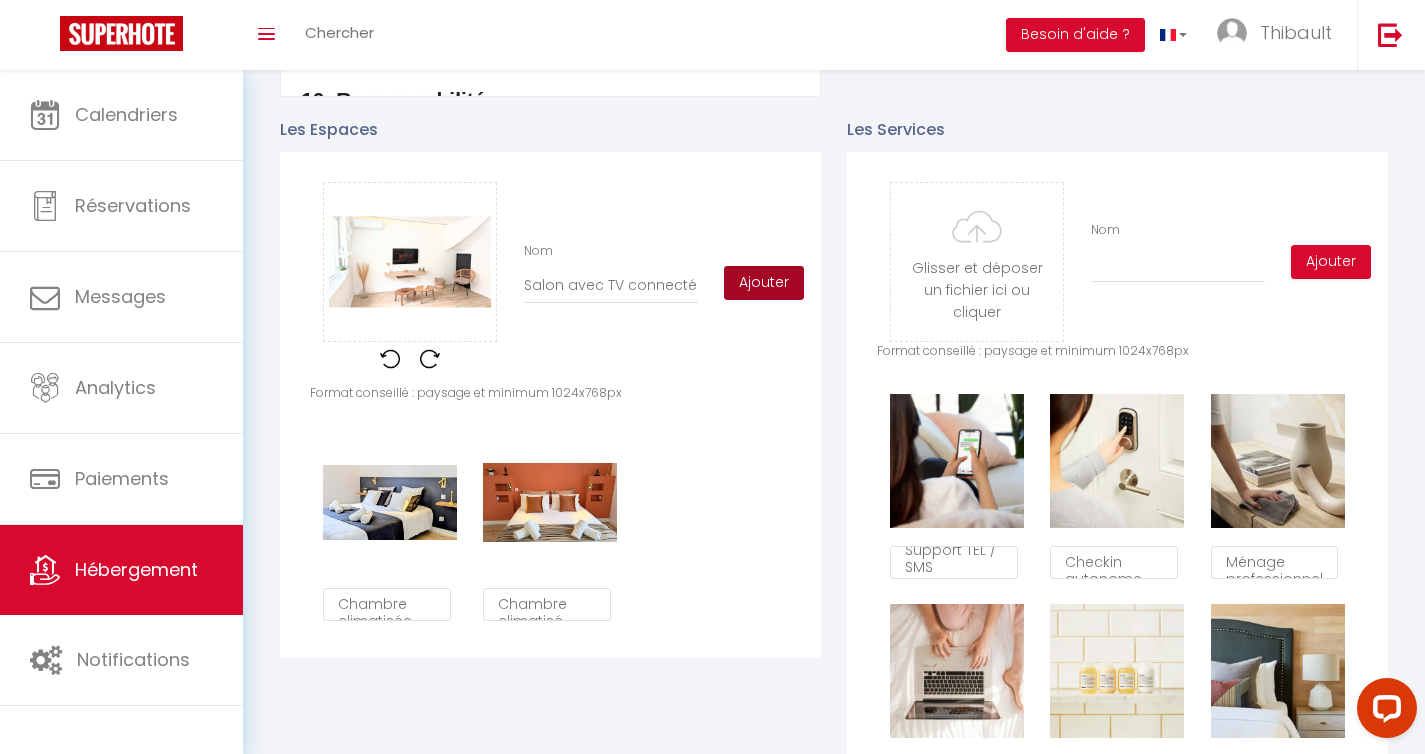 click on "Ajouter" at bounding box center (764, 283) 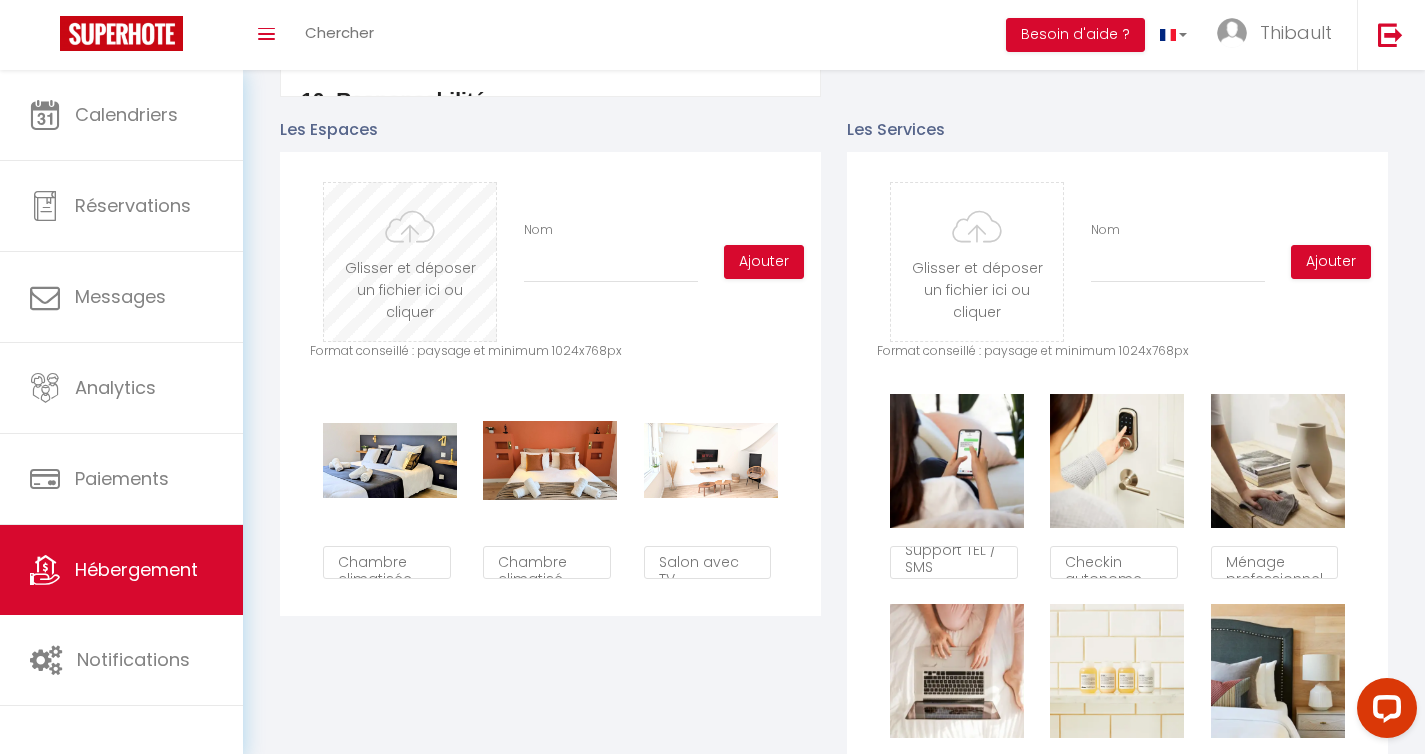 click at bounding box center [410, 262] 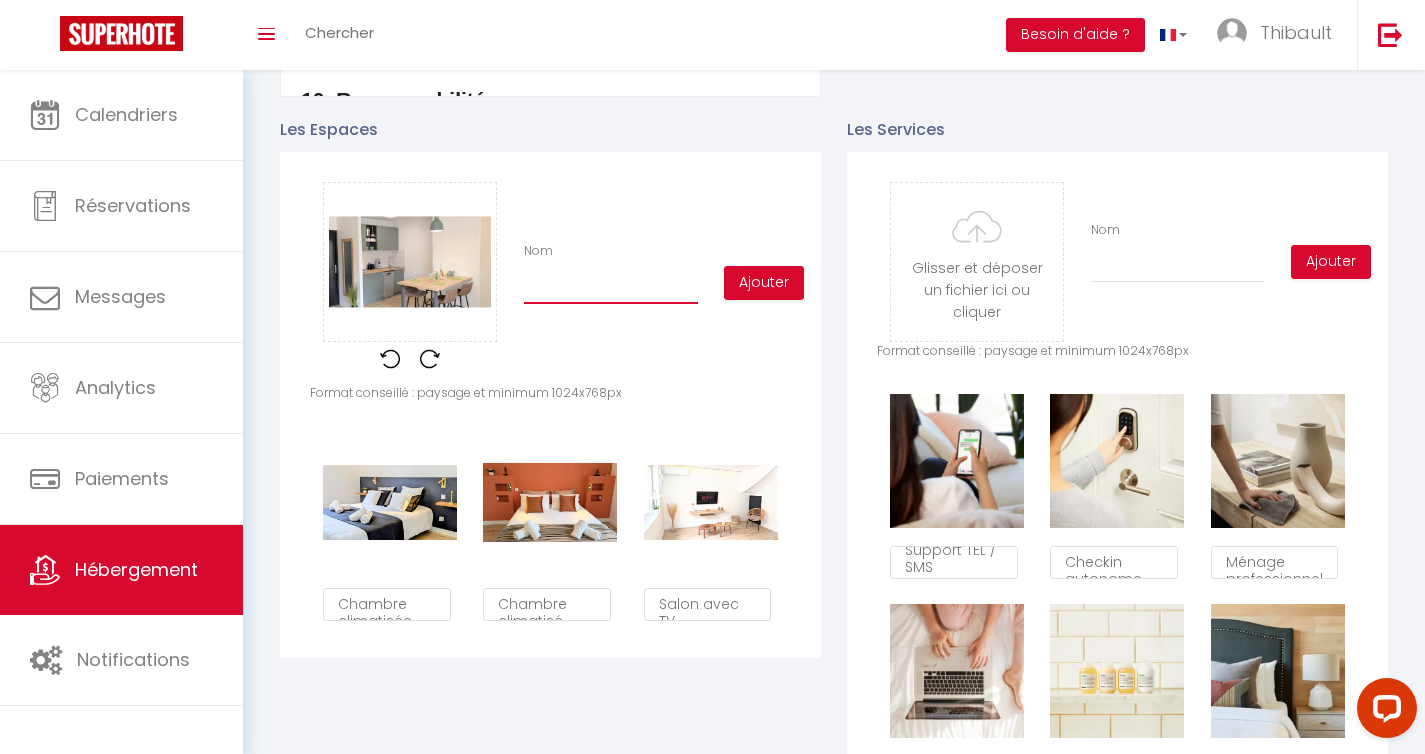 click on "Nom" at bounding box center (611, 286) 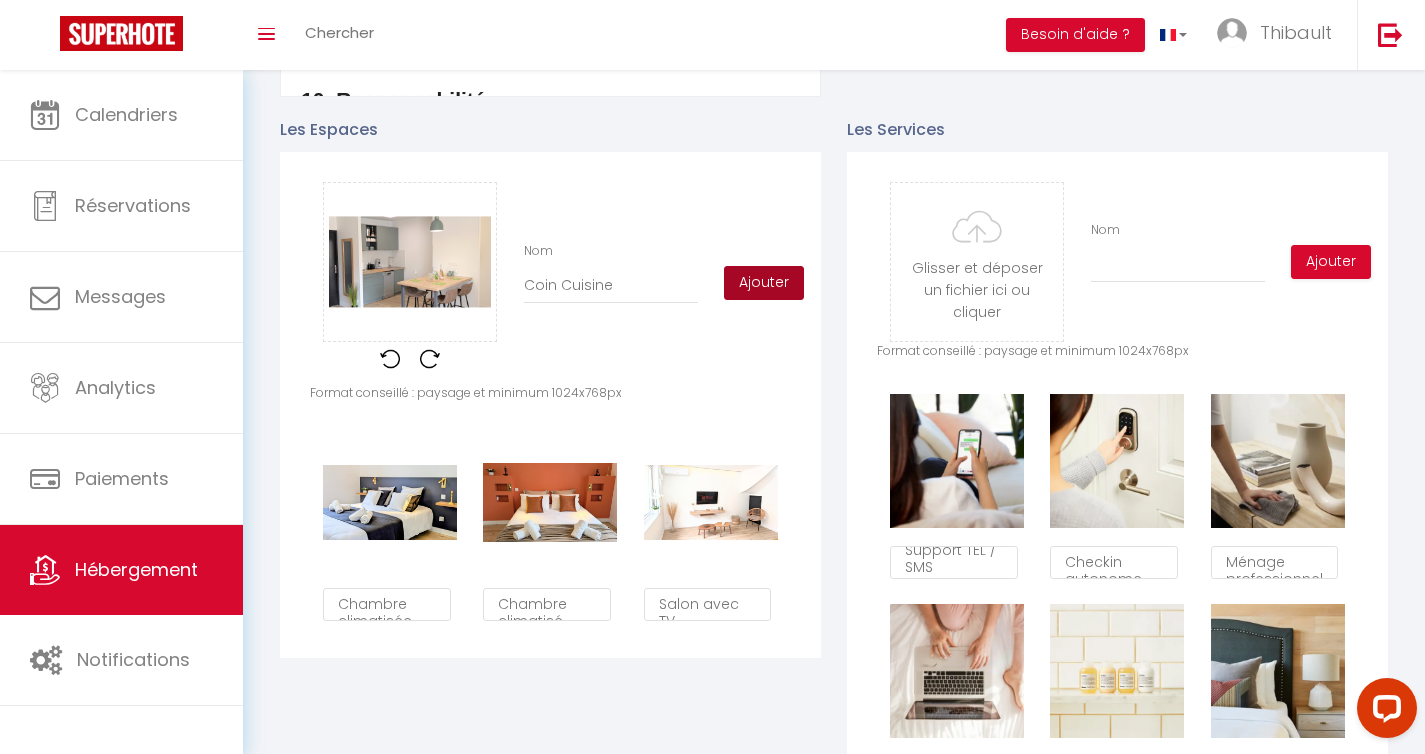 click on "Ajouter" at bounding box center (764, 283) 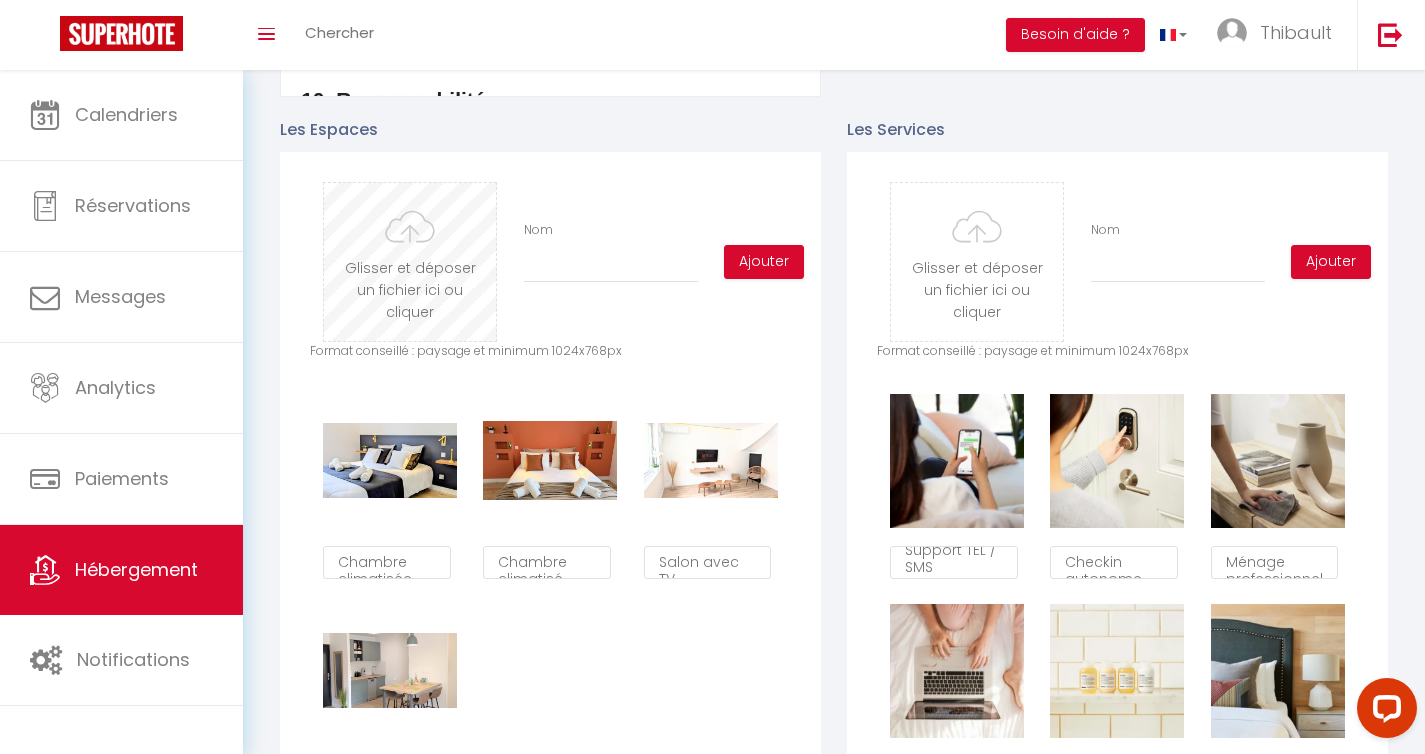 click at bounding box center (410, 262) 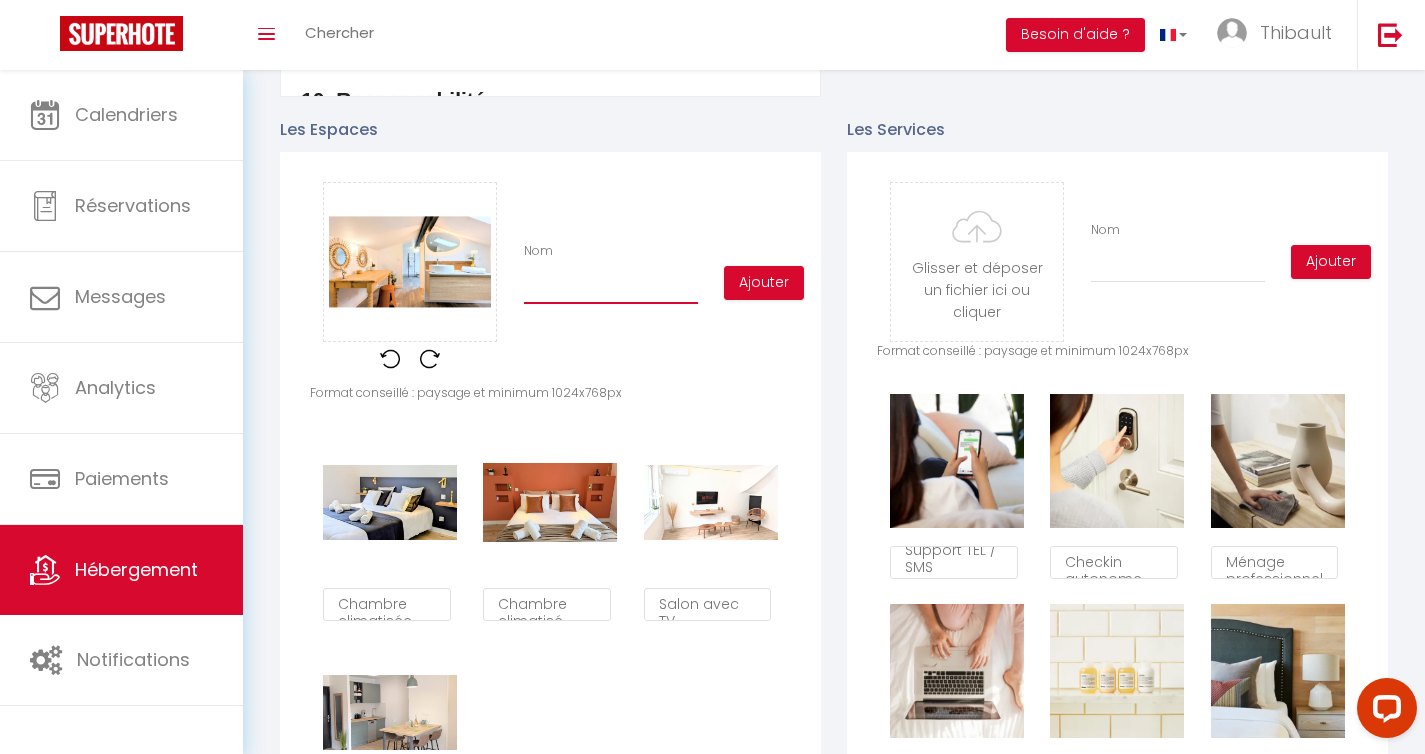 click on "Nom" at bounding box center [611, 286] 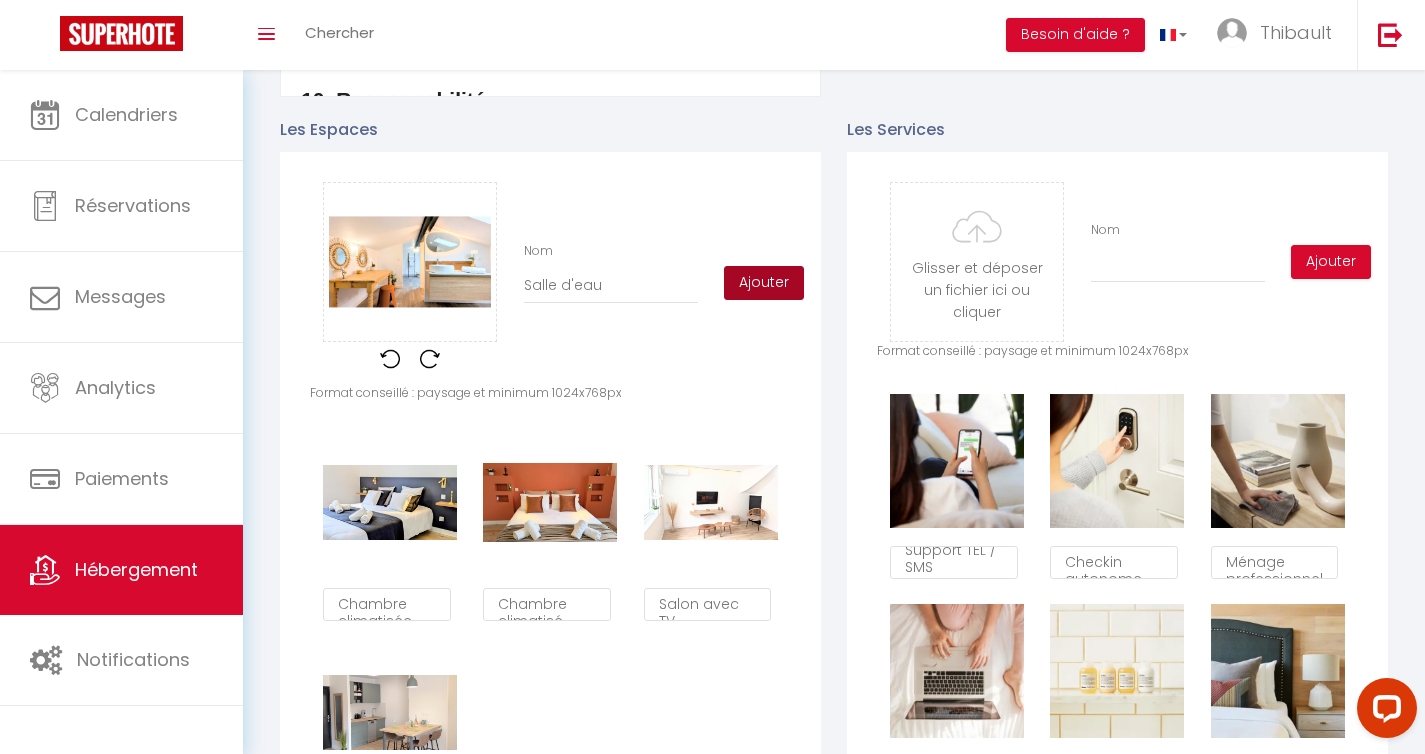 click on "Ajouter" at bounding box center [764, 283] 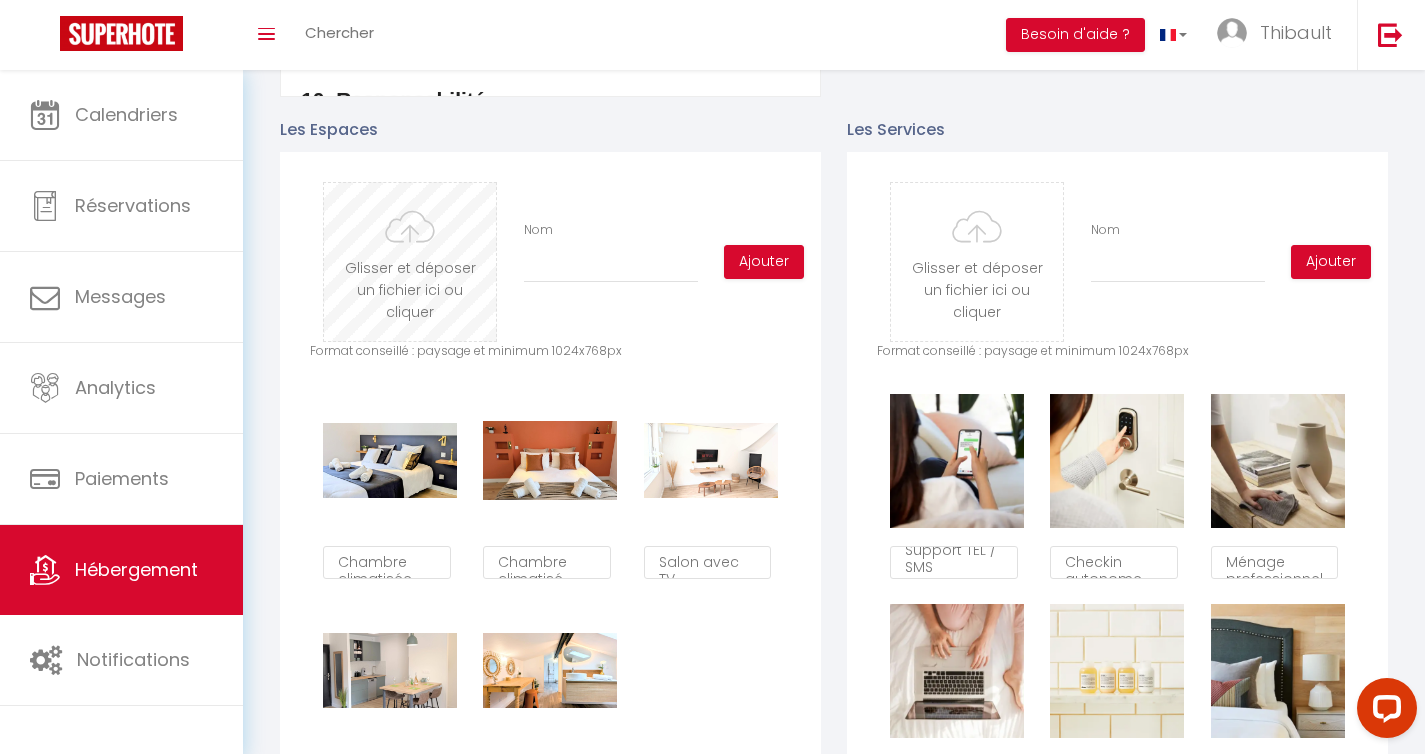 click at bounding box center (410, 262) 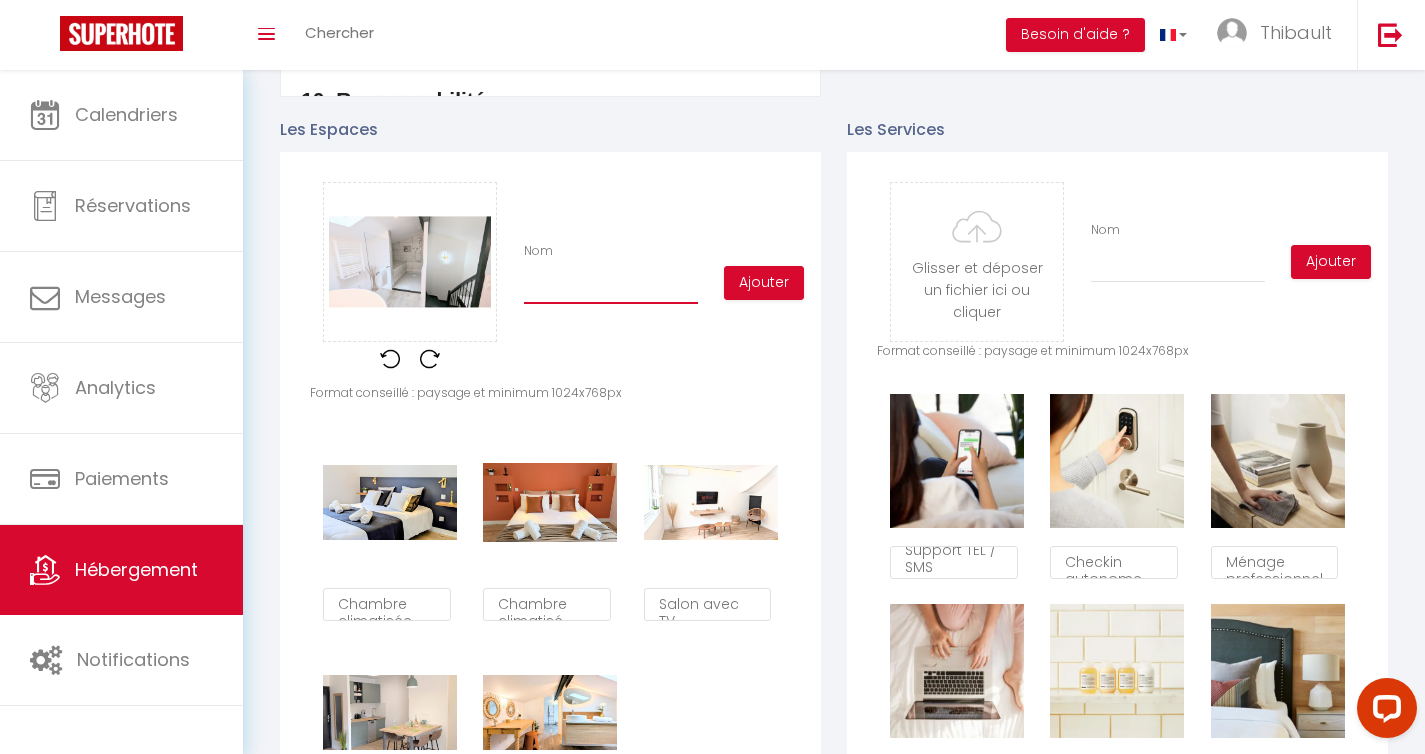 click on "Nom" at bounding box center [611, 286] 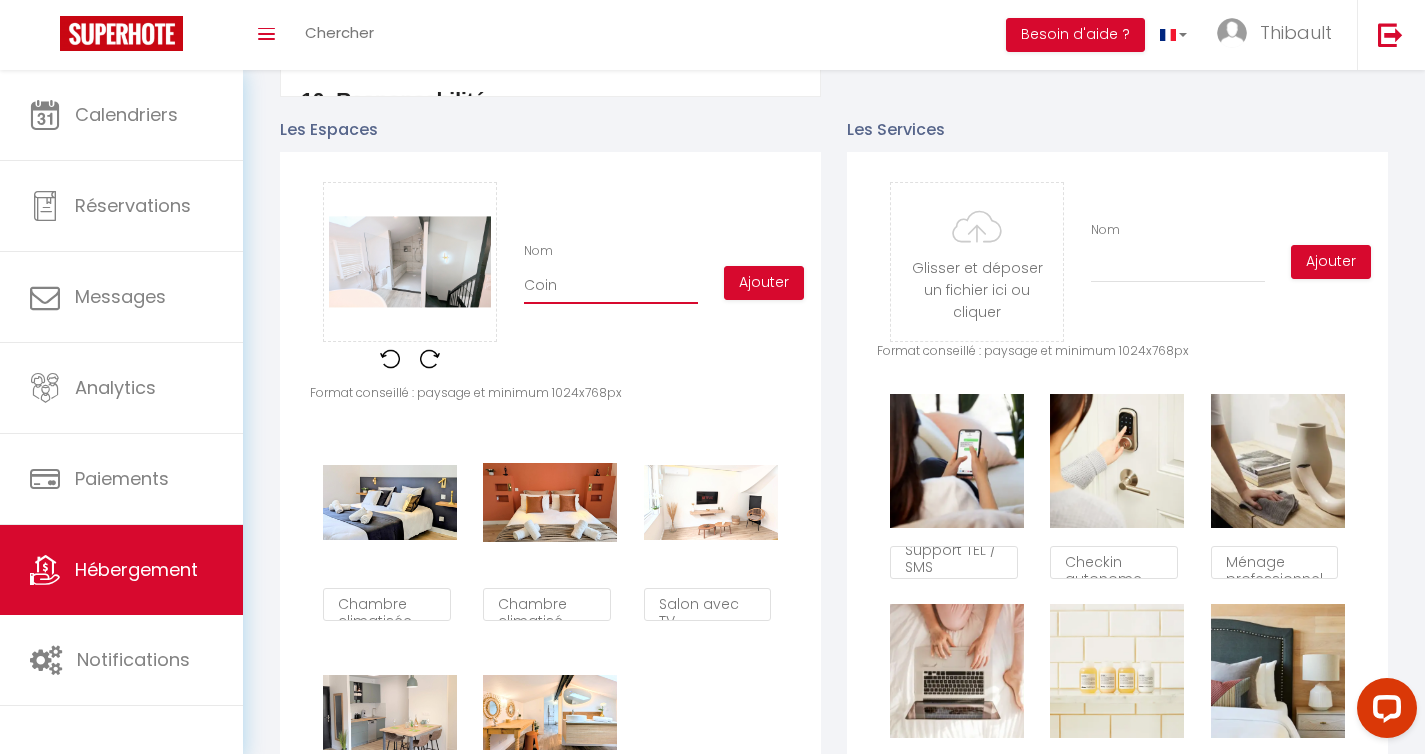 drag, startPoint x: 589, startPoint y: 301, endPoint x: 511, endPoint y: 301, distance: 78 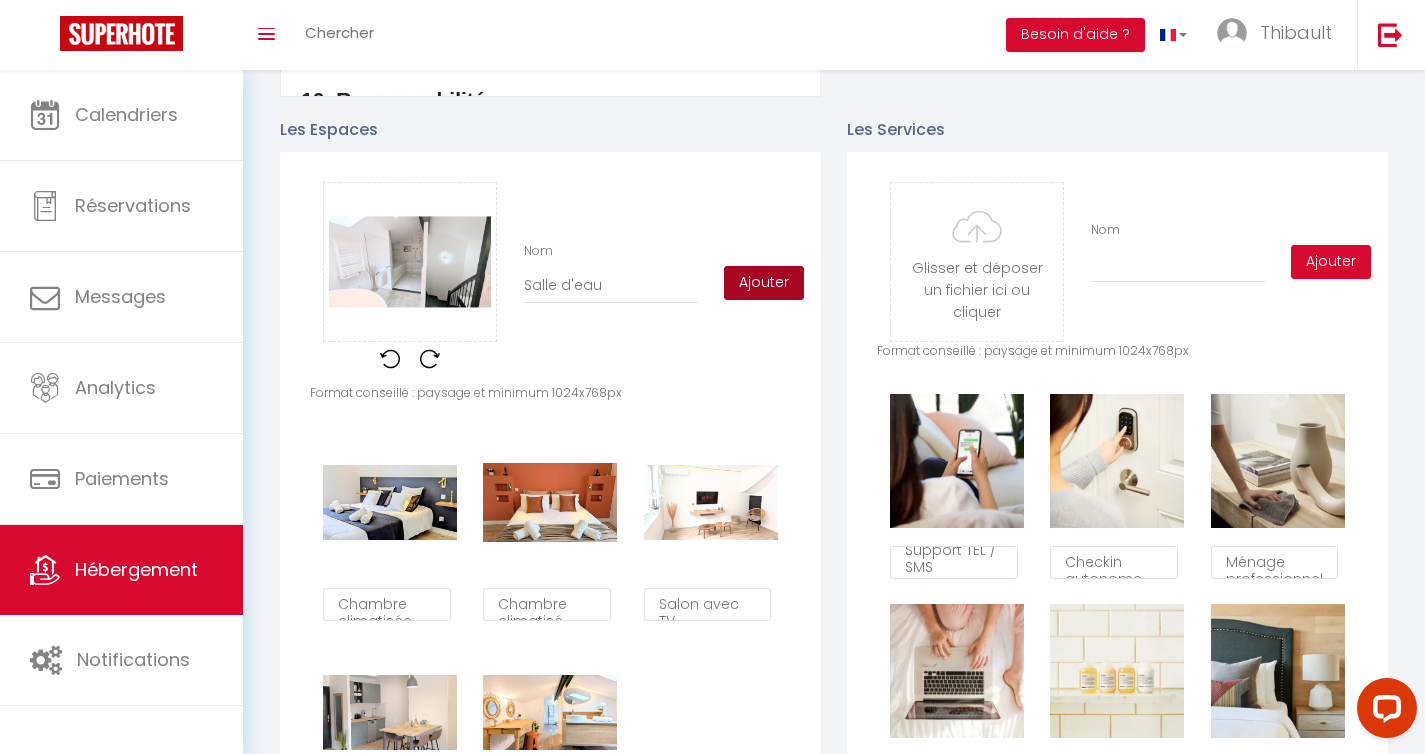 click on "Ajouter" at bounding box center [764, 283] 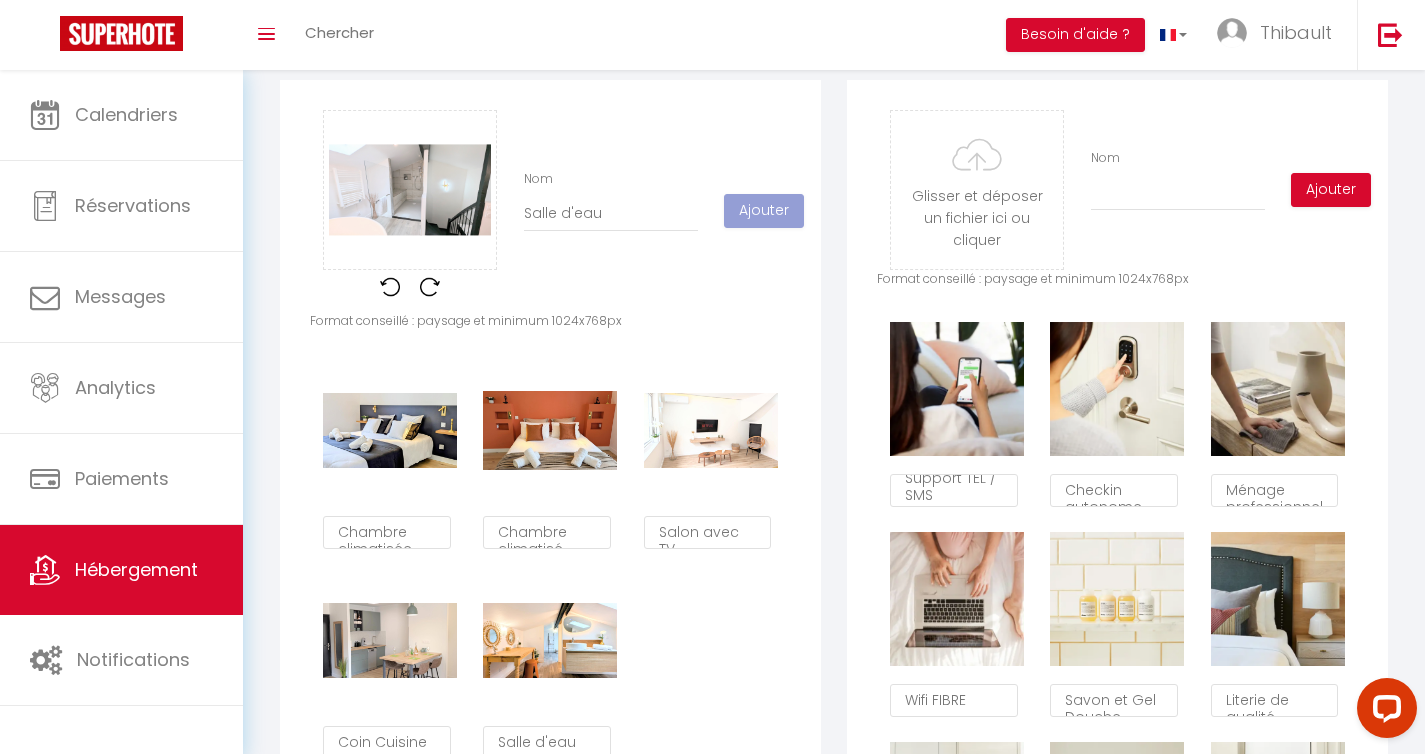 scroll, scrollTop: 1007, scrollLeft: 0, axis: vertical 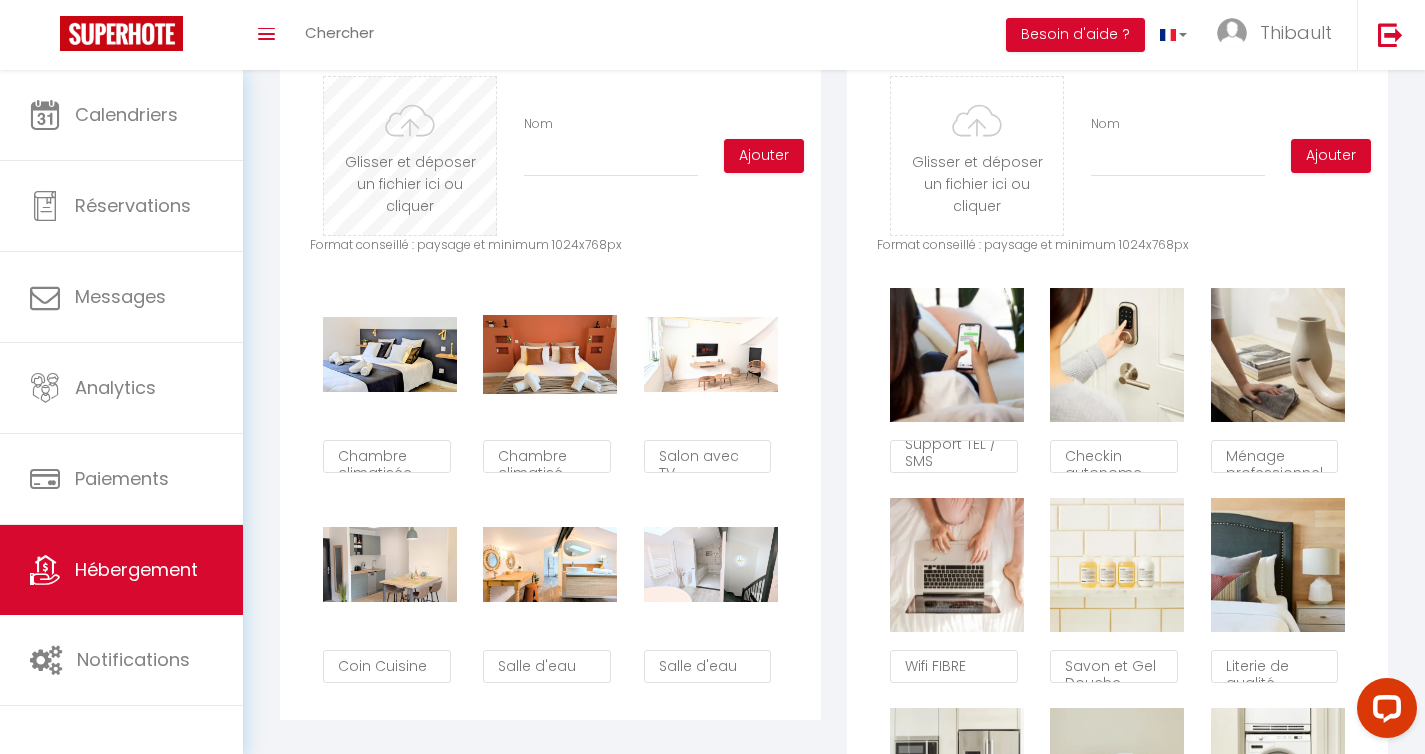 click at bounding box center [410, 156] 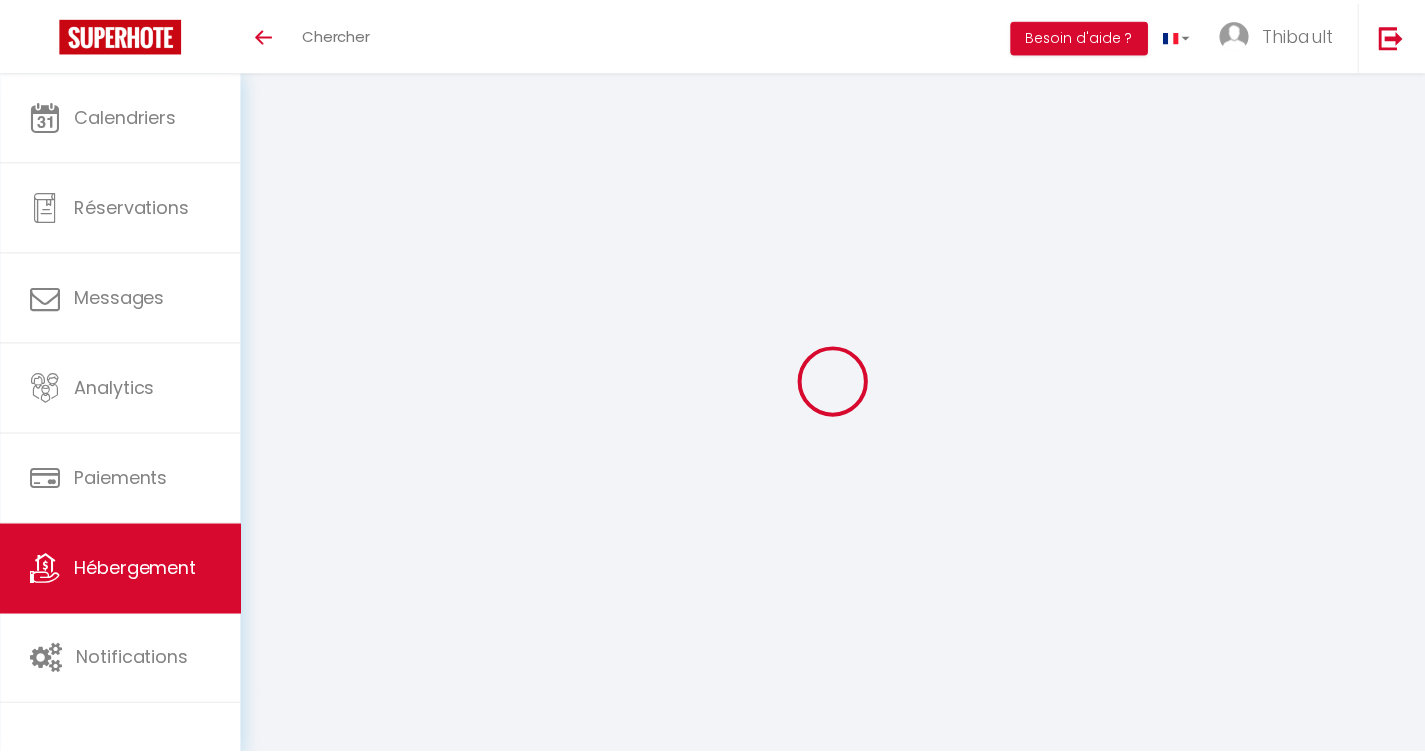 scroll, scrollTop: 0, scrollLeft: 0, axis: both 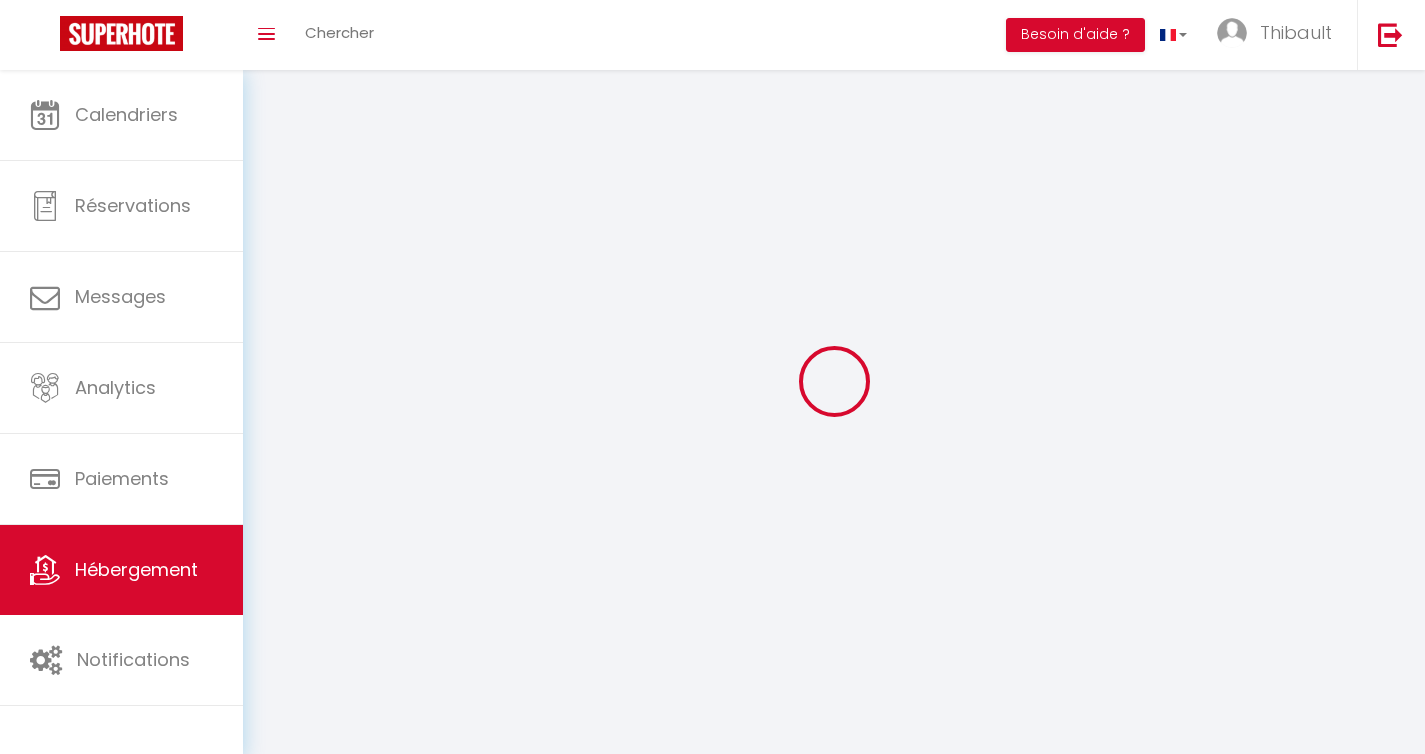 select 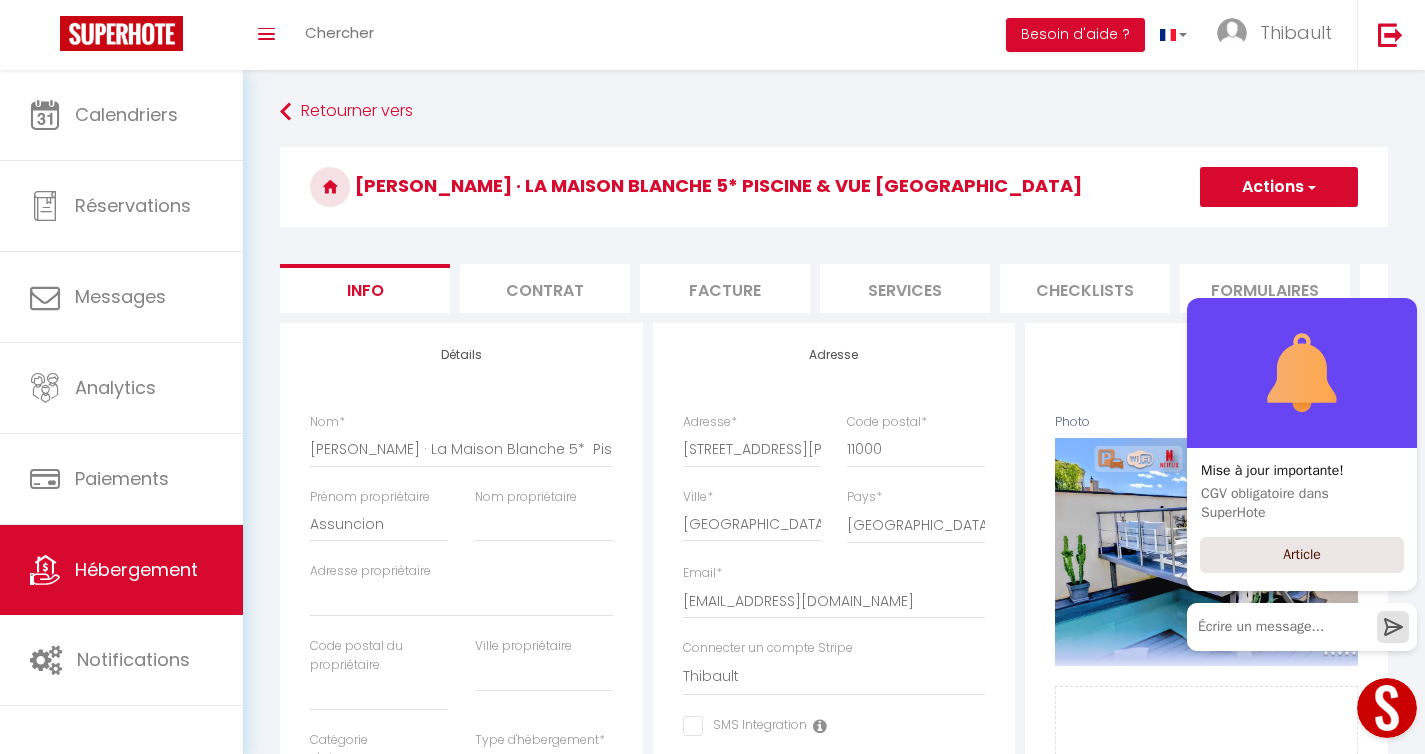 scroll, scrollTop: 0, scrollLeft: 0, axis: both 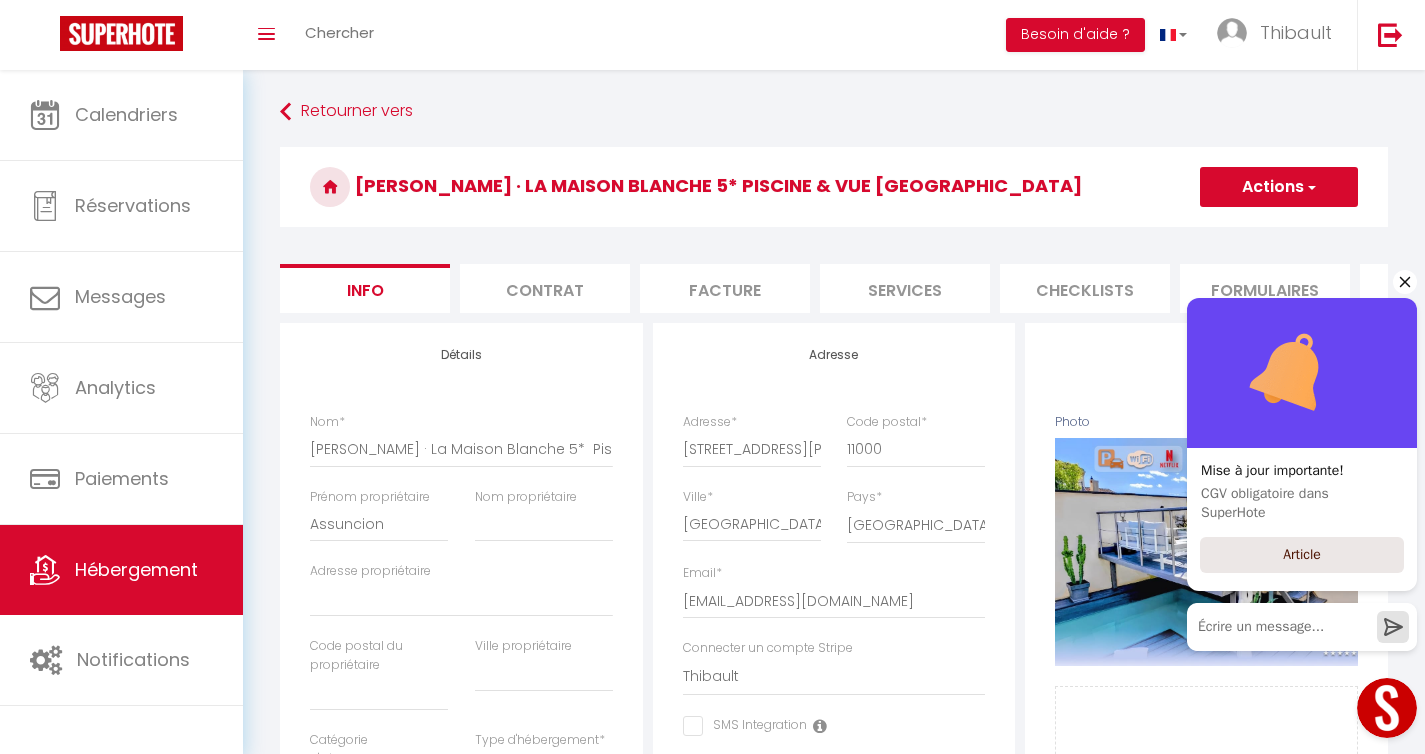 click 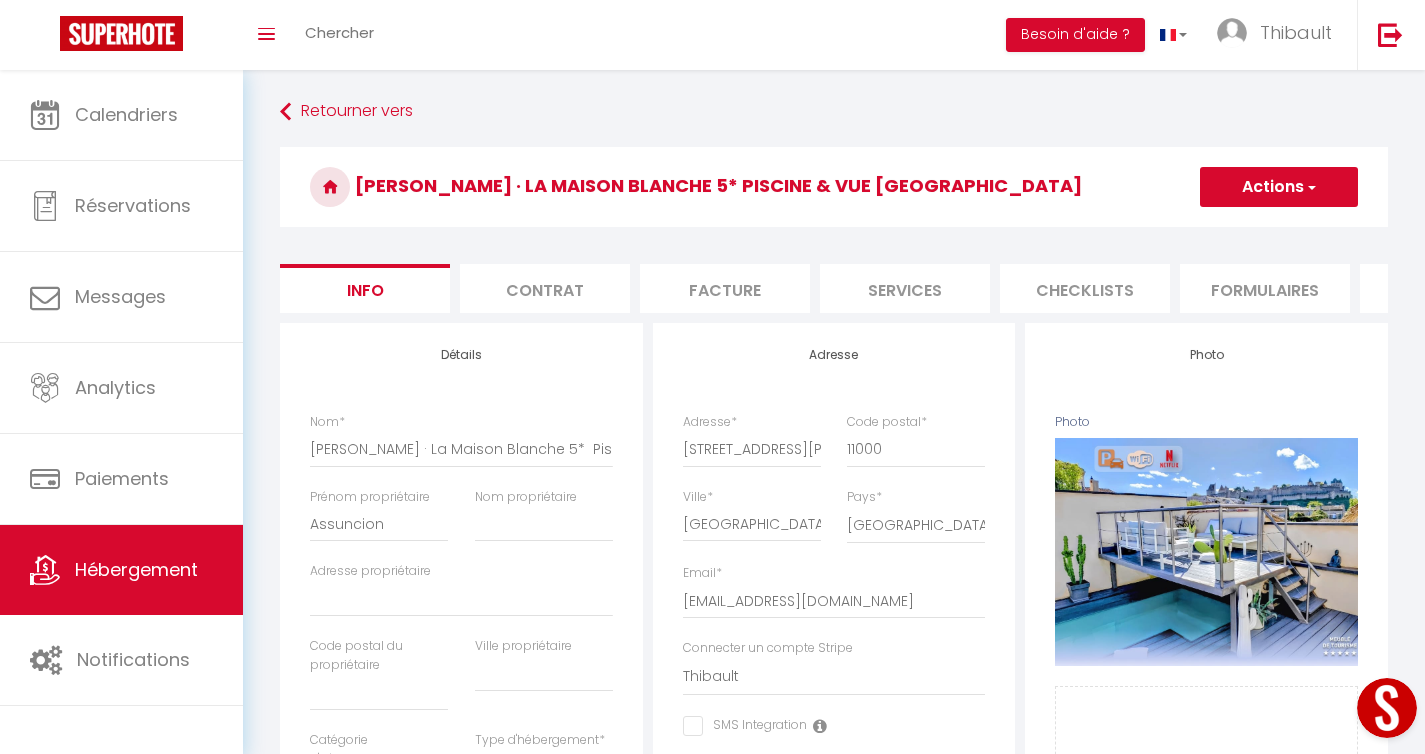 click on "Formulaires" at bounding box center [1265, 288] 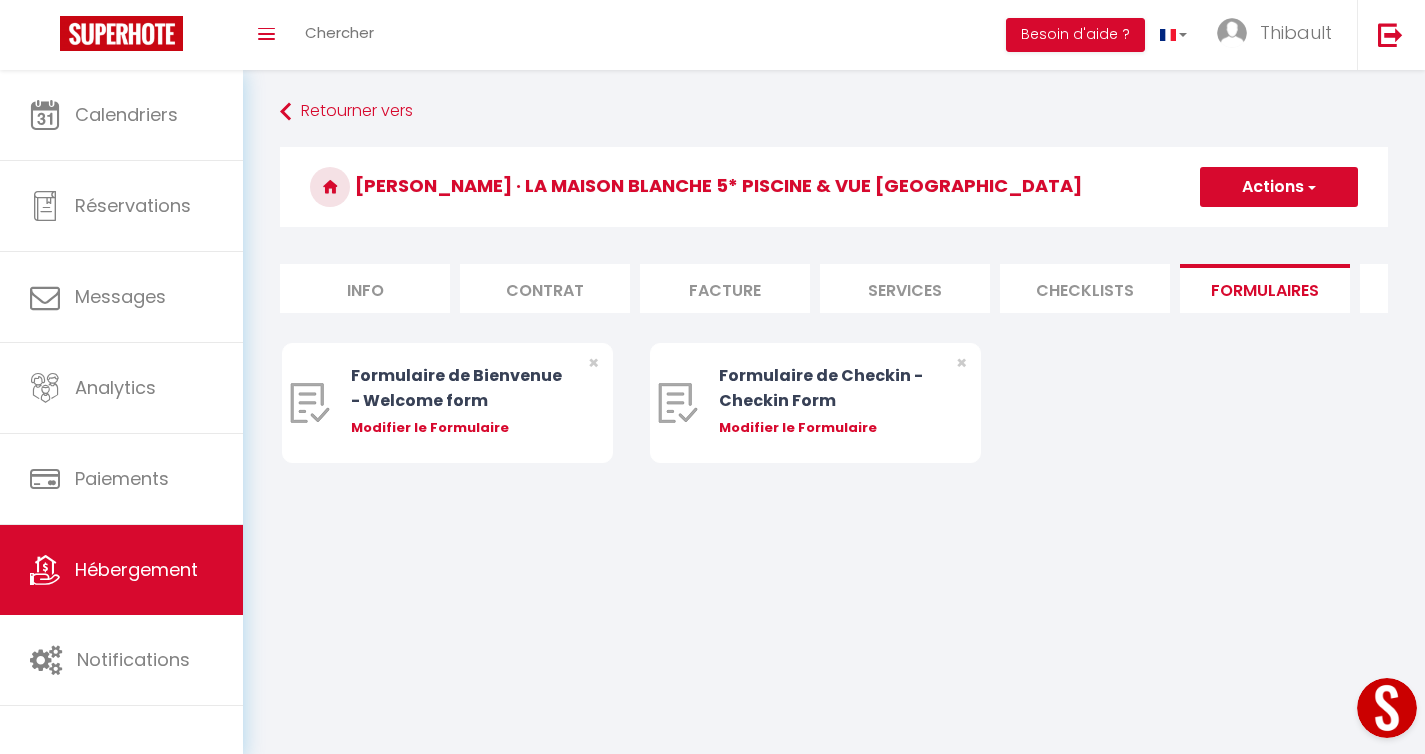 click on "Checklists" at bounding box center [1085, 288] 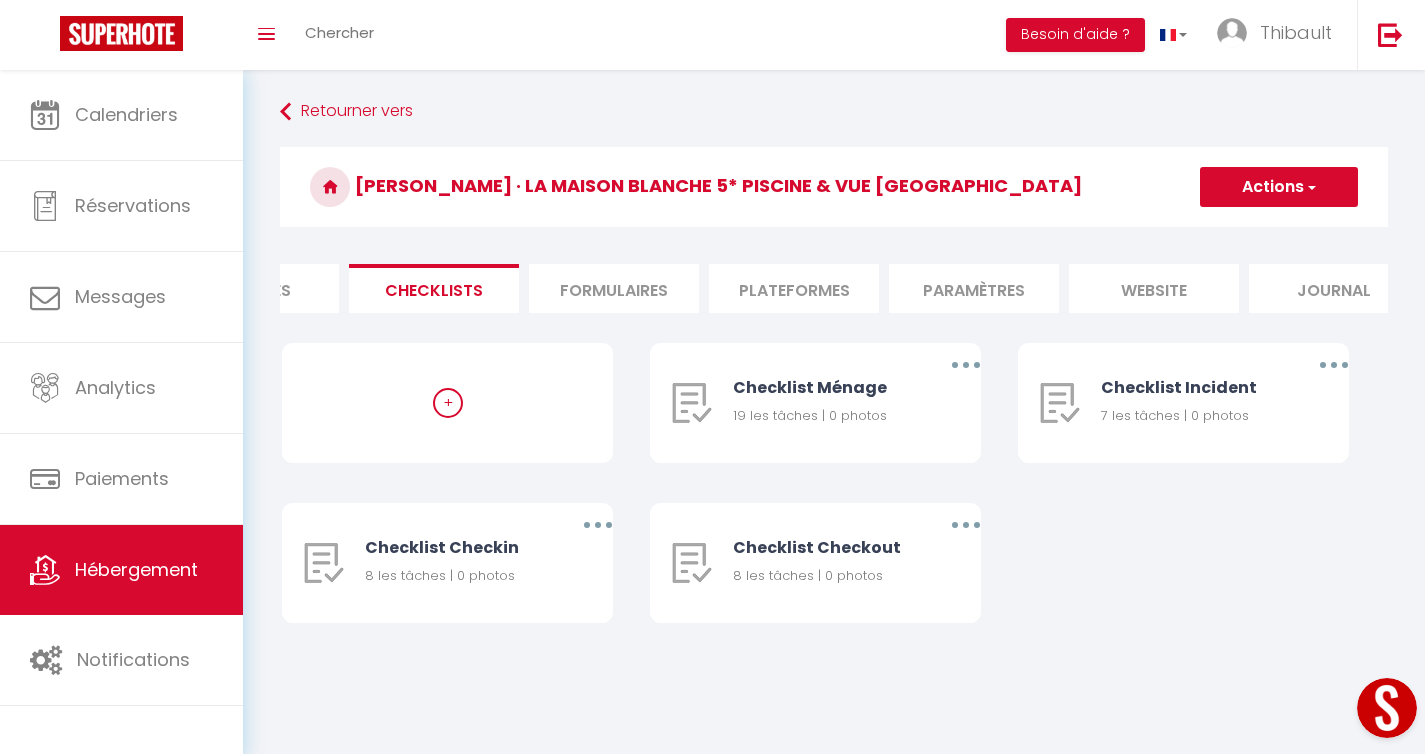 scroll, scrollTop: 0, scrollLeft: 671, axis: horizontal 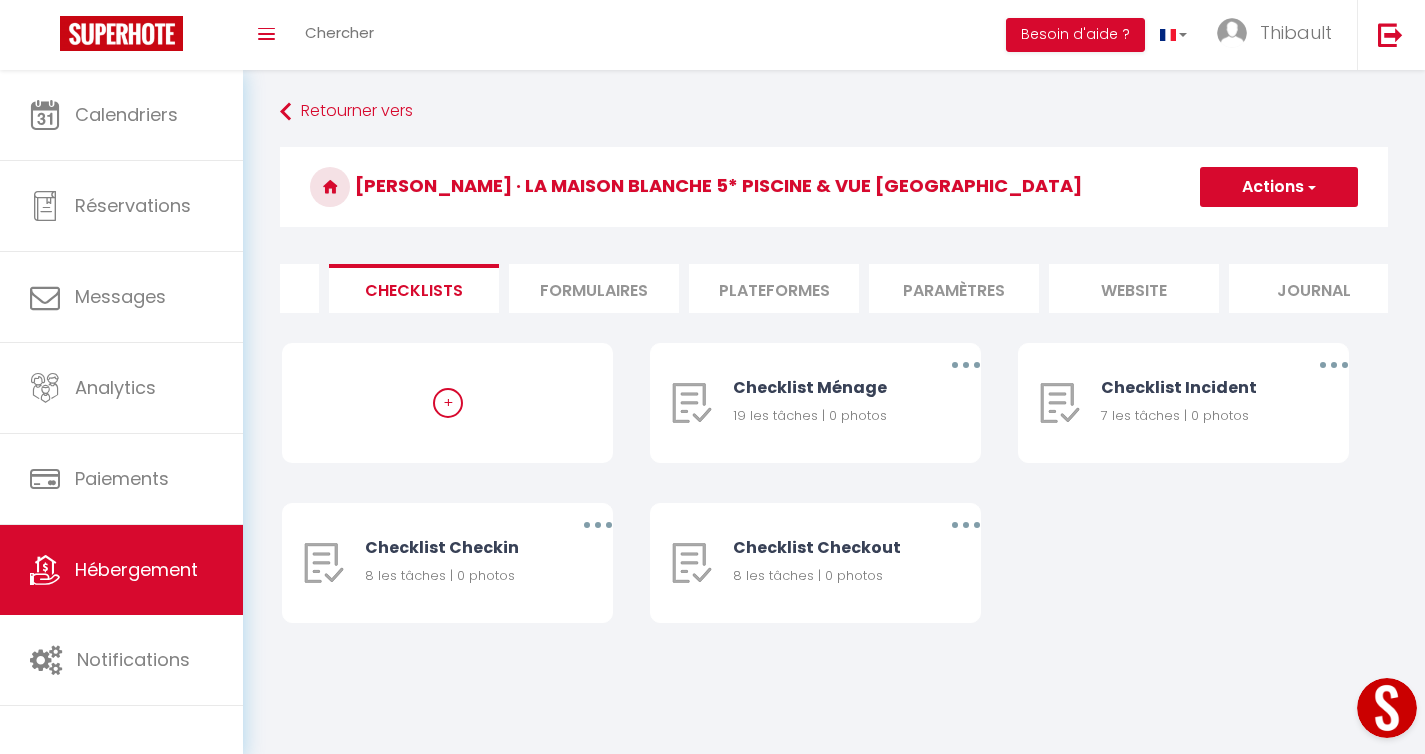 click on "Formulaires" at bounding box center (594, 288) 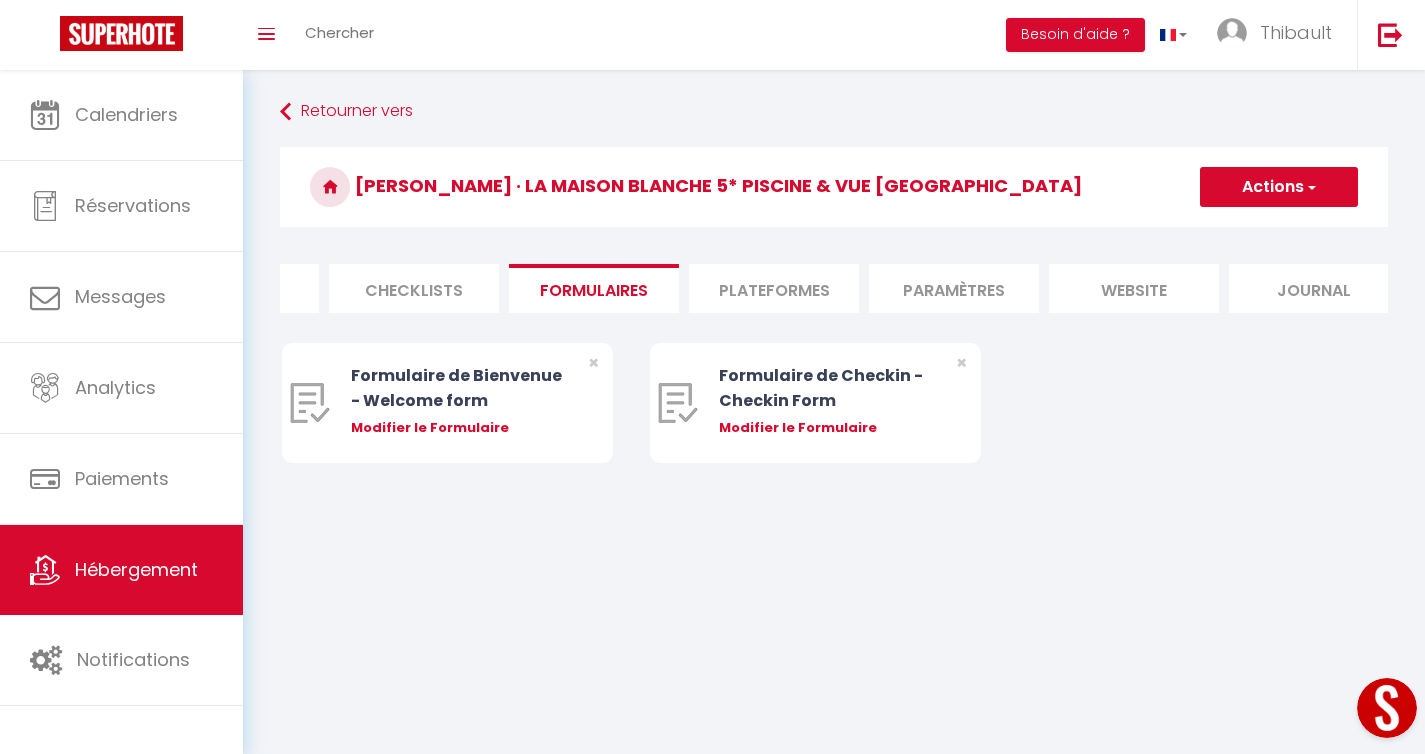 click on "Plateformes" at bounding box center [774, 288] 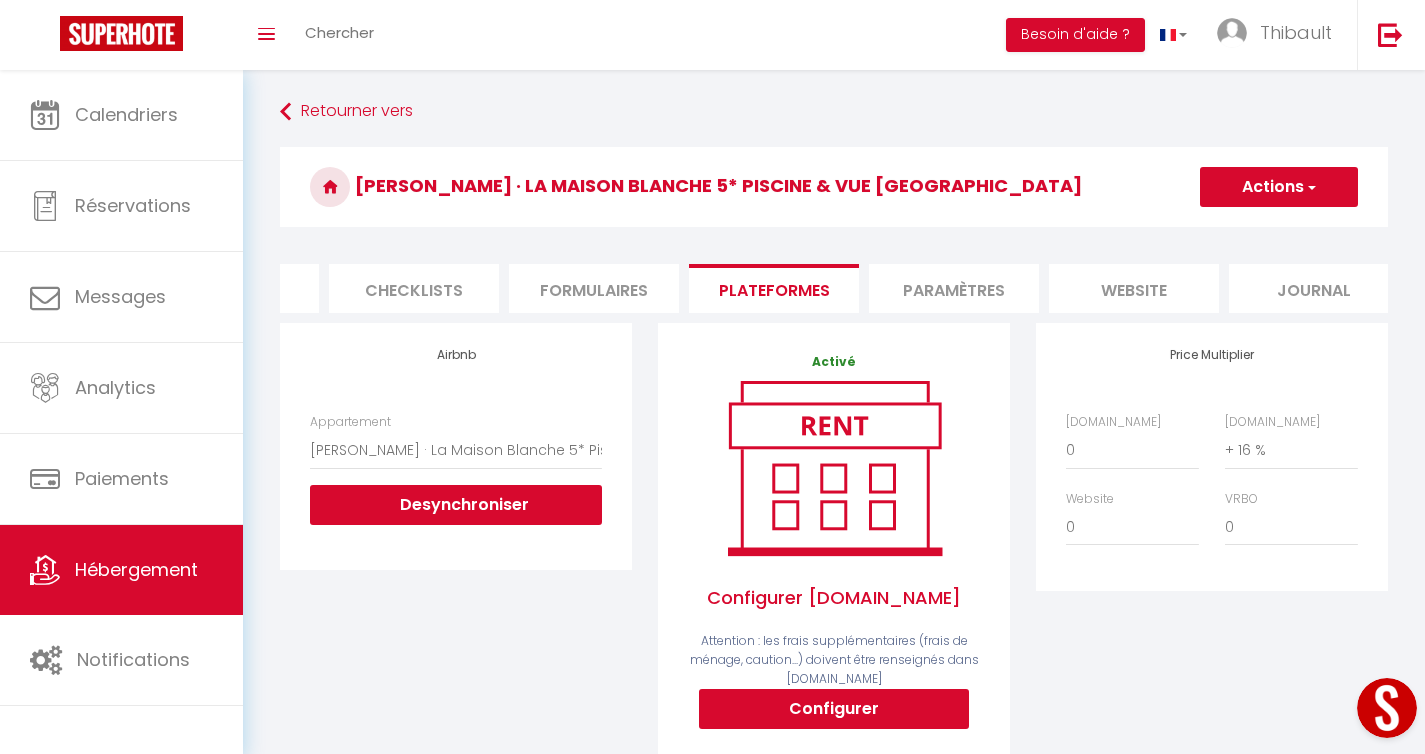 click on "website" at bounding box center [1134, 288] 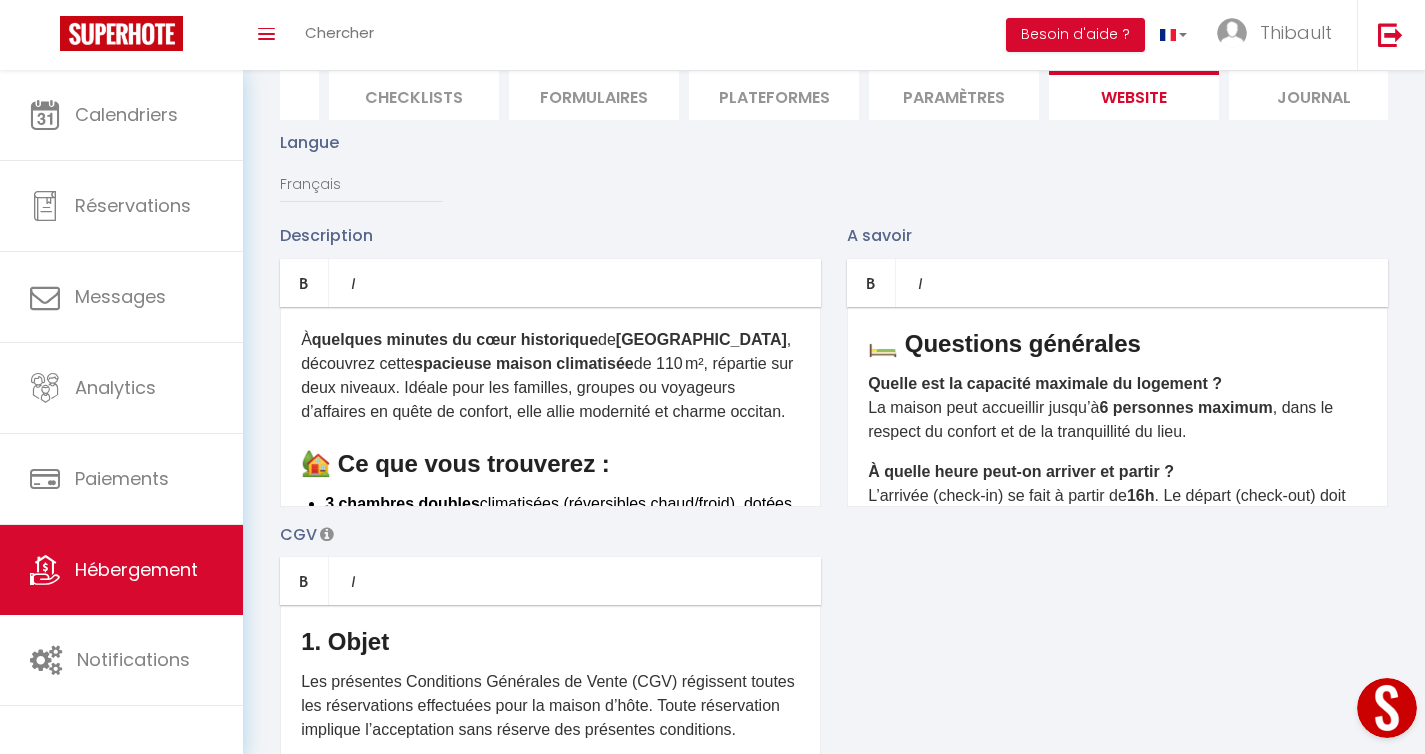 scroll, scrollTop: 250, scrollLeft: 0, axis: vertical 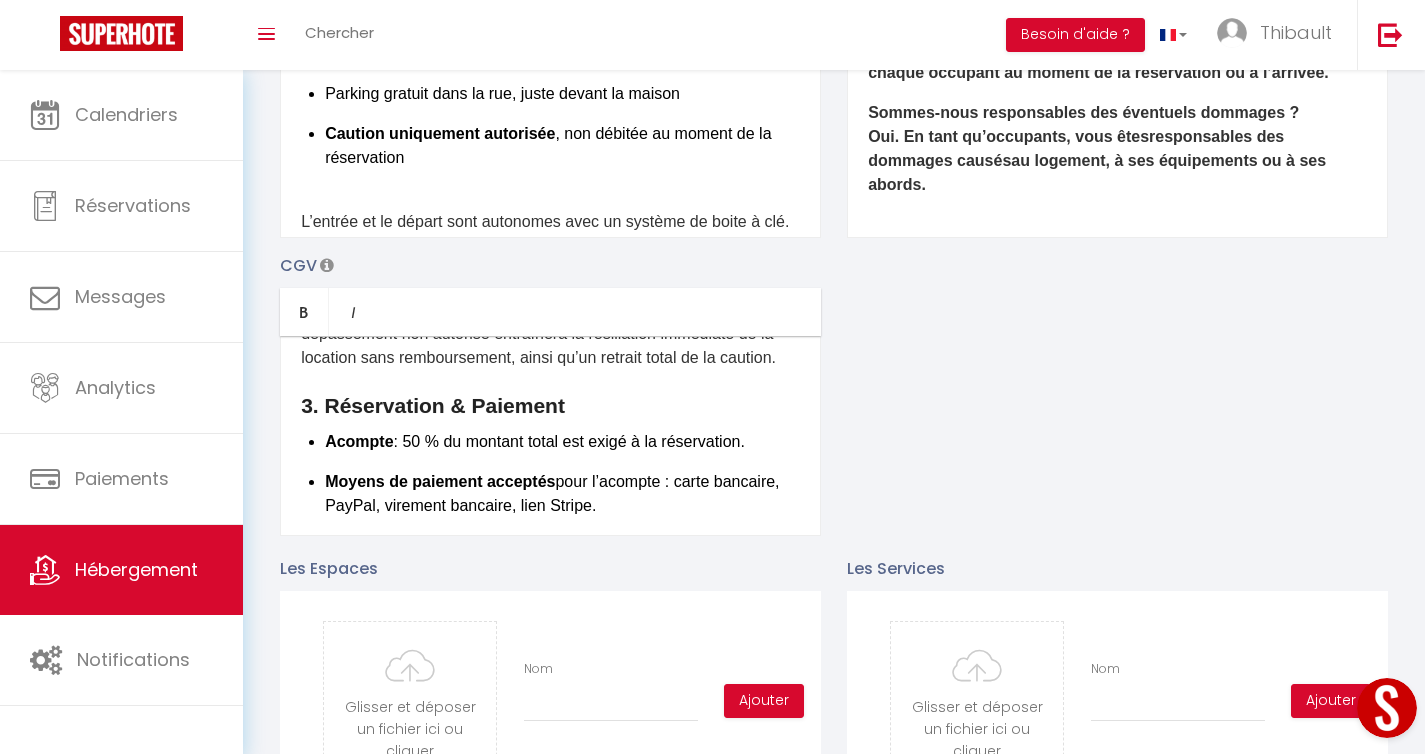 click on "1. Objet
Les présentes Conditions Générales de Vente (CGV) régissent toutes les réservations effectuées pour la maison d’hôte. Toute réservation implique l’acceptation sans réserve des présentes conditions.
2. Capacité d'accueil
La capacité maximale d’hébergement est de  6 personnes . Tout dépassement non autorisé entraînera la résiliation immédiate de la location sans remboursement, ainsi qu’un retrait total de la caution.
3. Réservation & Paiement
Acompte  : 50 % du montant total est exigé à la réservation.
Moyens de paiement acceptés  pour l’acompte : carte bancaire, PayPal, virement bancaire, lien Stripe.
Solde  : payable  à l’arrivée , avant la remise des clés.
Moyens de paiement acceptés  pour le solde : espèces, PayPal, virement bancaire, lien Stripe.
4. Dépôt de garantie
Un  dépôt de garantie de 250 €  est exigé à l’arrivée. Il est restitué dans un  délai de 7 jours
5. Identification" at bounding box center [550, 436] 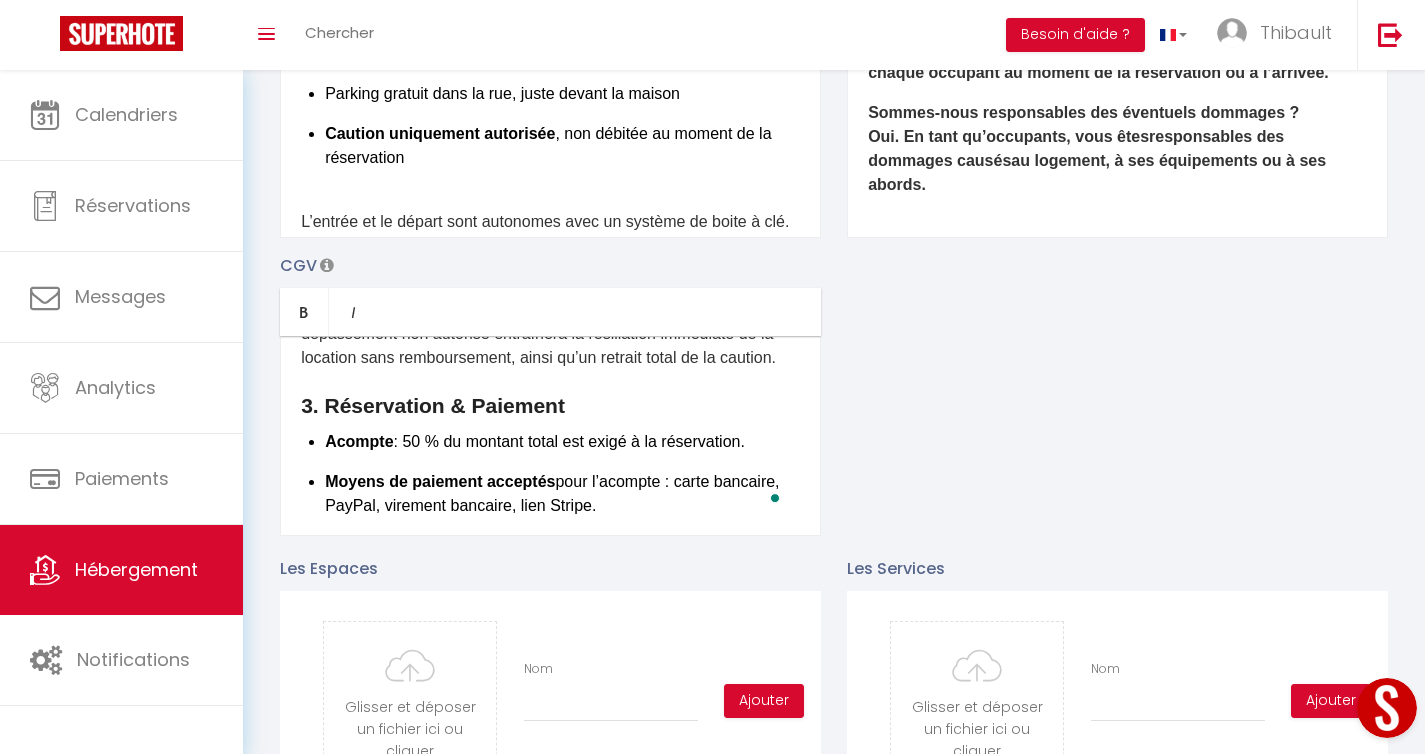 copy on "1. Objet
Les présentes Conditions Générales de Vente (CGV) régissent toutes les réservations effectuées pour la maison d’hôte. Toute réservation implique l’acceptation sans réserve des présentes conditions.
2. Capacité d'accueil
La capacité maximale d’hébergement est de  6 personnes . Tout dépassement non autorisé entraînera la résiliation immédiate de la location sans remboursement, ainsi qu’un retrait total de la caution.
3. Réservation & Paiement
Acompte  : 50 % du montant total est exigé à la réservation.
Moyens de paiement acceptés  pour l’acompte : carte bancaire, PayPal, virement bancaire, lien Stripe.
Solde  : payable  à l’arrivée , avant la remise des clés.
Moyens de paiement acceptés  pour le solde : espèces, PayPal, virement bancaire, lien Stripe.
4. Dépôt de garantie
Un  dépôt de garantie de 250 €  est exigé à l’arrivée. Il est restitué dans un  délai de 7 jours  après le départ, sous réserve qu’aucun dommage, nuisance ou manquement ne soit constaté.
5. Identification
Un..." 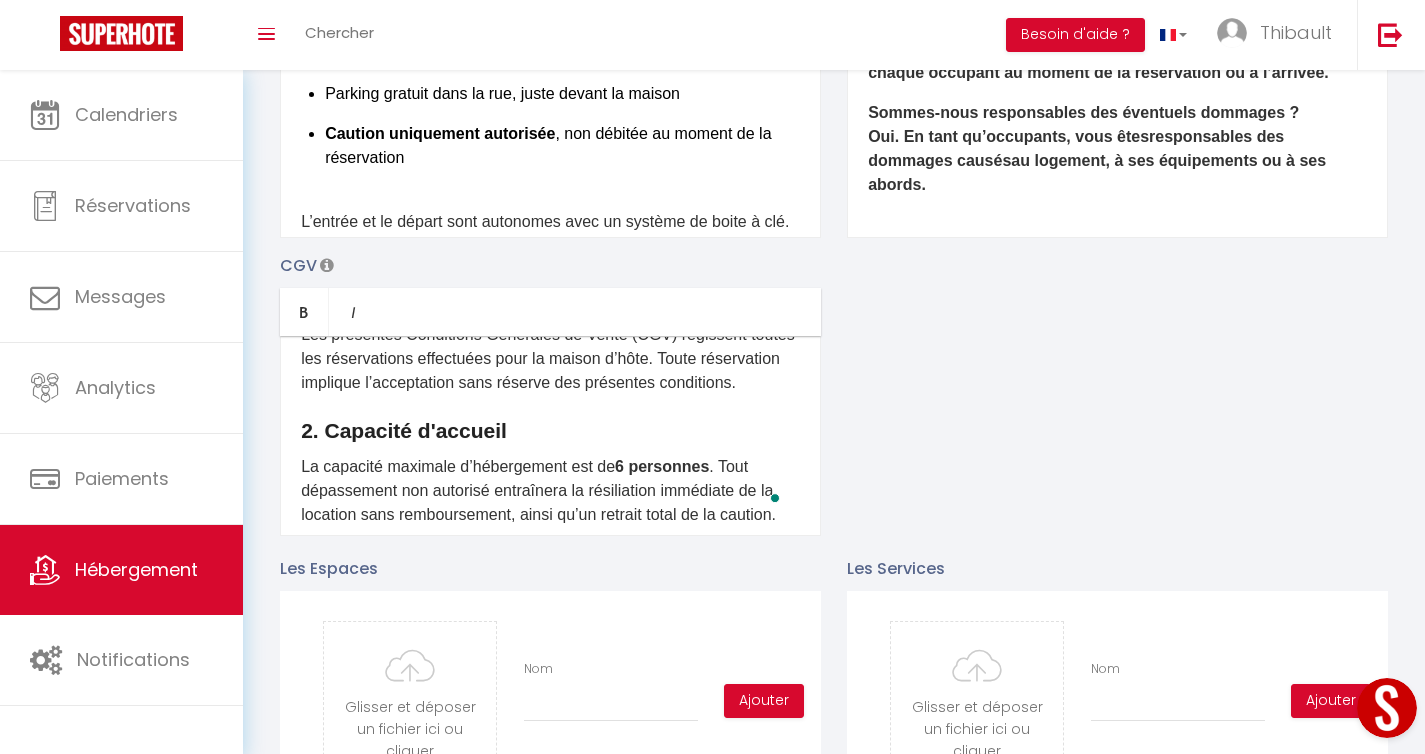 scroll, scrollTop: 6, scrollLeft: 0, axis: vertical 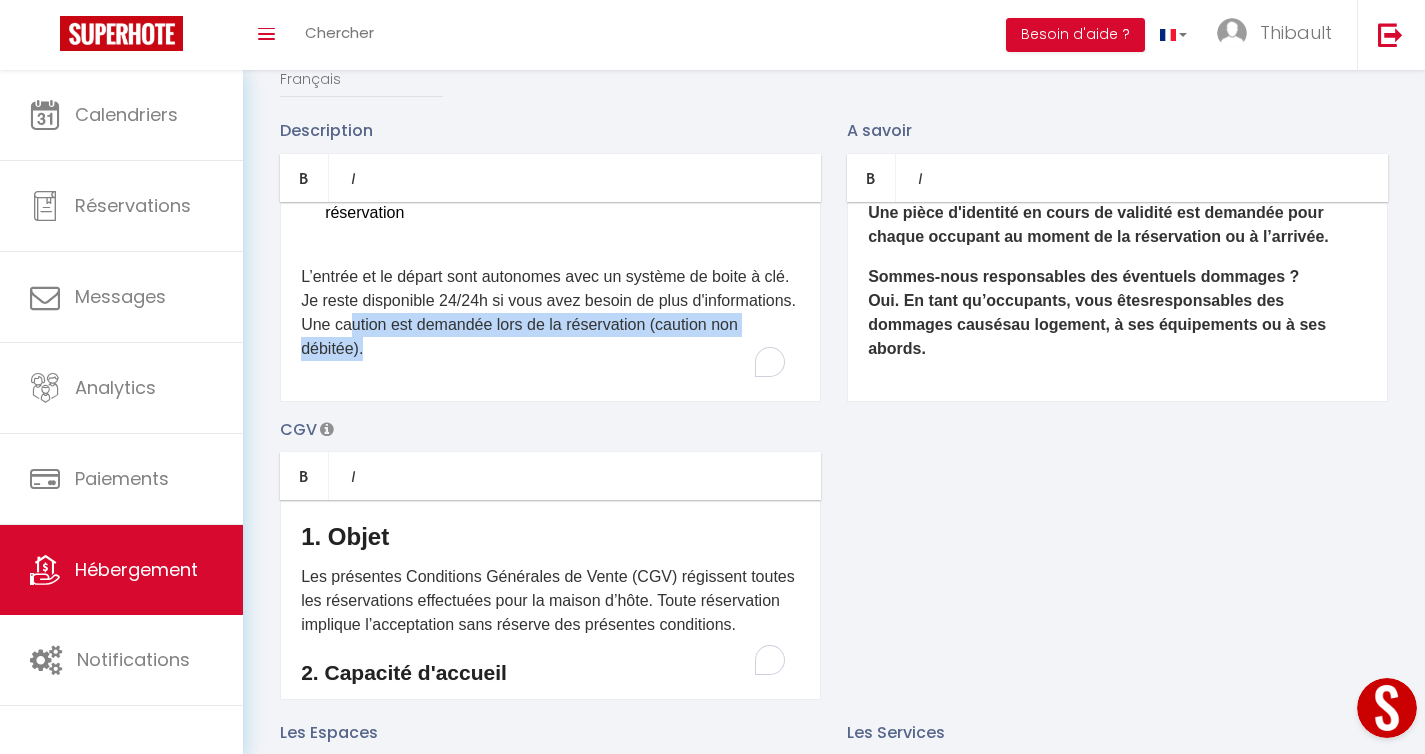 drag, startPoint x: 494, startPoint y: 368, endPoint x: 392, endPoint y: 272, distance: 140.07141 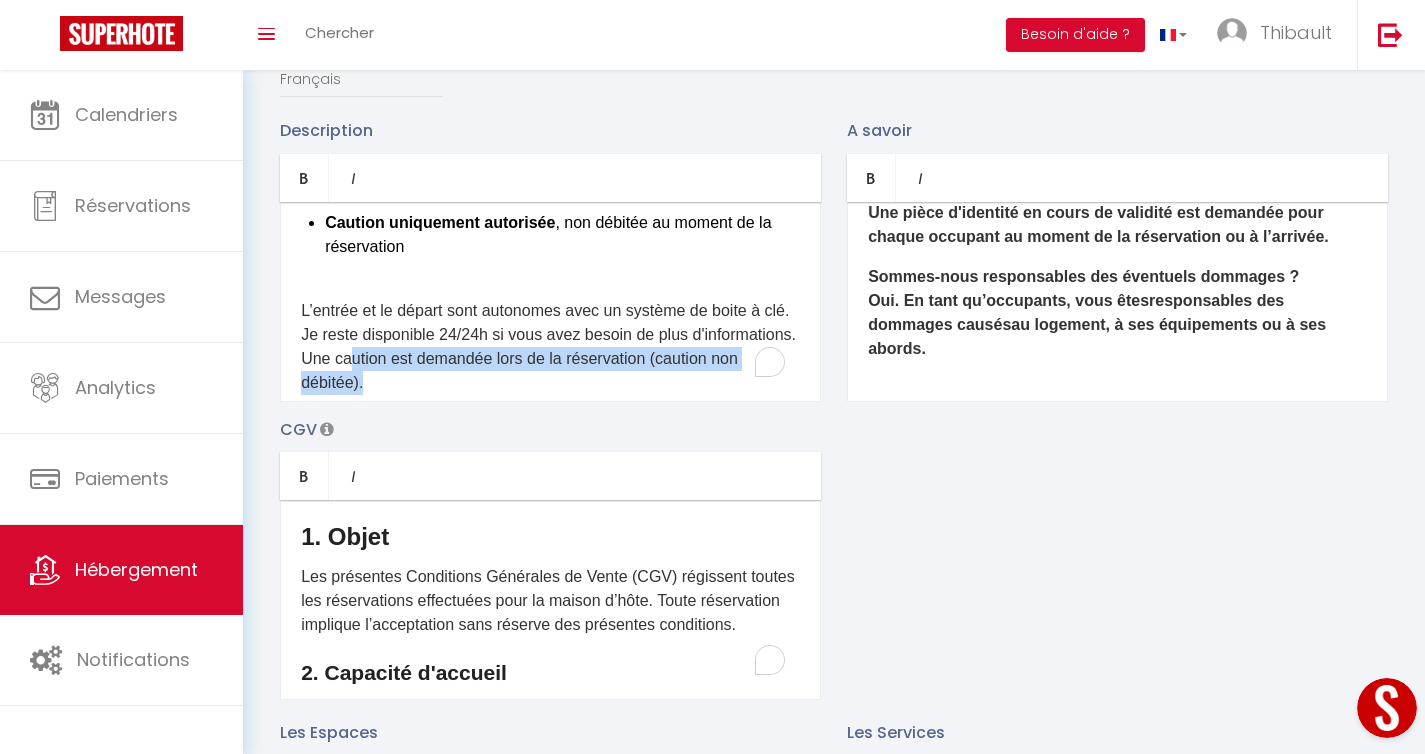 scroll, scrollTop: 826, scrollLeft: 0, axis: vertical 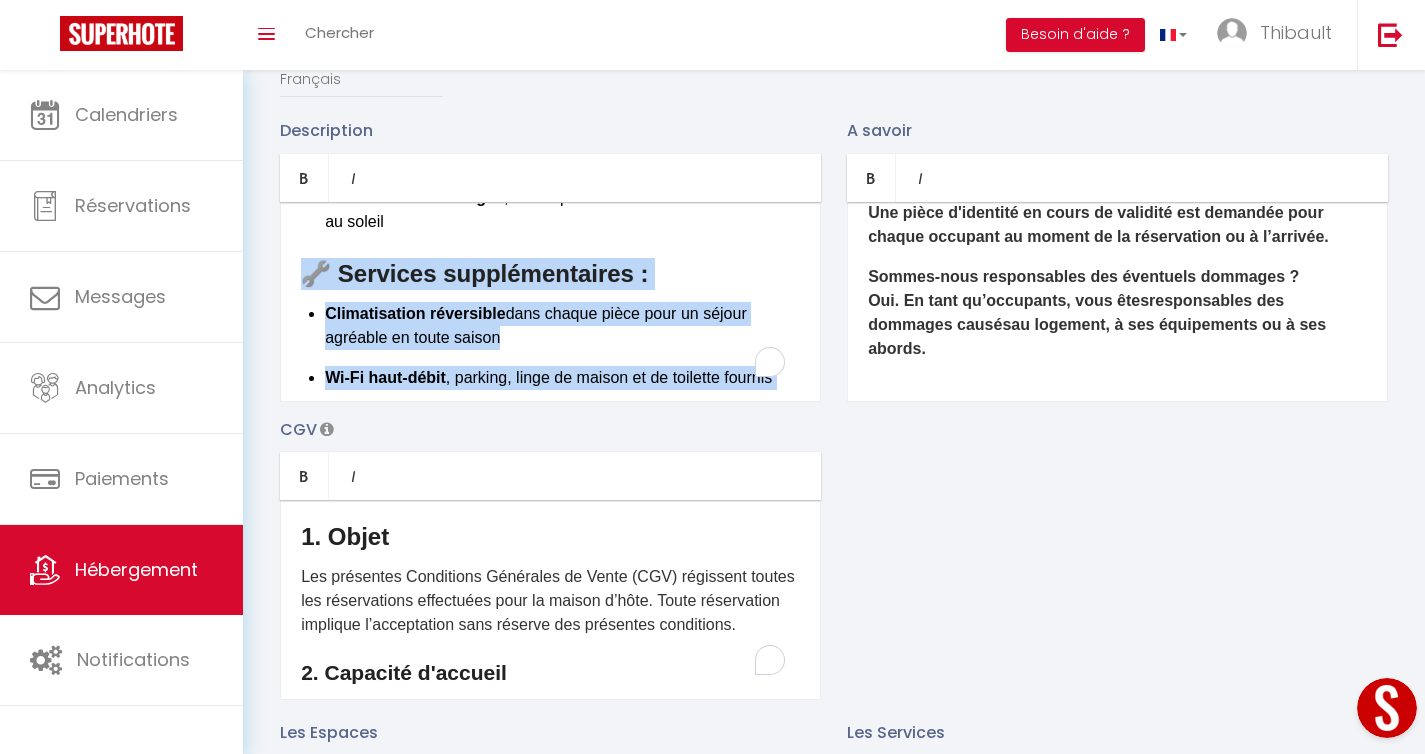 click on "🔧 Services supplémentaires :" at bounding box center [550, 274] 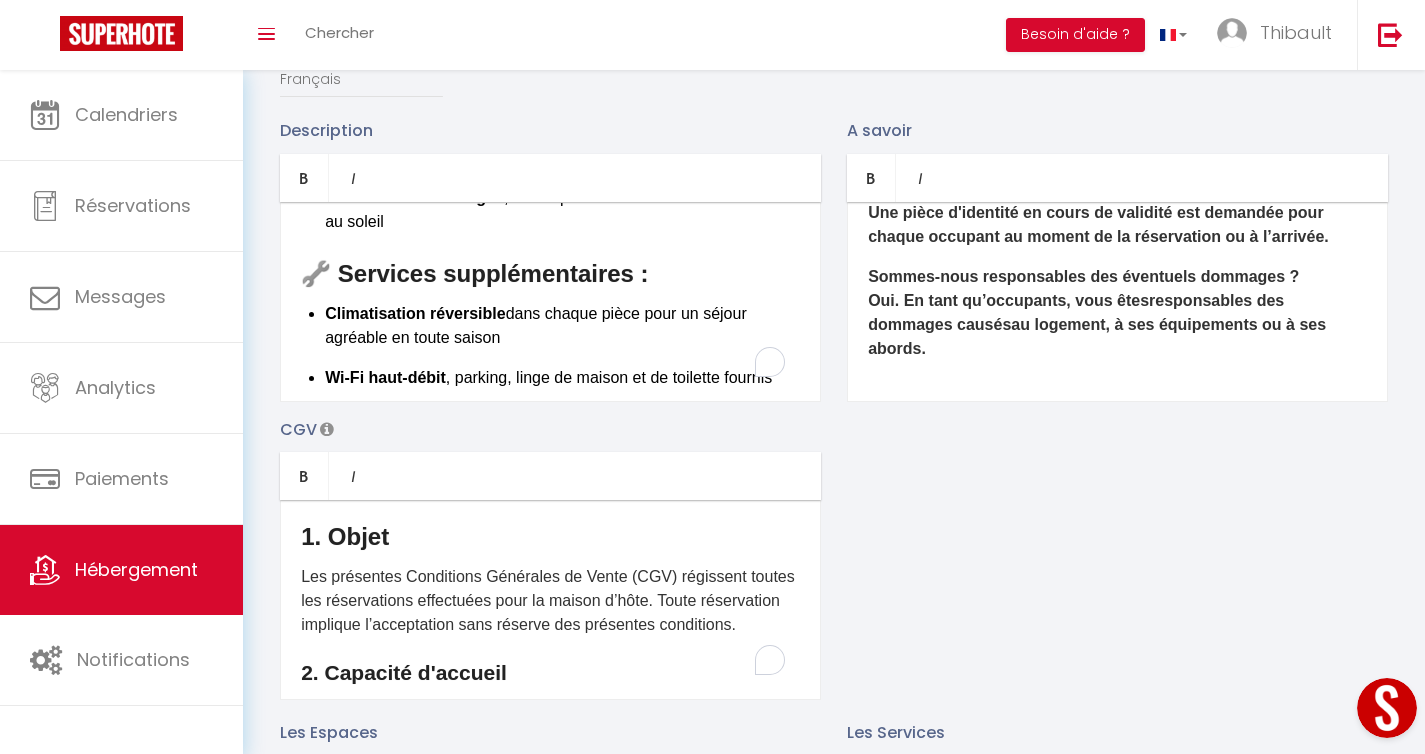 drag, startPoint x: 327, startPoint y: 355, endPoint x: 280, endPoint y: 355, distance: 47 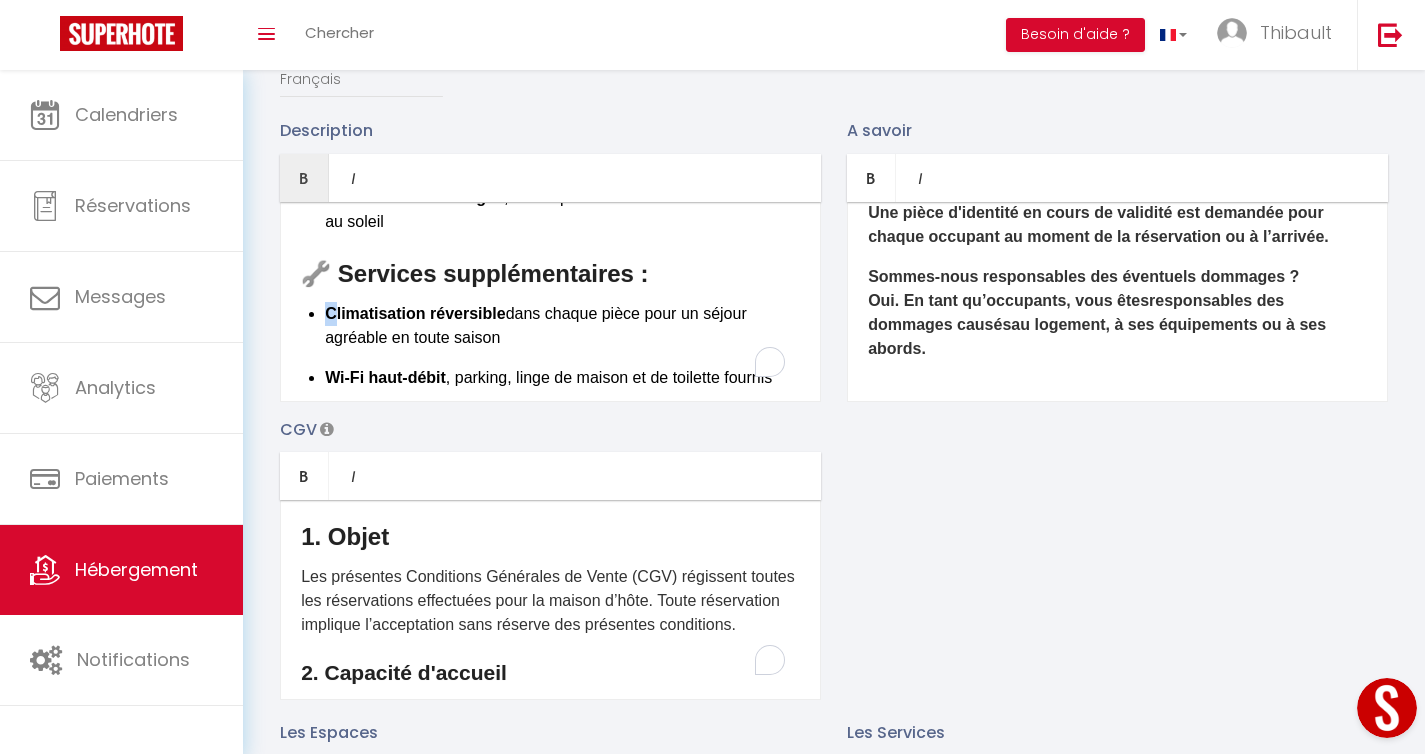 drag, startPoint x: 334, startPoint y: 356, endPoint x: 299, endPoint y: 356, distance: 35 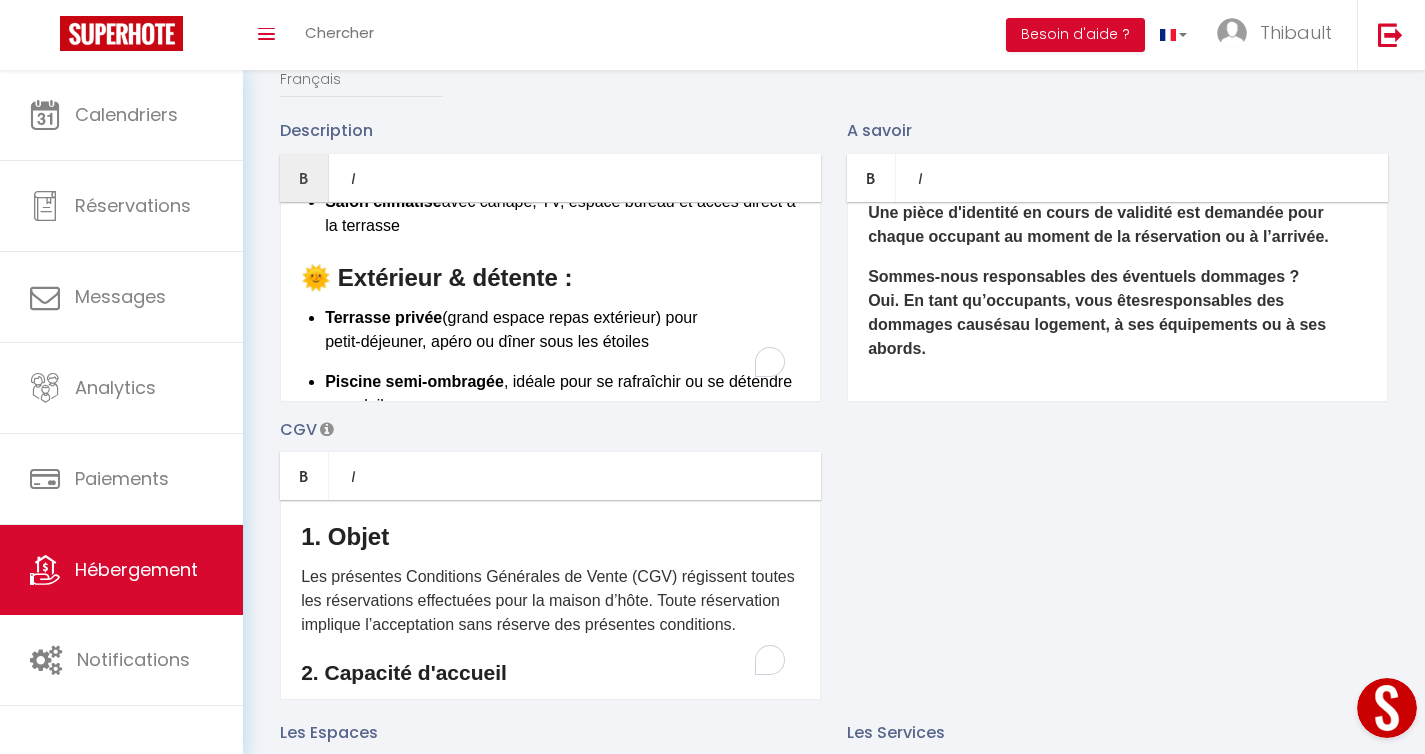 scroll, scrollTop: 259, scrollLeft: 0, axis: vertical 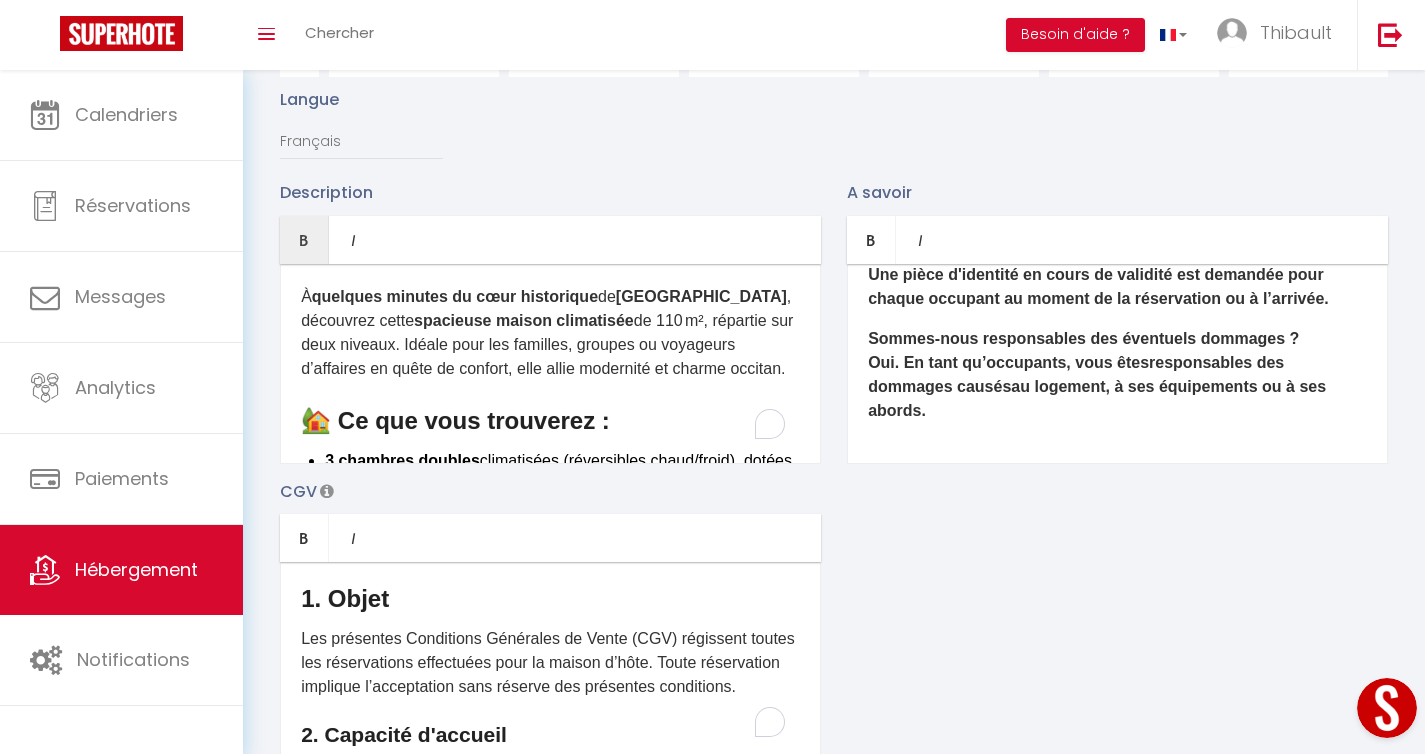 click on "À  quelques minutes du cœur historique  de  Carcassonne , découvrez cette  spacieuse maison climatisée  de 110 m², répartie sur deux niveaux. Idéale pour les familles, groupes ou voyageurs d’affaires en quête de confort, elle allie modernité et charme occitan." at bounding box center [550, 333] 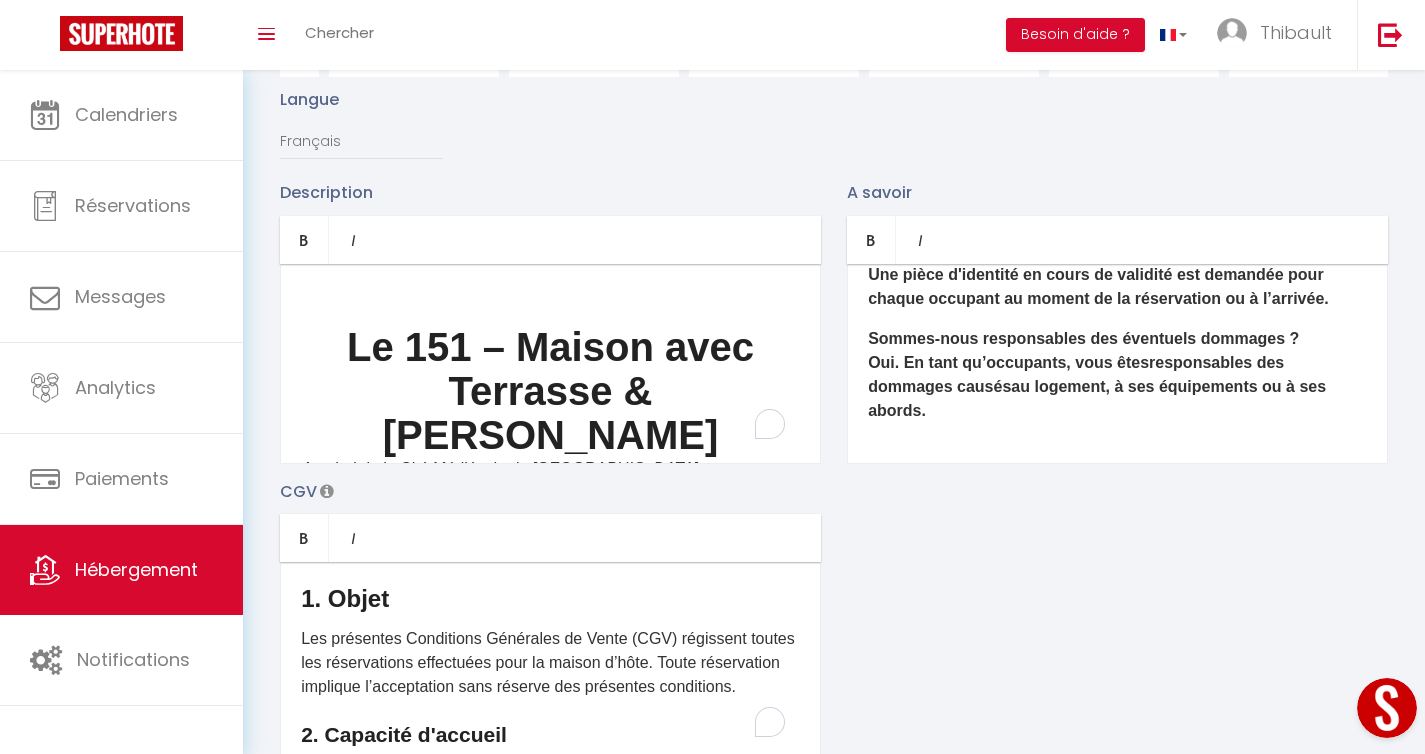 scroll, scrollTop: 78, scrollLeft: 0, axis: vertical 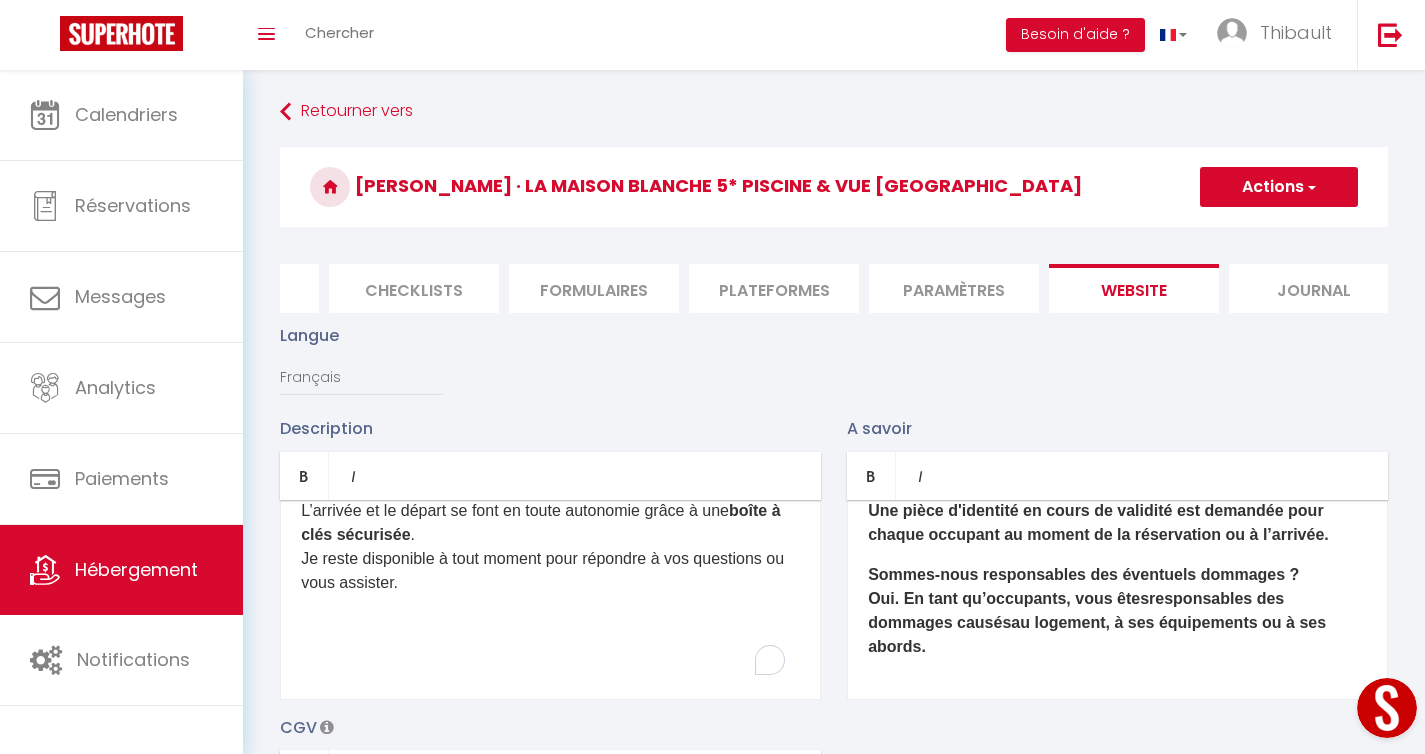 click on "Actions" at bounding box center [1279, 187] 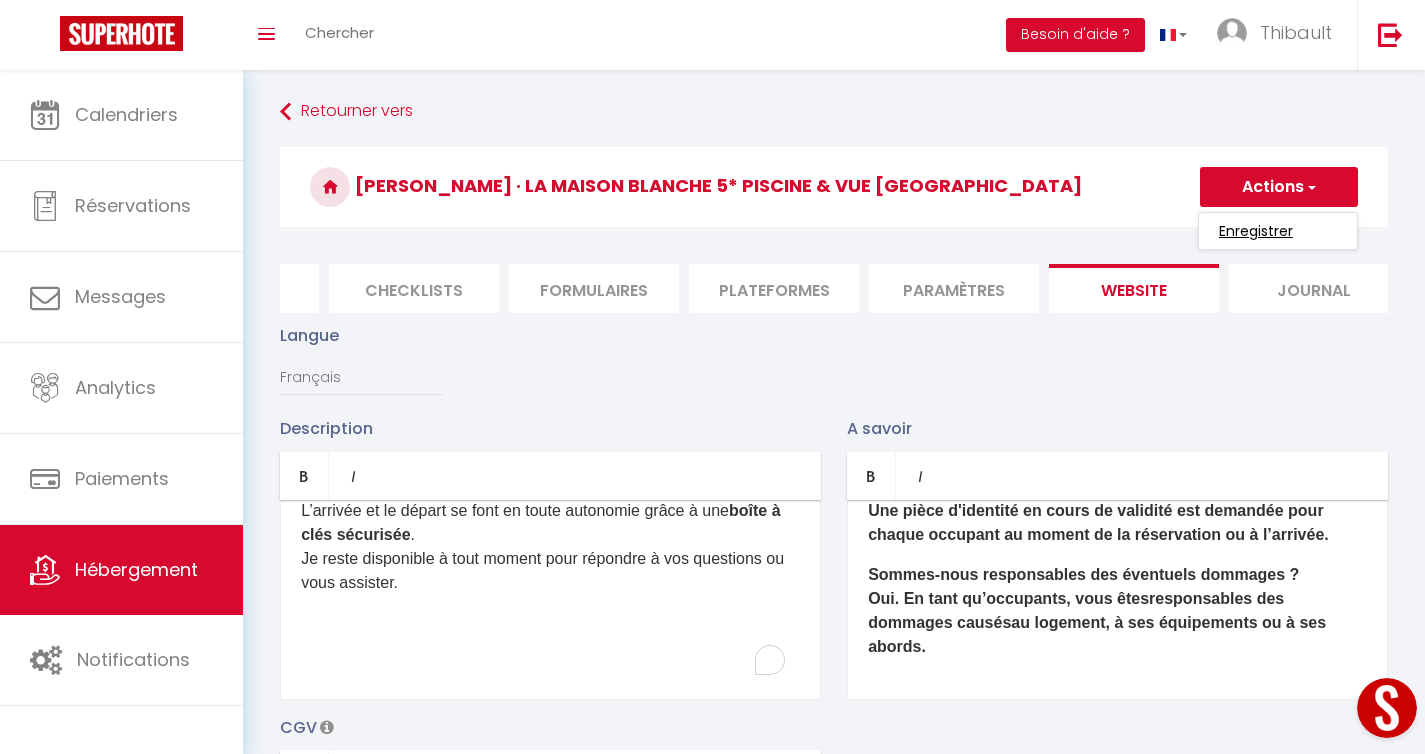 click on "Enregistrer" at bounding box center (1256, 231) 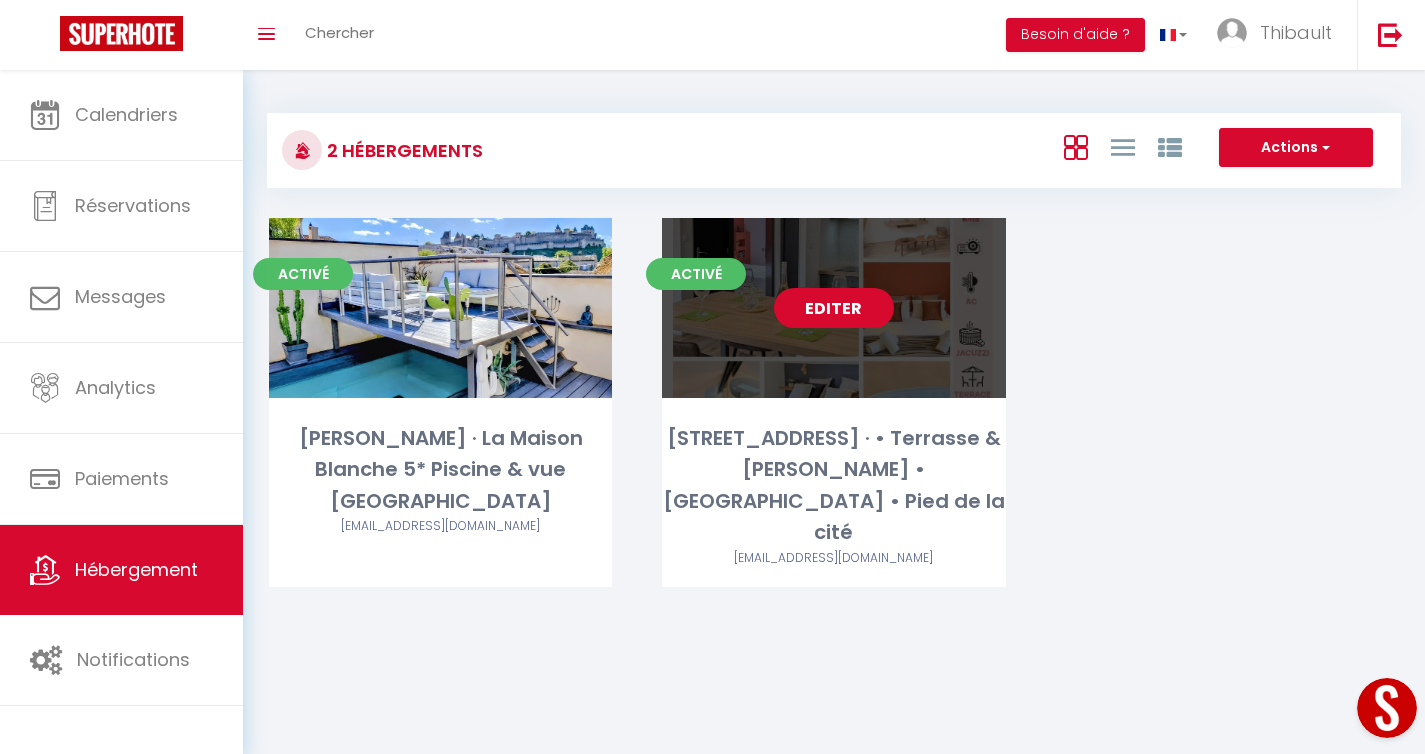 click on "Editer" at bounding box center (834, 308) 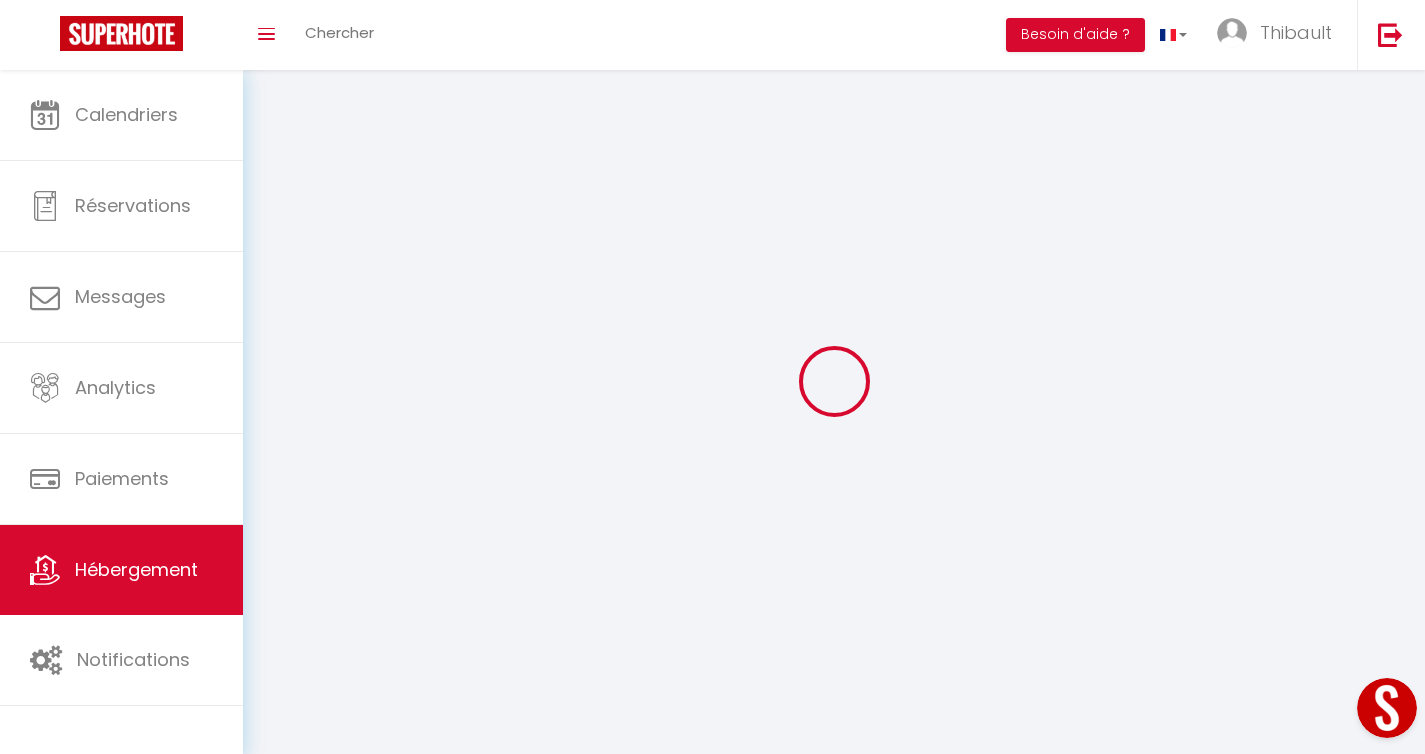 select 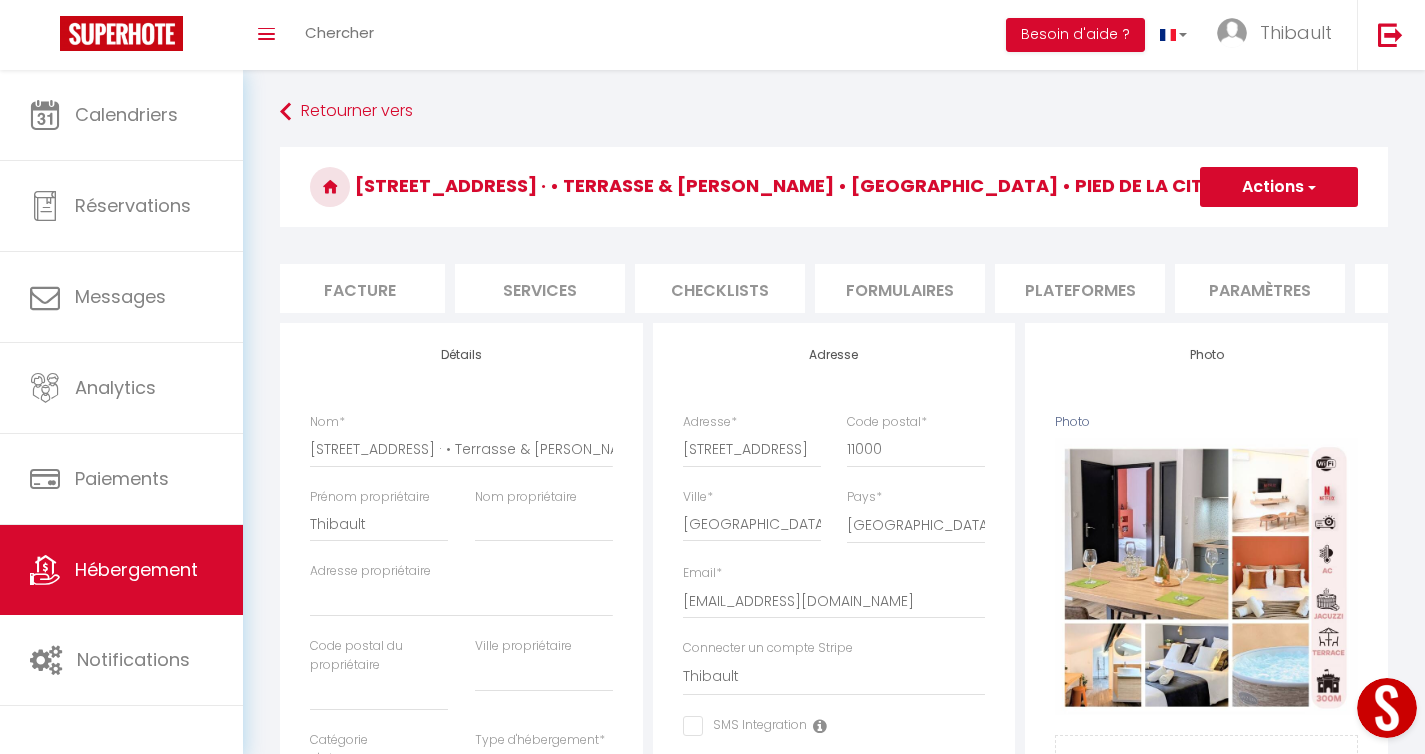 scroll, scrollTop: 0, scrollLeft: 408, axis: horizontal 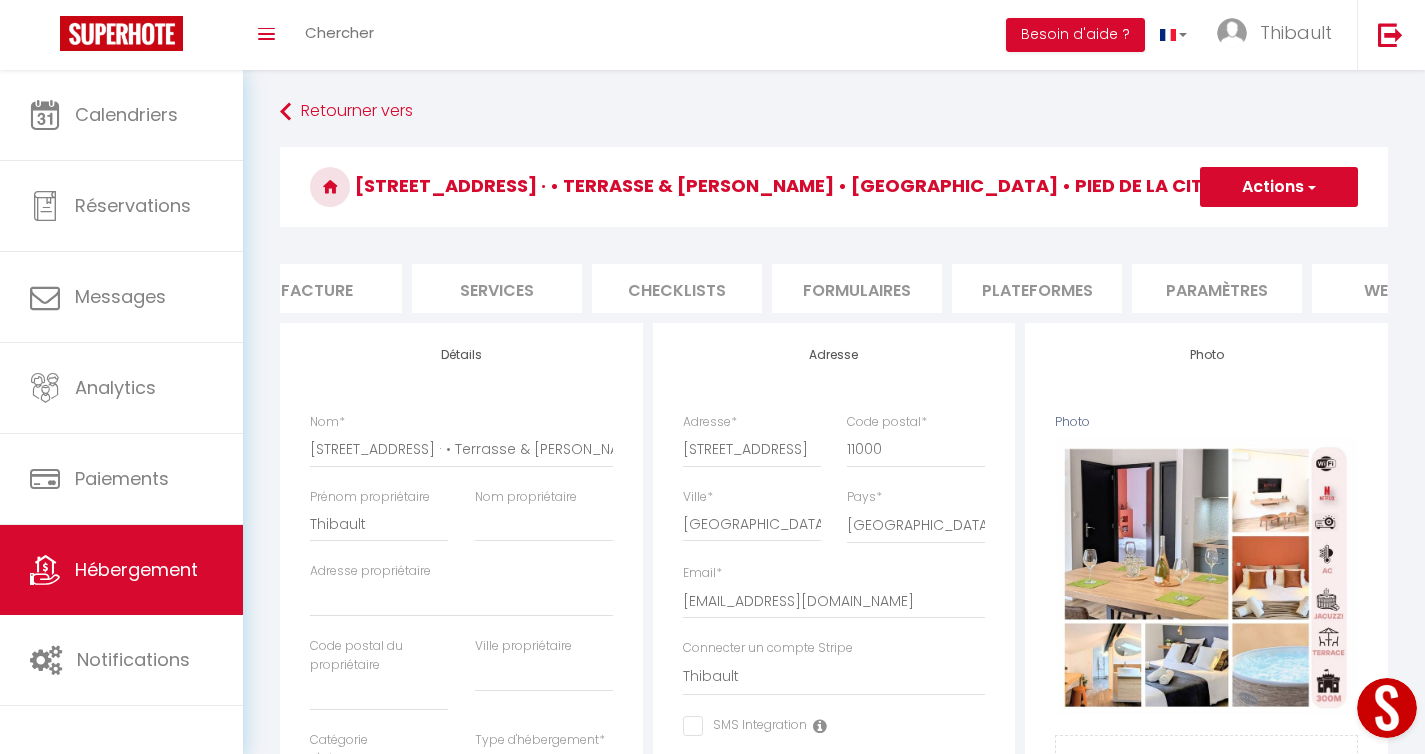 click on "Paramètres" at bounding box center (1217, 288) 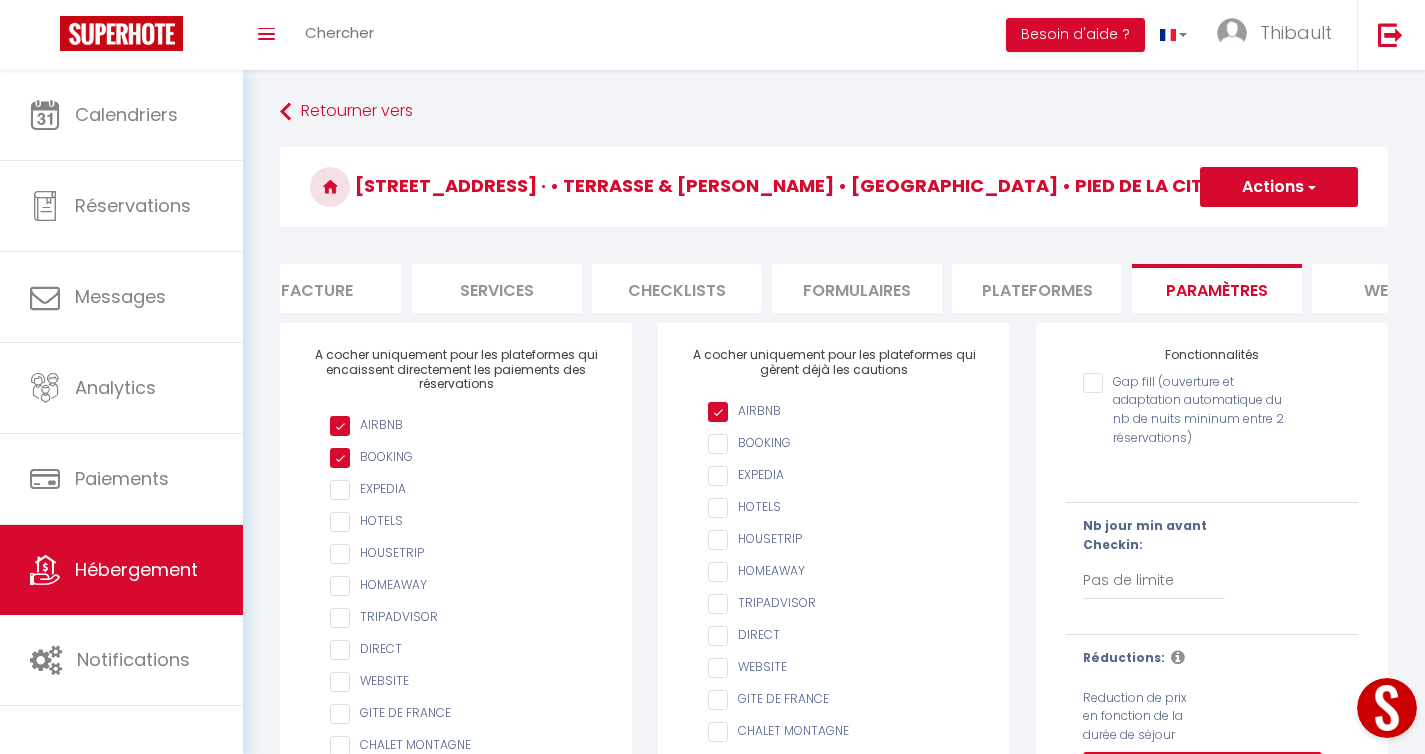 click on "Plateformes" at bounding box center [1037, 288] 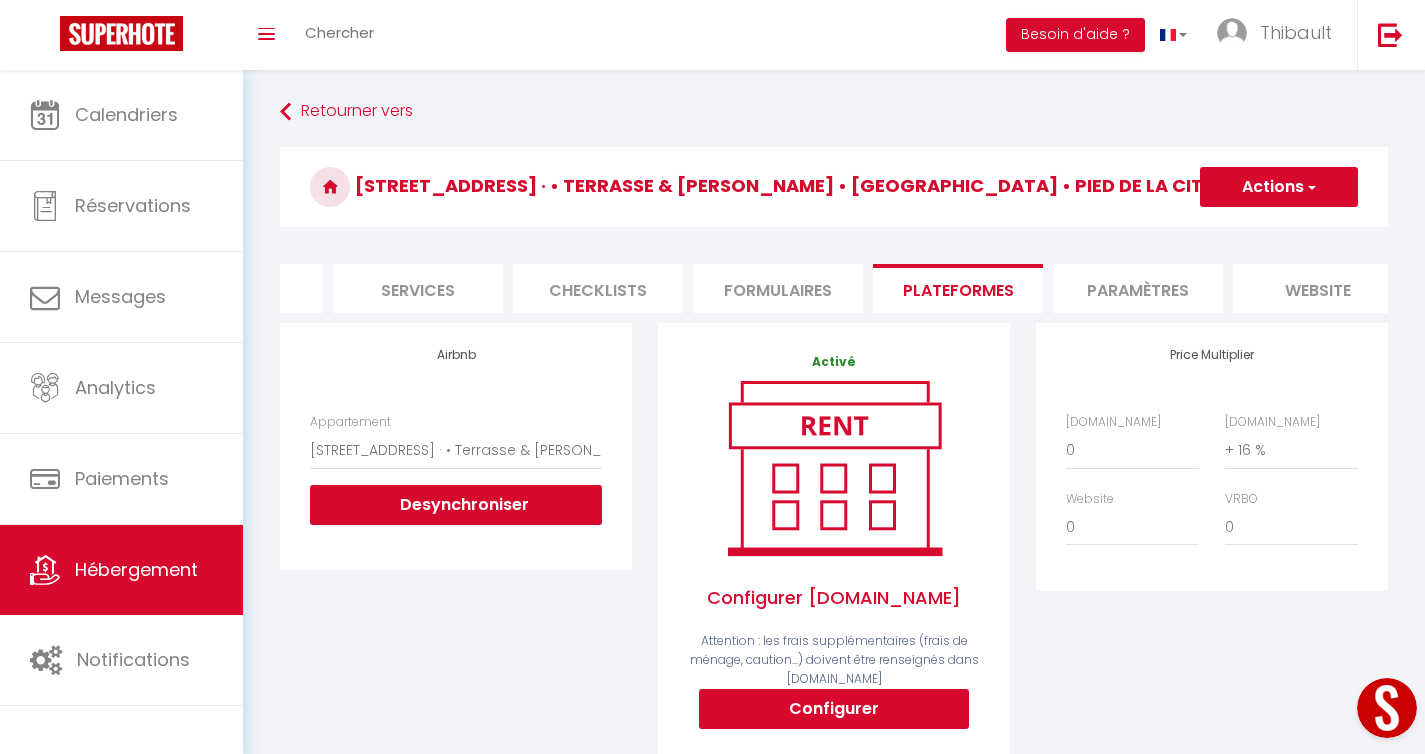 scroll, scrollTop: 0, scrollLeft: 692, axis: horizontal 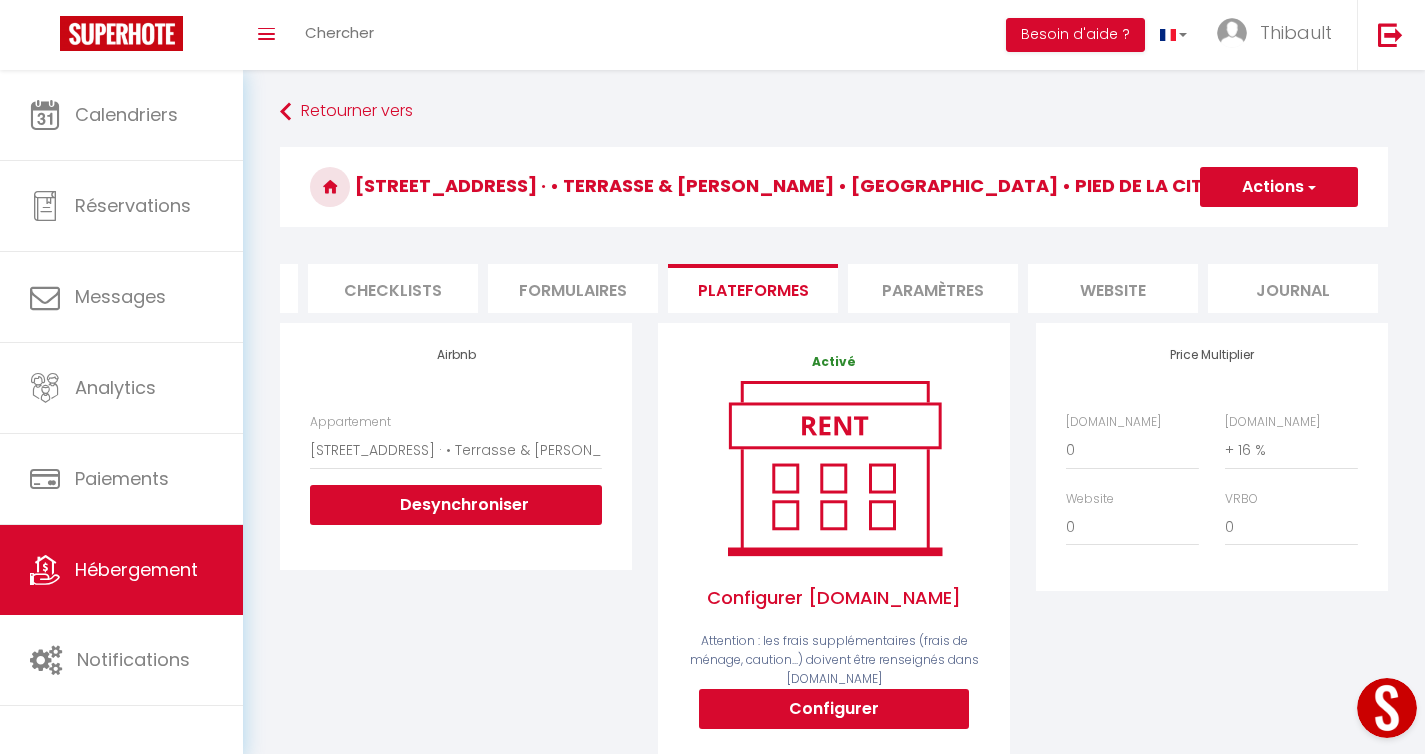 click on "website" at bounding box center (1113, 288) 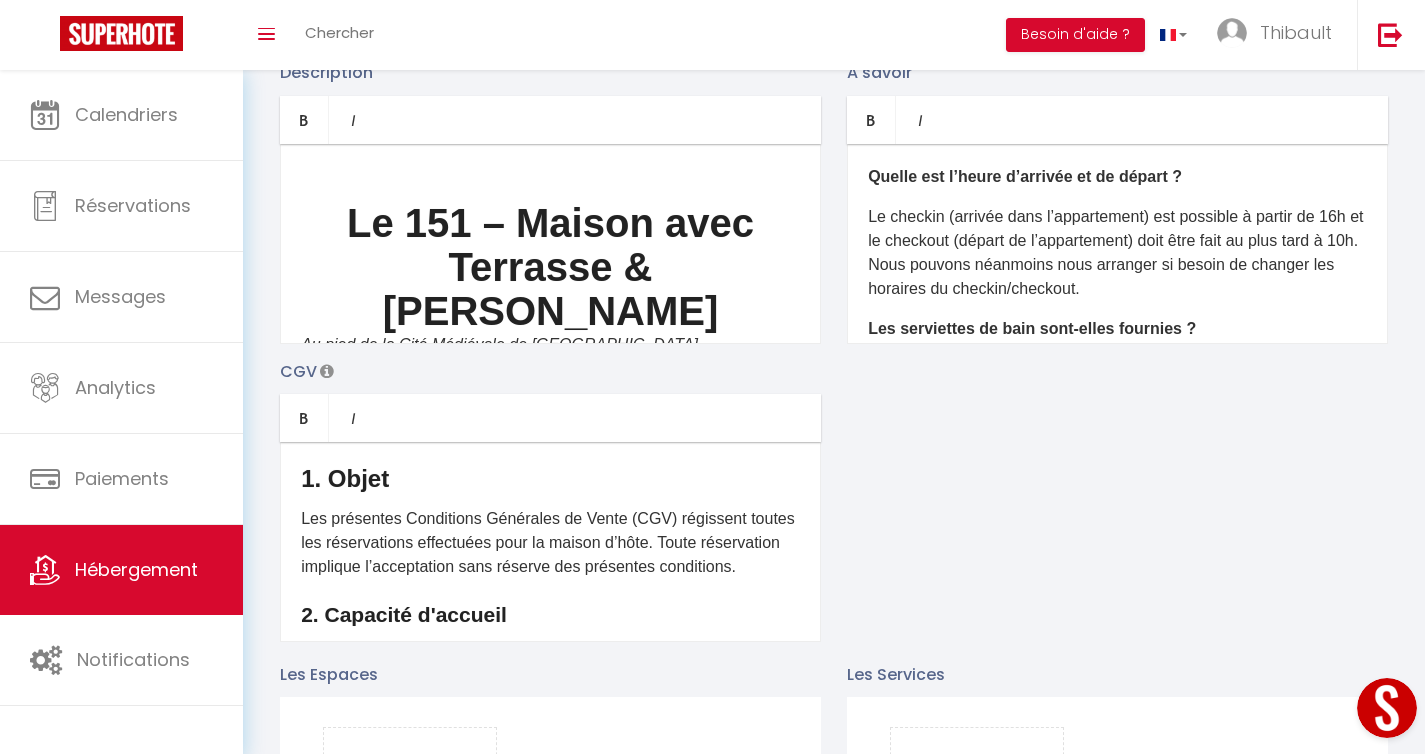 scroll, scrollTop: 360, scrollLeft: 0, axis: vertical 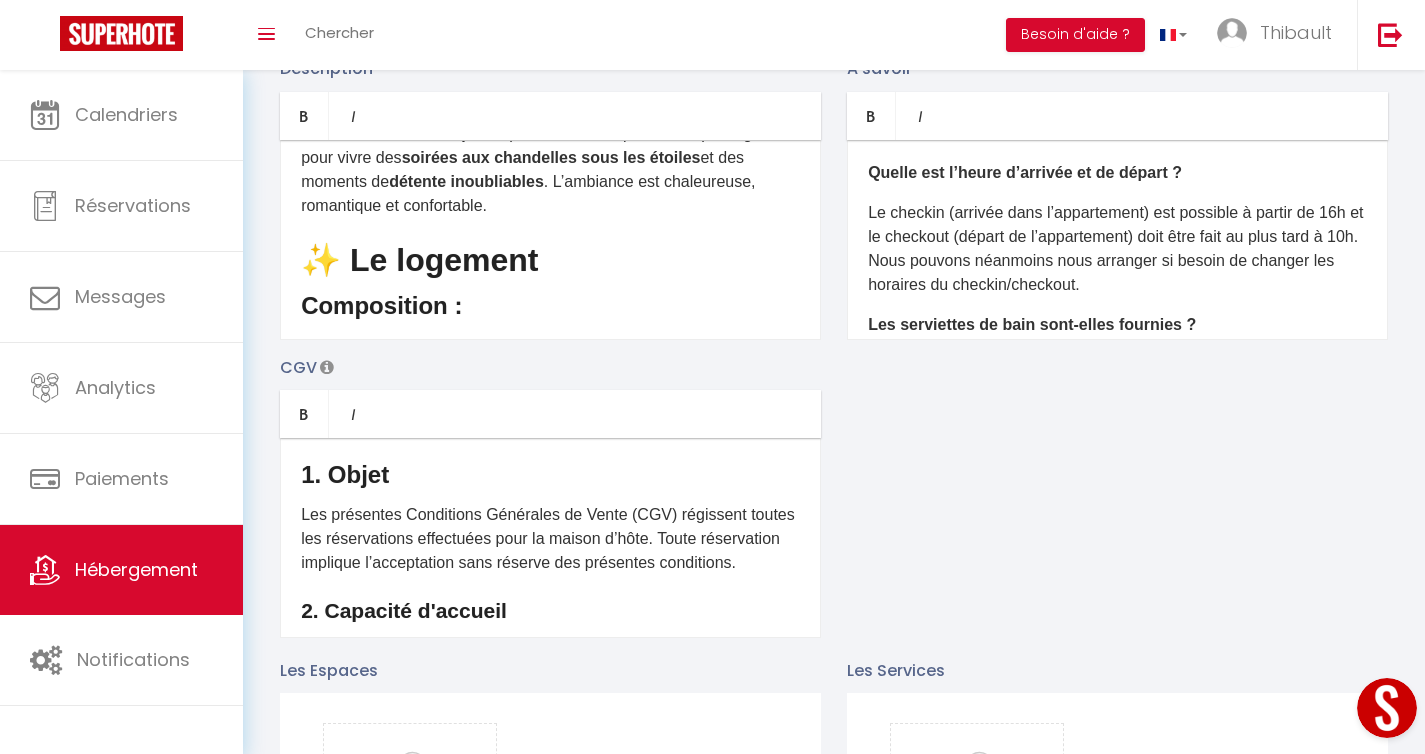 click on "✨ Le logement" at bounding box center (550, 260) 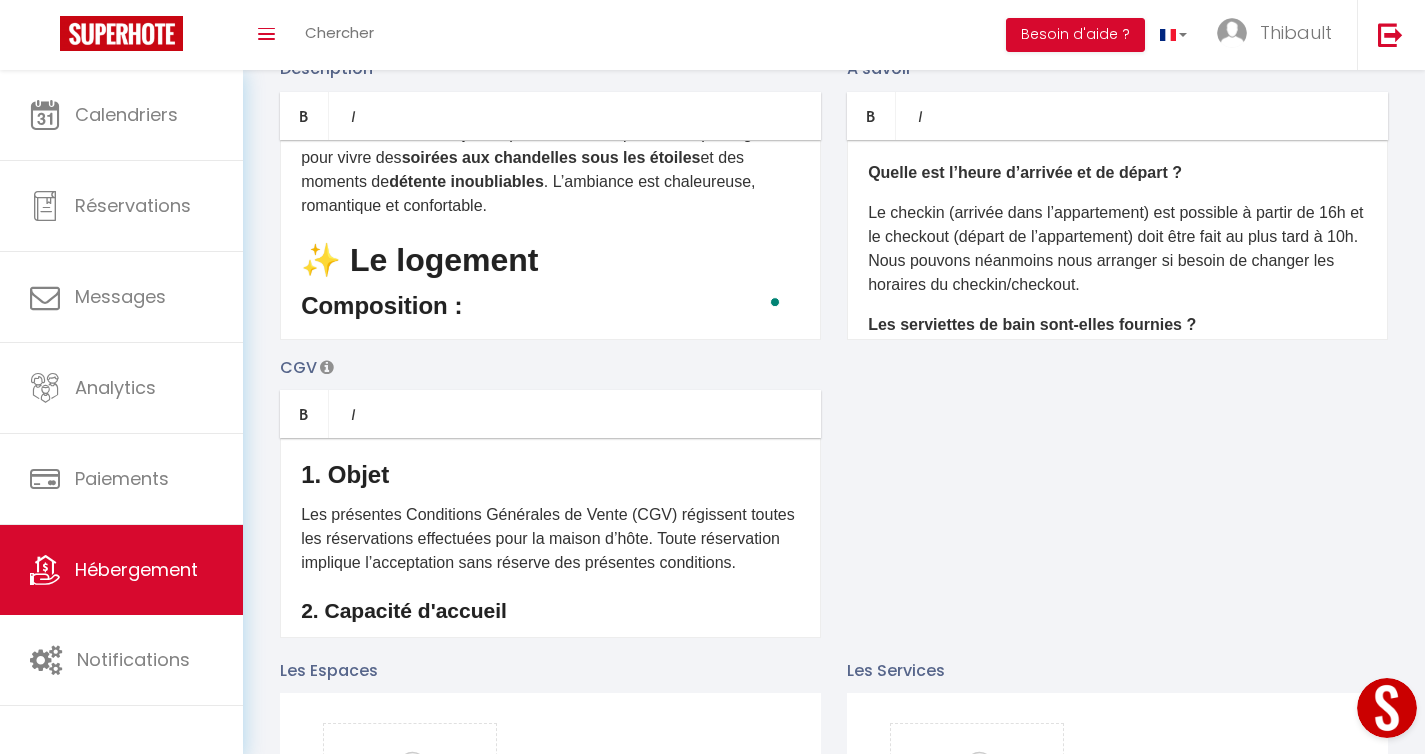 type 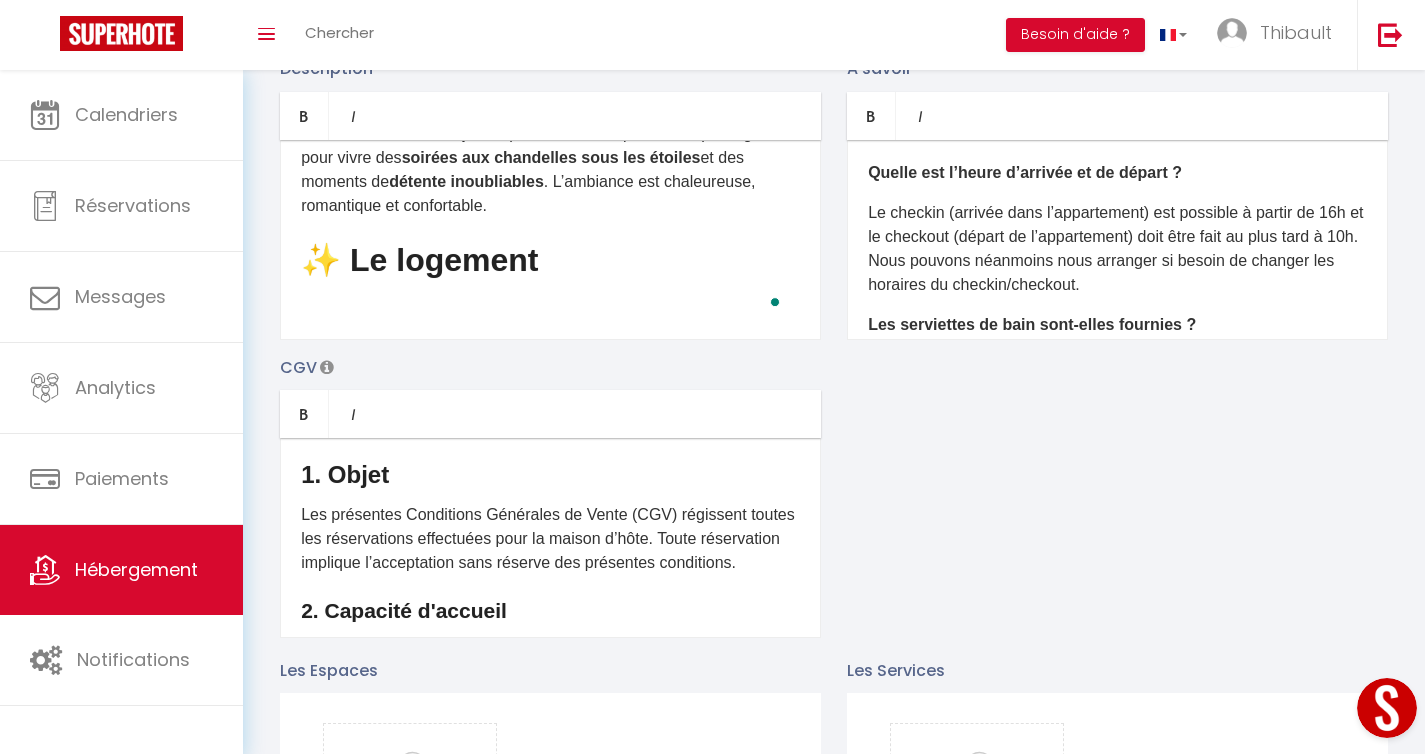 scroll, scrollTop: 570, scrollLeft: 0, axis: vertical 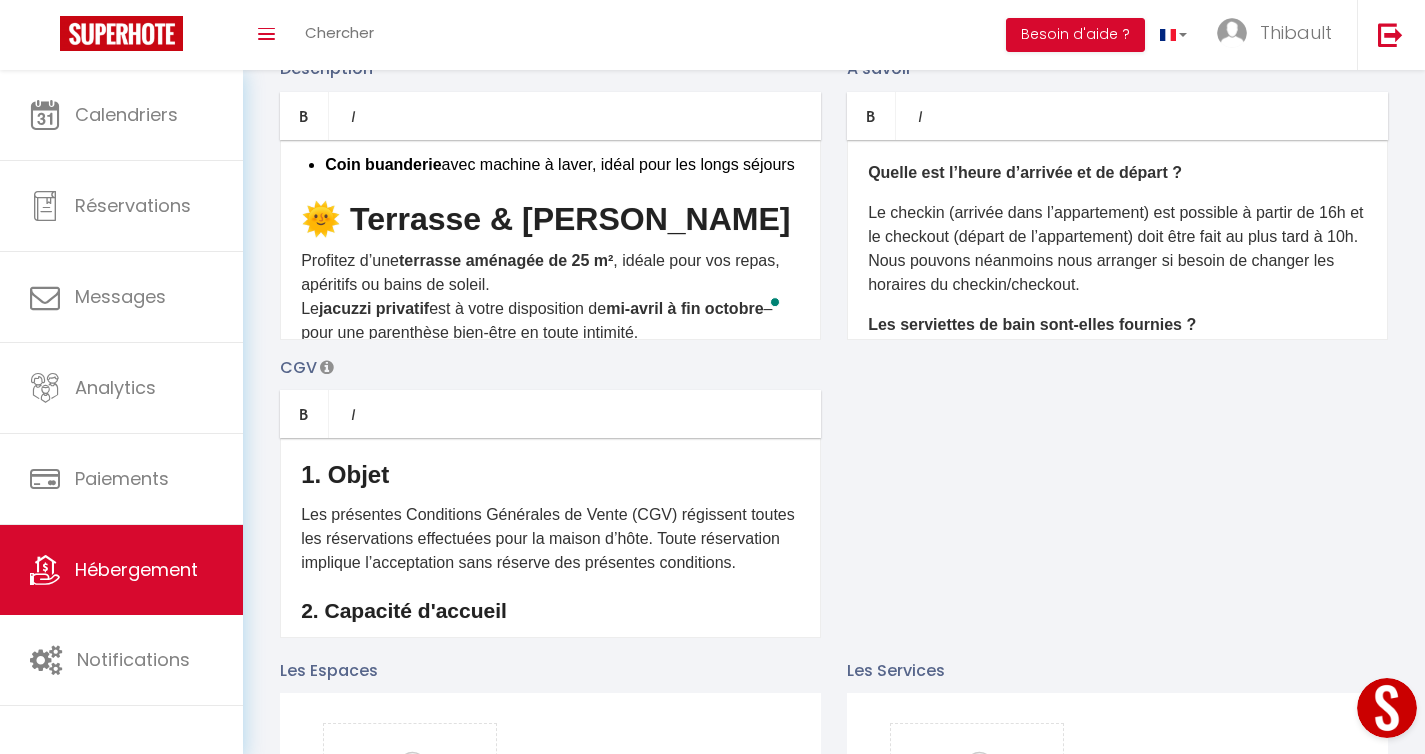 click on "🌞 Terrasse & [PERSON_NAME]" at bounding box center (550, 219) 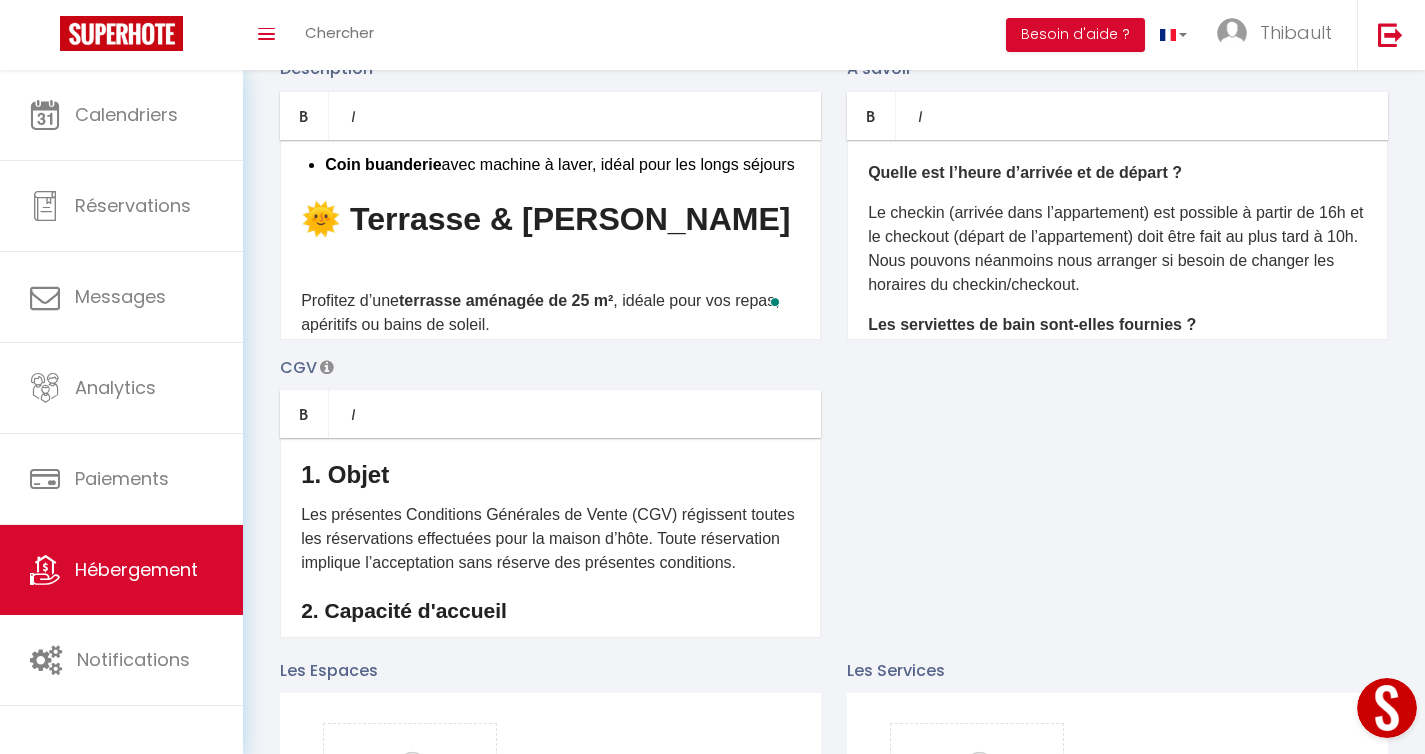 scroll, scrollTop: 911, scrollLeft: 0, axis: vertical 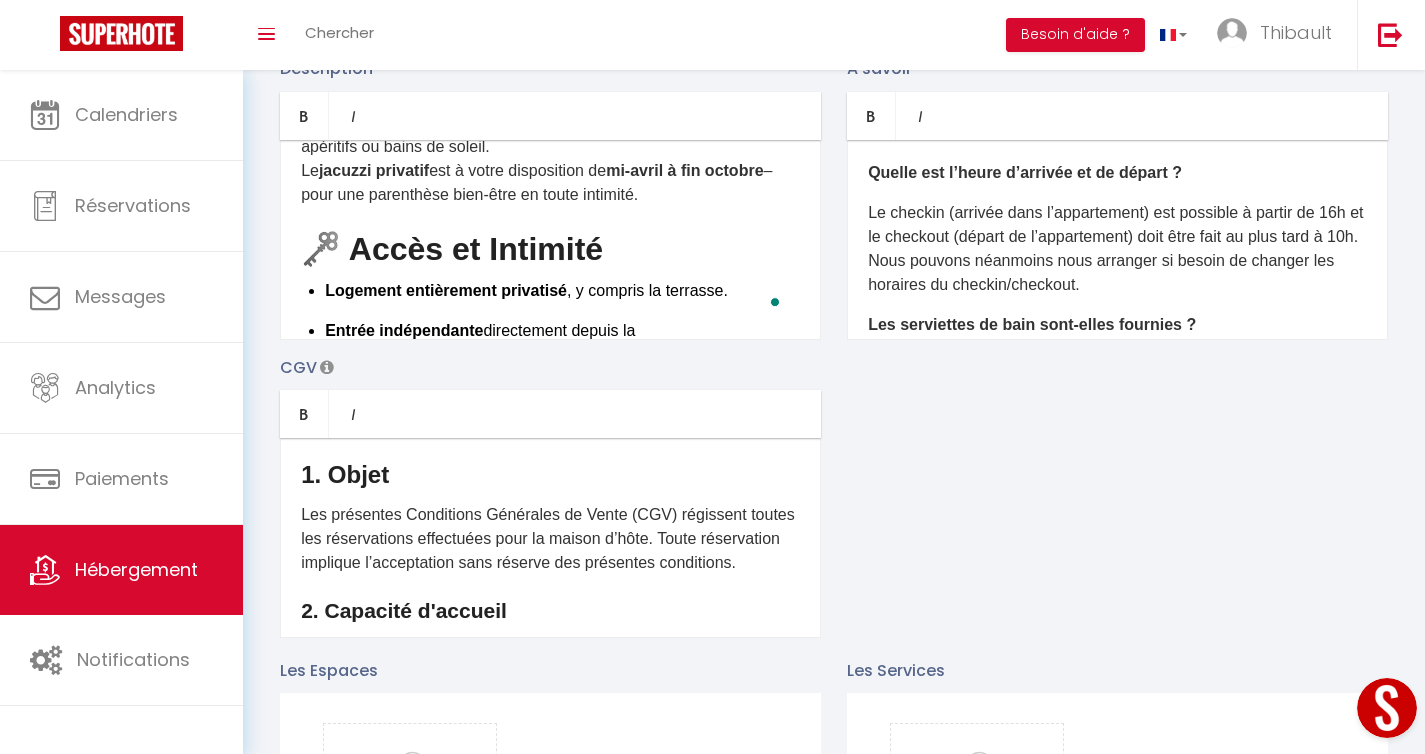 click on "Profitez d’une  terrasse aménagée de 25 m² , idéale pour vos repas, apéritifs ou bains de soleil.
Le  jacuzzi privatif  est à votre disposition de  mi-avril à fin octobre  – pour une parenthèse bien-être en toute intimité." at bounding box center (550, 159) 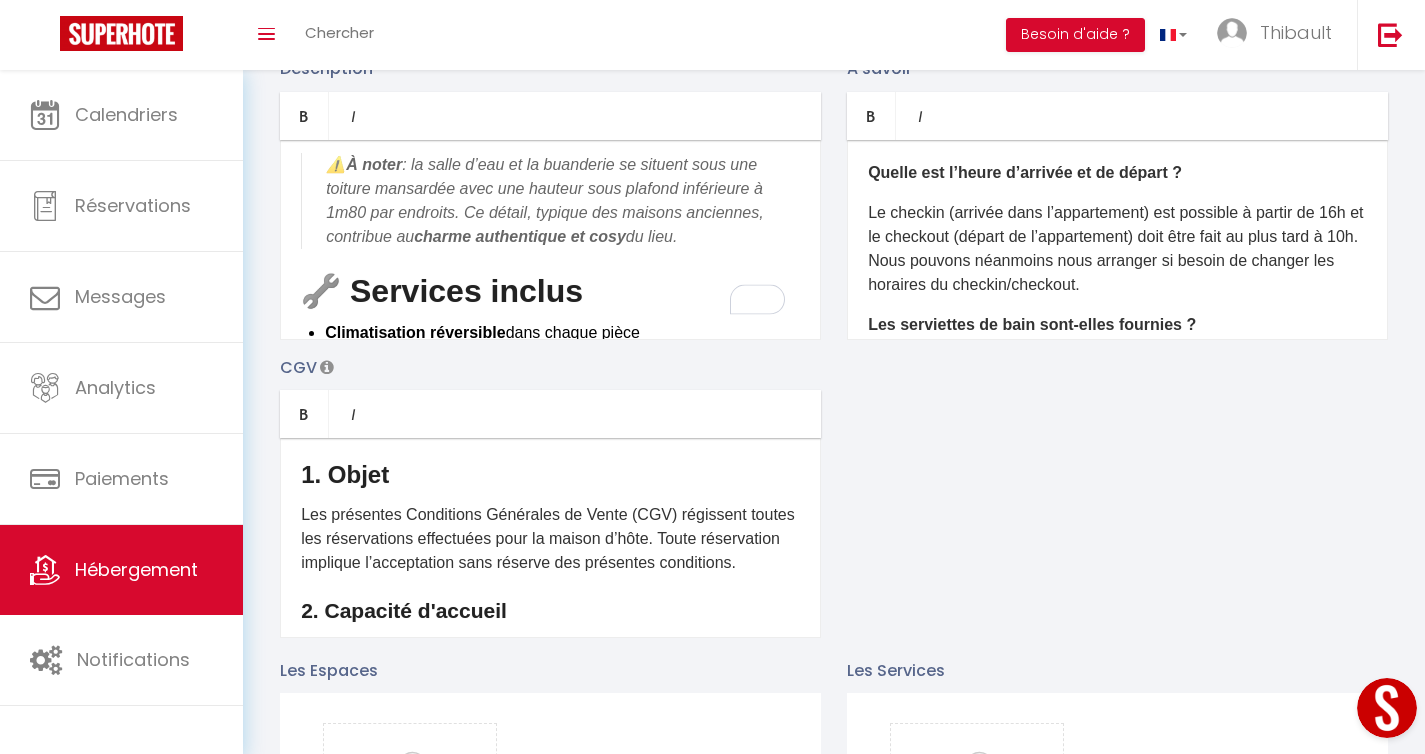 click on "⚠️  À noter  : la salle d’eau et la buanderie se situent sous une toiture mansardée avec une hauteur sous plafond inférieure à 1m80 par endroits. Ce détail, typique des maisons anciennes, contribue au  charme authentique et cosy  du lieu." at bounding box center [550, 201] 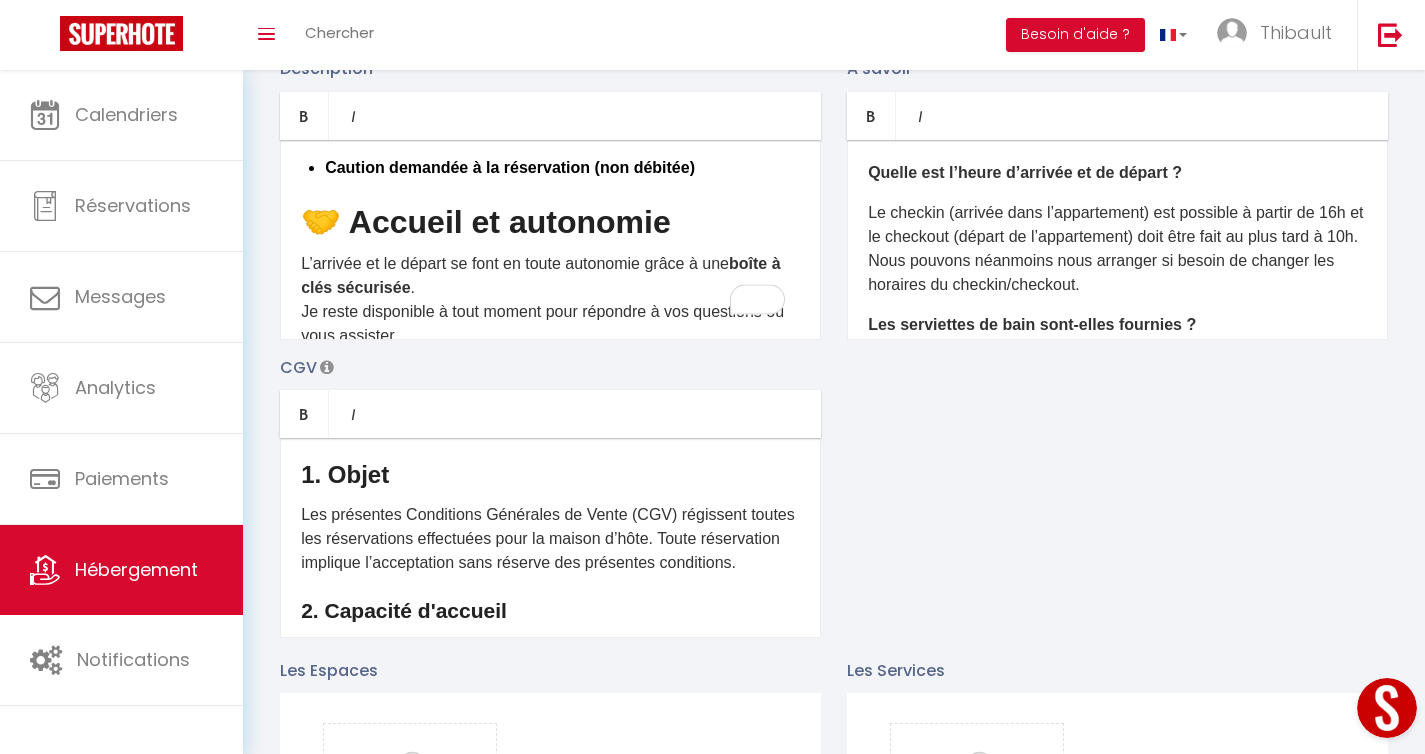 click on "Caution demandée à la réservation (non débitée)" at bounding box center (562, 168) 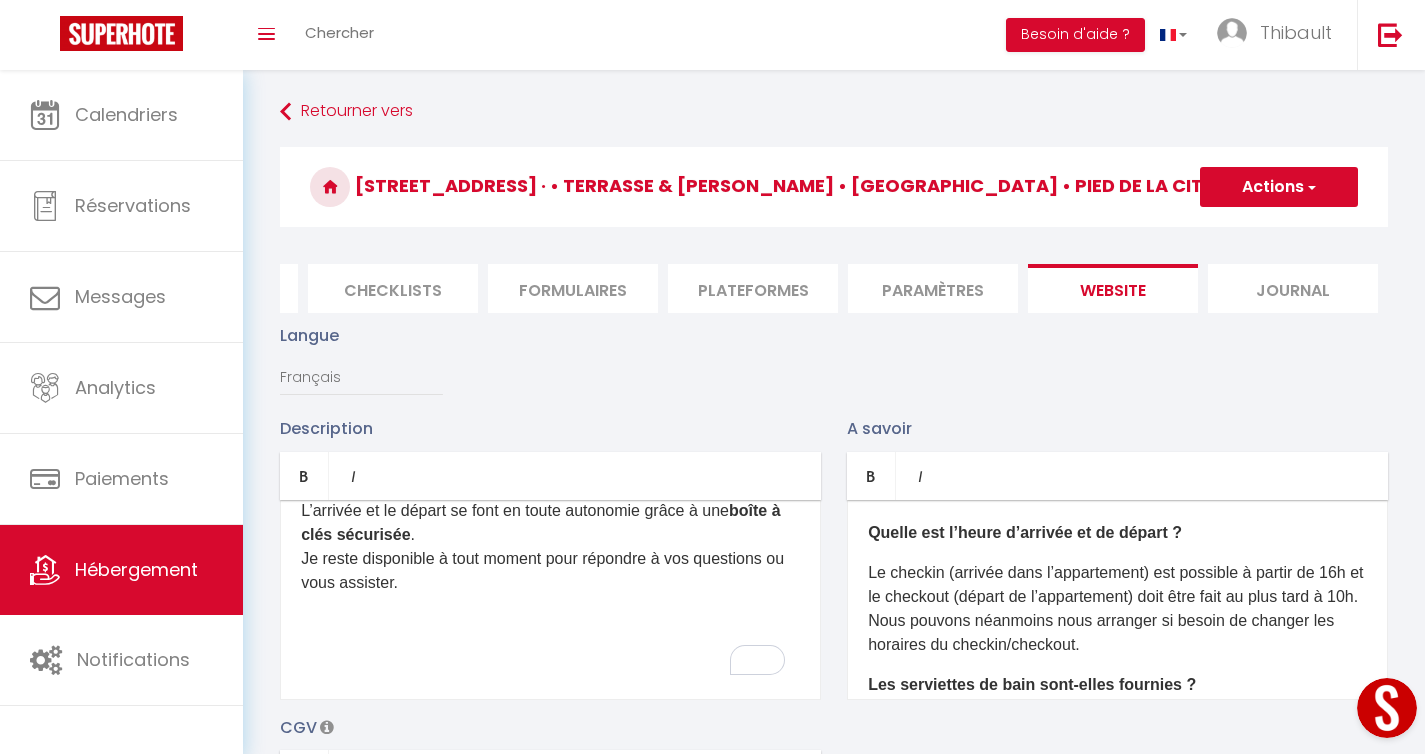 click on "Actions" at bounding box center (1279, 187) 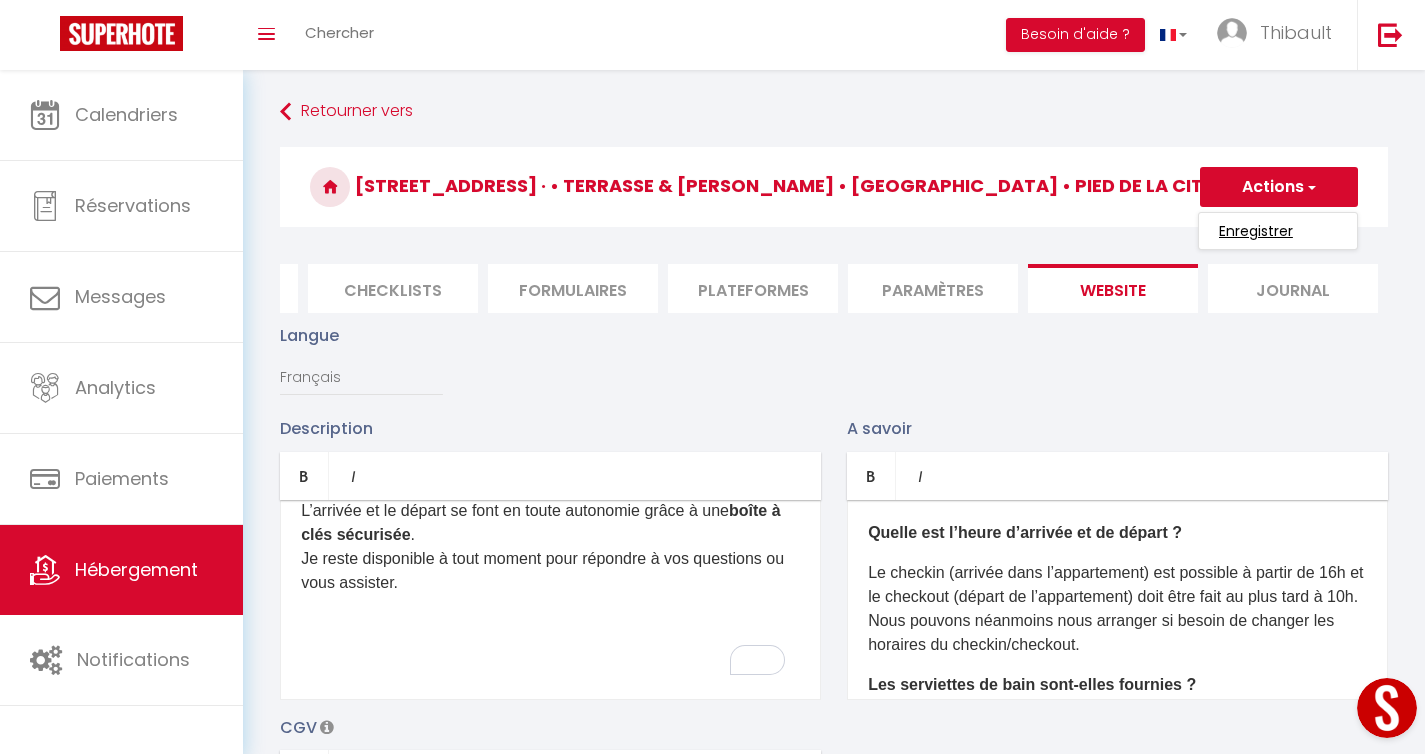 click on "Enregistrer" at bounding box center (1256, 231) 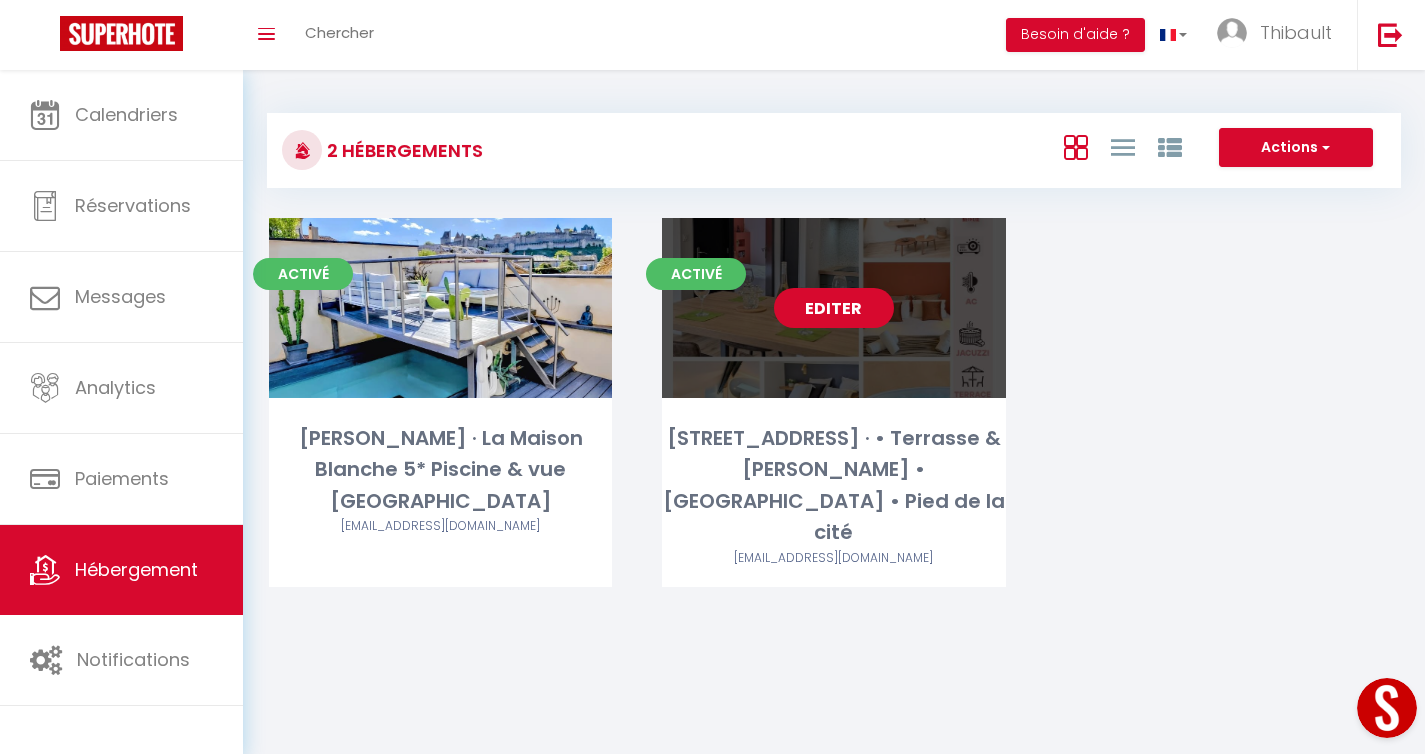 click on "Editer" at bounding box center (834, 308) 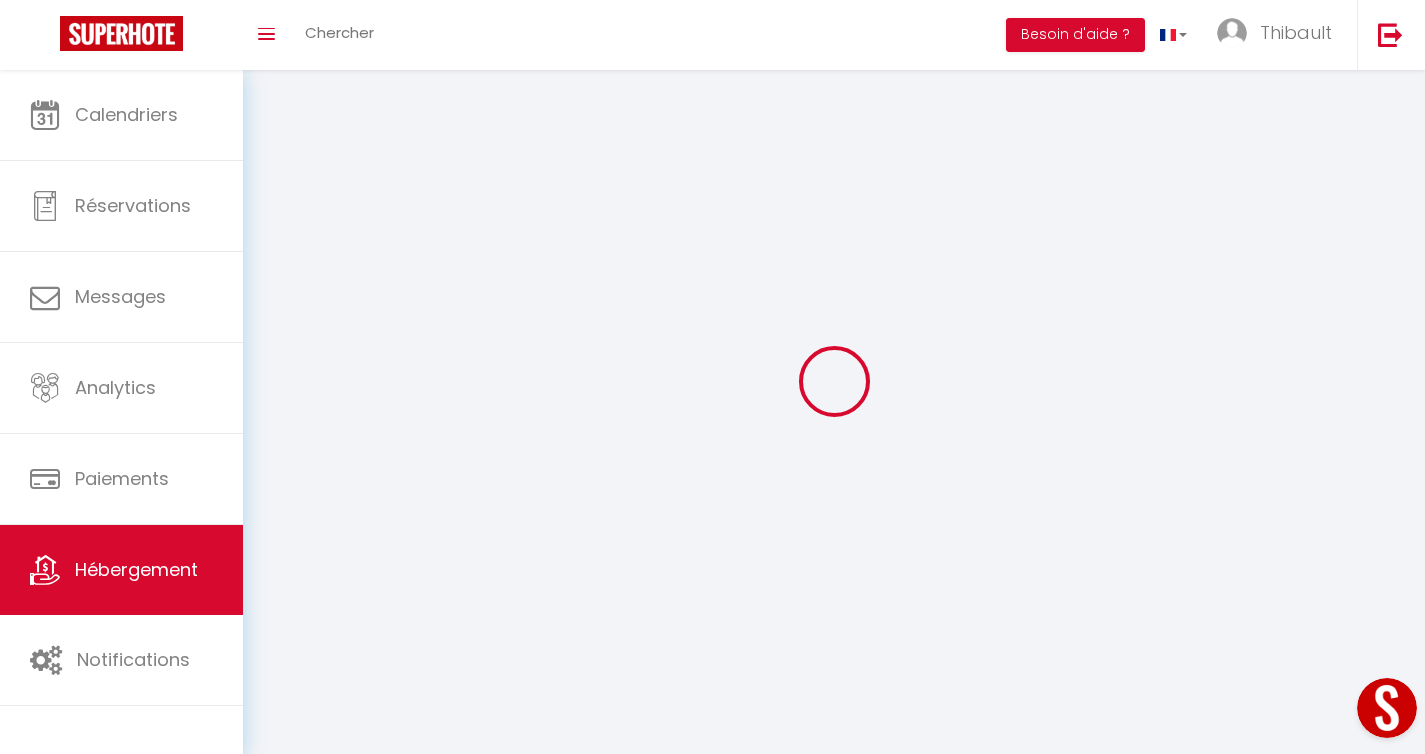 checkbox on "false" 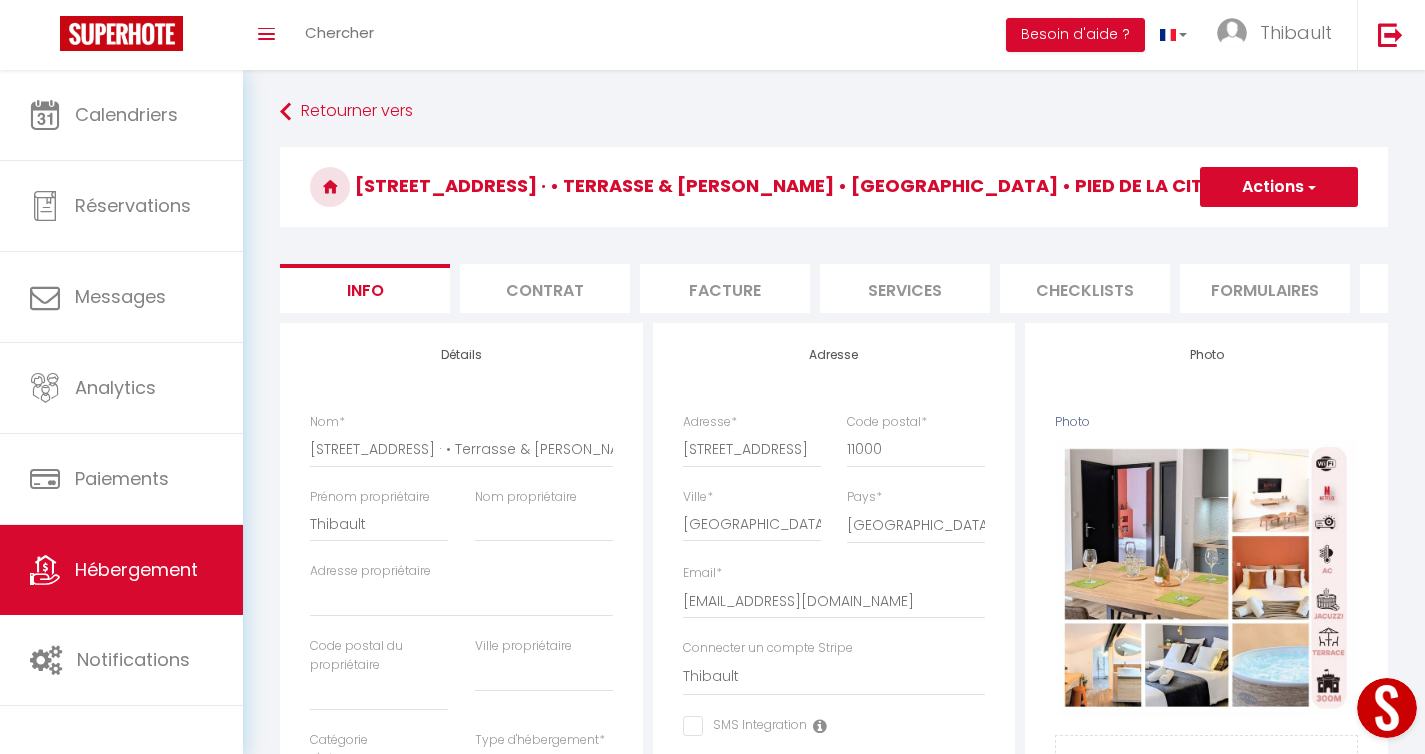 click on "Formulaires" at bounding box center (1265, 288) 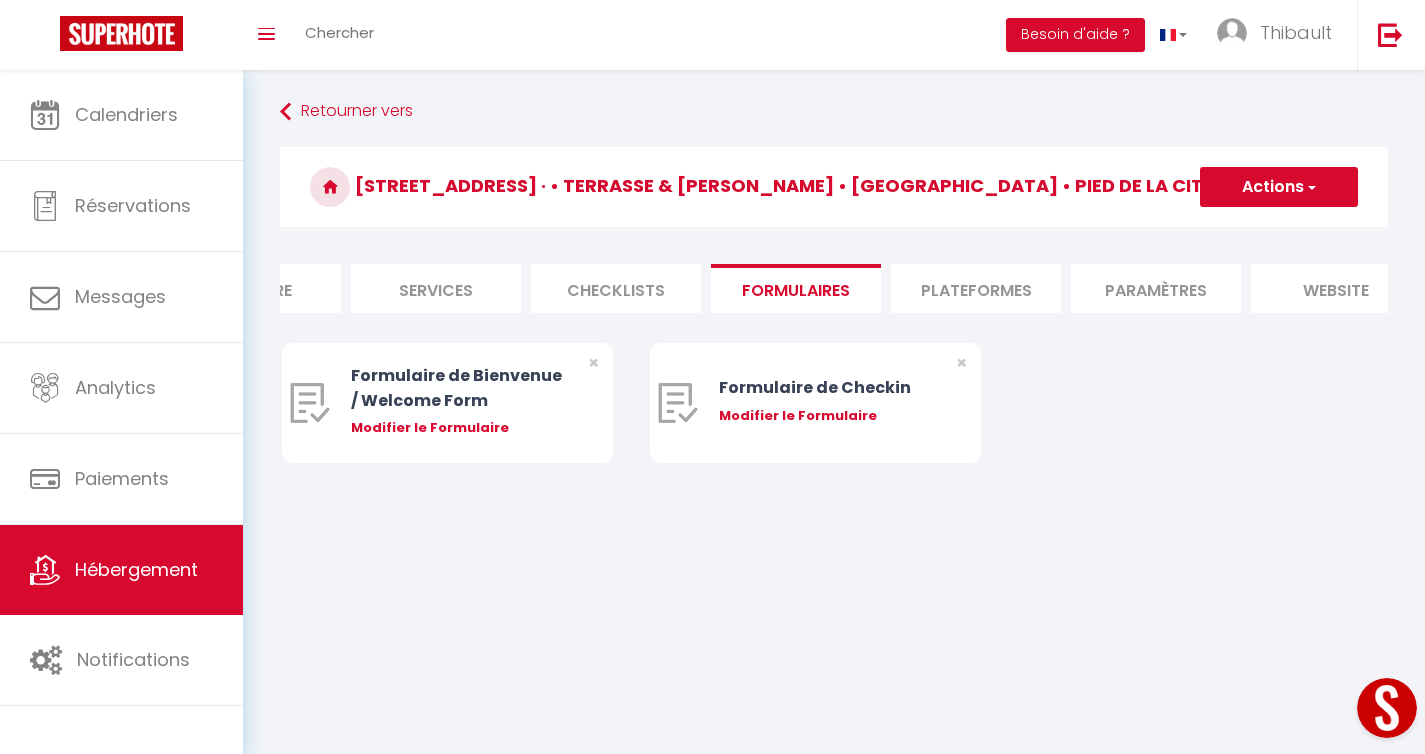 scroll, scrollTop: 0, scrollLeft: 470, axis: horizontal 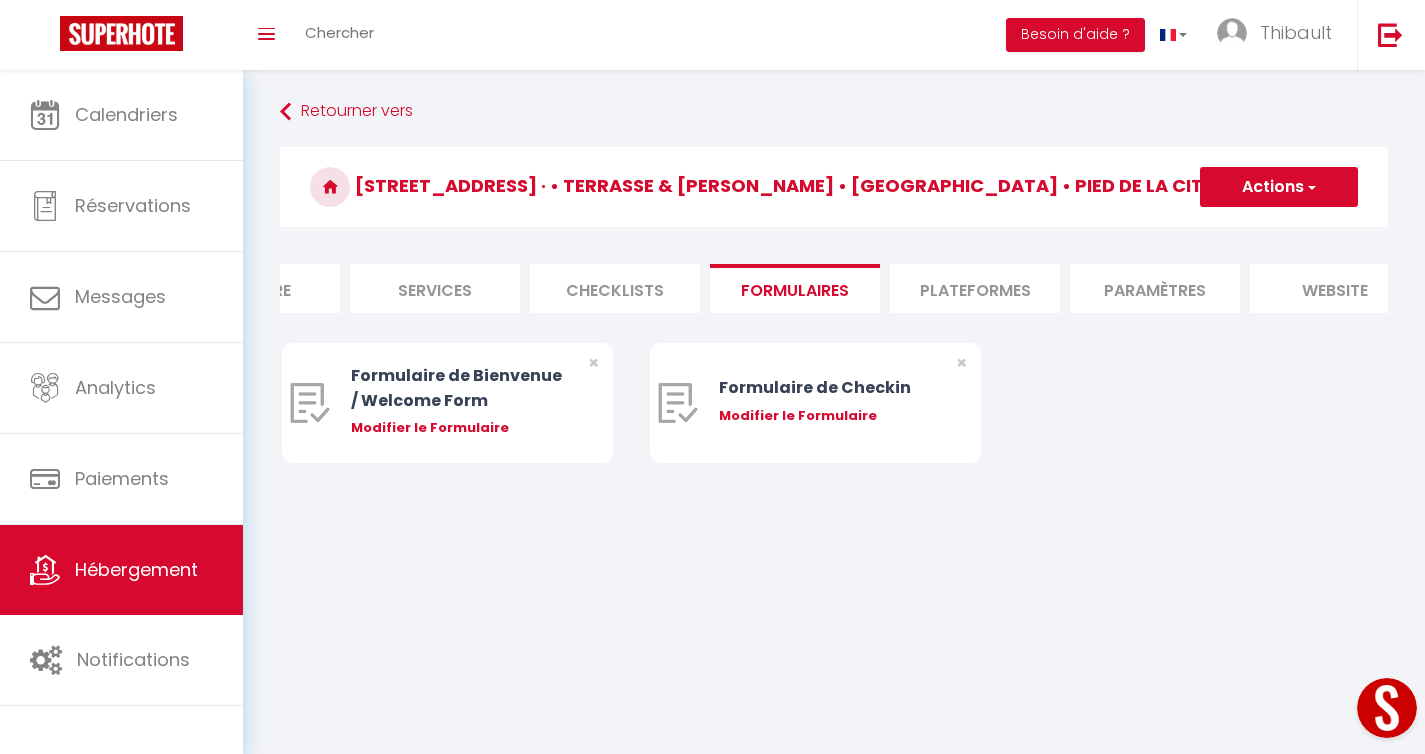 click on "Plateformes" at bounding box center (975, 288) 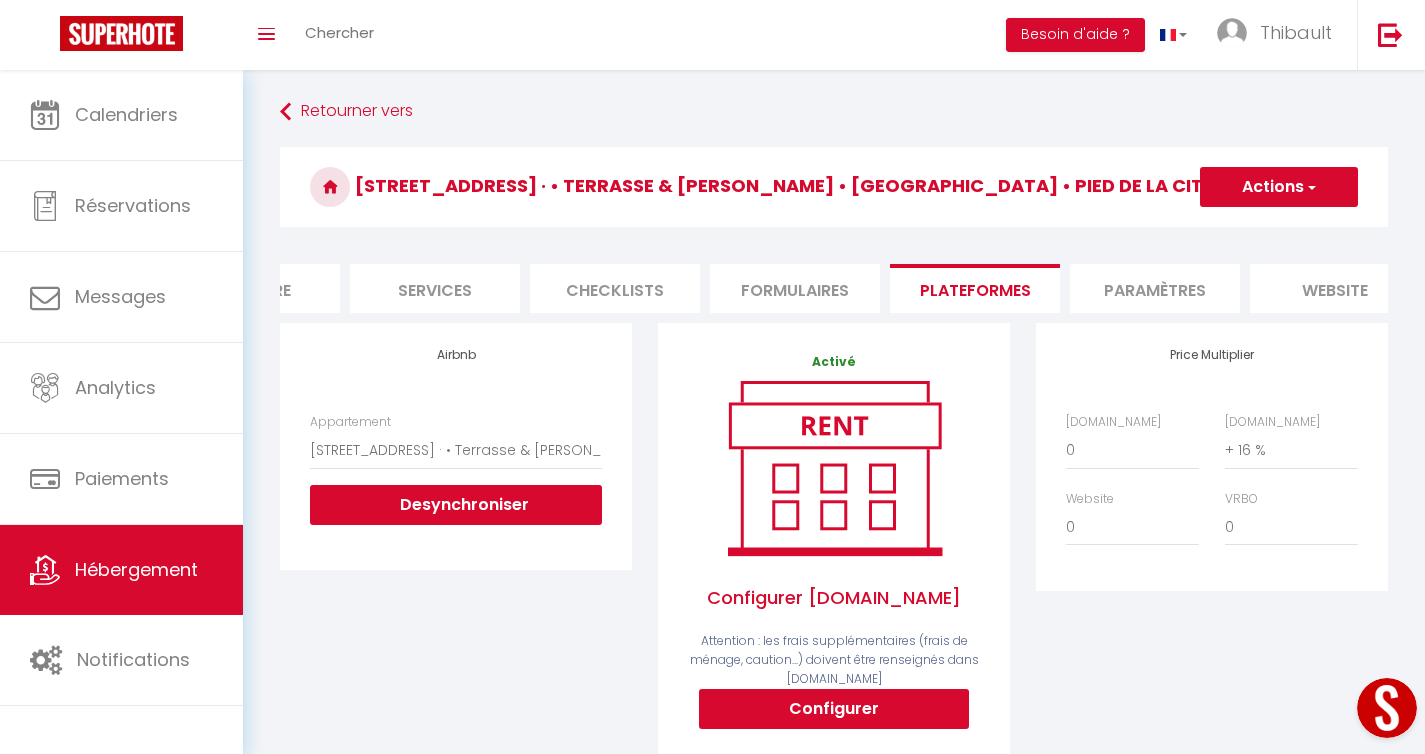click on "website" at bounding box center [1335, 288] 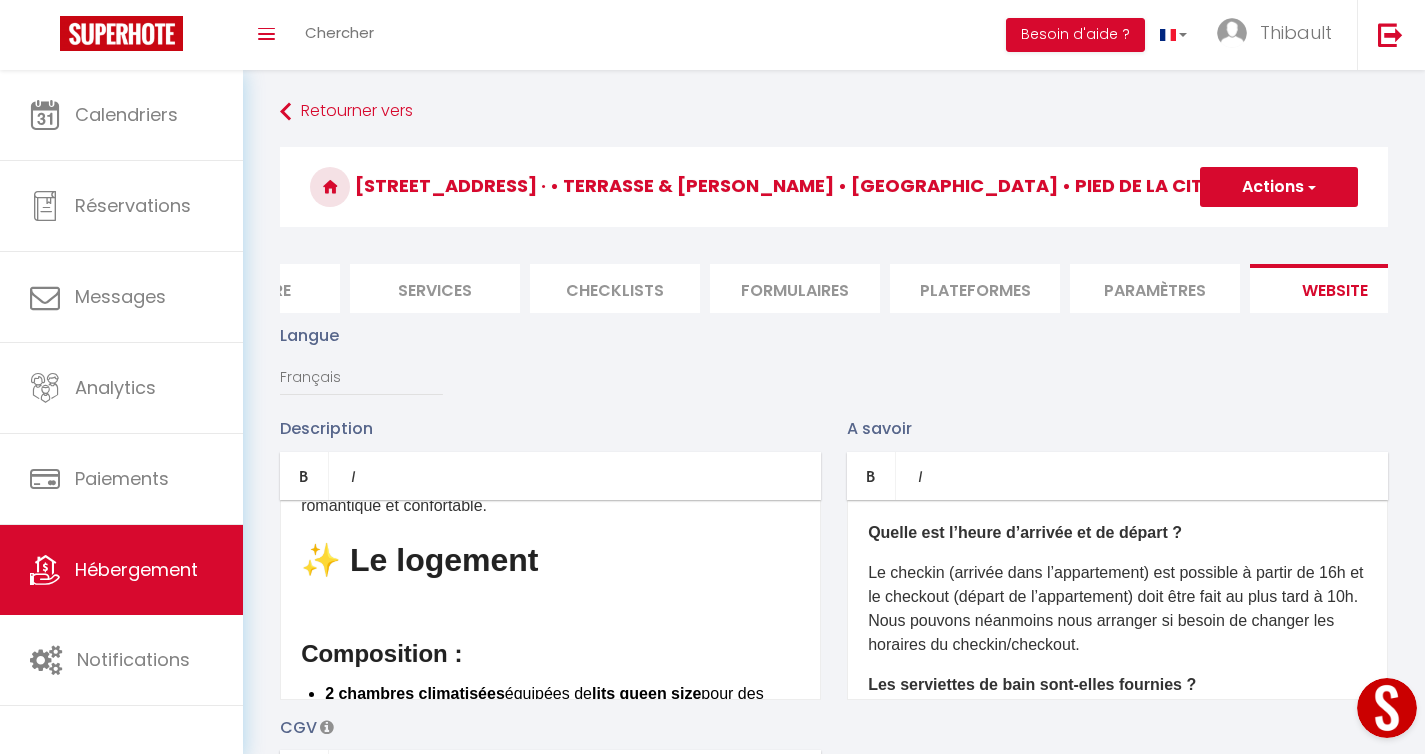 scroll, scrollTop: 506, scrollLeft: 0, axis: vertical 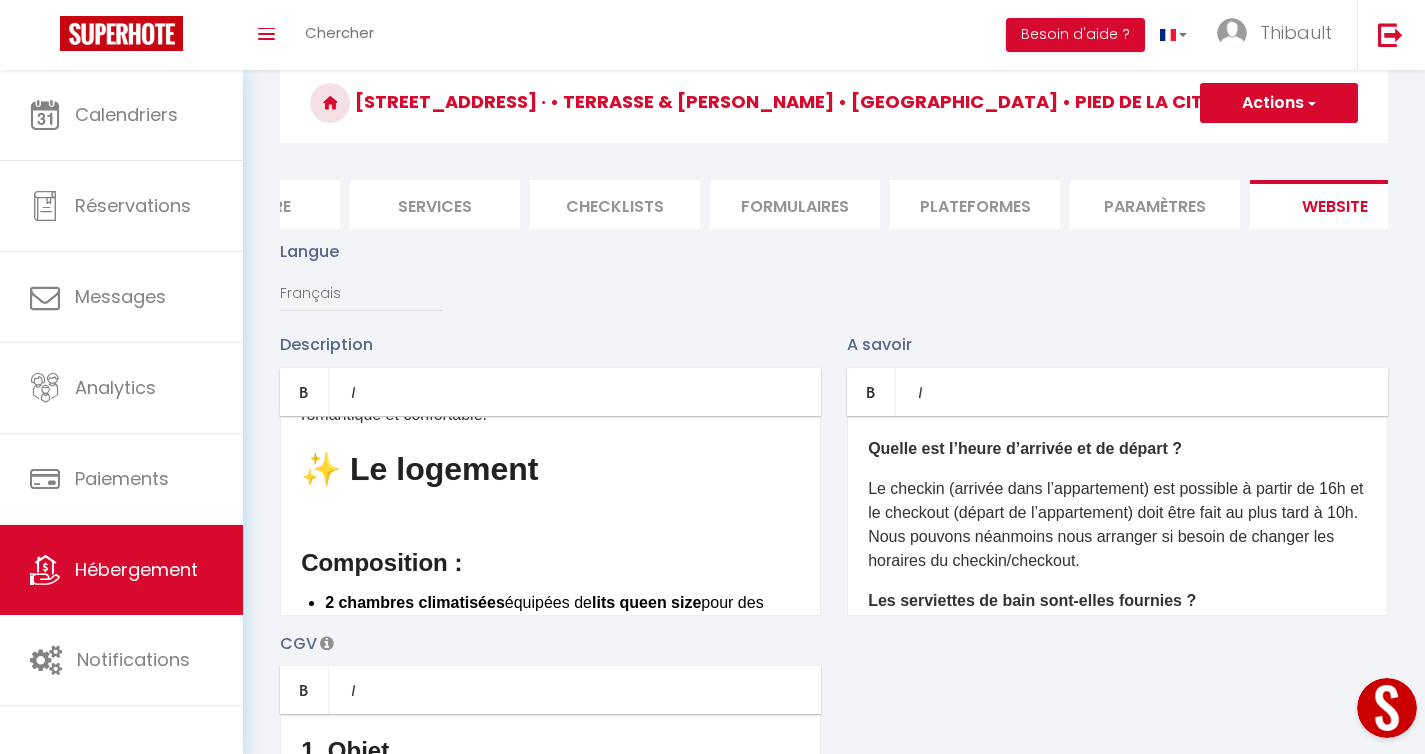 click on "Composition :" at bounding box center (550, 563) 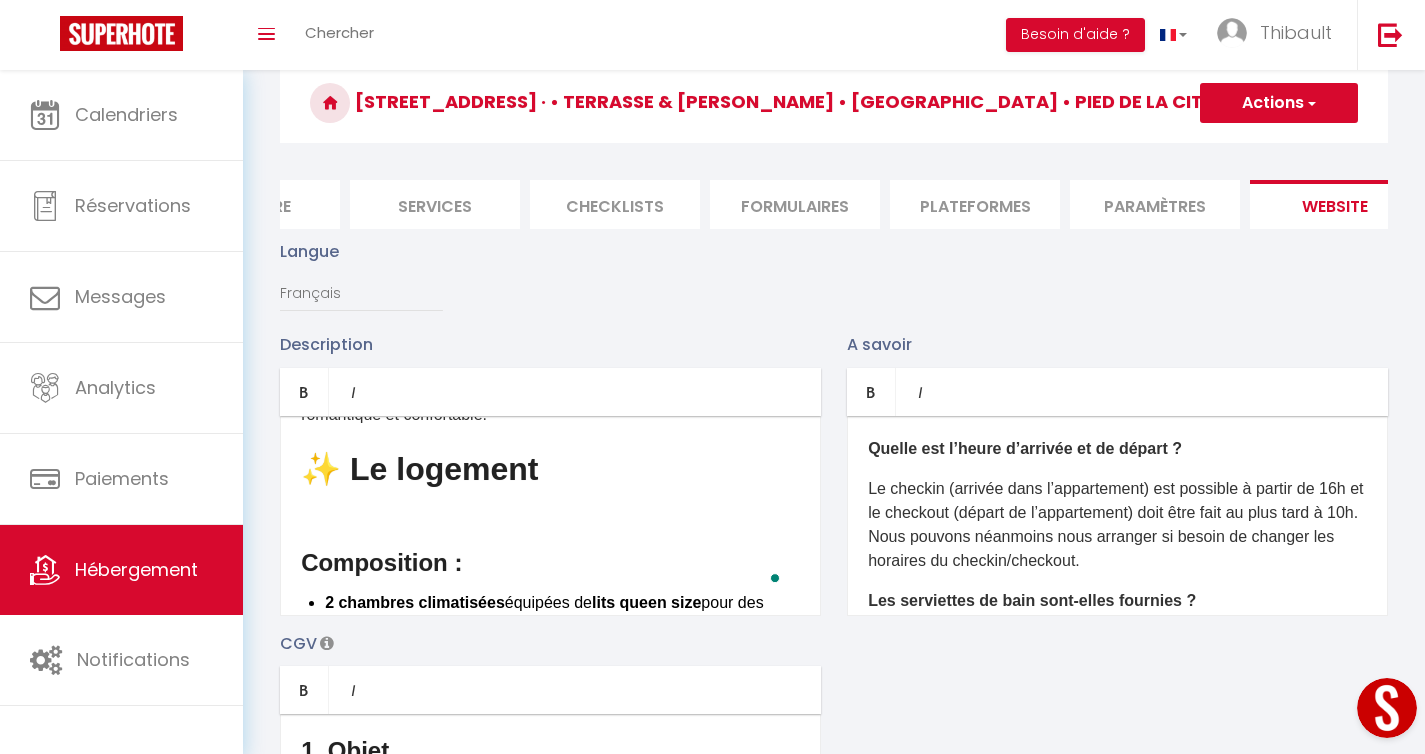 type 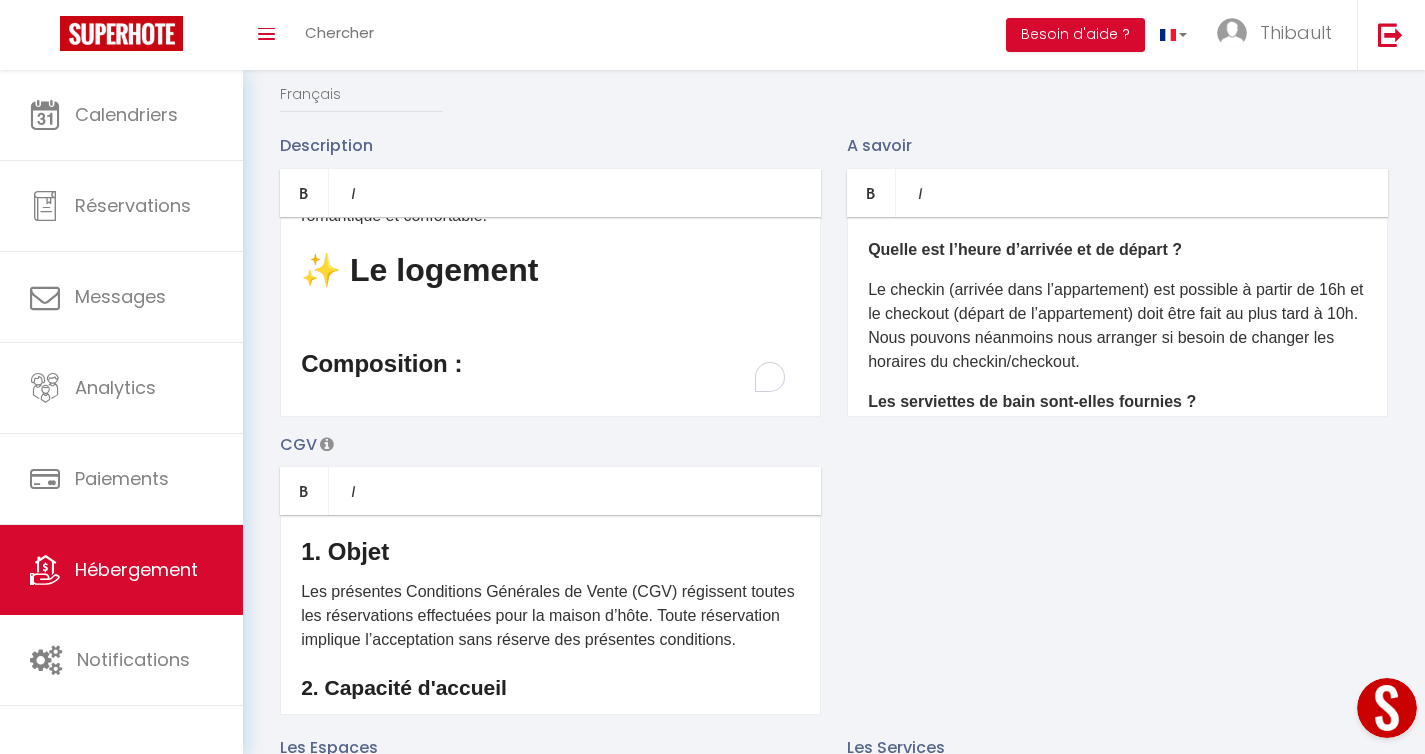 scroll, scrollTop: 0, scrollLeft: 0, axis: both 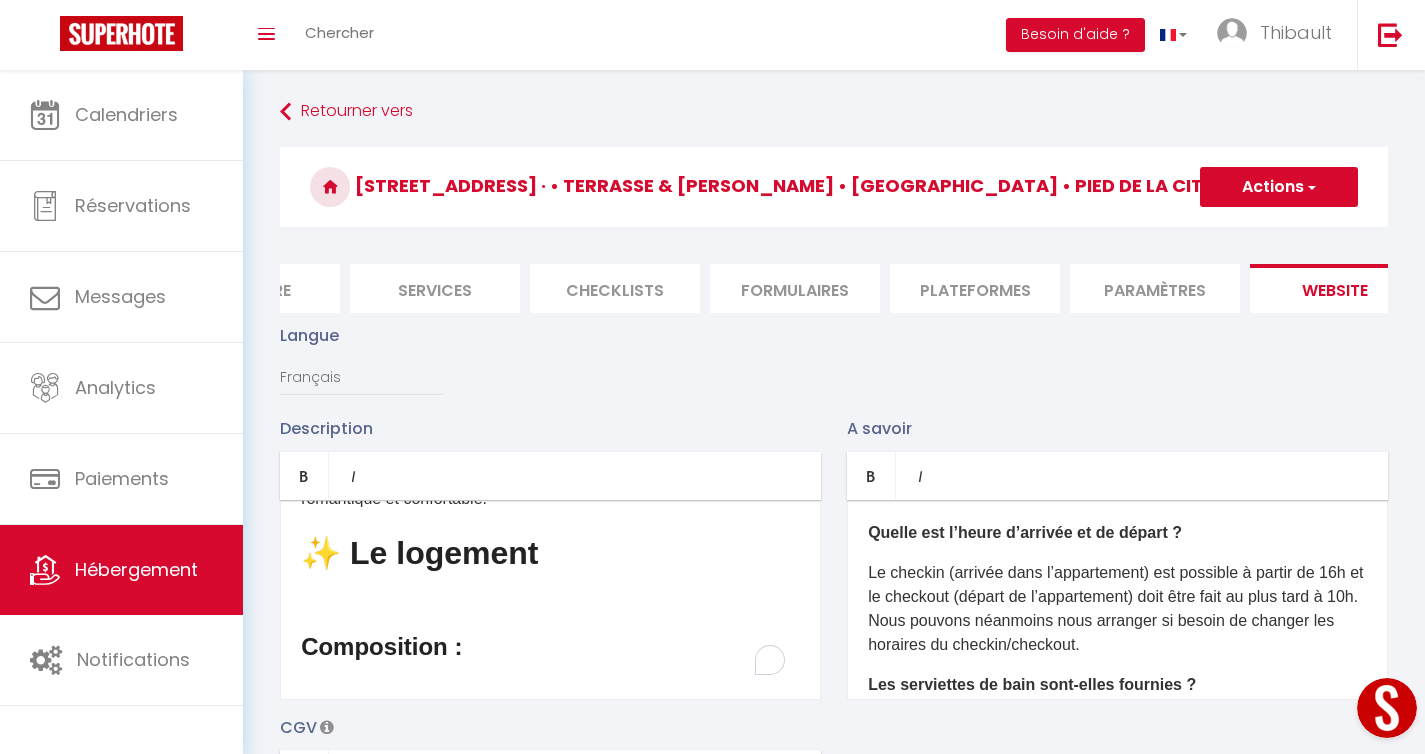 click on "Actions" at bounding box center [1279, 187] 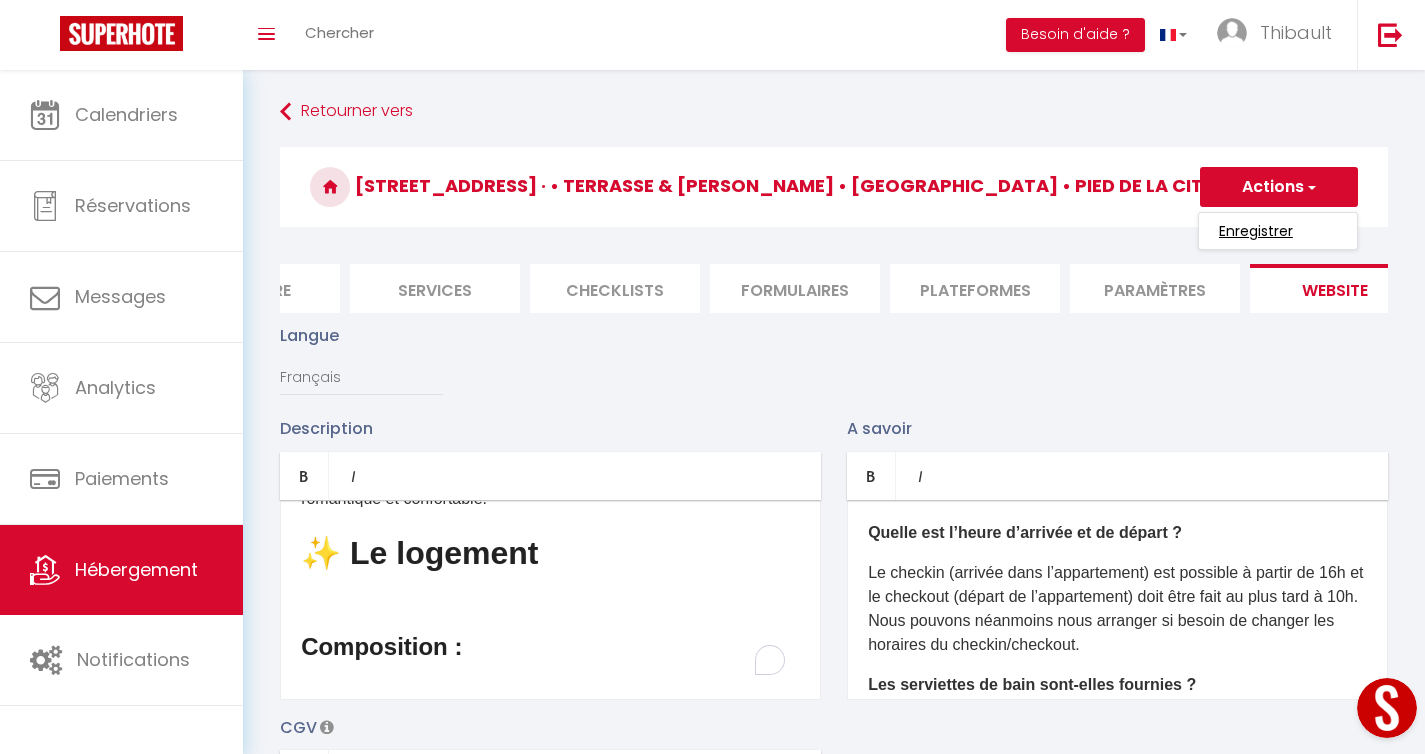click on "Enregistrer" at bounding box center (1256, 231) 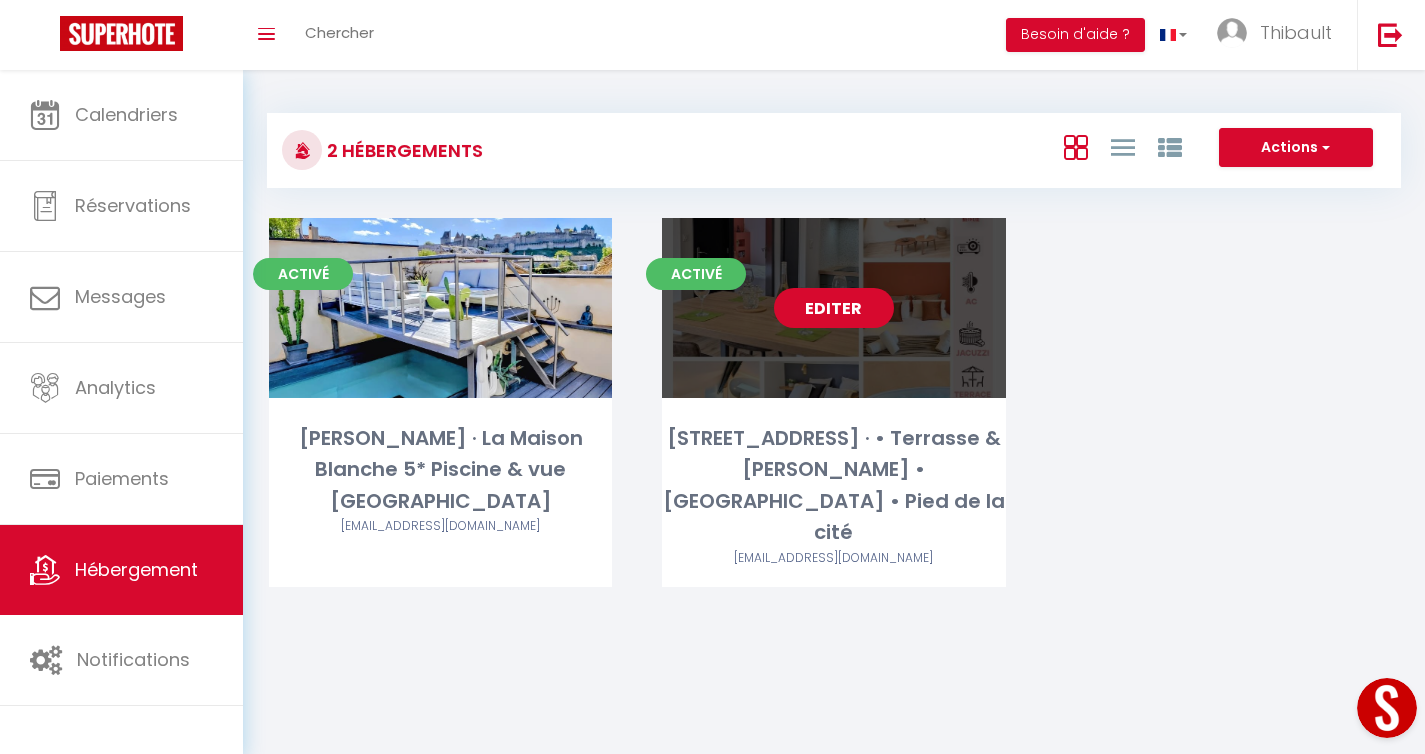 click on "Editer" at bounding box center [834, 308] 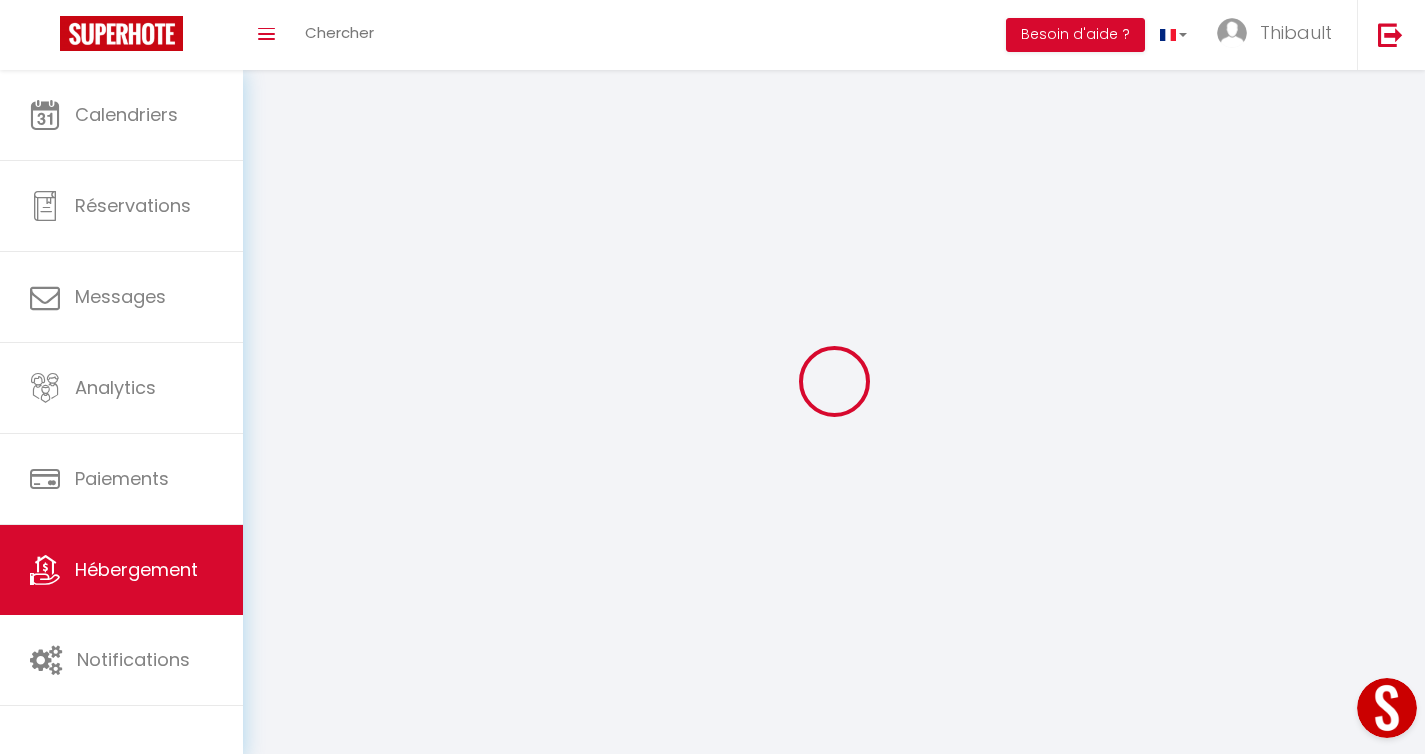select 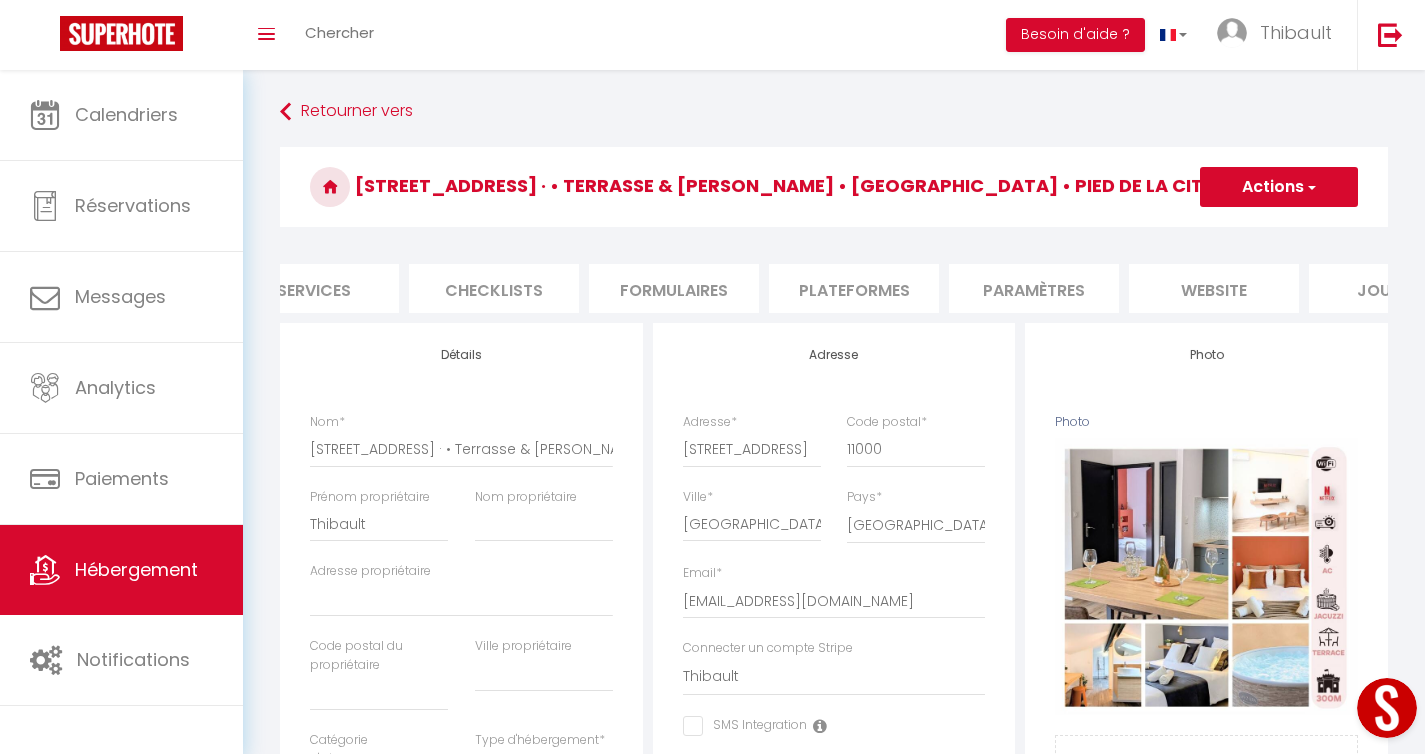 scroll, scrollTop: 0, scrollLeft: 692, axis: horizontal 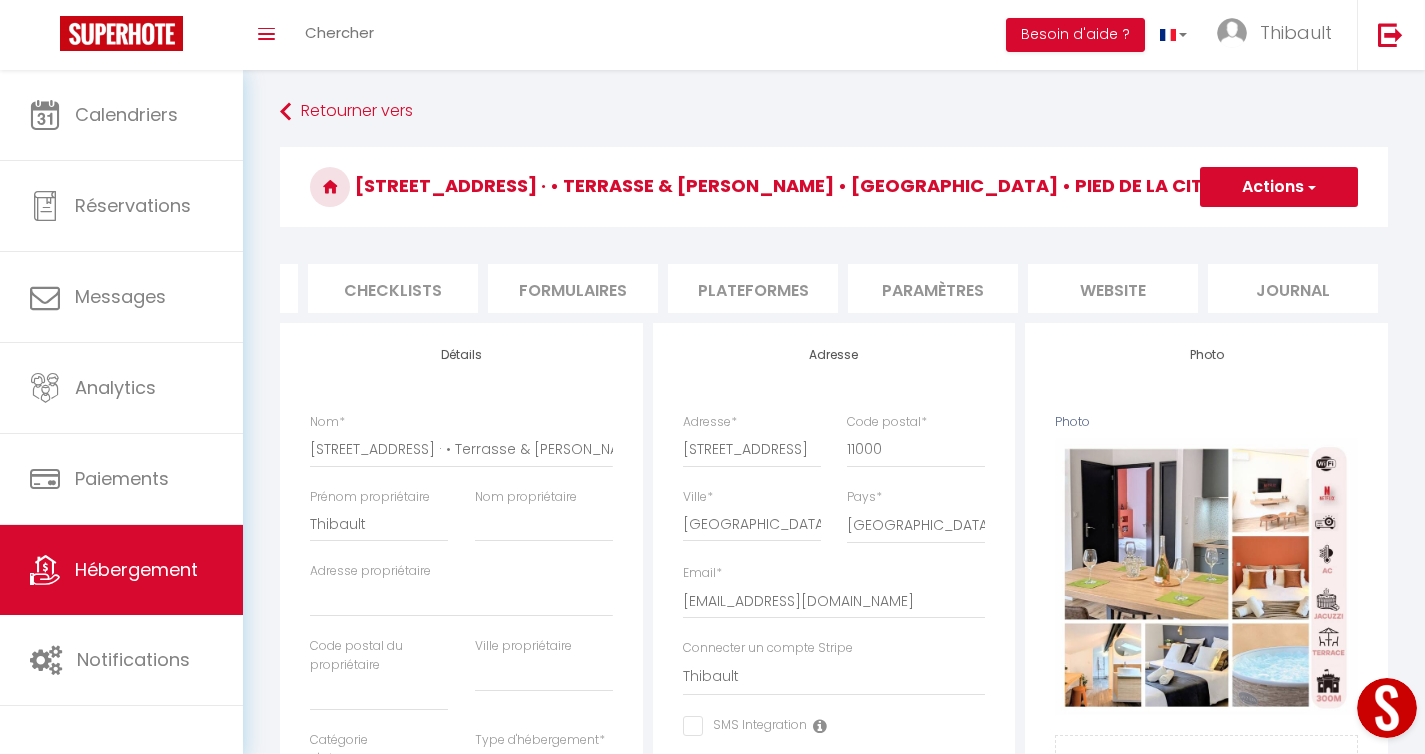 click on "website" at bounding box center (1113, 288) 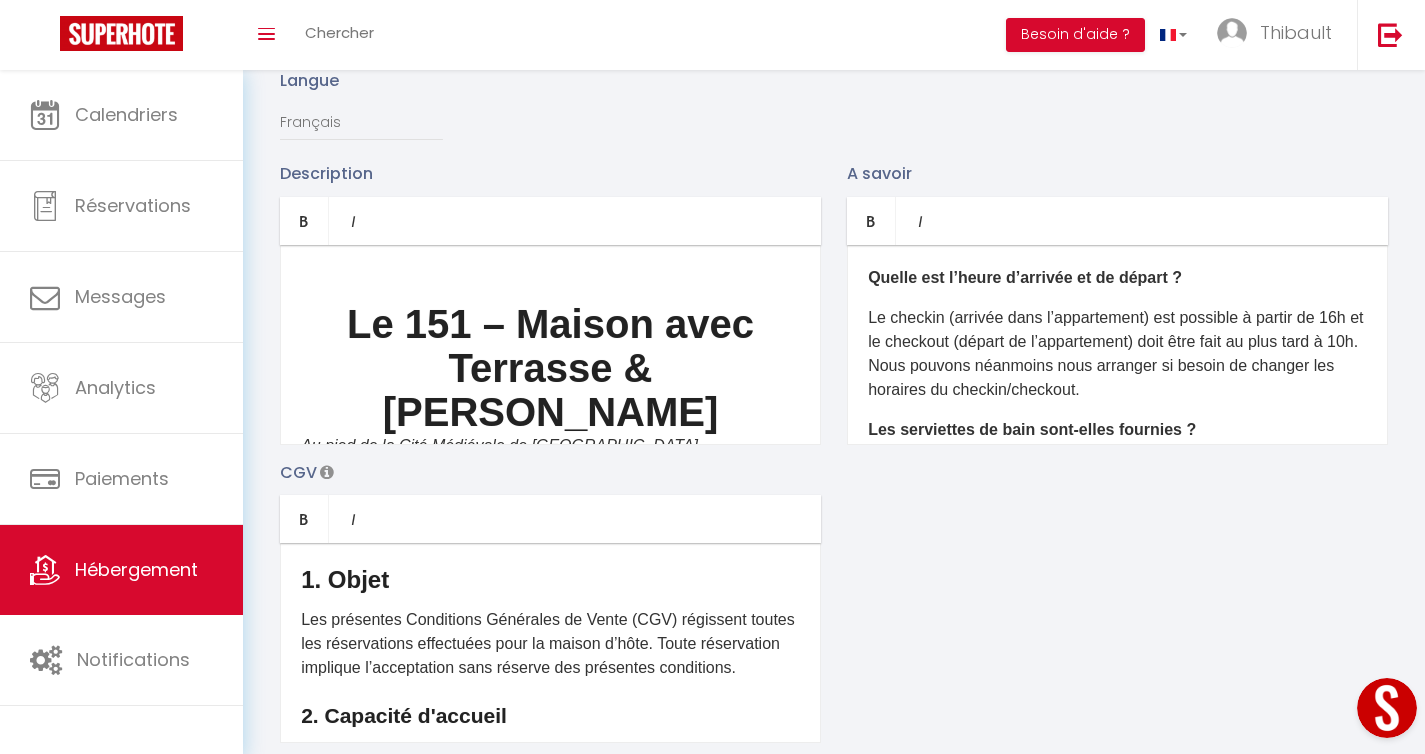 scroll, scrollTop: 598, scrollLeft: 0, axis: vertical 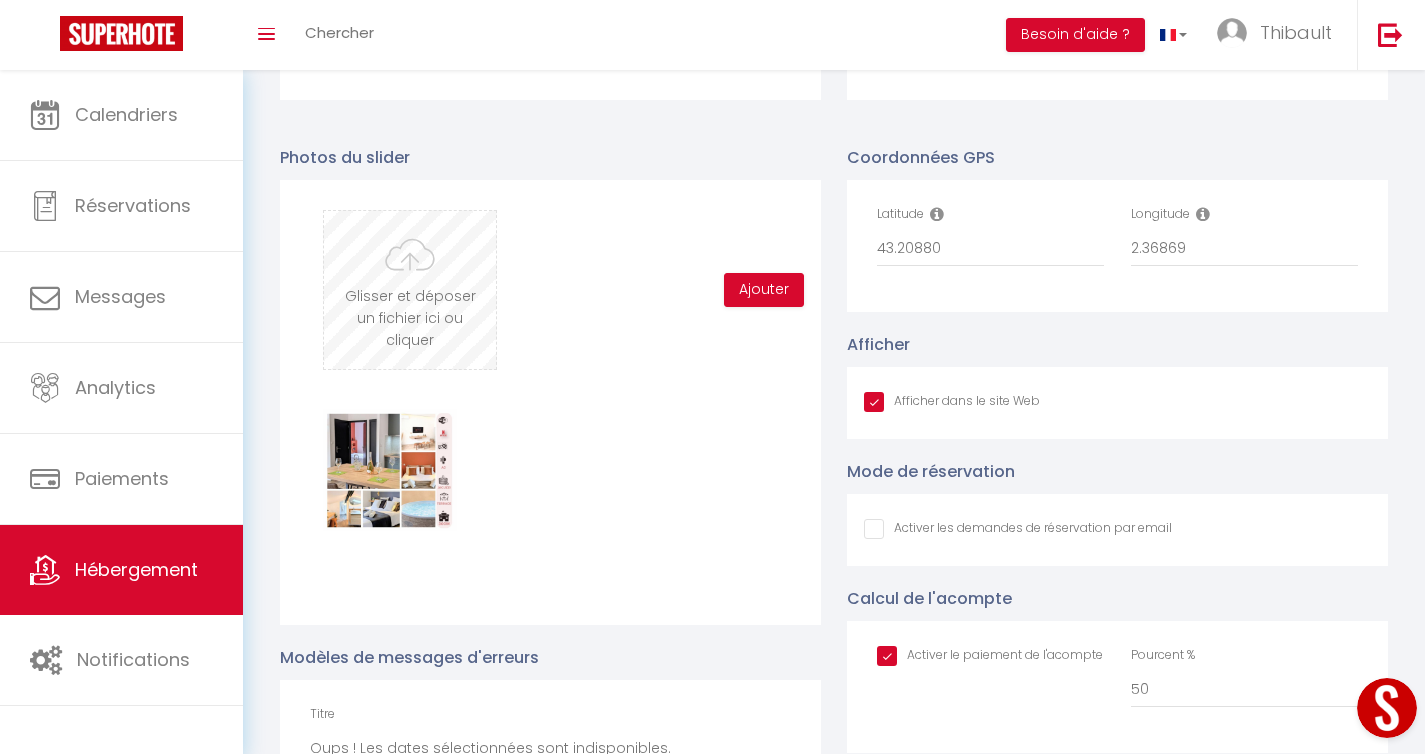 click at bounding box center (410, 290) 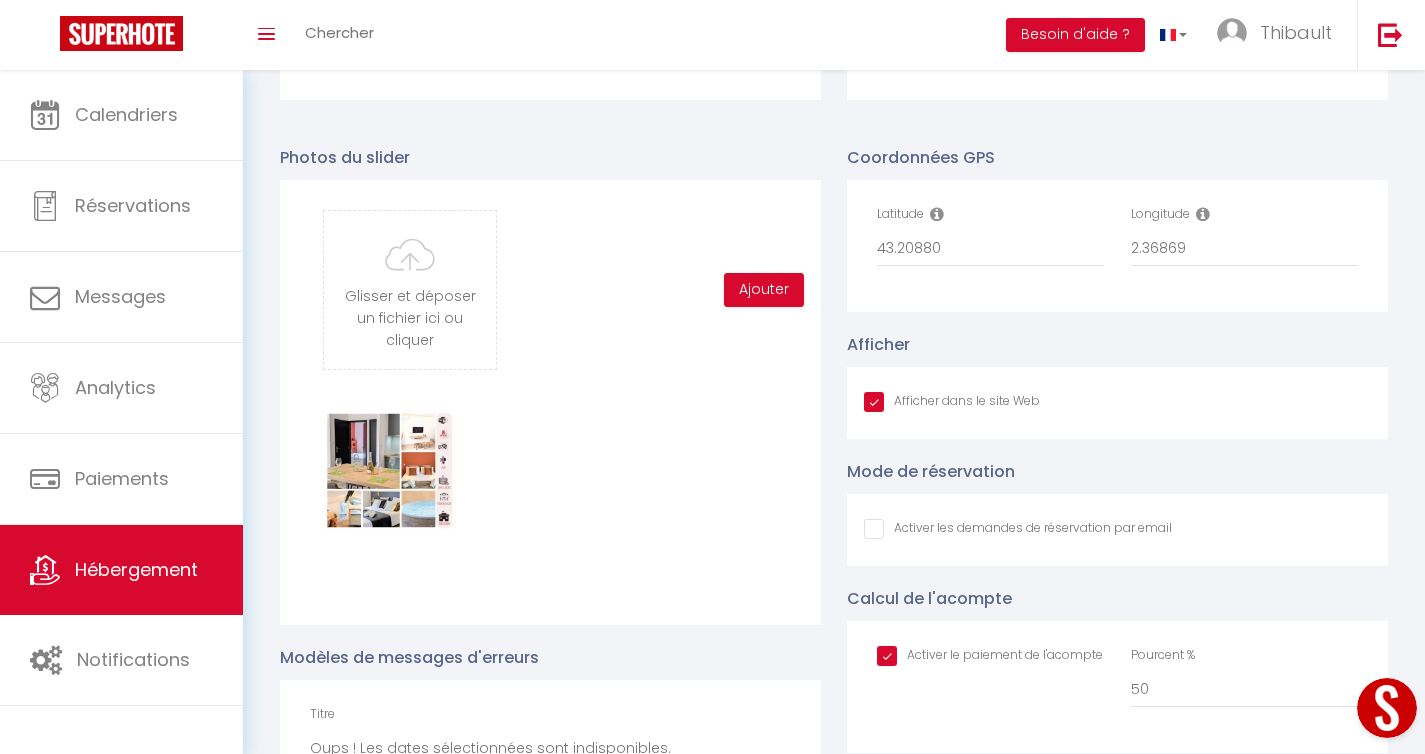 checkbox on "true" 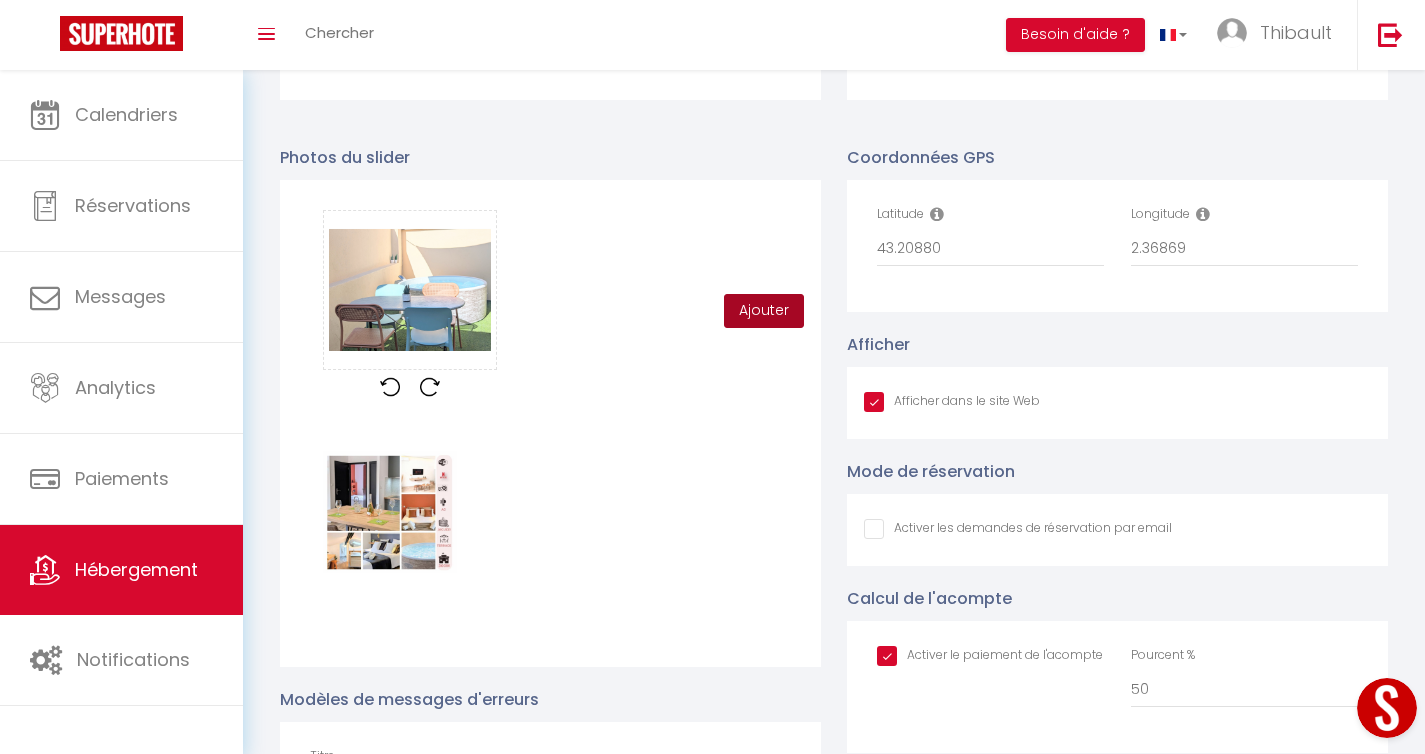 click on "Ajouter" at bounding box center [764, 311] 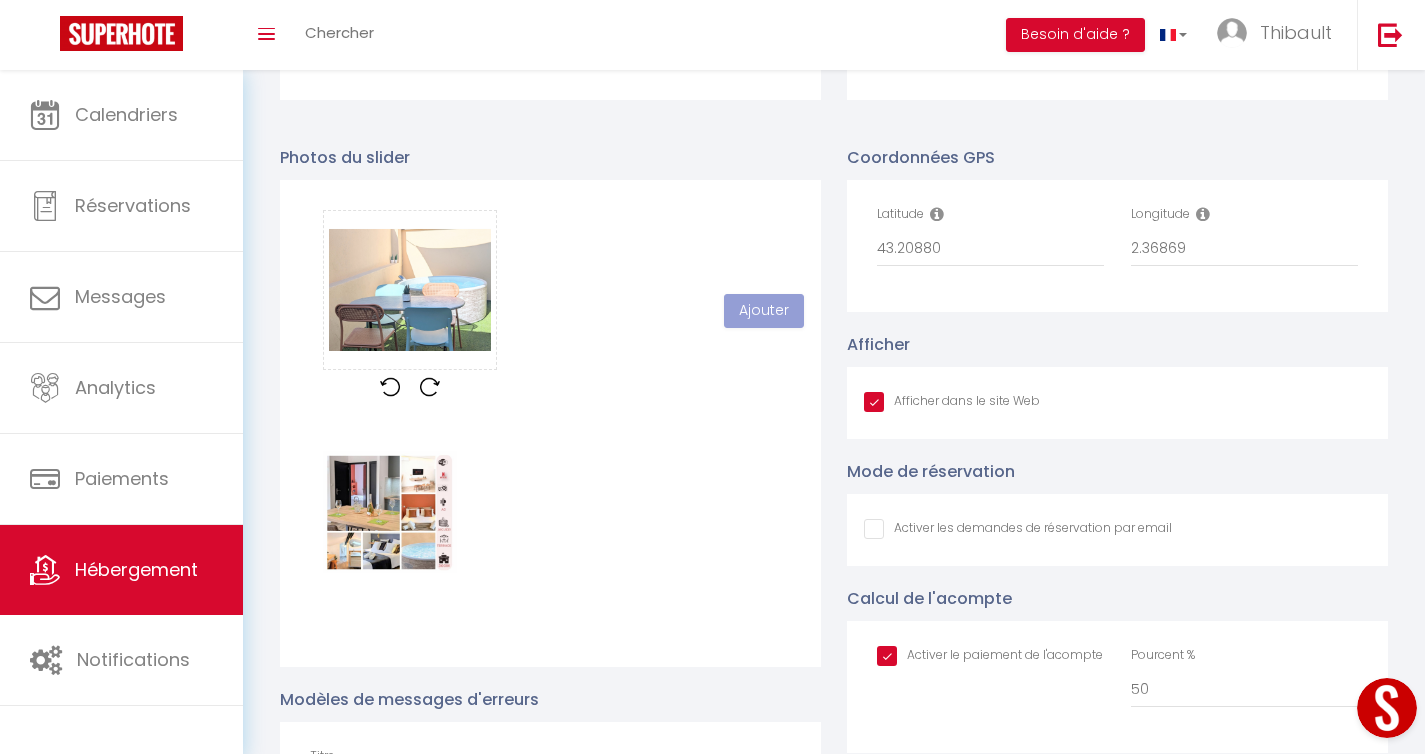 type 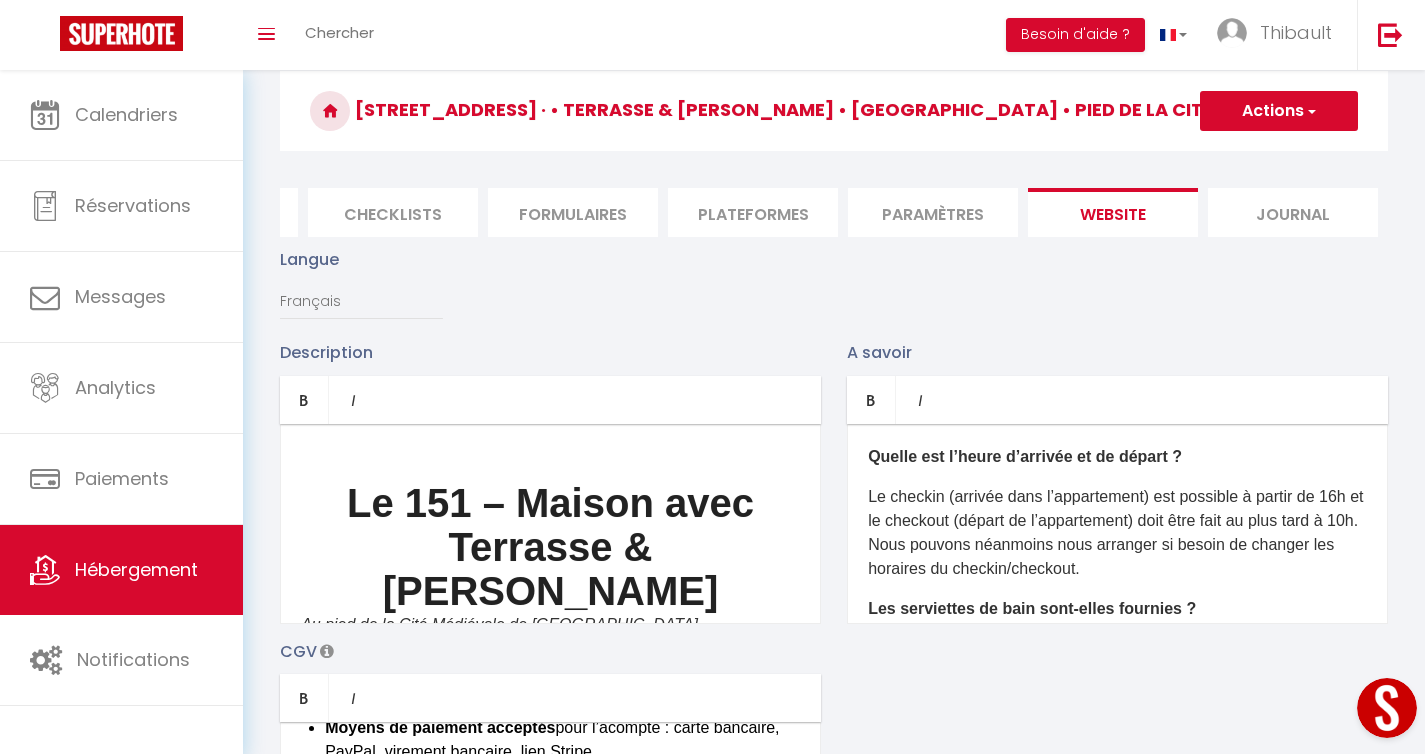 scroll, scrollTop: 0, scrollLeft: 0, axis: both 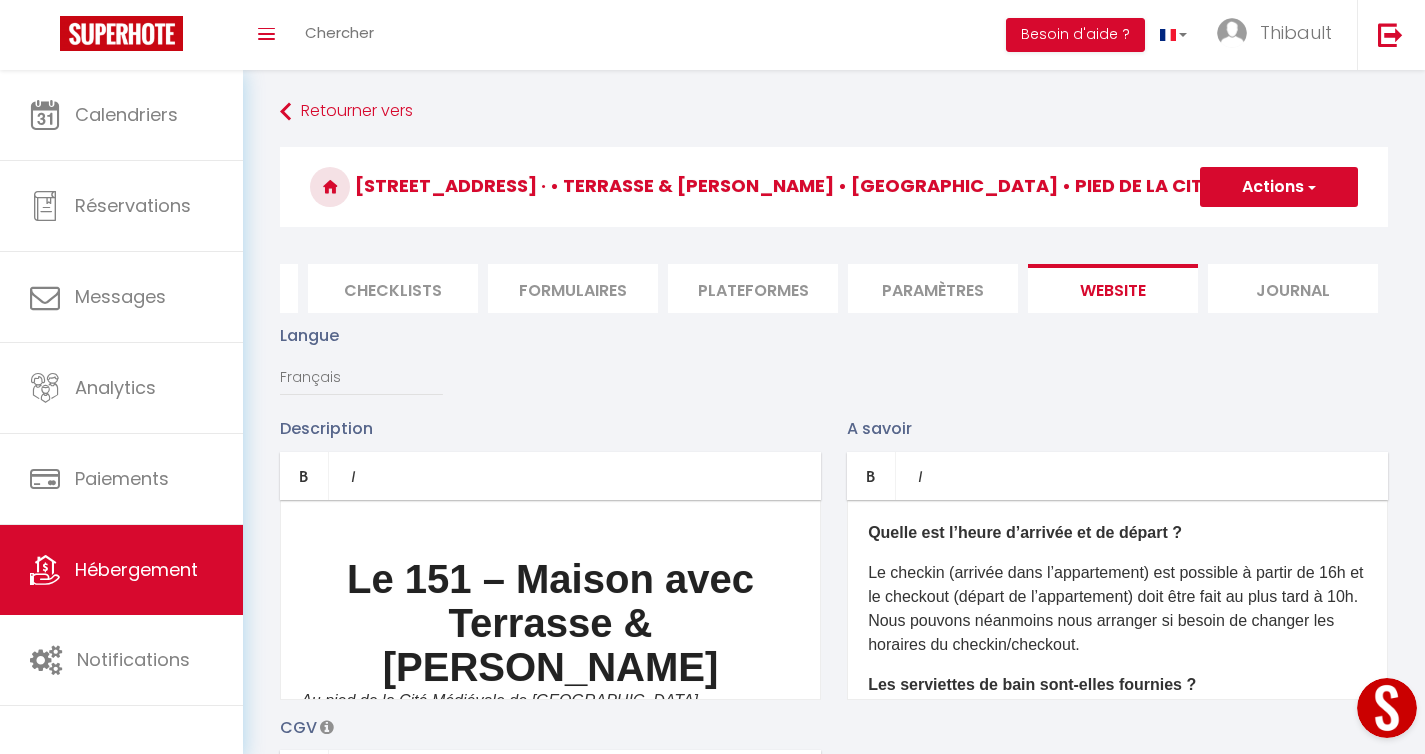 click at bounding box center [1310, 187] 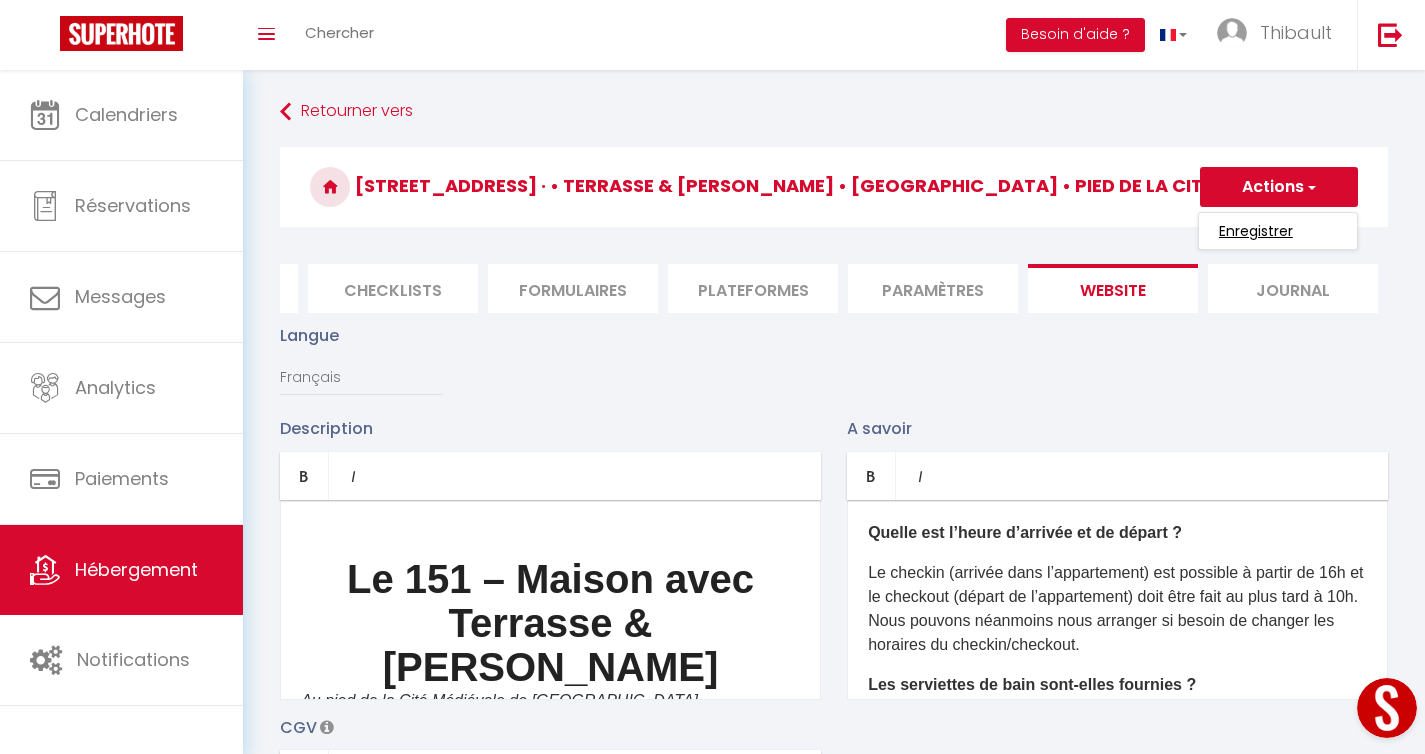 click on "Enregistrer" at bounding box center (1256, 231) 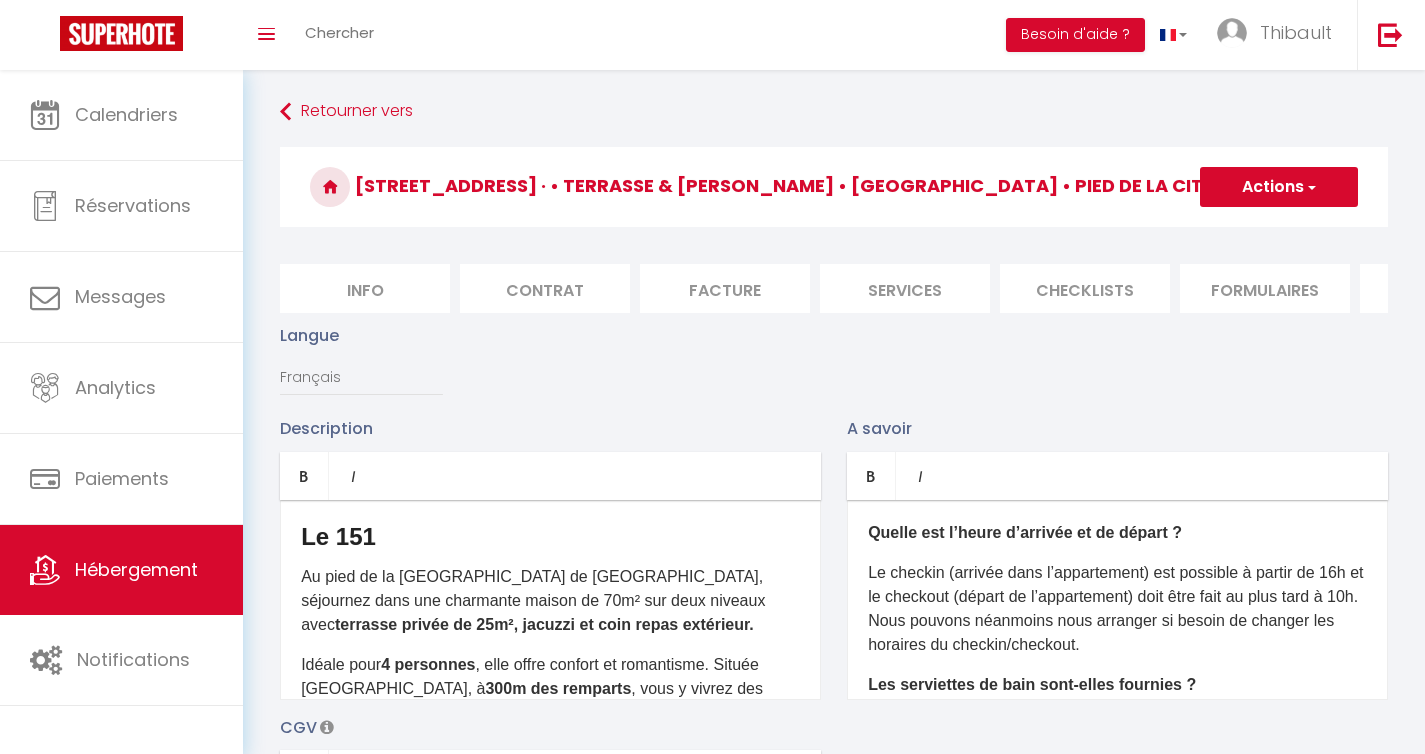 scroll, scrollTop: 1007, scrollLeft: 0, axis: vertical 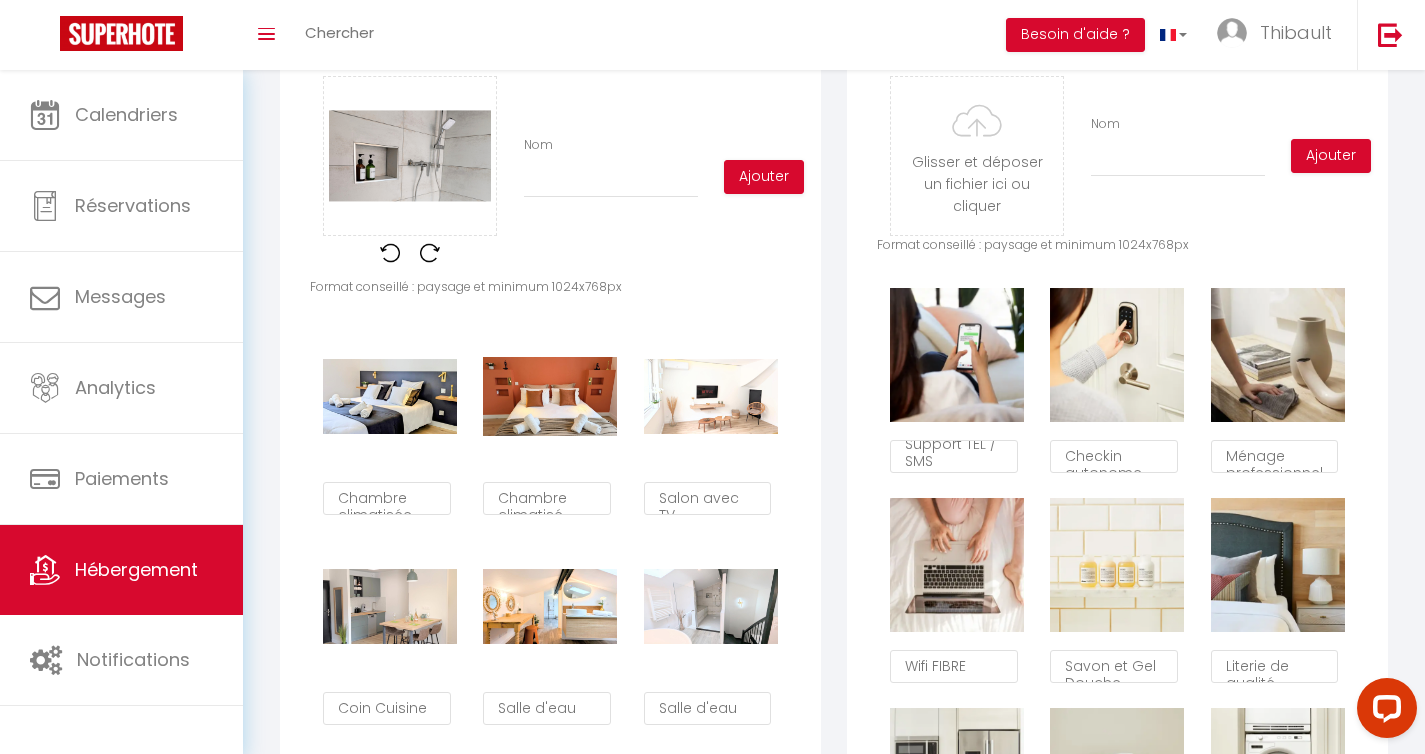 type on "D" 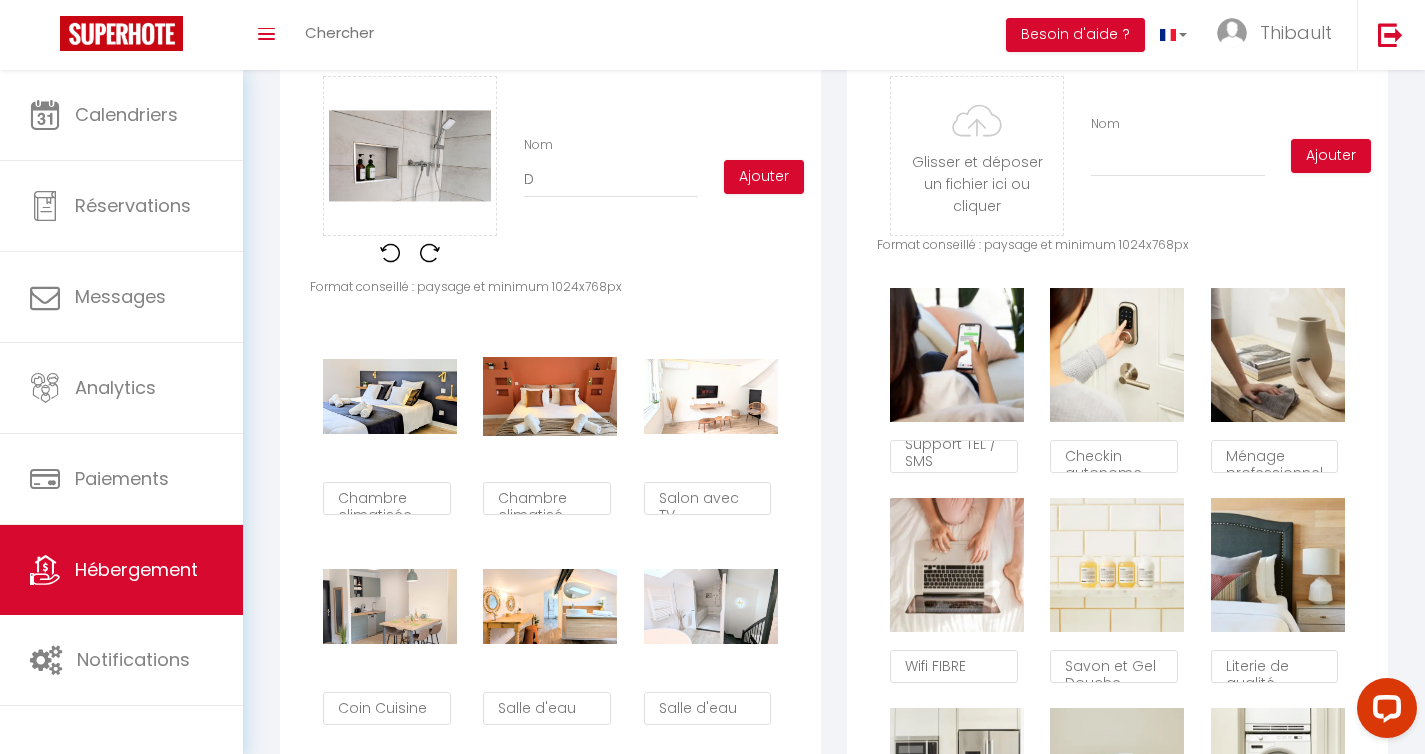 checkbox on "true" 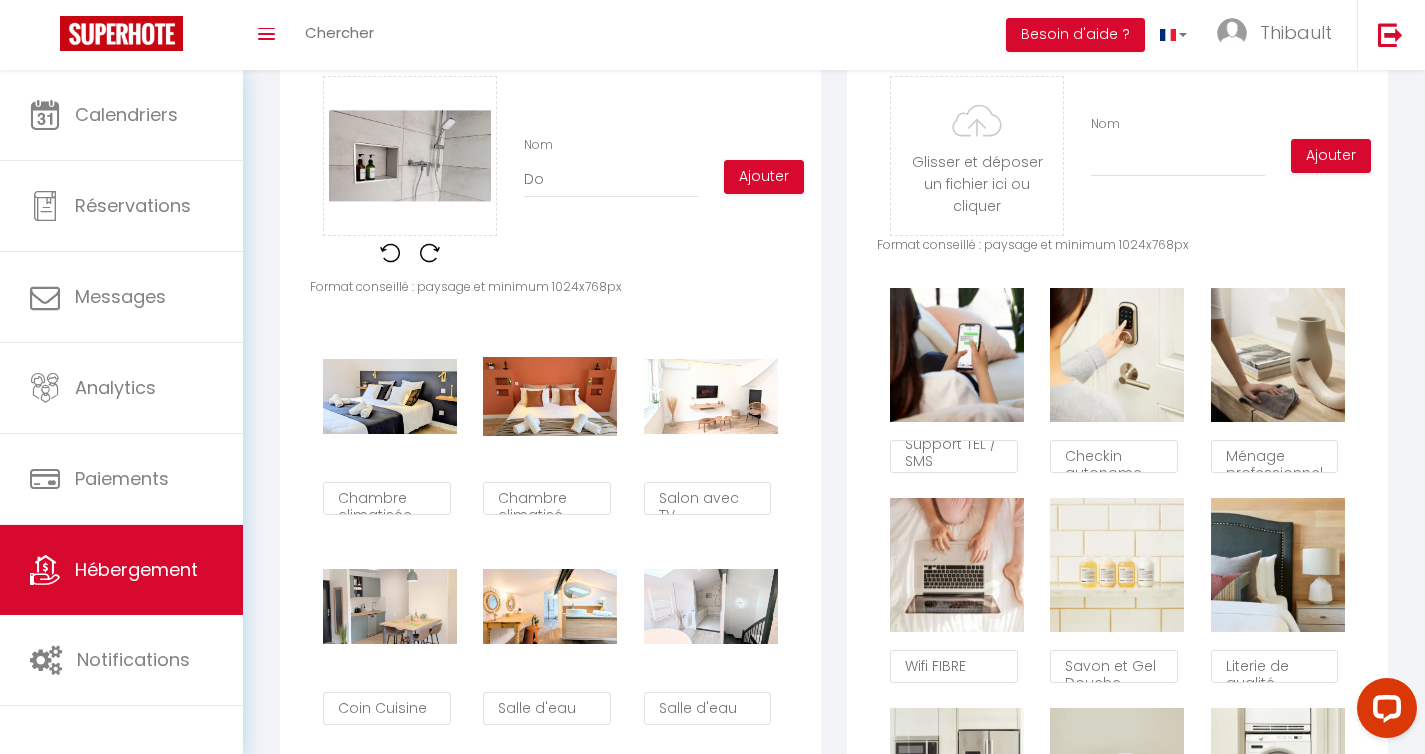 checkbox on "true" 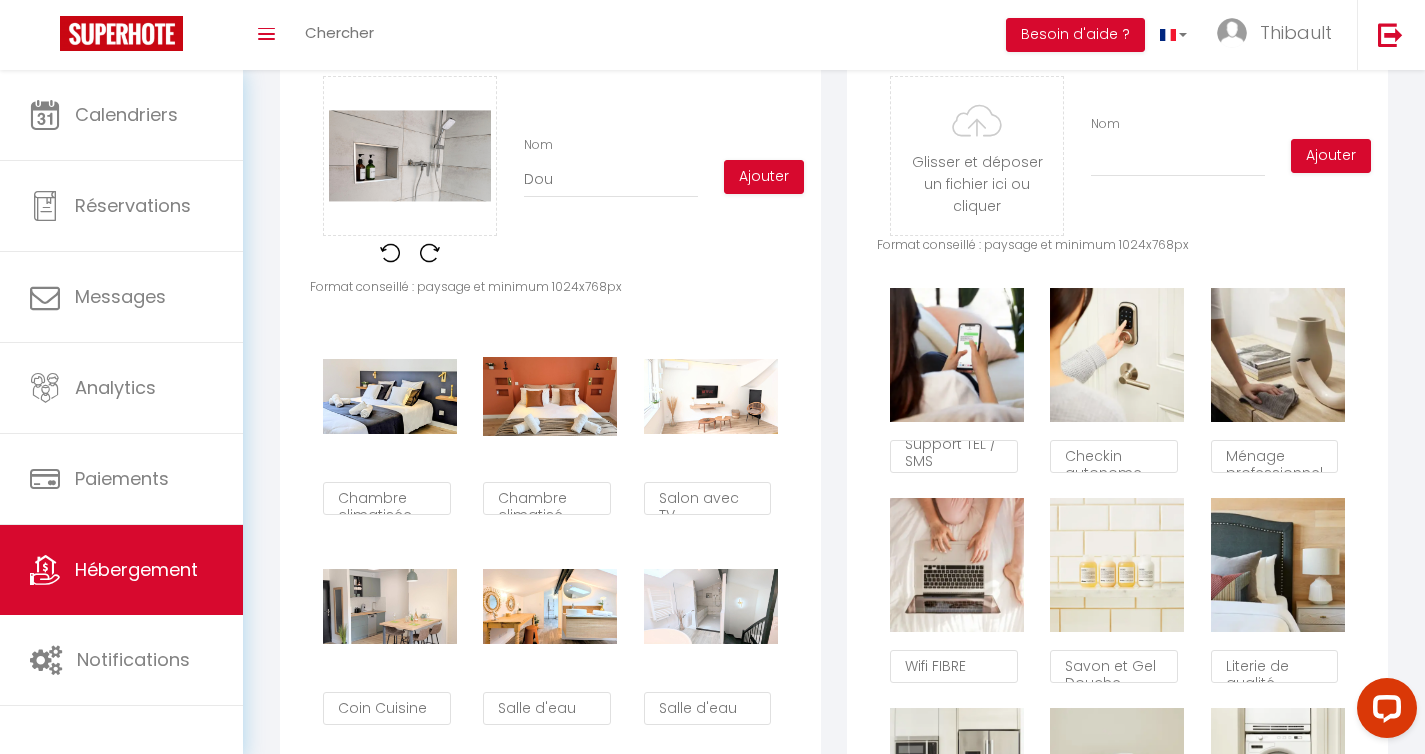 checkbox on "true" 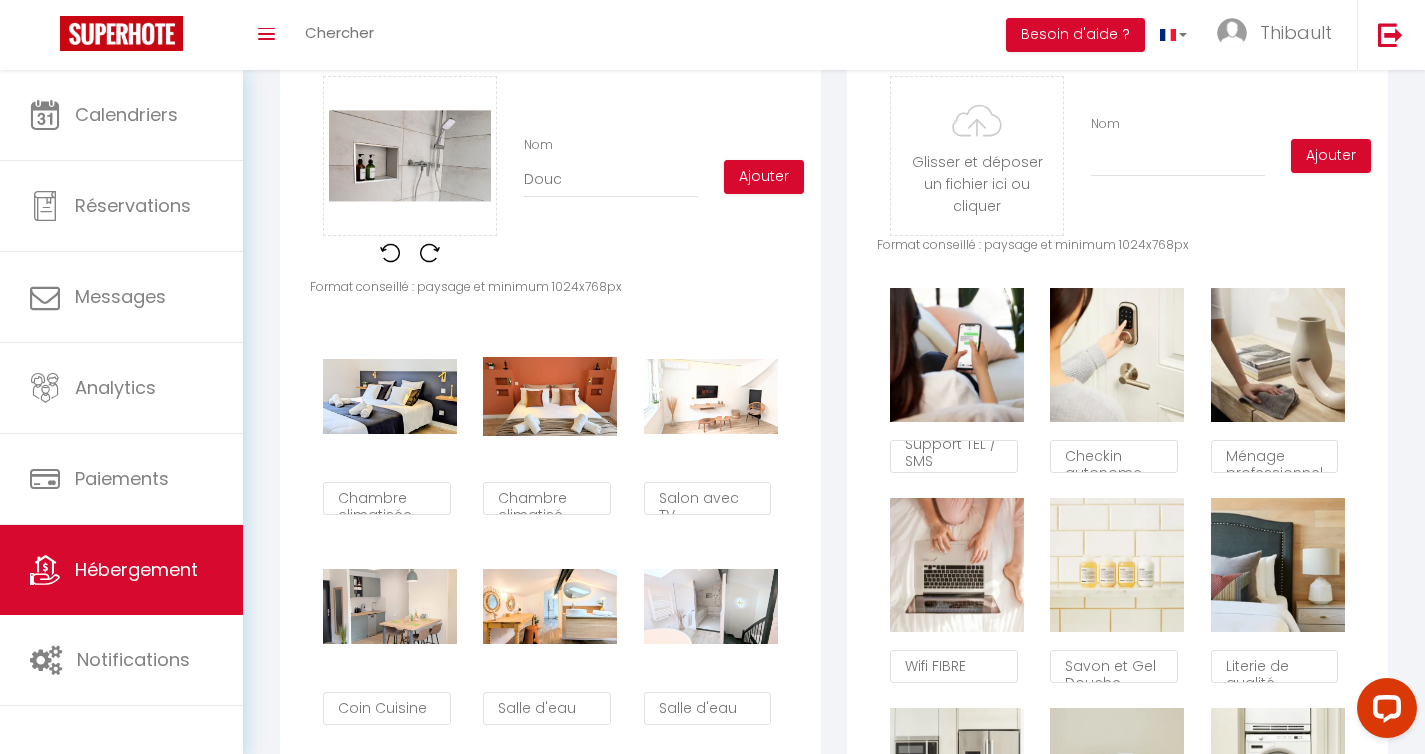 checkbox on "true" 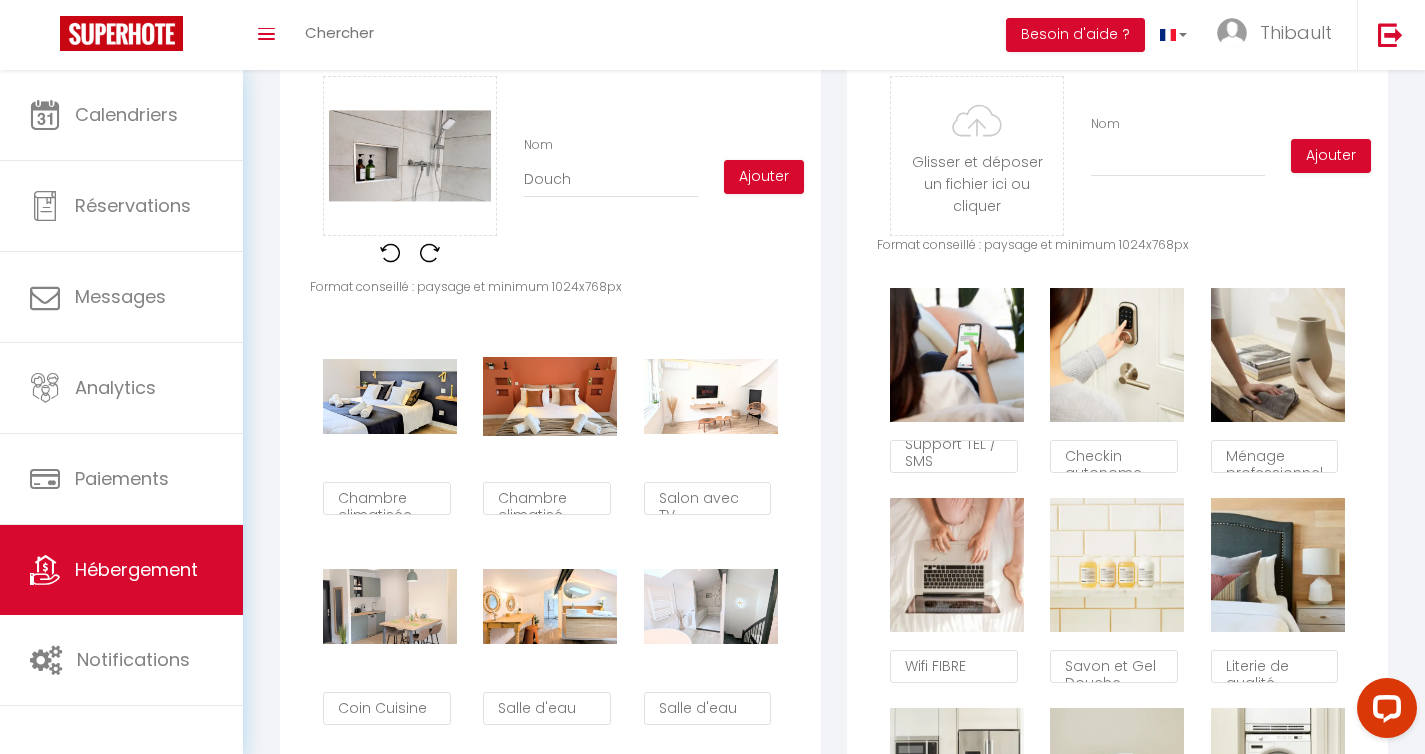 checkbox on "true" 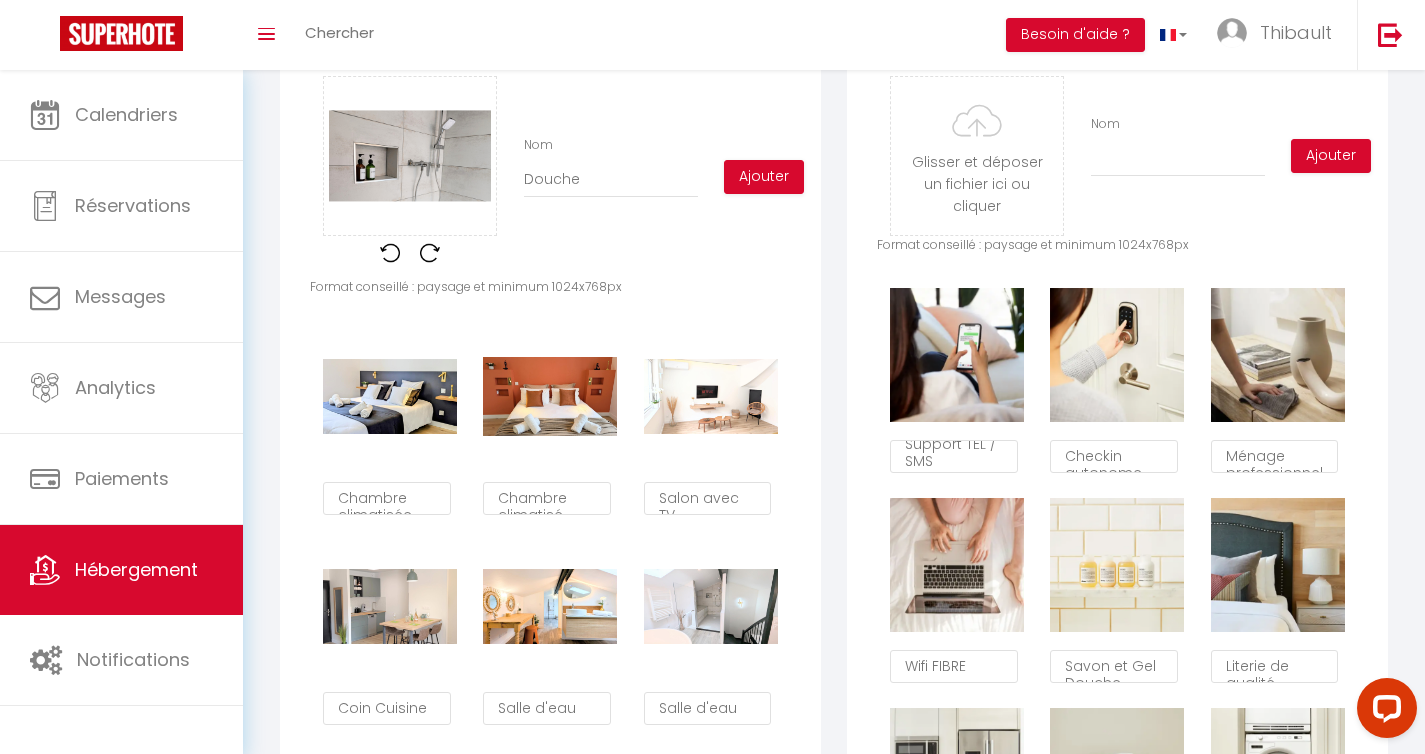 checkbox on "true" 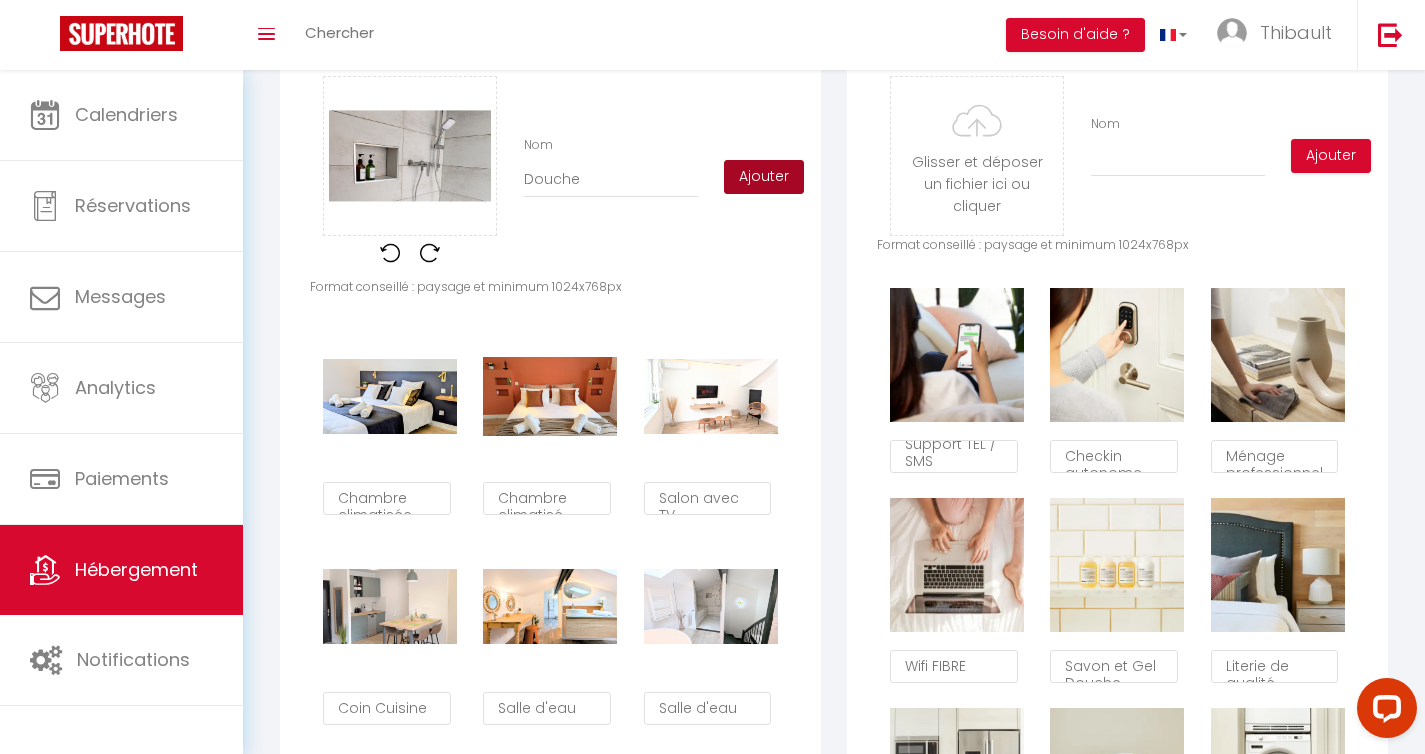 type on "Douche" 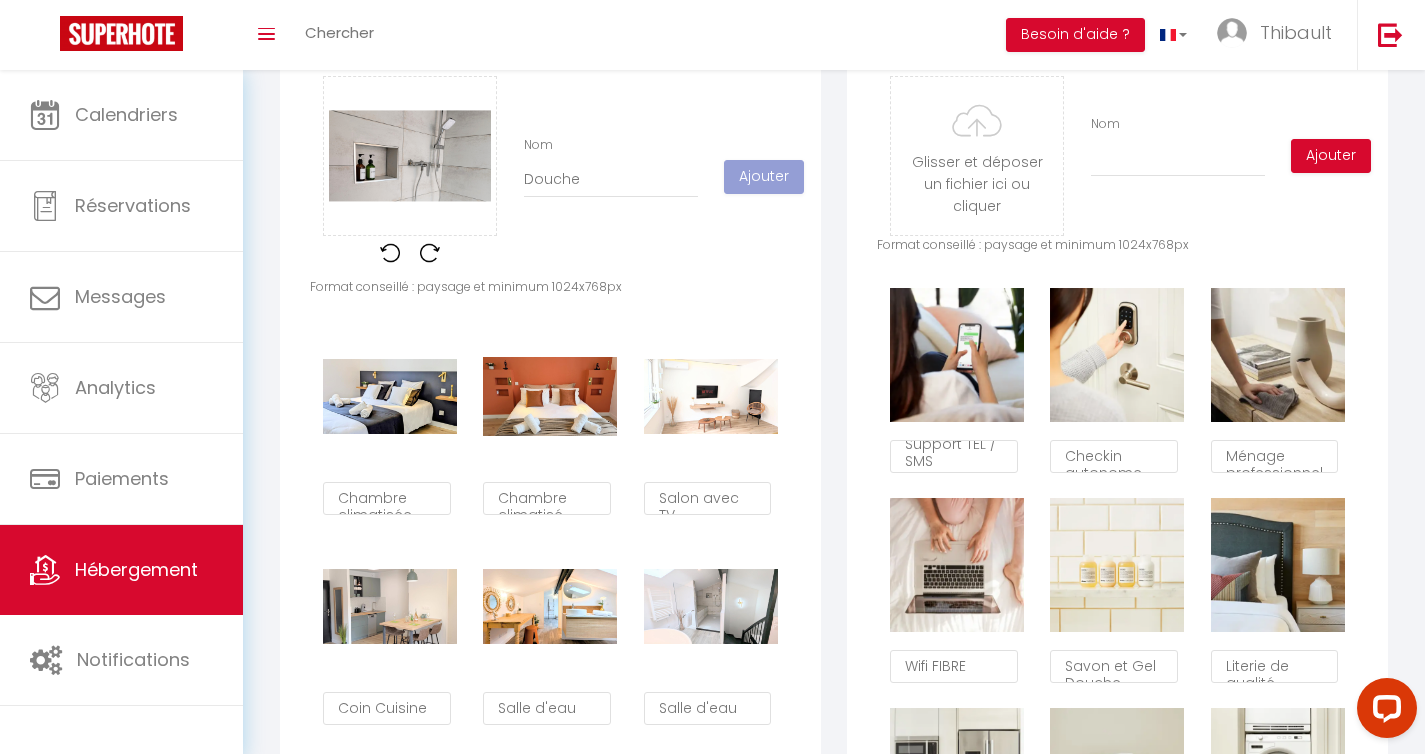 type 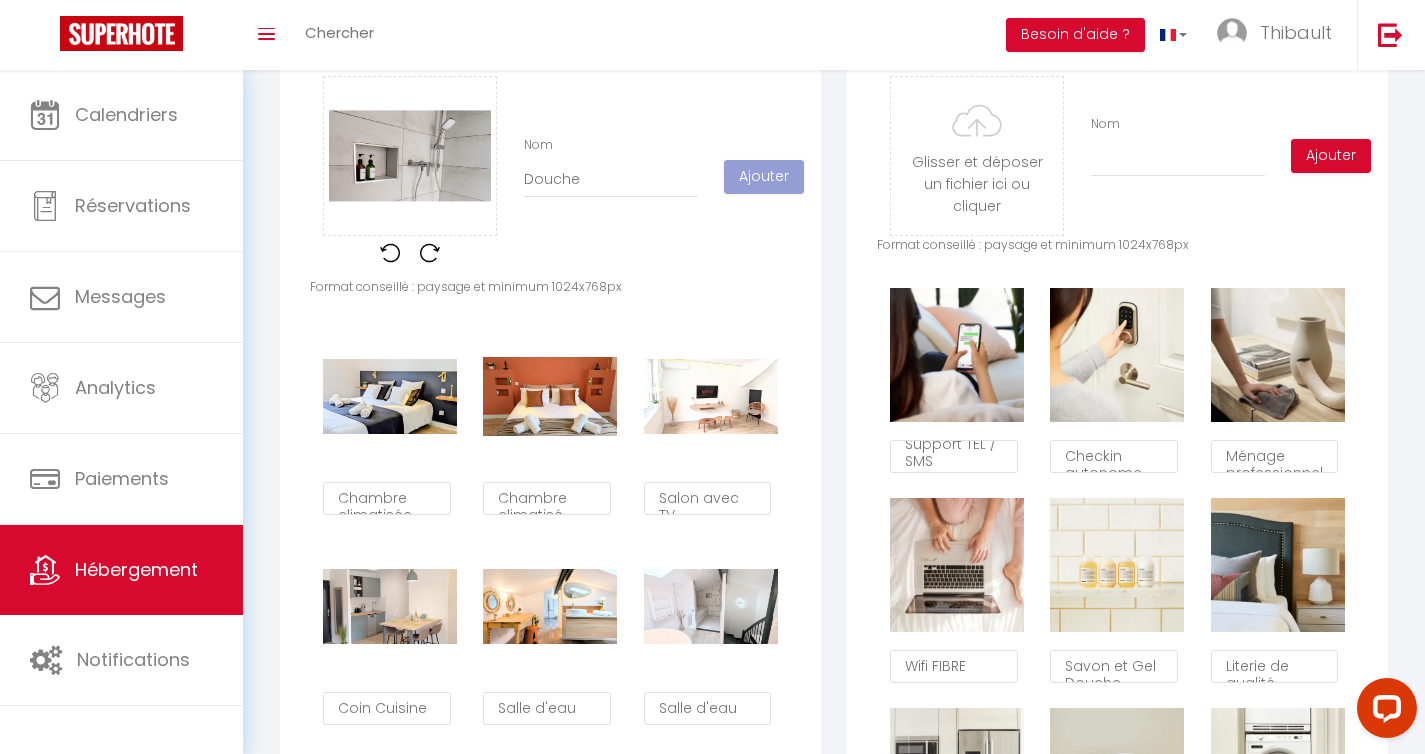 type 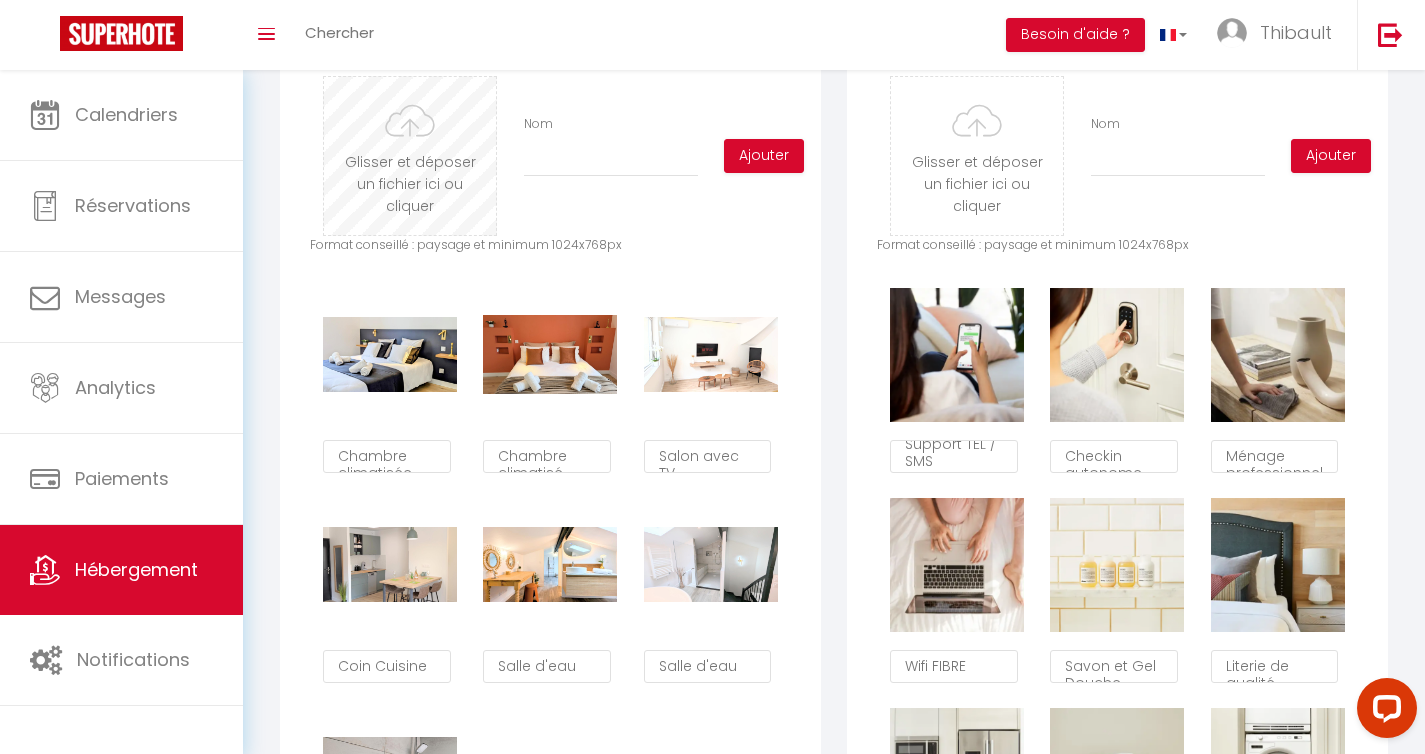 click at bounding box center [410, 156] 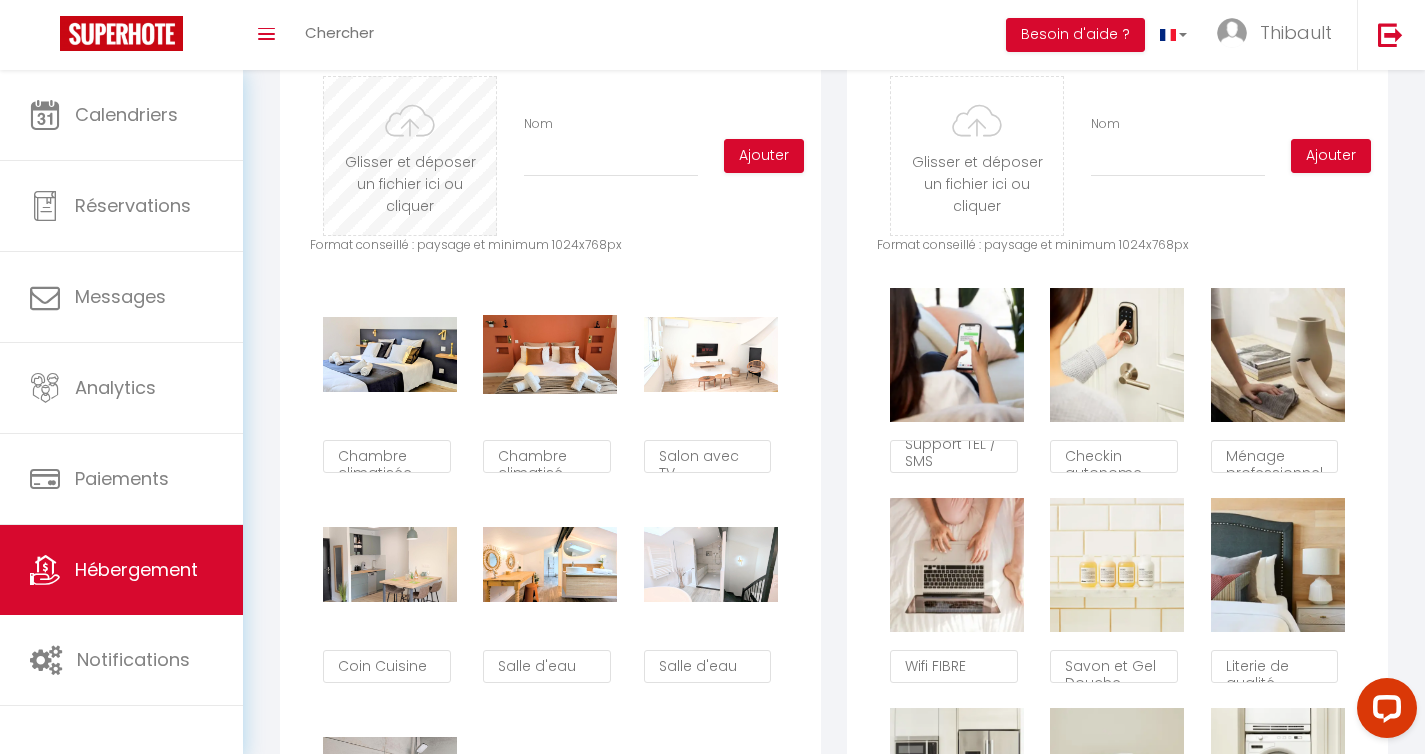 type on "C:\fakepath\PXL_20250607_101228031~2.jpg" 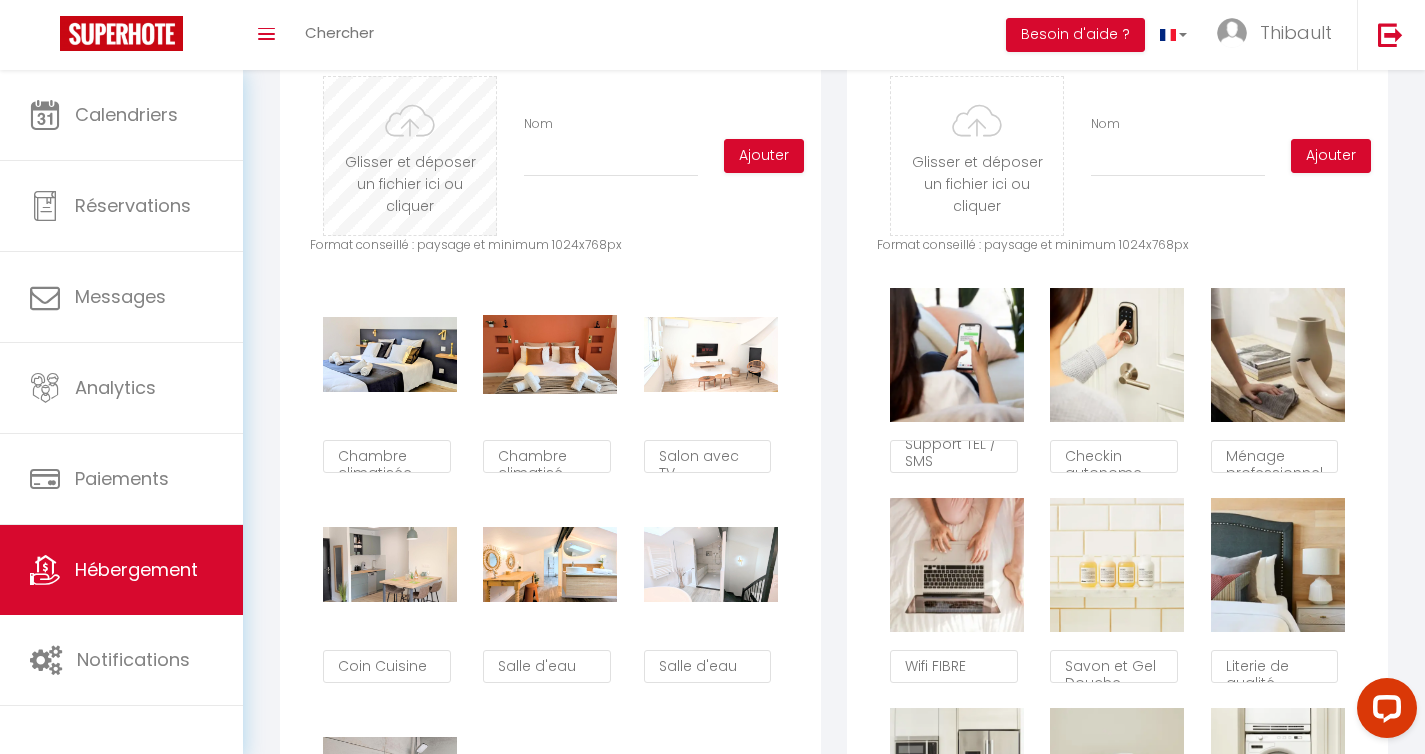 checkbox on "true" 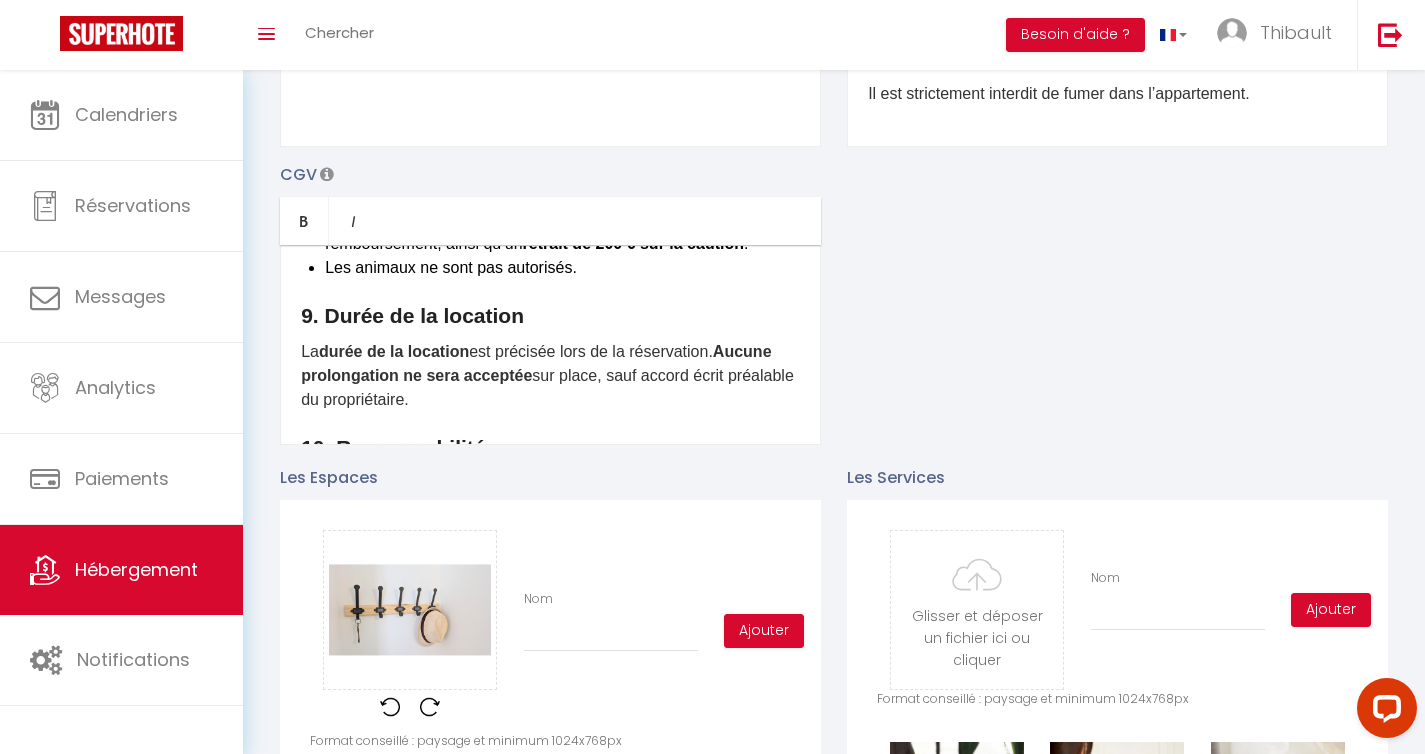 scroll, scrollTop: 552, scrollLeft: 0, axis: vertical 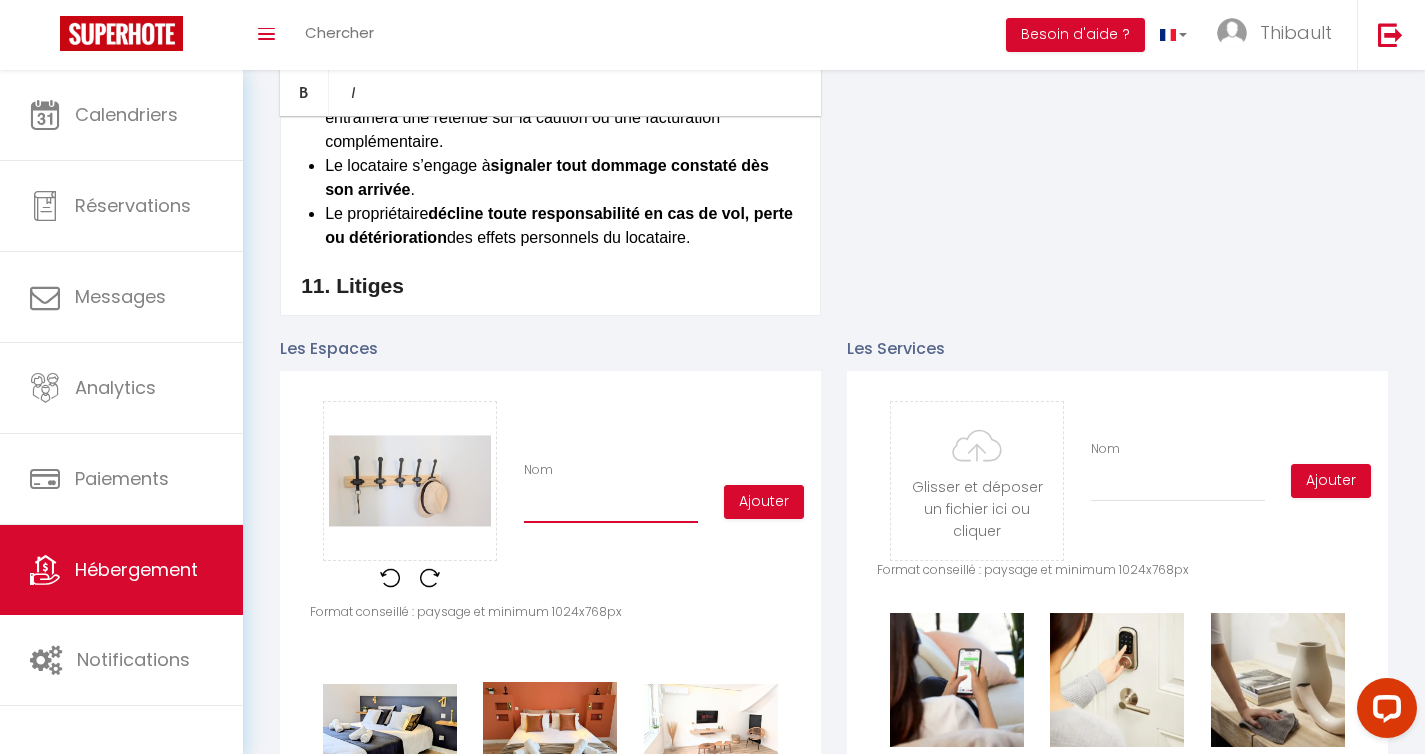 click on "Nom" at bounding box center [611, 505] 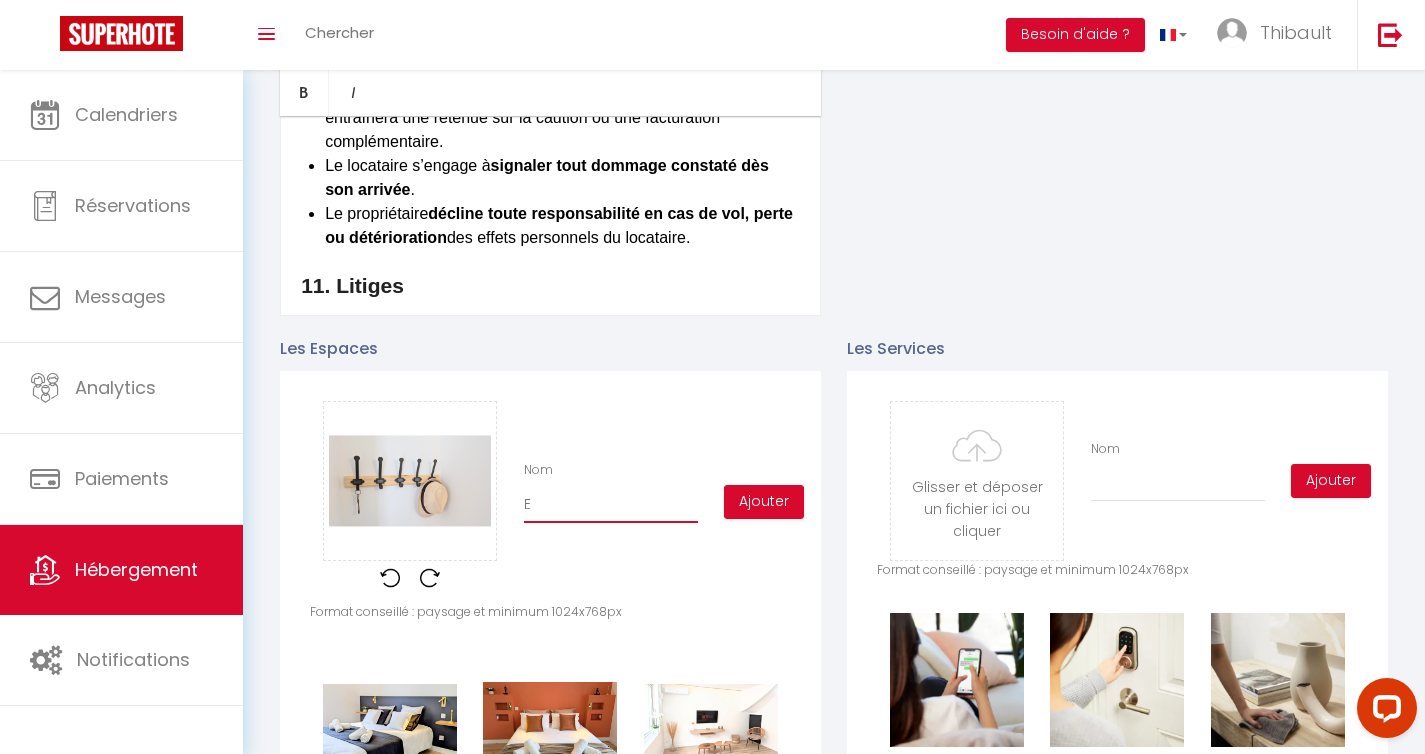 checkbox on "true" 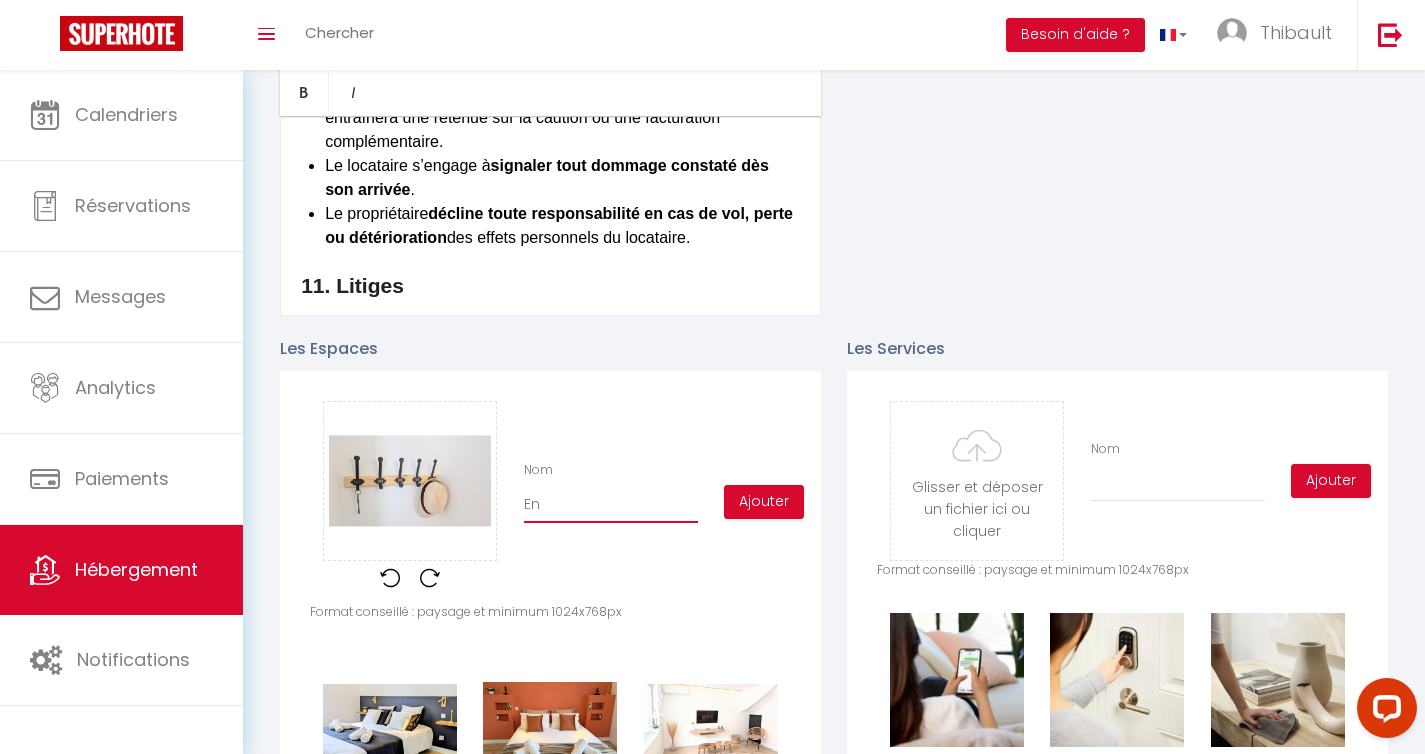 checkbox on "true" 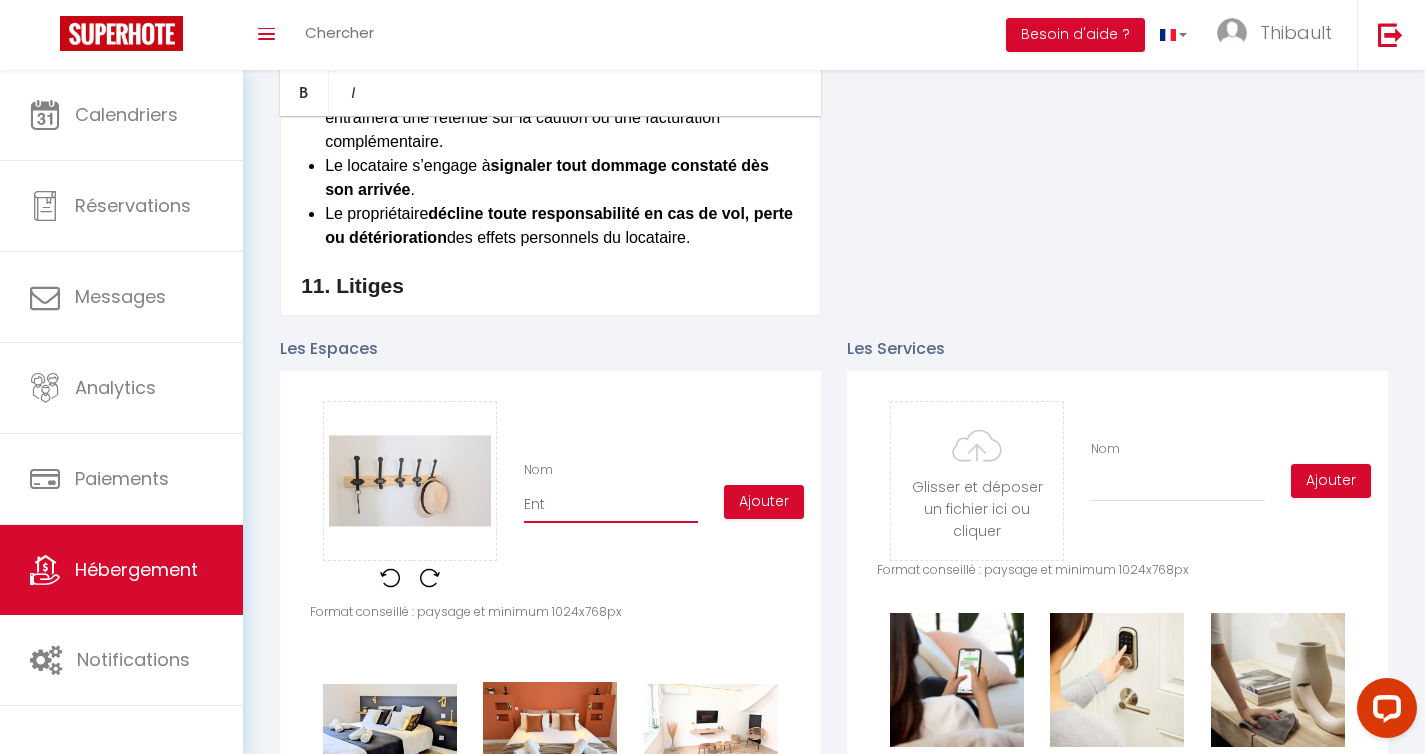 checkbox on "true" 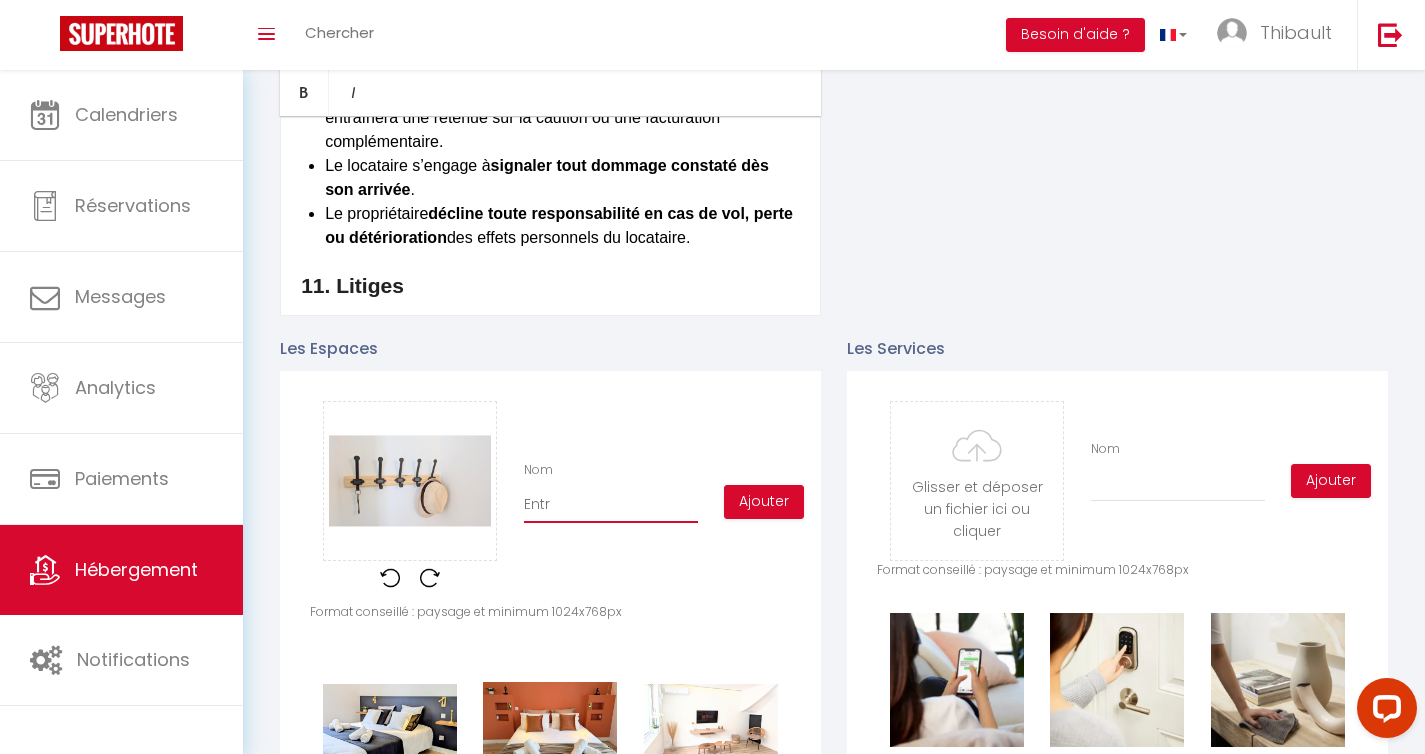 checkbox on "true" 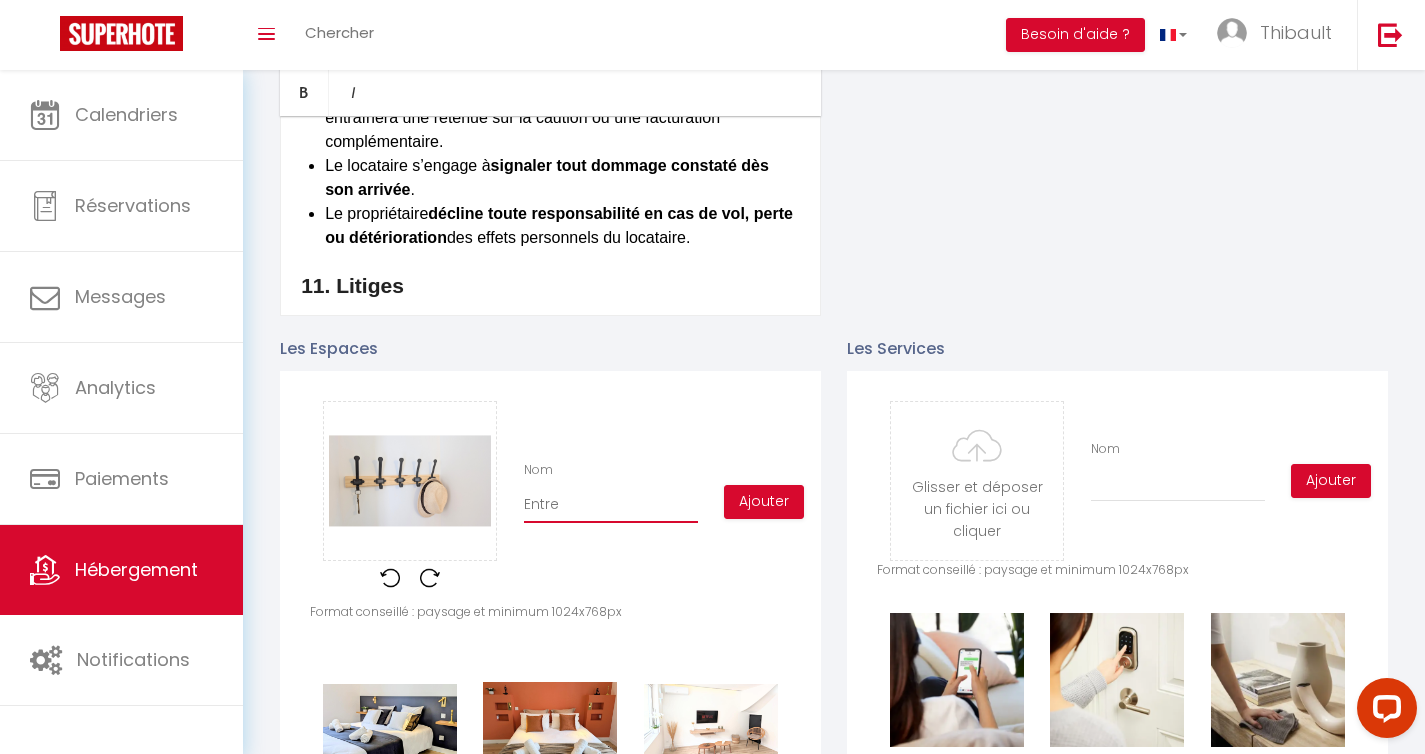 checkbox on "true" 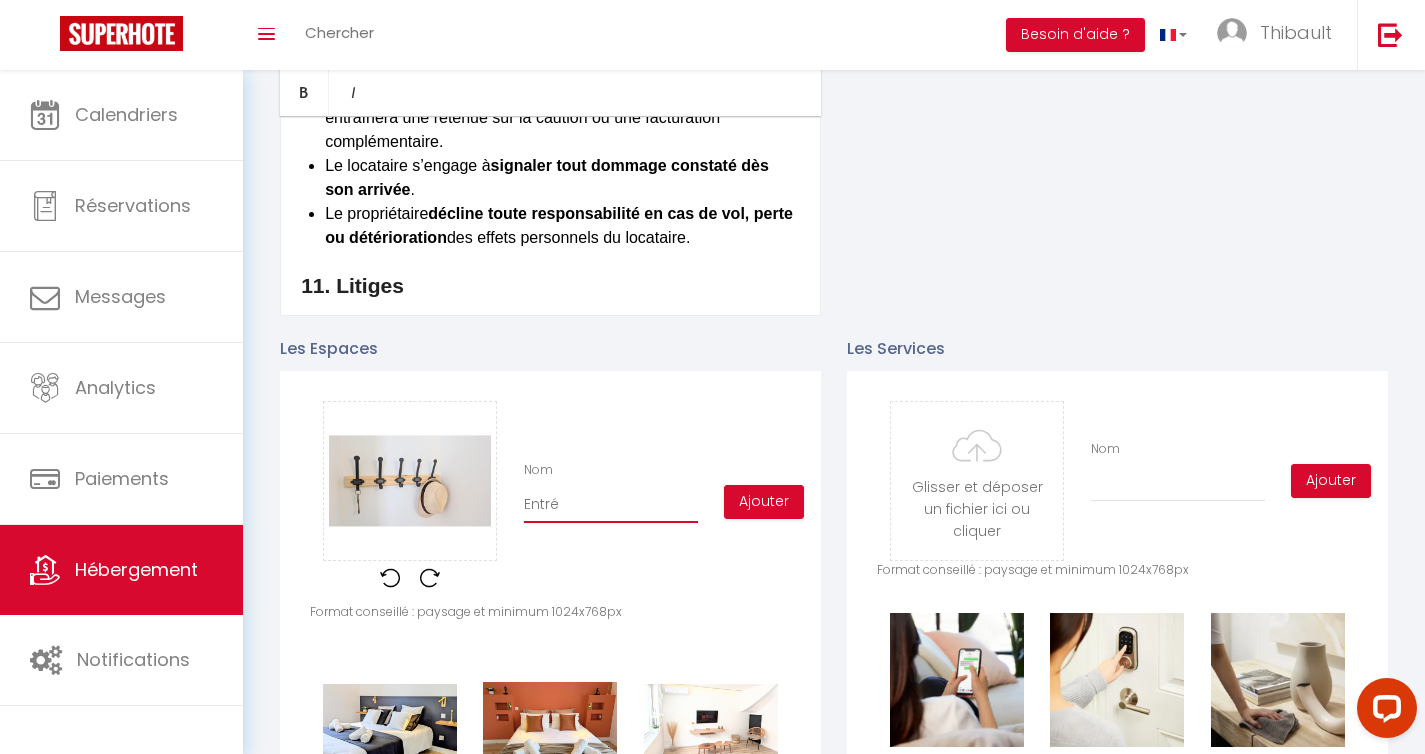 checkbox on "true" 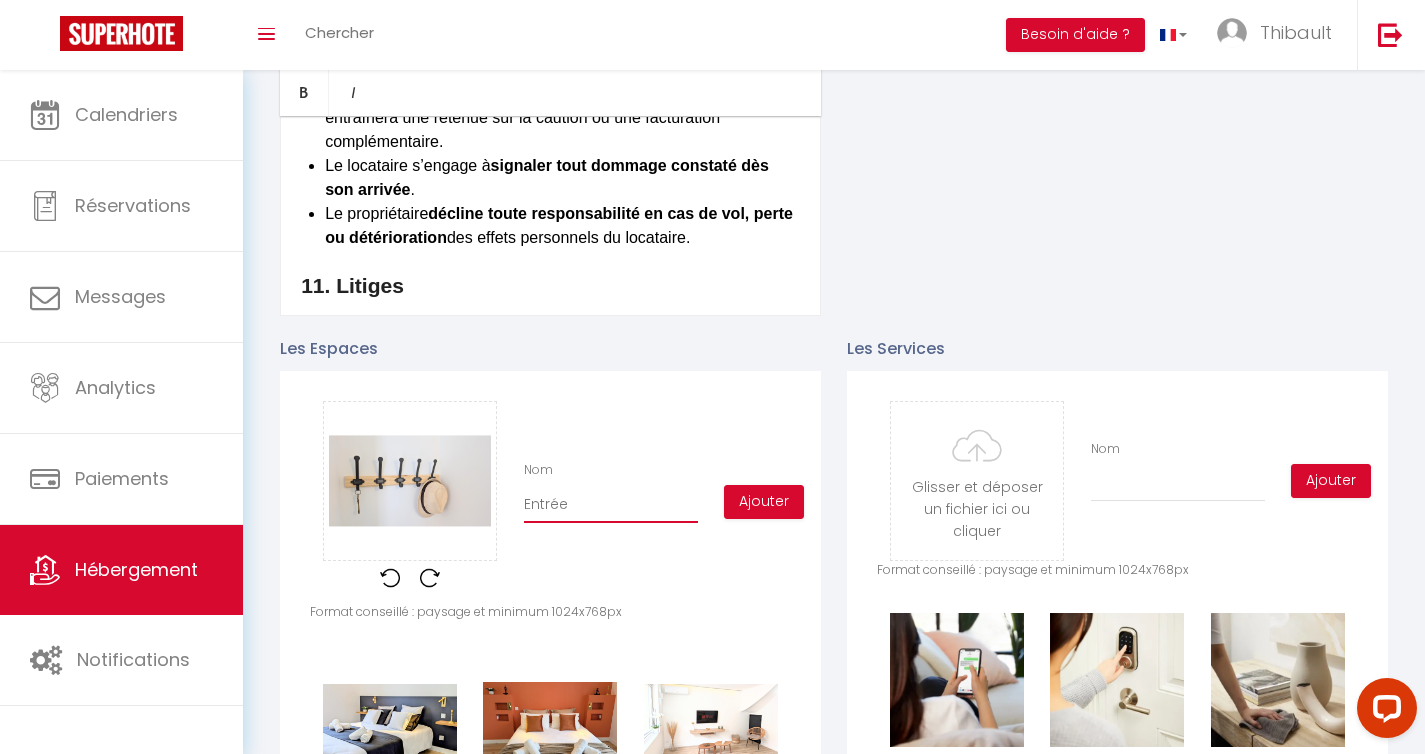 checkbox on "true" 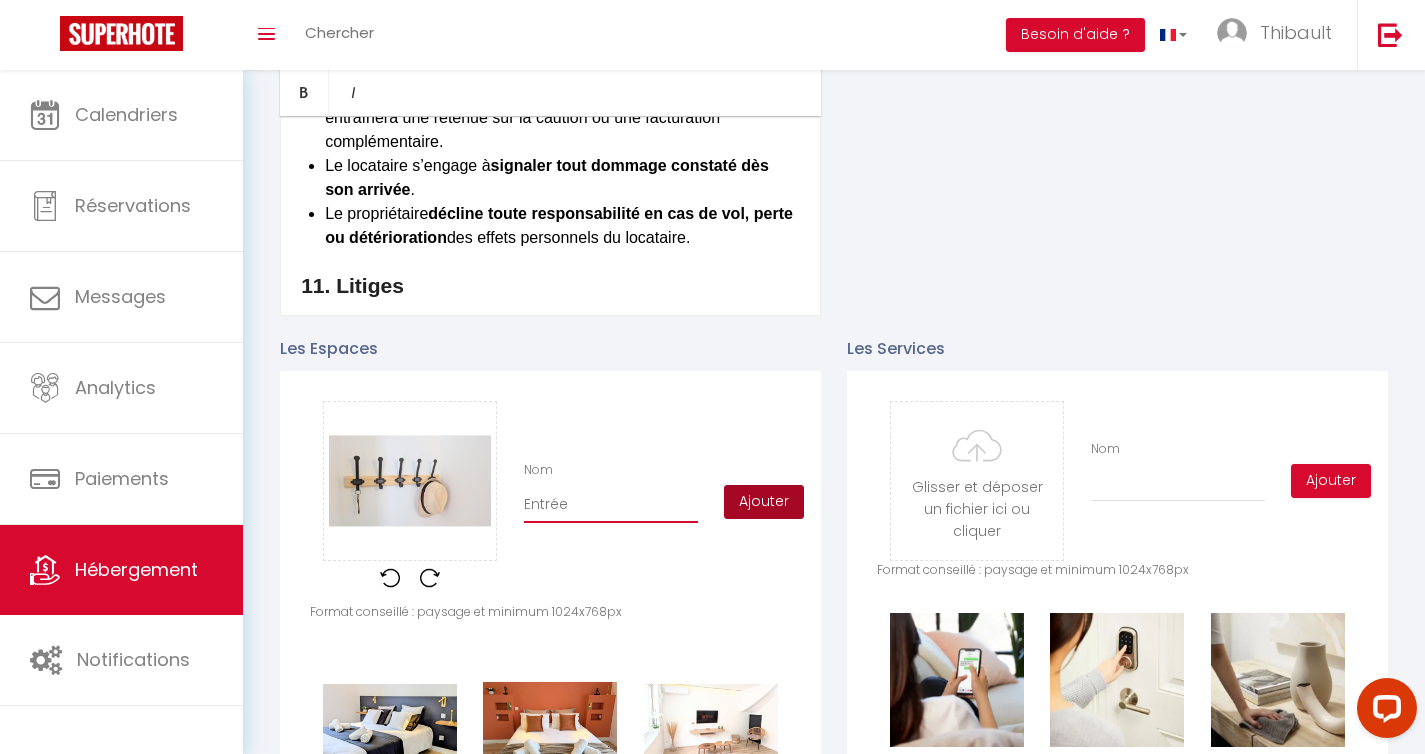 type on "Entrée" 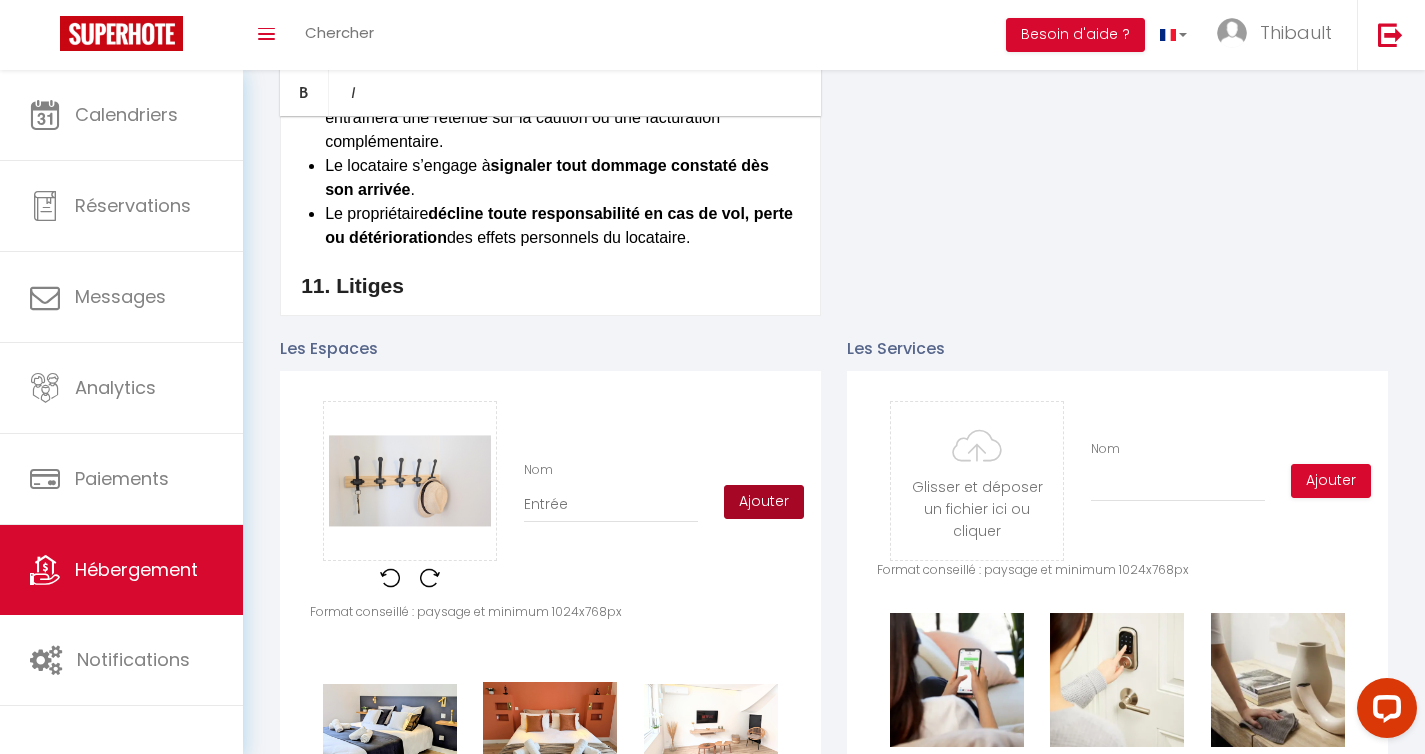 click on "Ajouter" at bounding box center [764, 502] 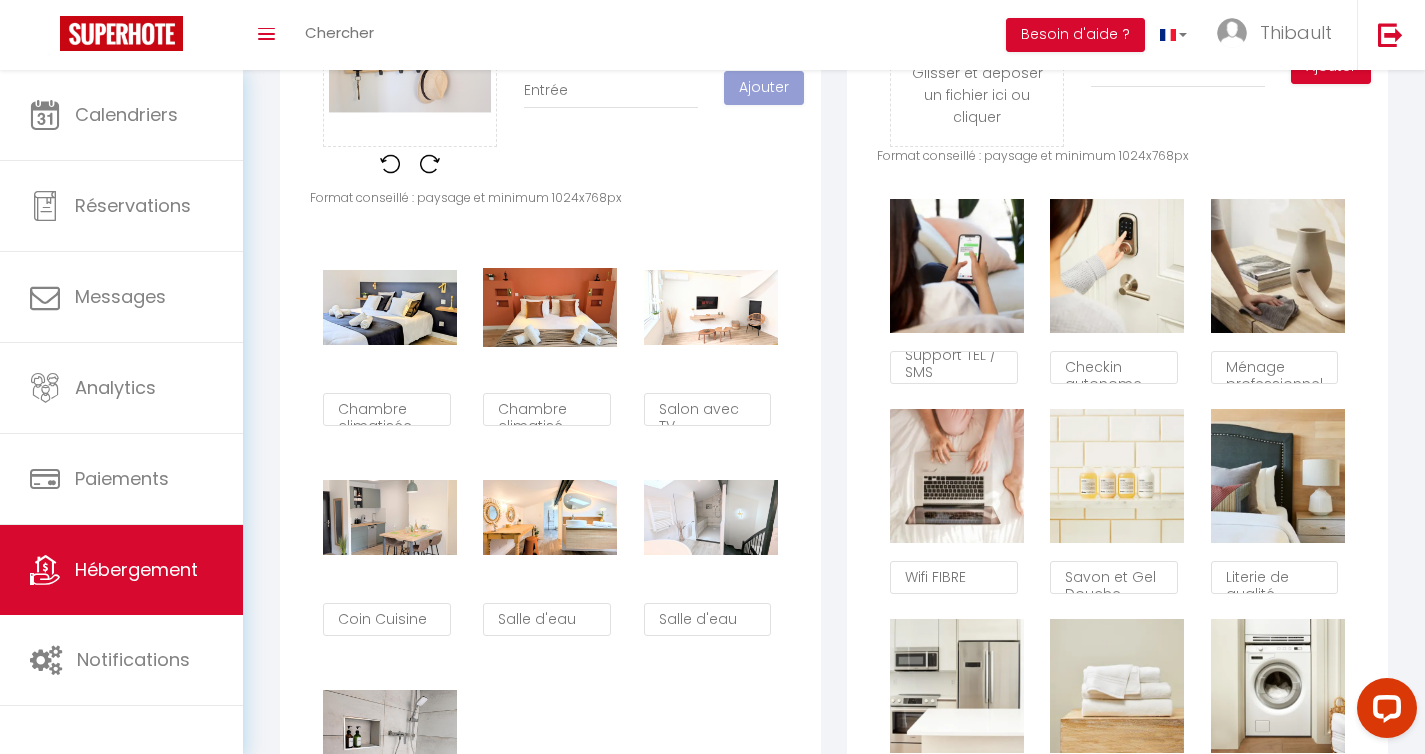 scroll, scrollTop: 1099, scrollLeft: 0, axis: vertical 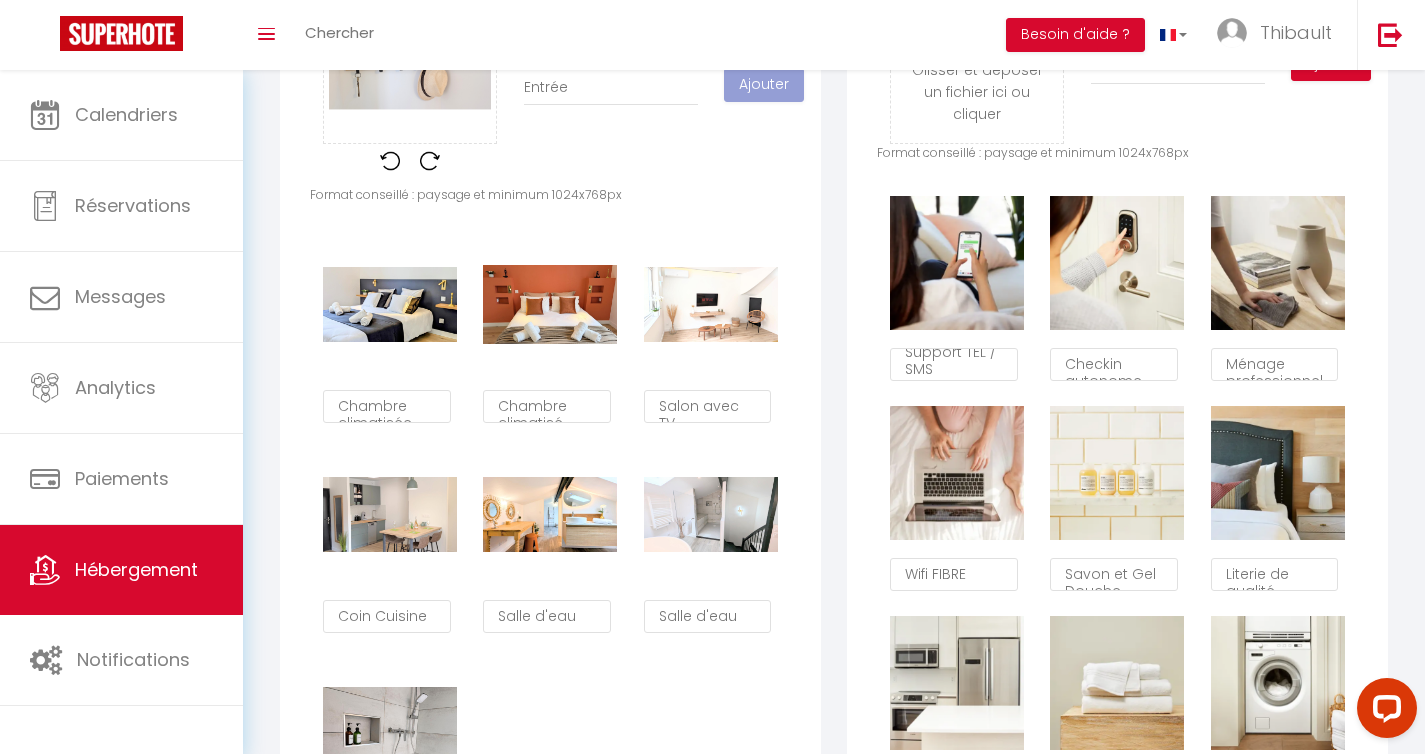 type 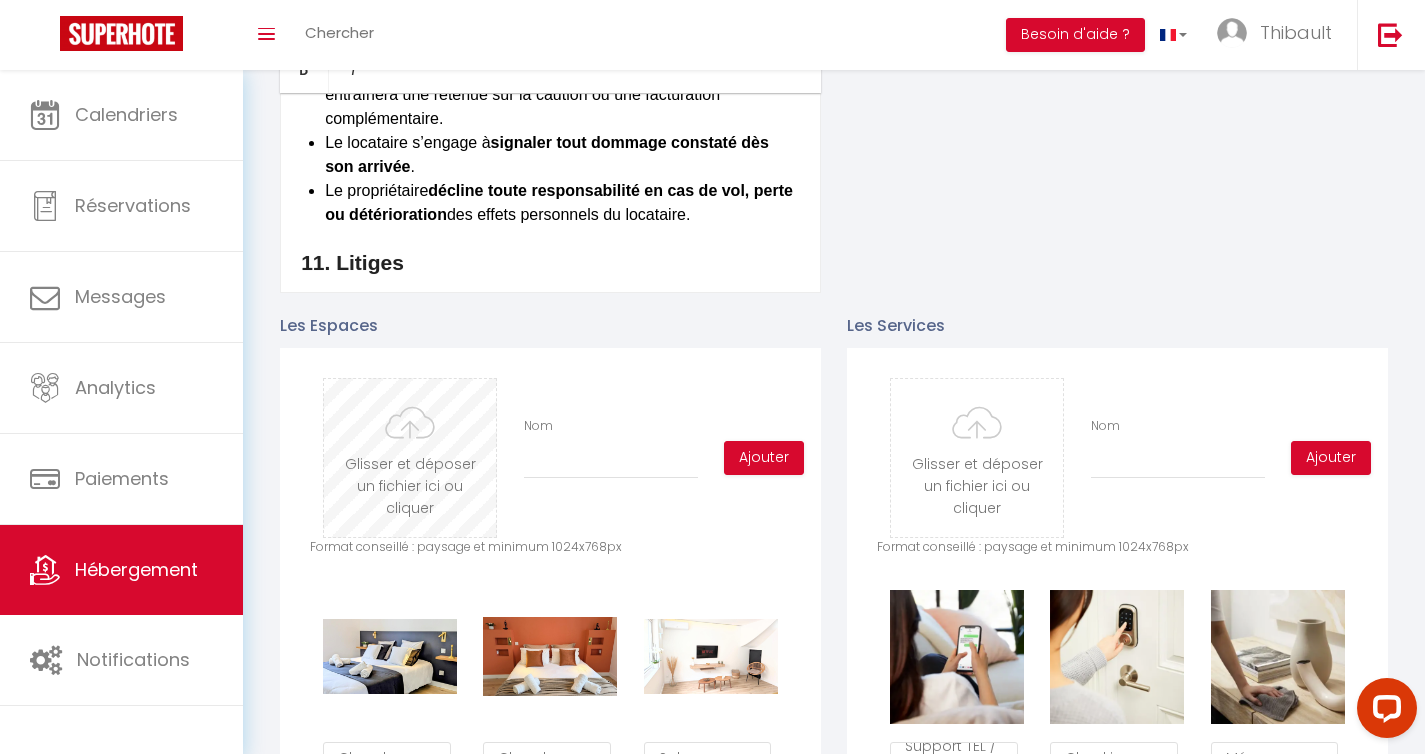 scroll, scrollTop: 688, scrollLeft: 0, axis: vertical 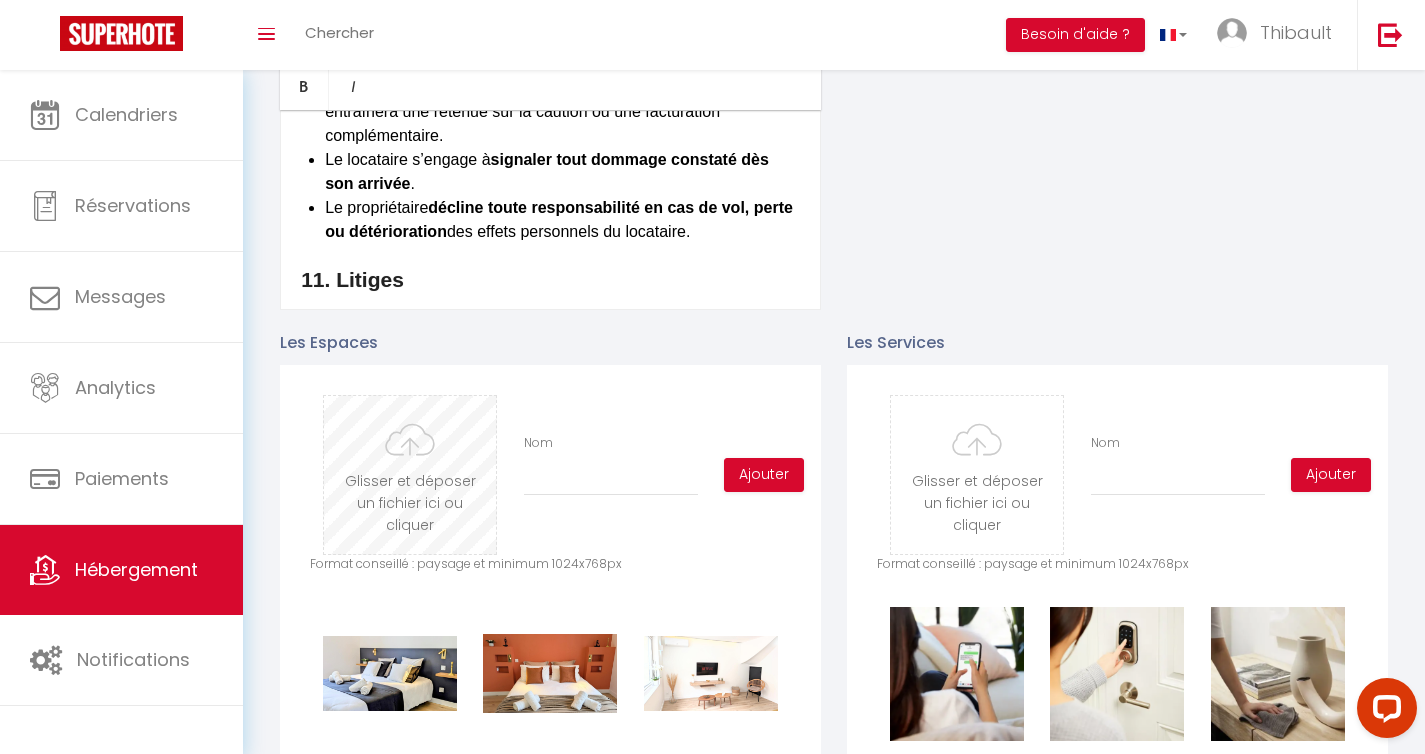 click at bounding box center (410, 475) 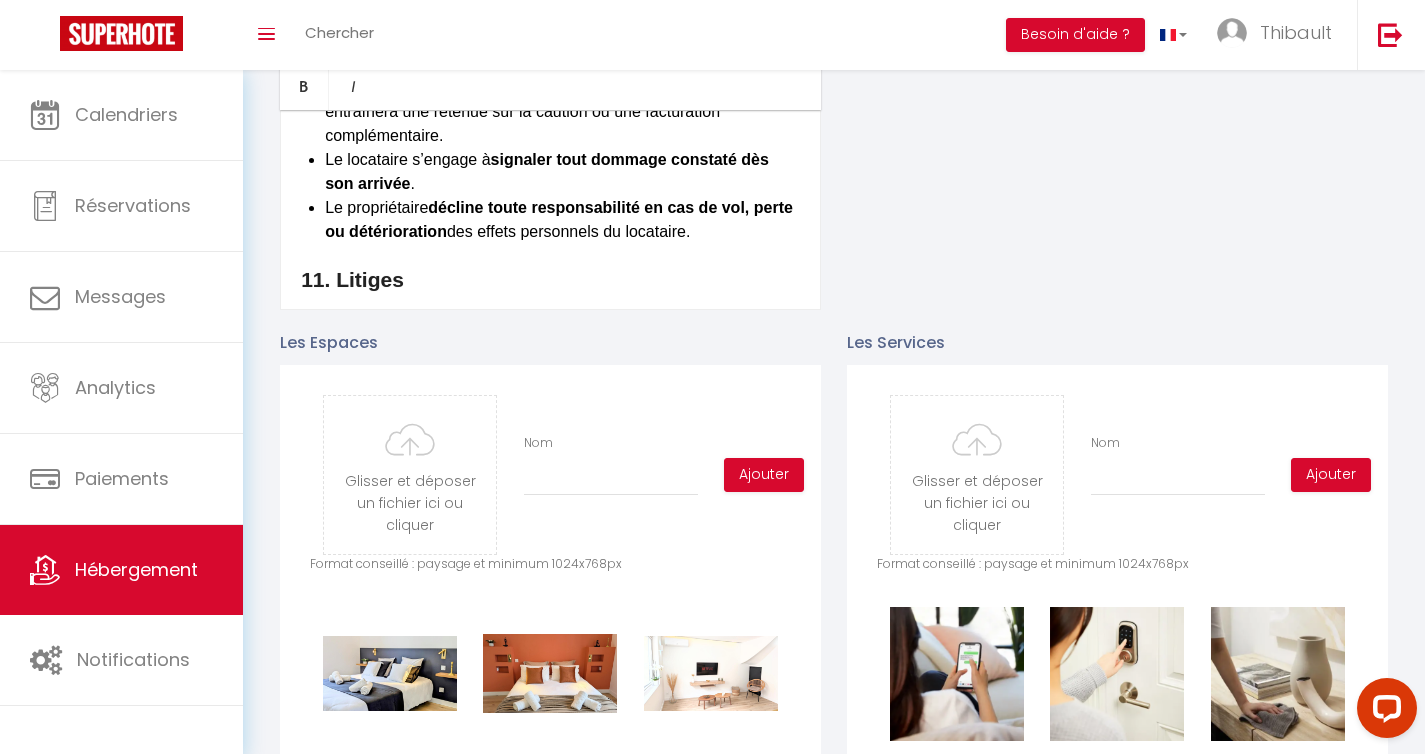 type on "C:\fakepath\PXL_20250607_094551394~4.jpg" 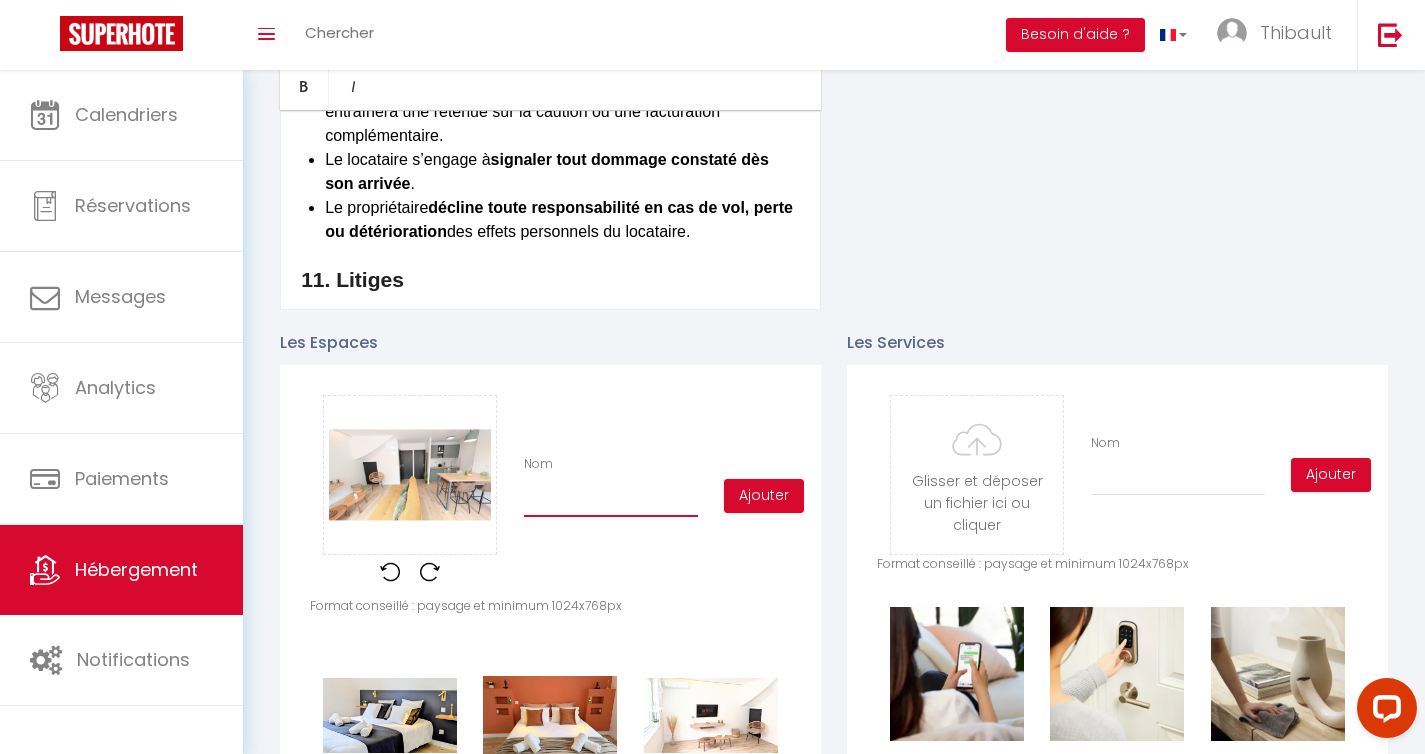 click on "Nom" at bounding box center (611, 499) 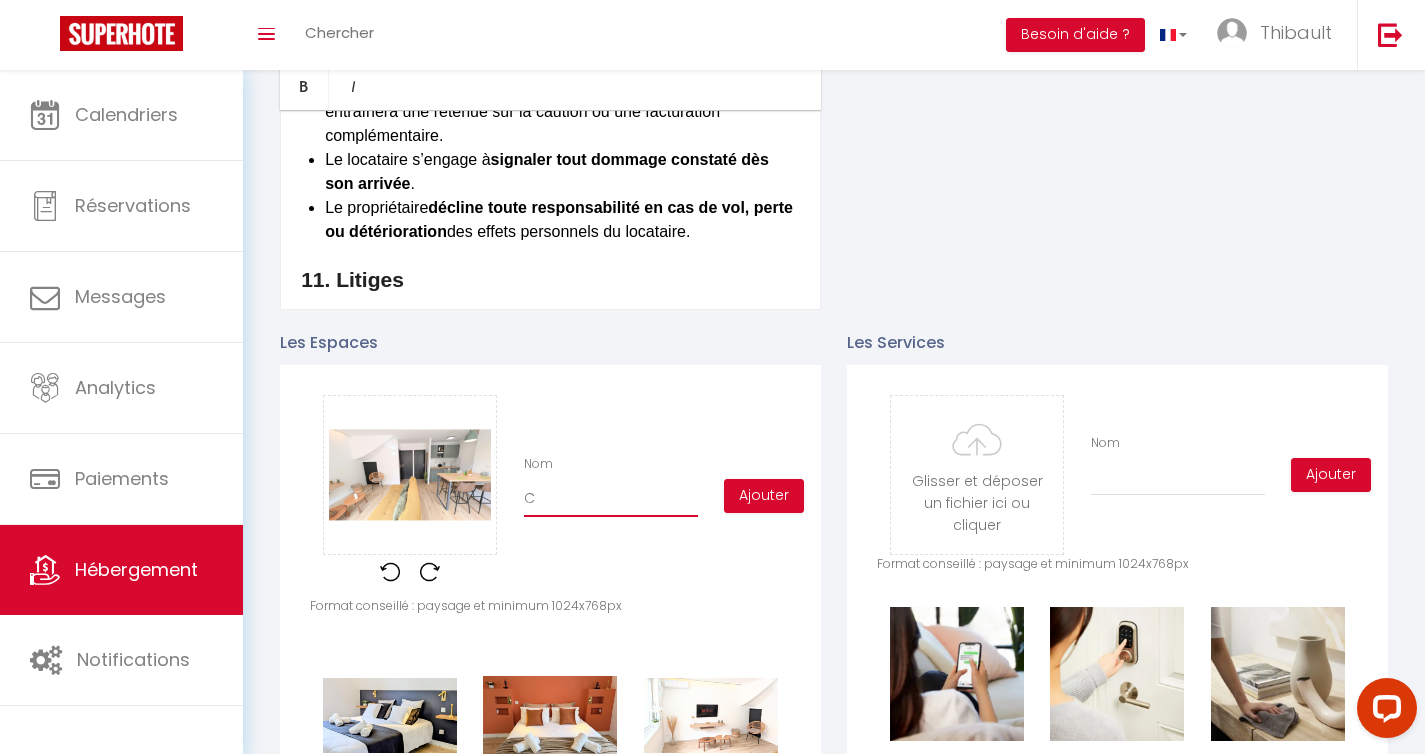 checkbox on "true" 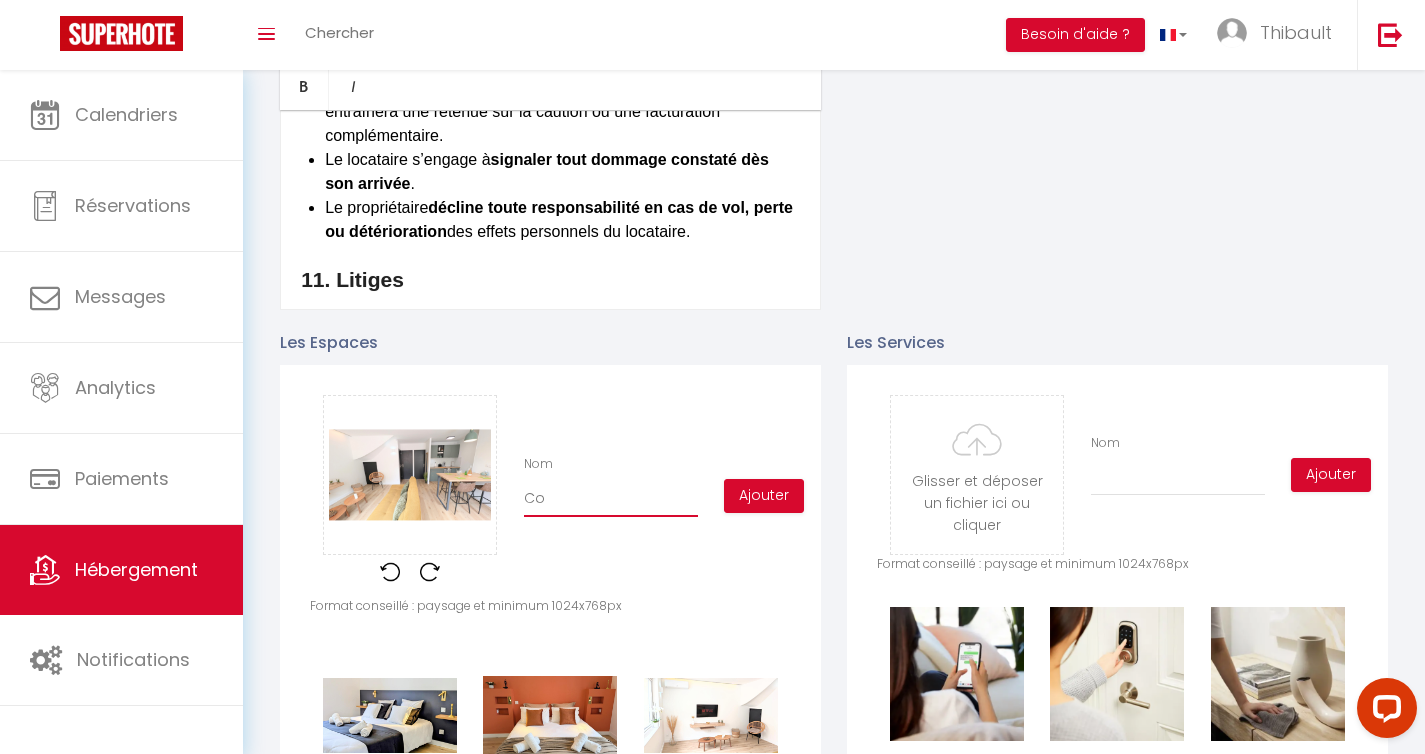 checkbox on "true" 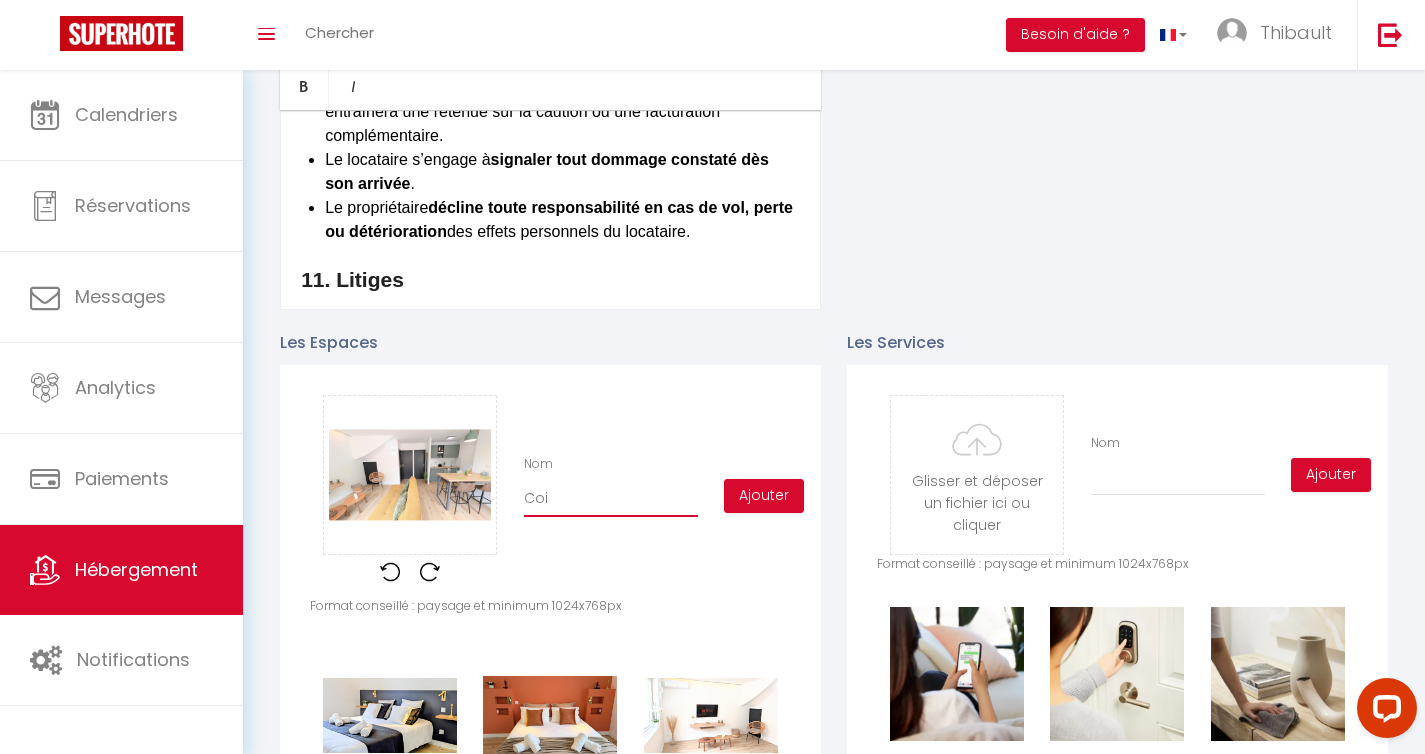 checkbox on "true" 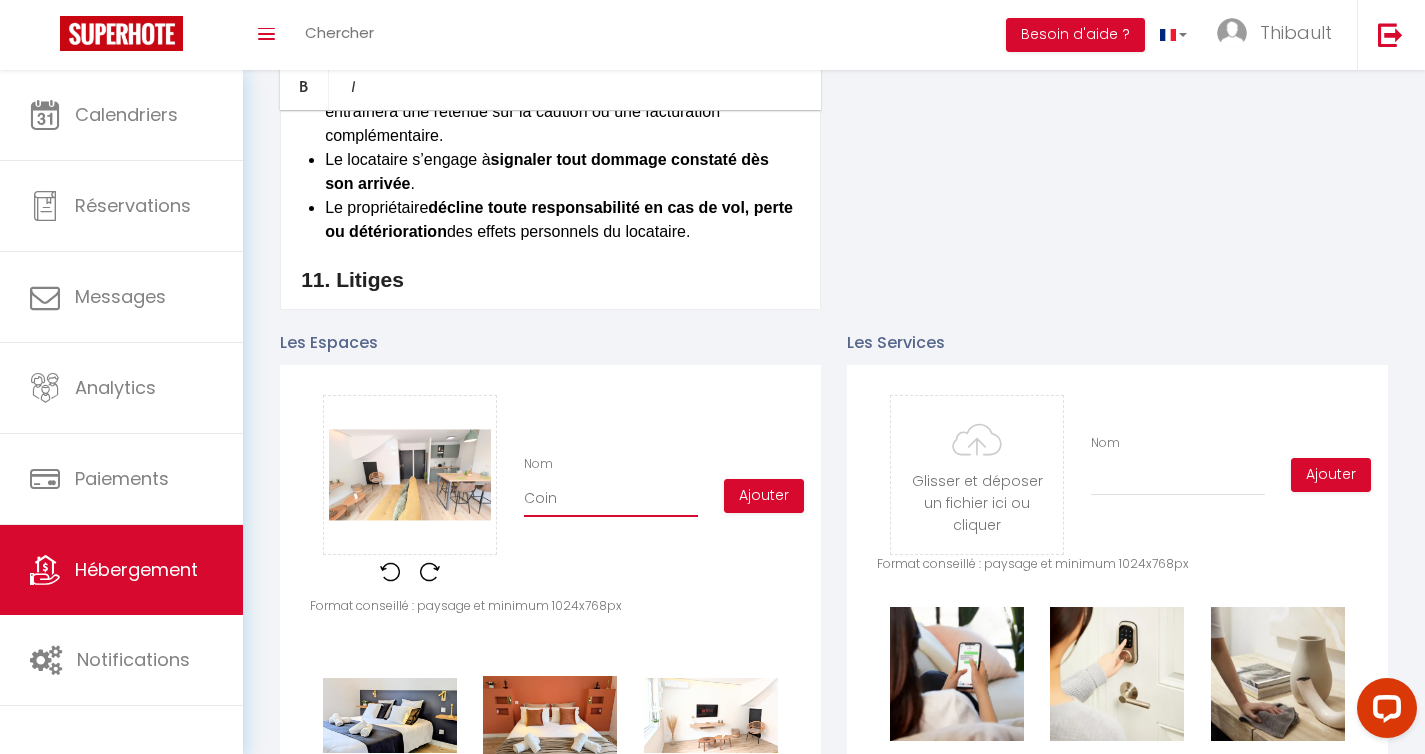 checkbox on "true" 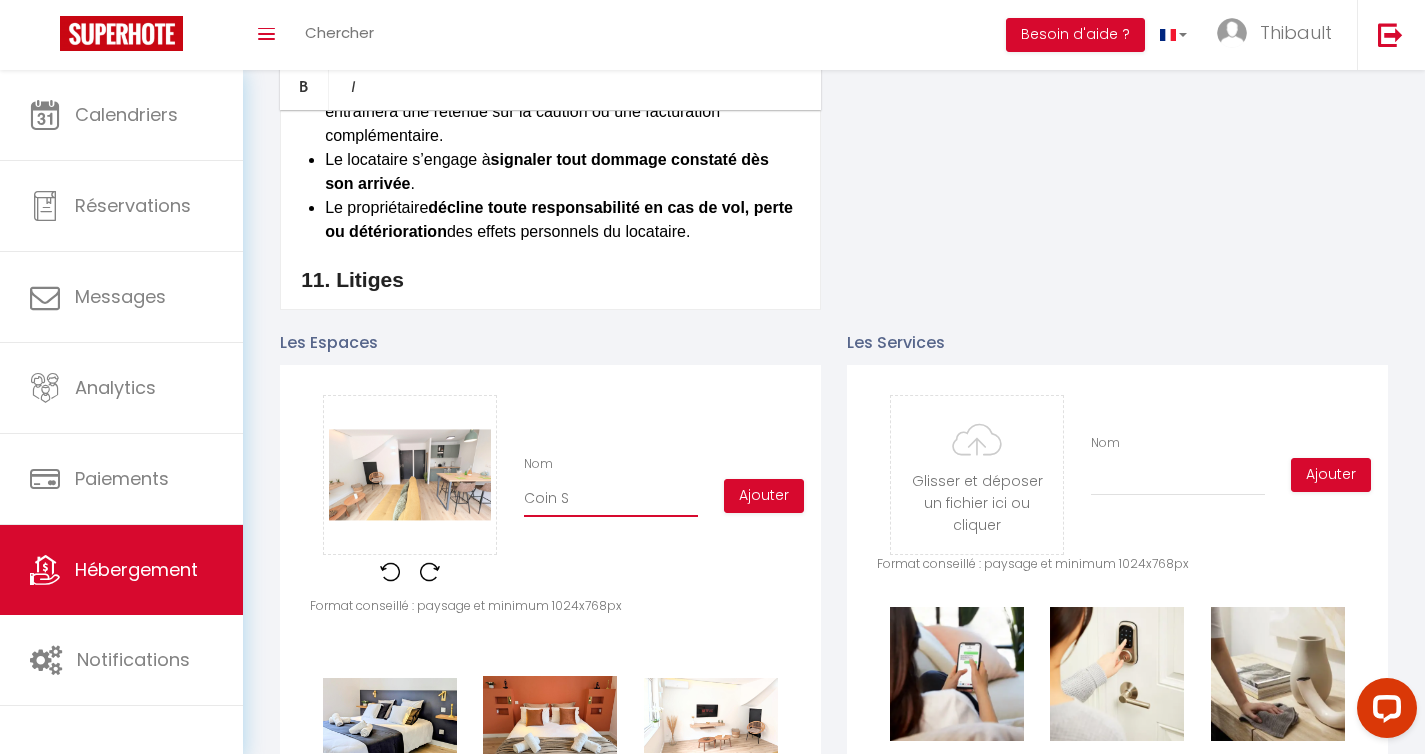 checkbox on "true" 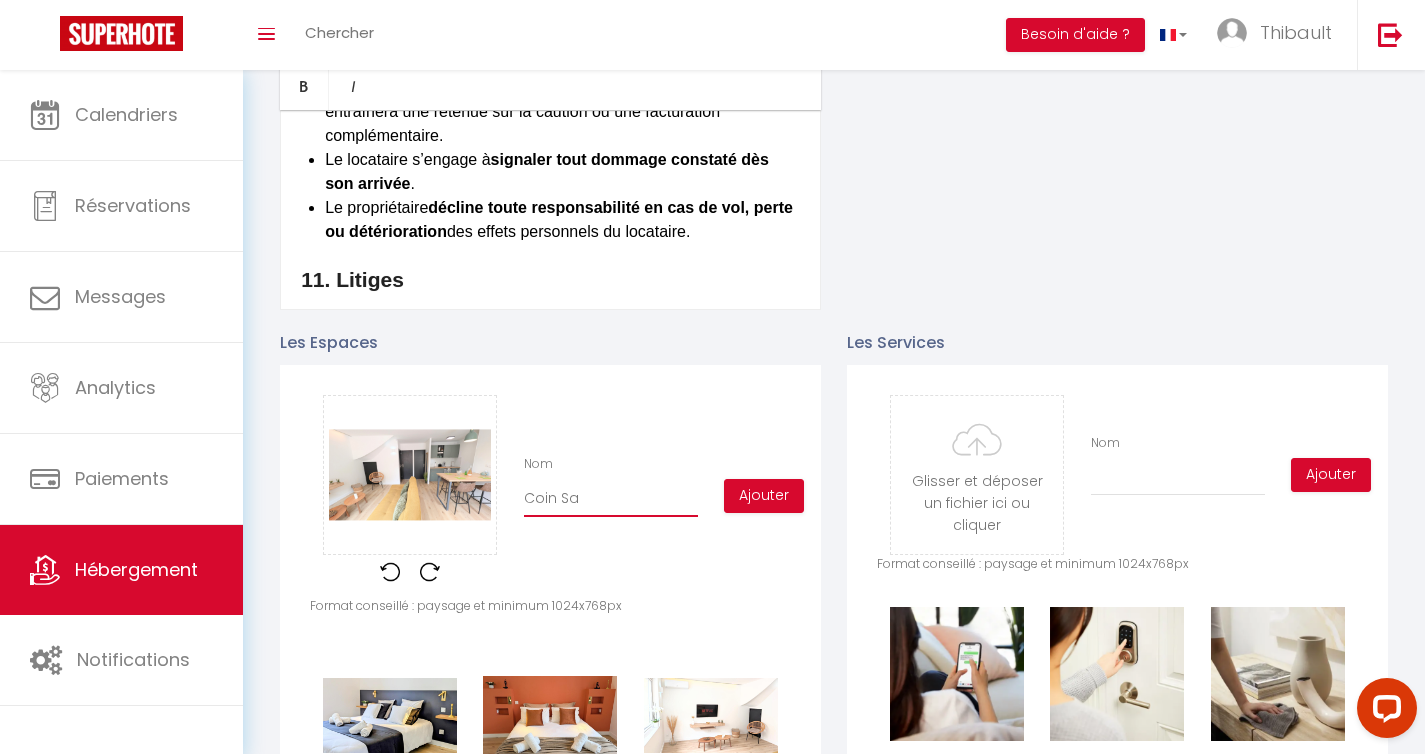 checkbox on "true" 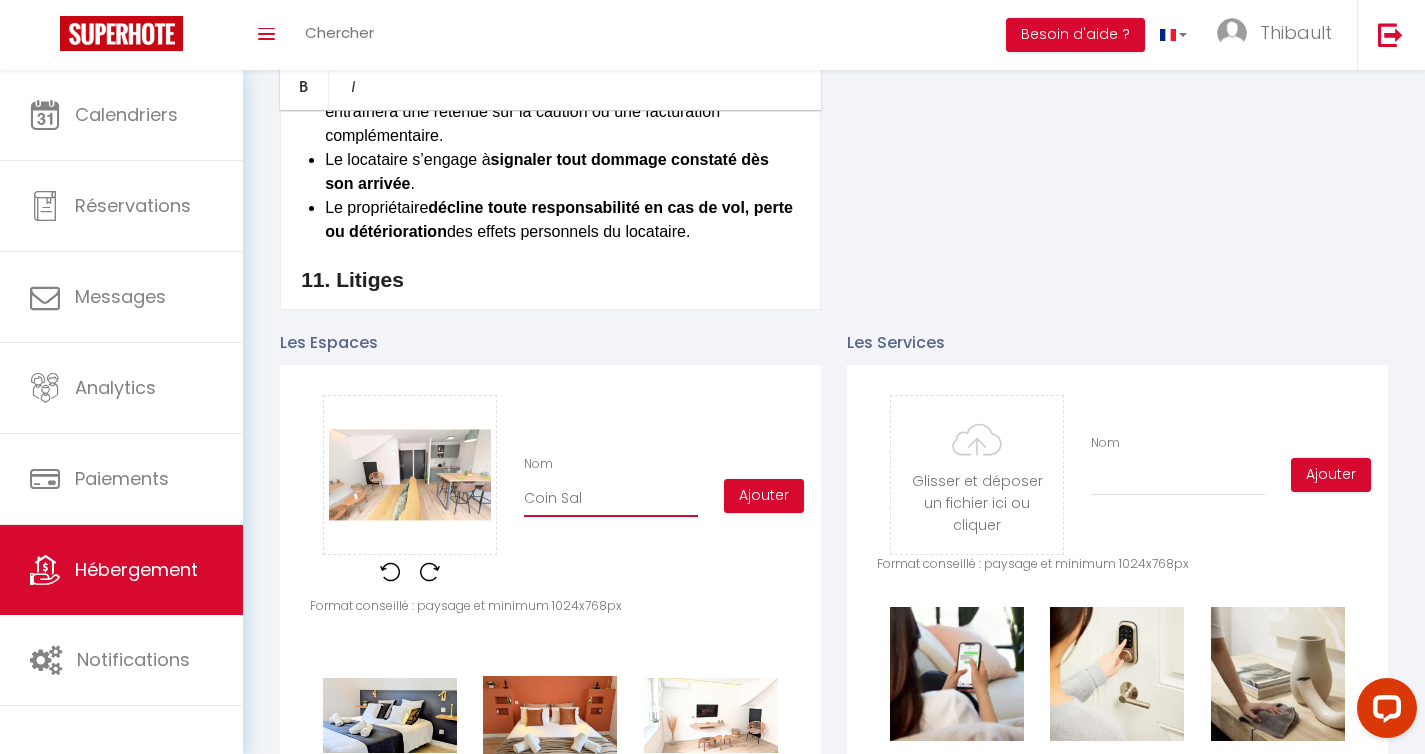 checkbox on "true" 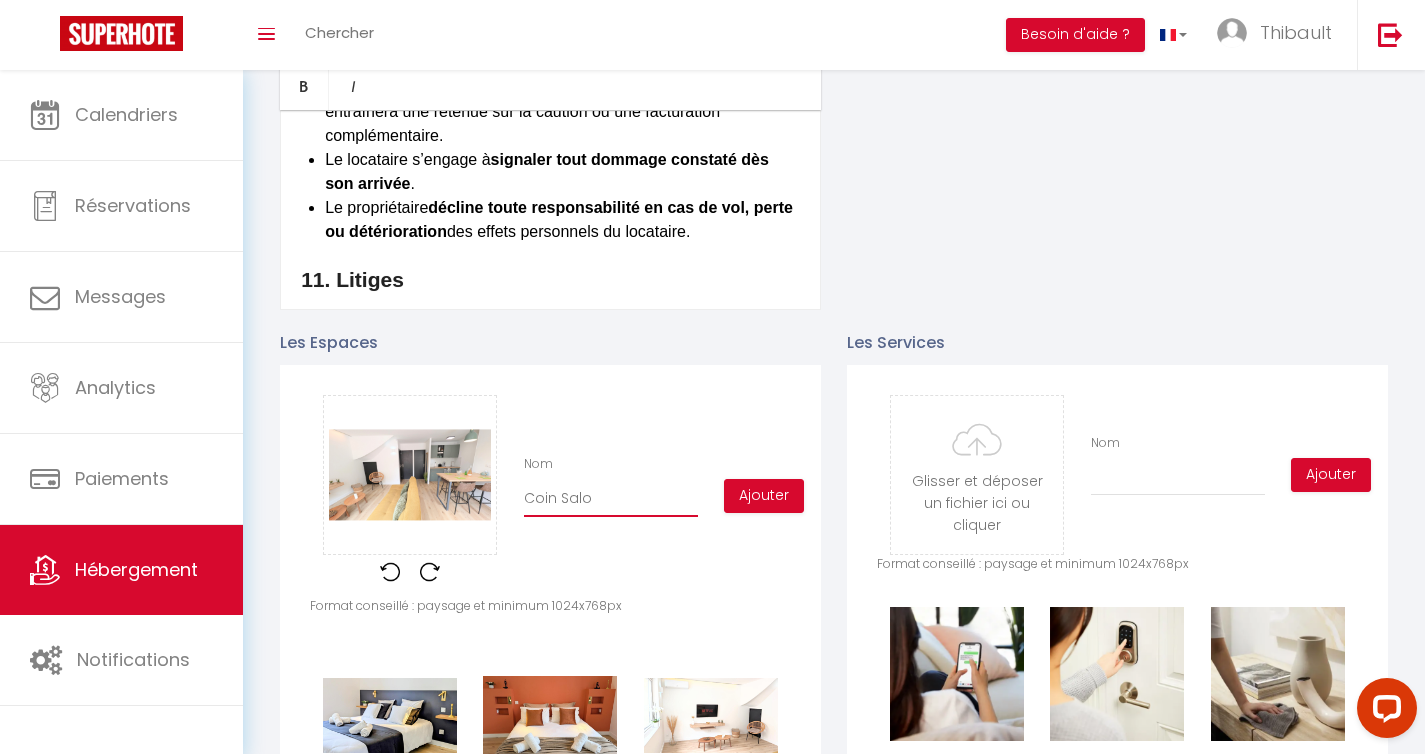checkbox on "true" 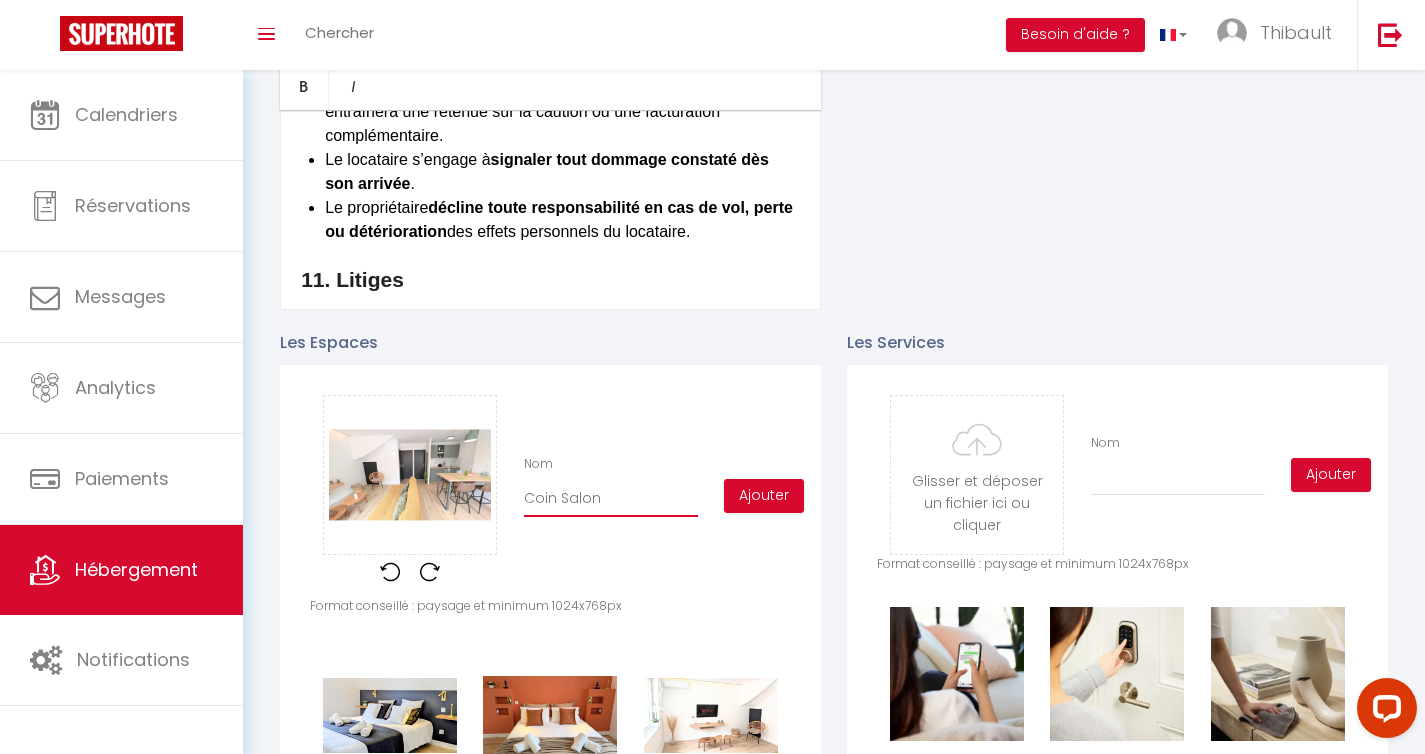 checkbox on "true" 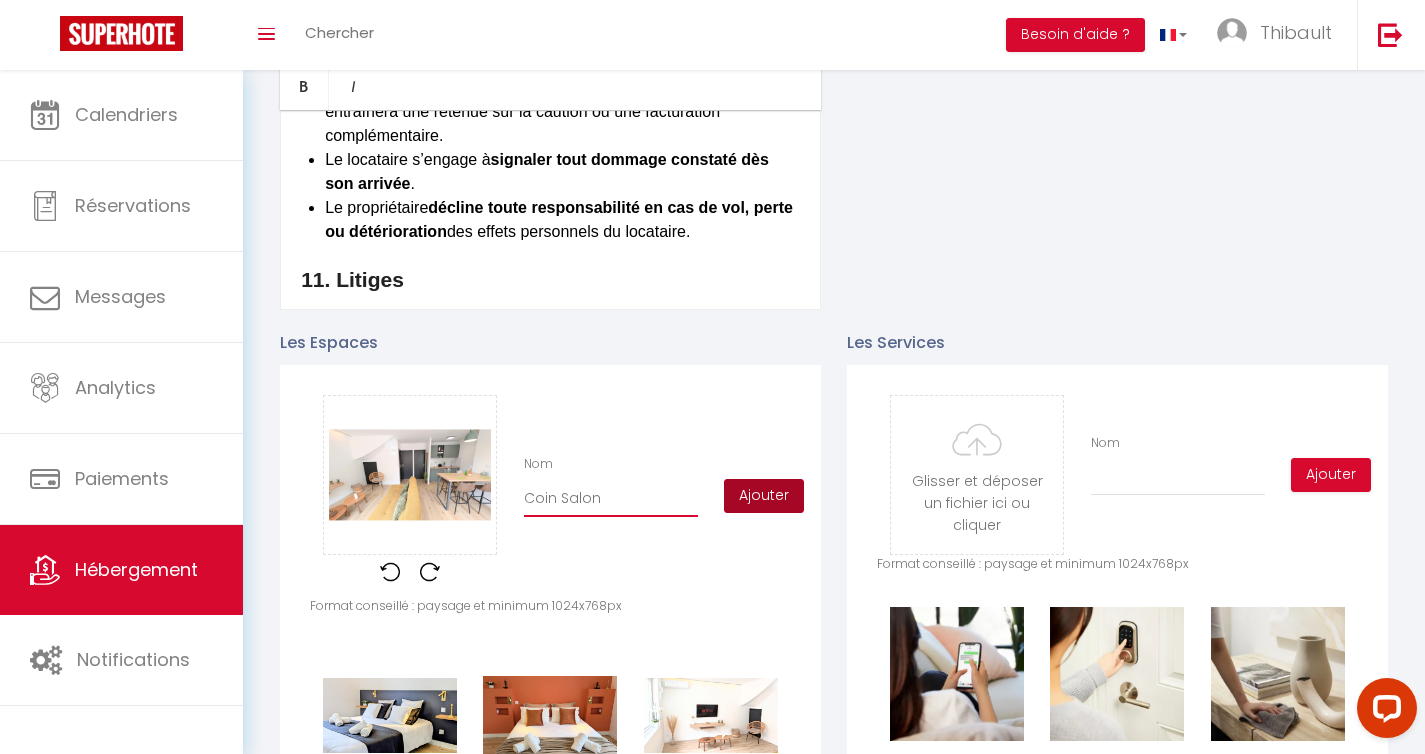 type on "Coin Salon" 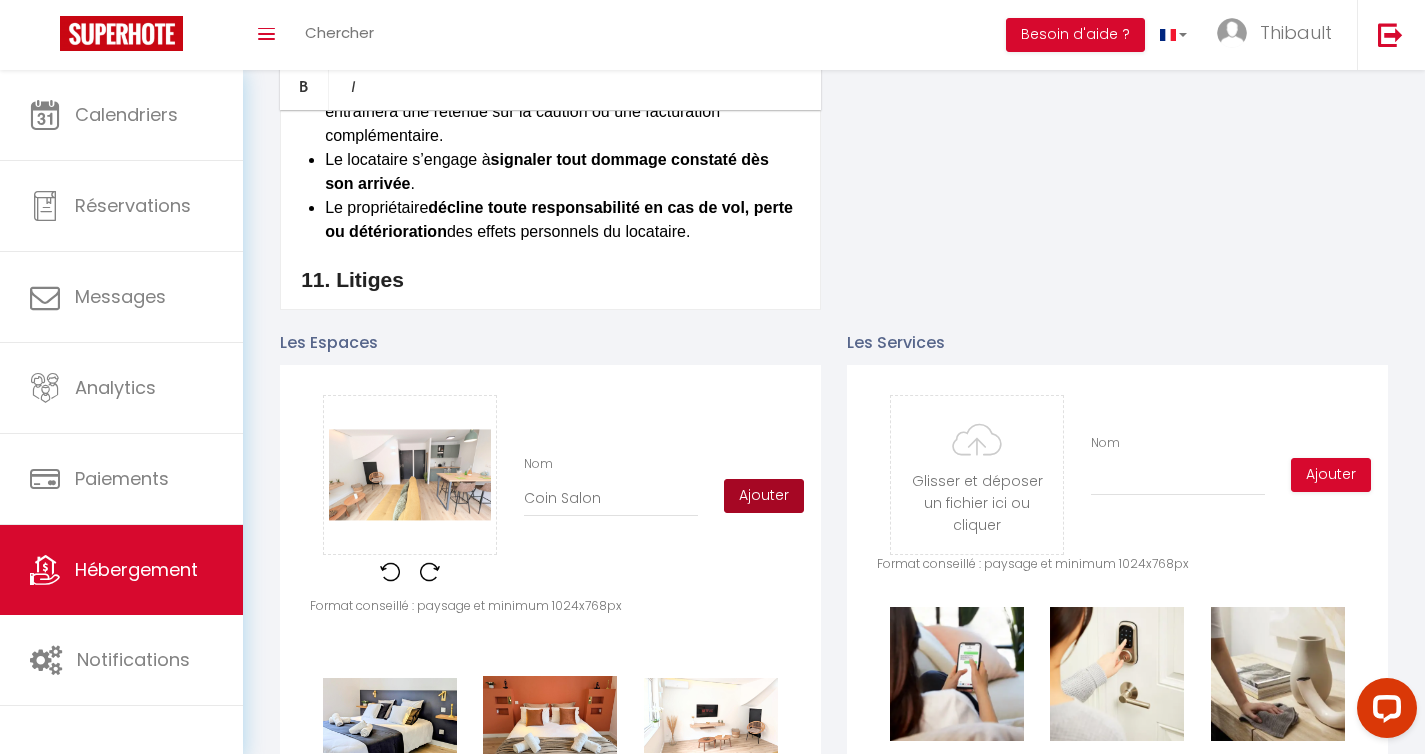click on "Ajouter" at bounding box center (764, 496) 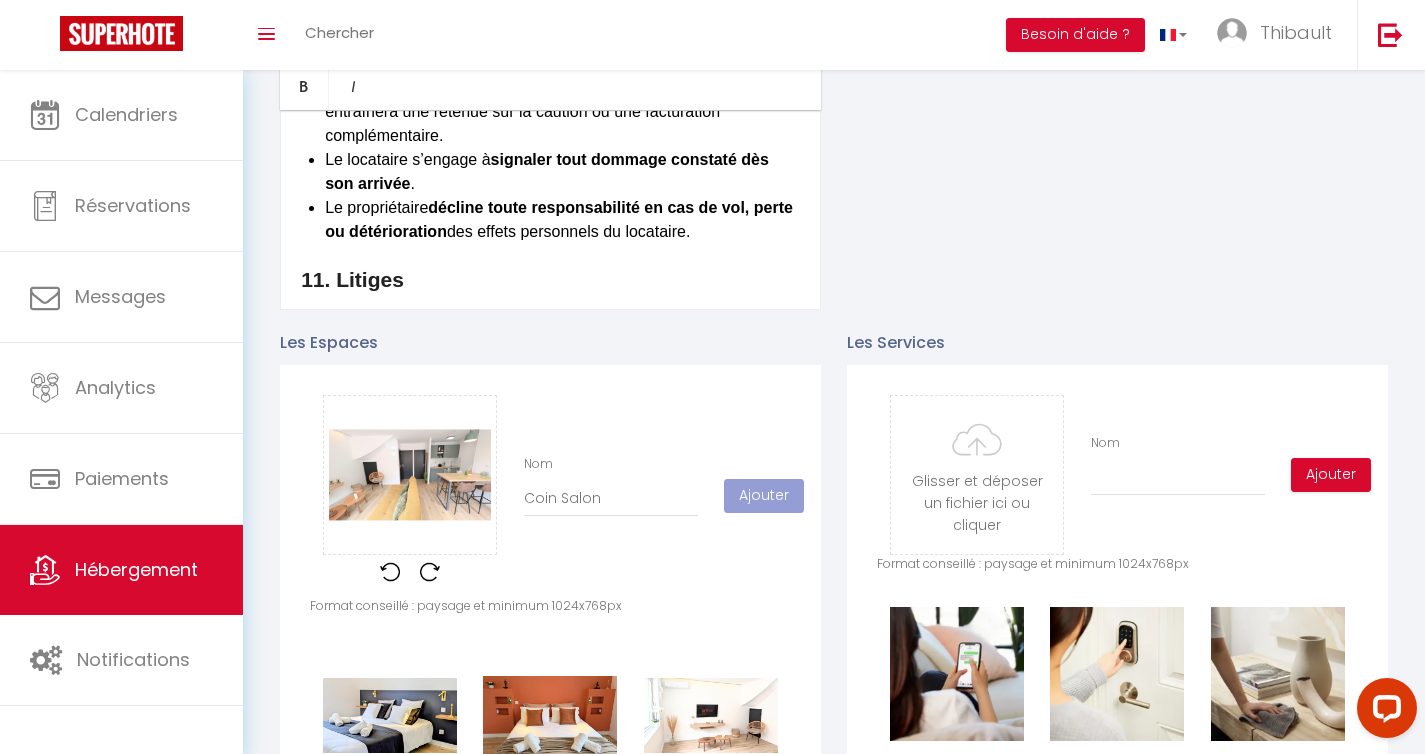 type 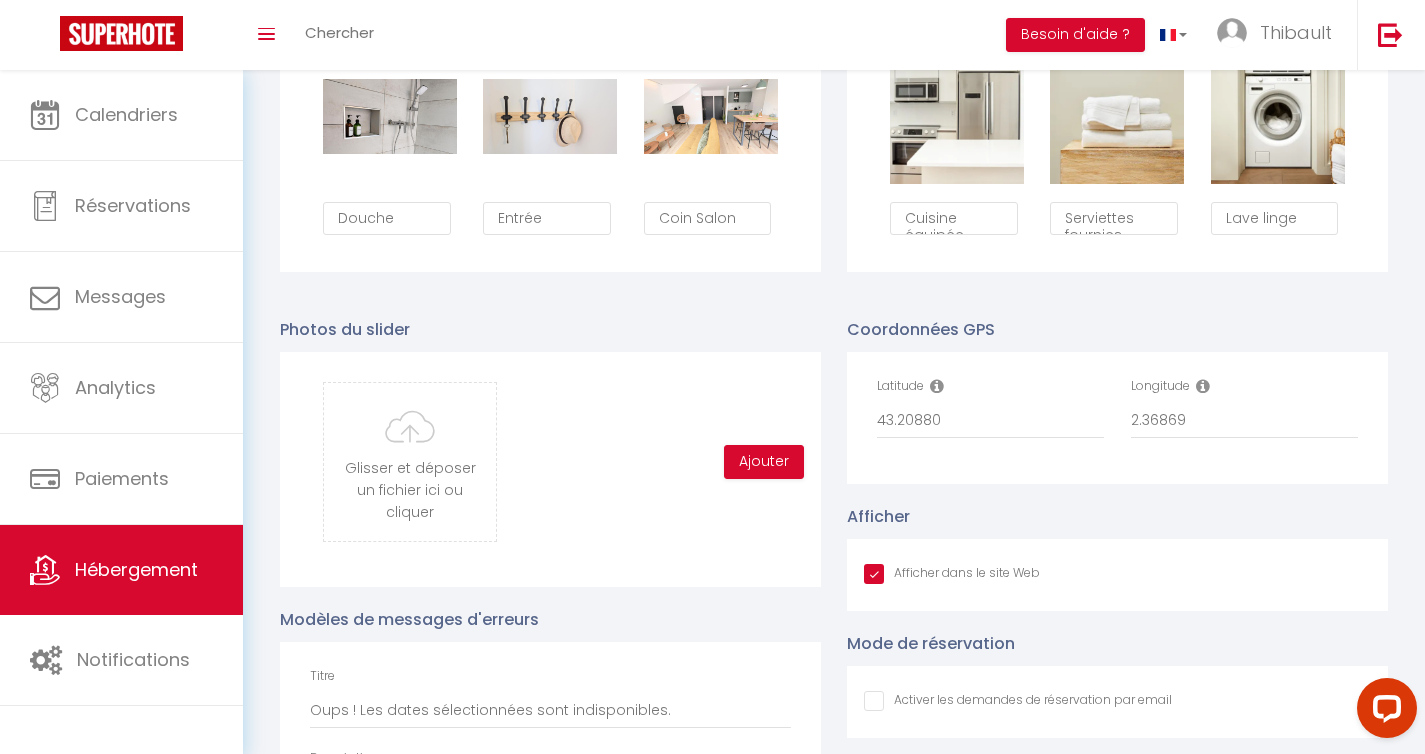 scroll, scrollTop: 1684, scrollLeft: 0, axis: vertical 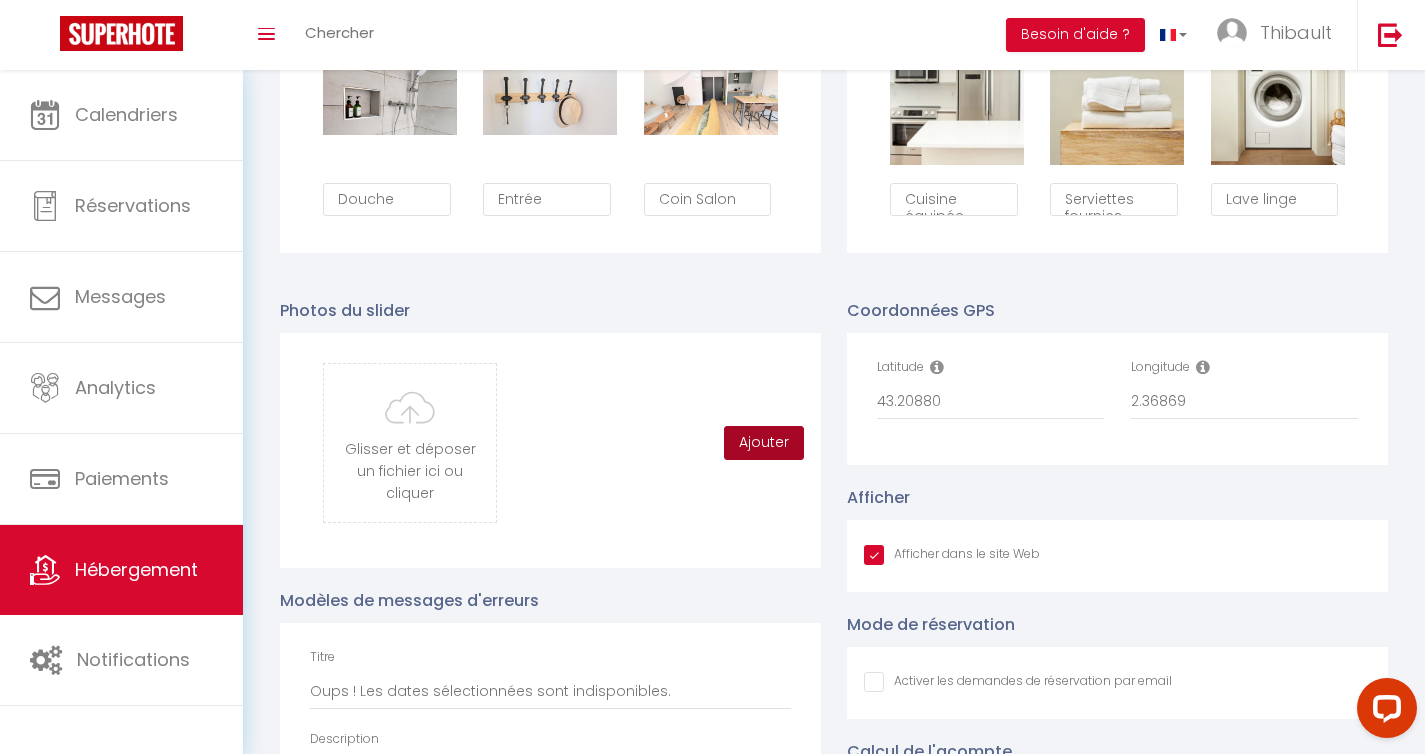 click on "Ajouter" at bounding box center (764, 443) 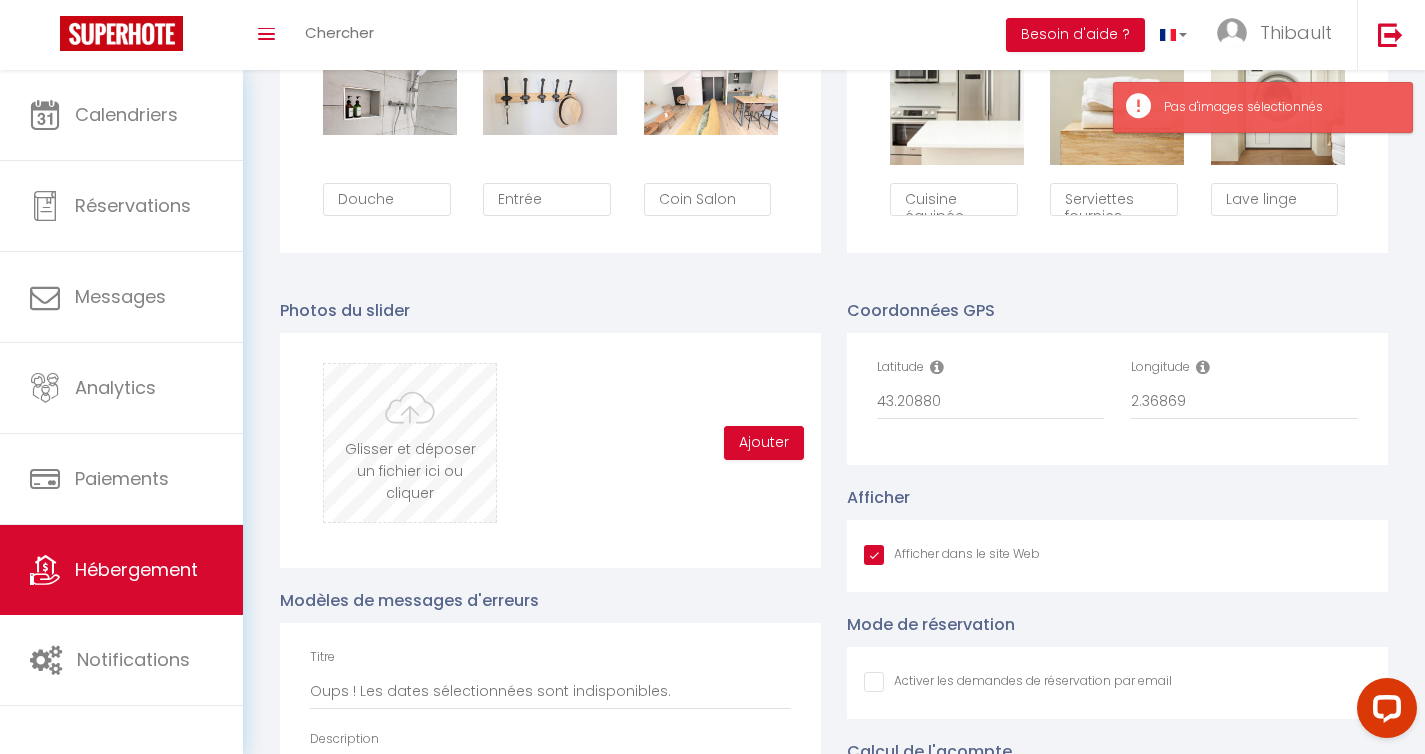 click at bounding box center (410, 443) 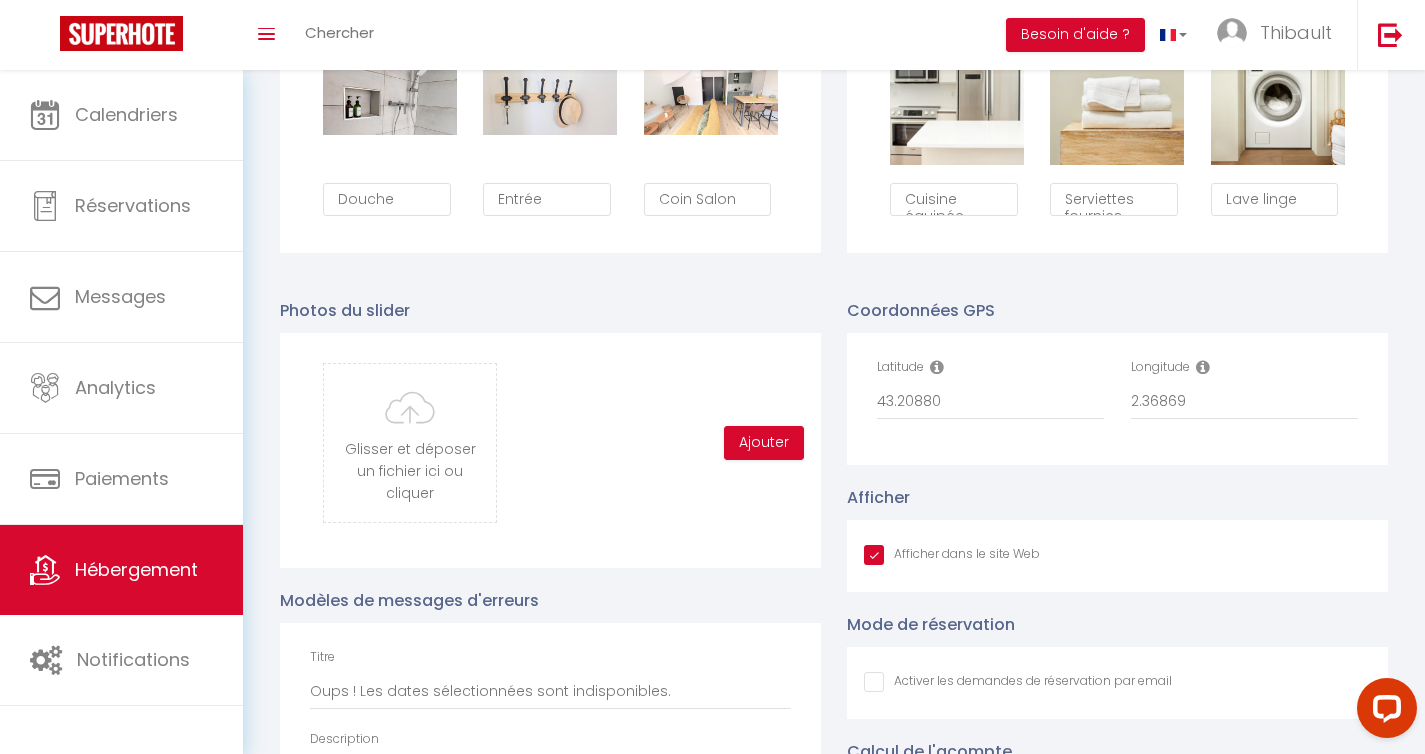 type on "C:\fakepath\montage juin.jpg" 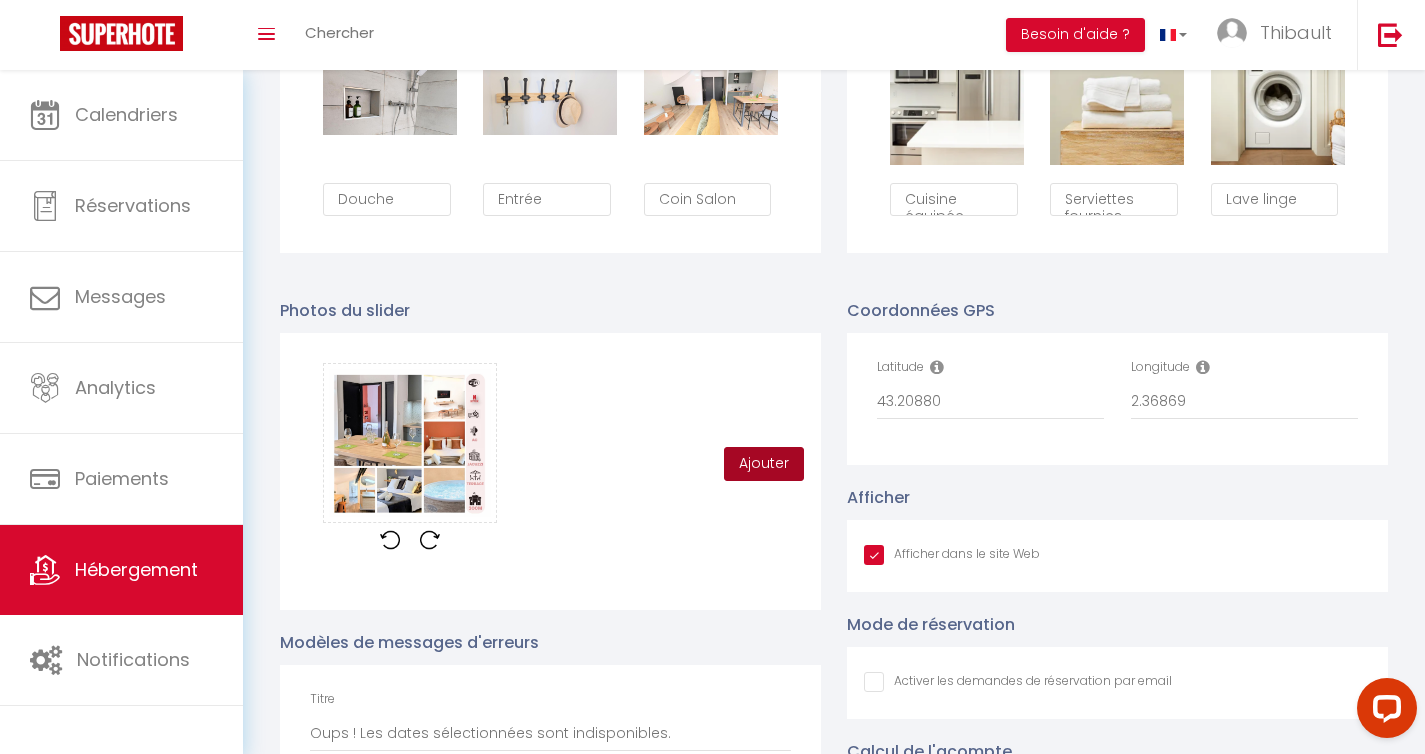 click on "Ajouter" at bounding box center (764, 464) 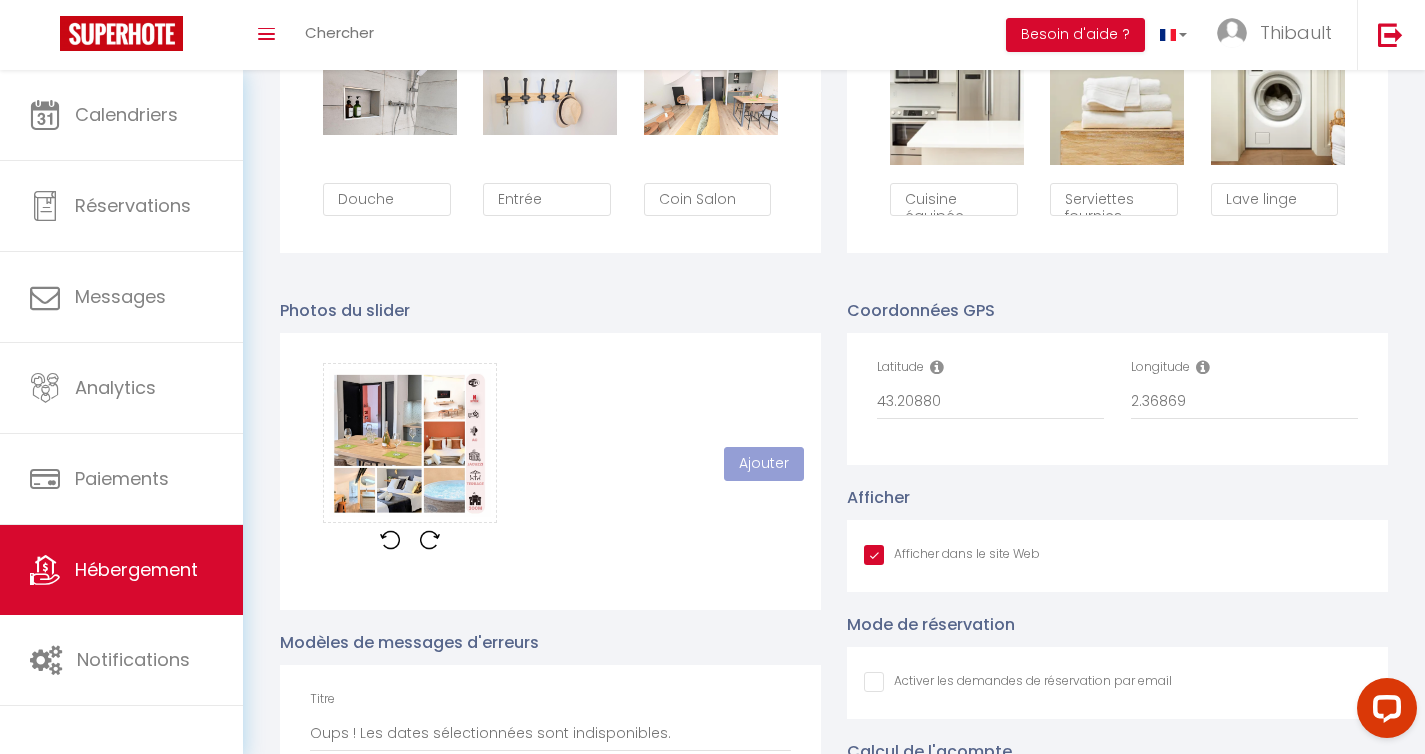 type 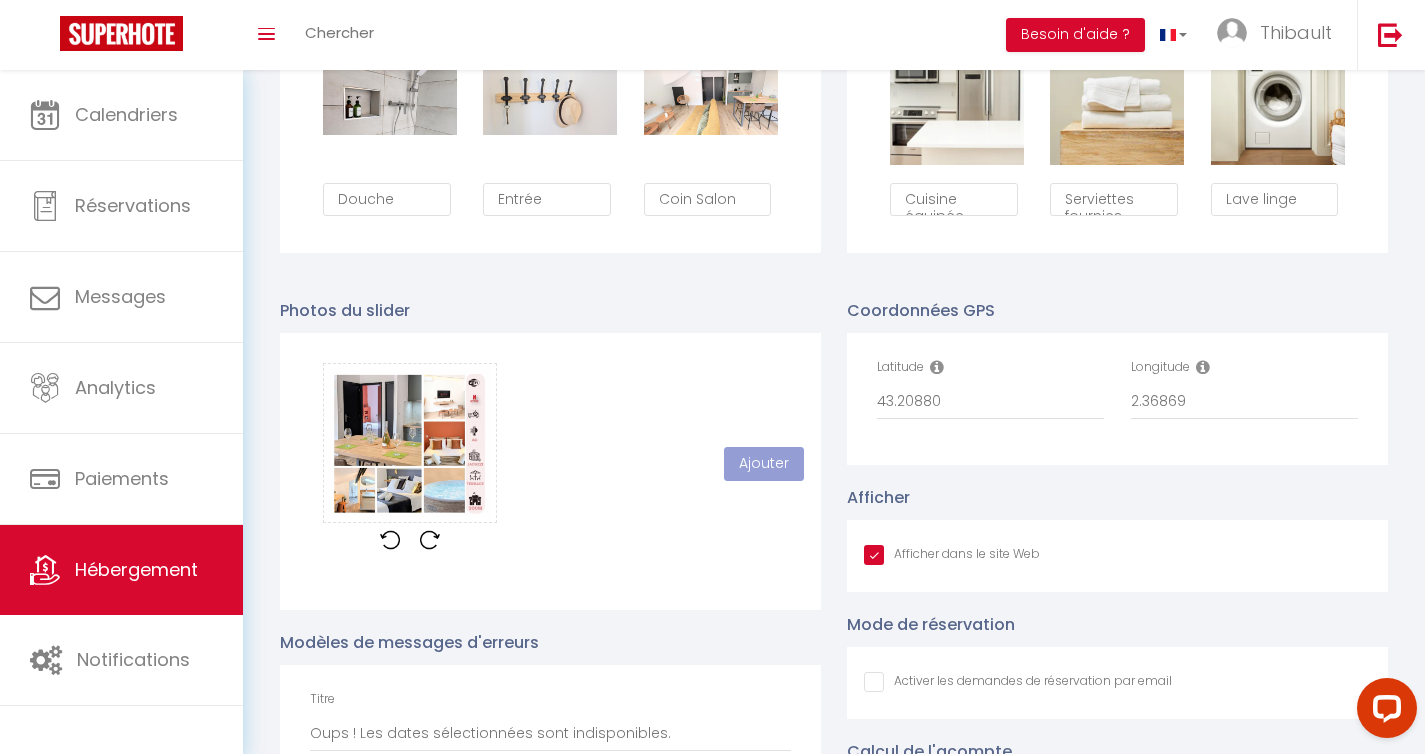 checkbox on "true" 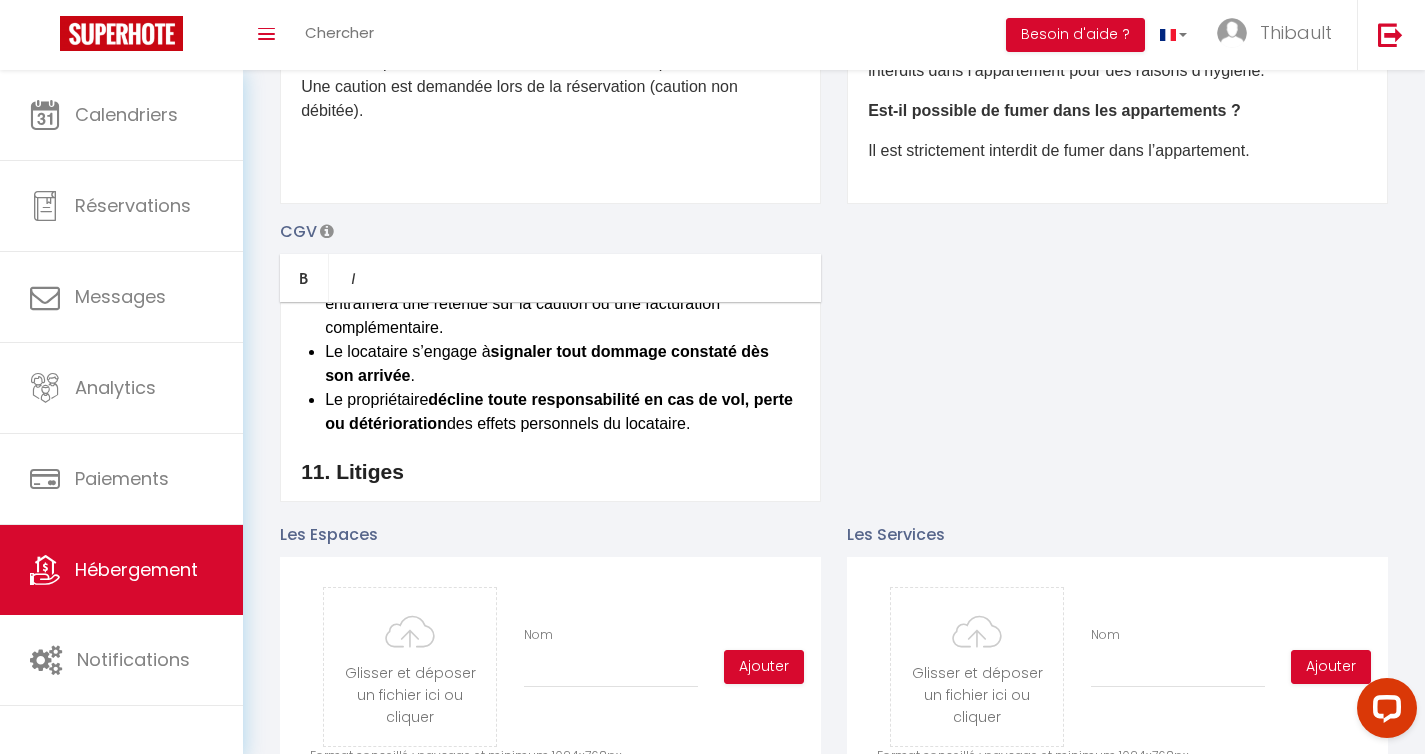 scroll, scrollTop: 491, scrollLeft: 0, axis: vertical 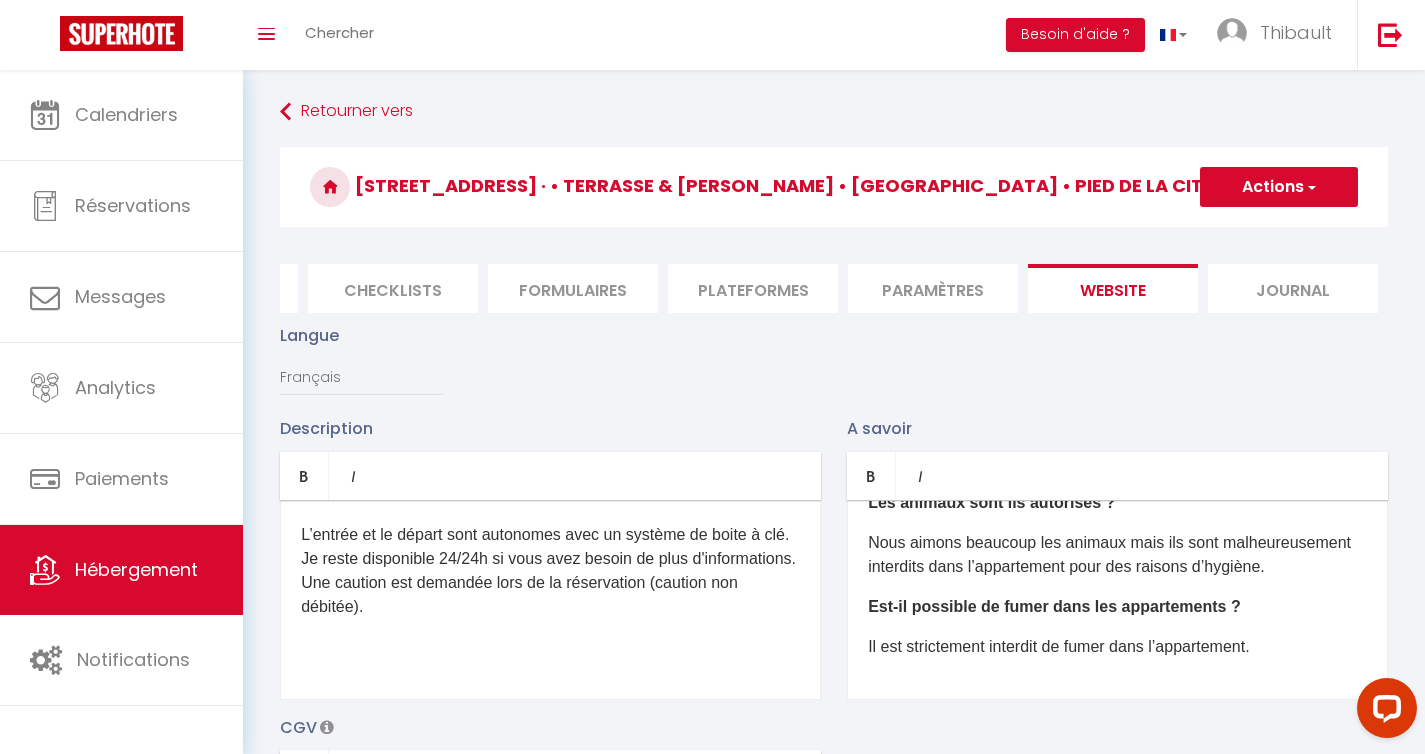click on "Actions" at bounding box center (1279, 187) 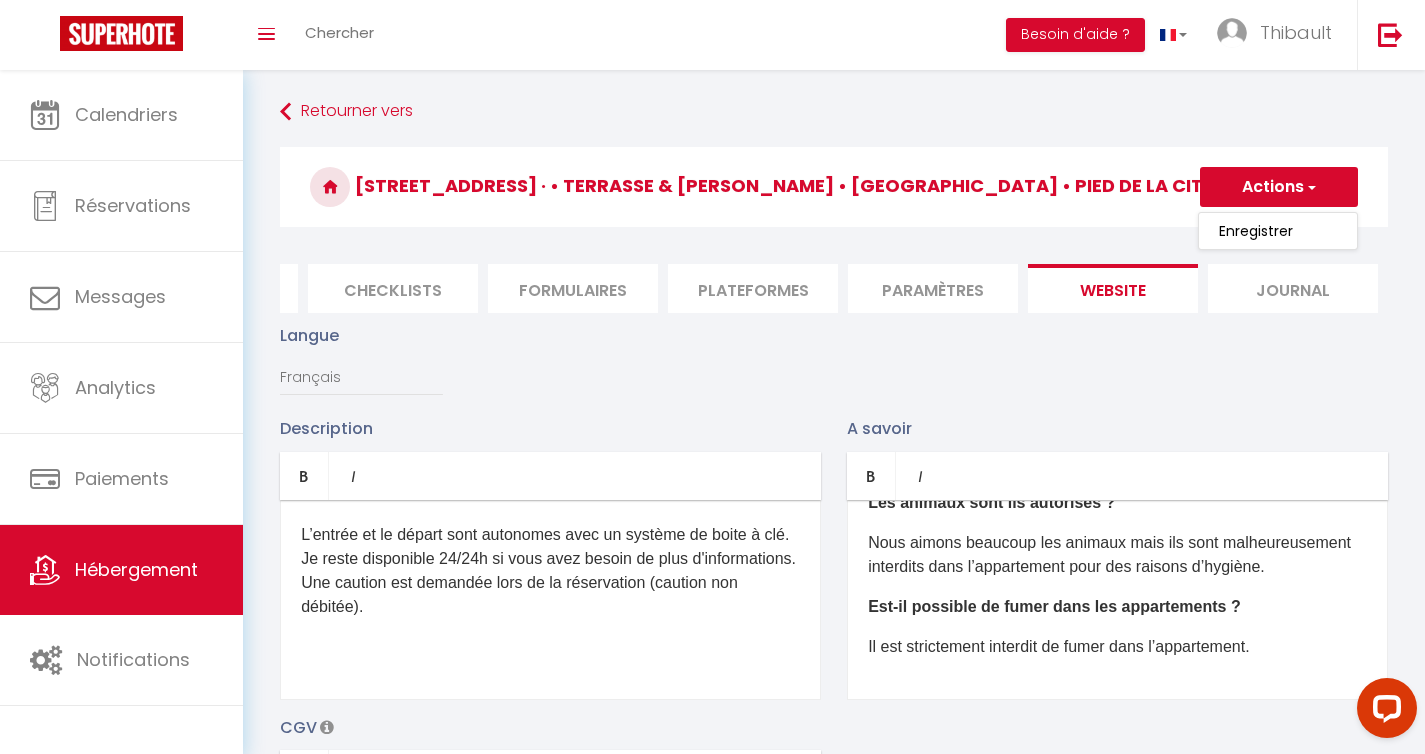 click on "Enregistrer" at bounding box center (1278, 231) 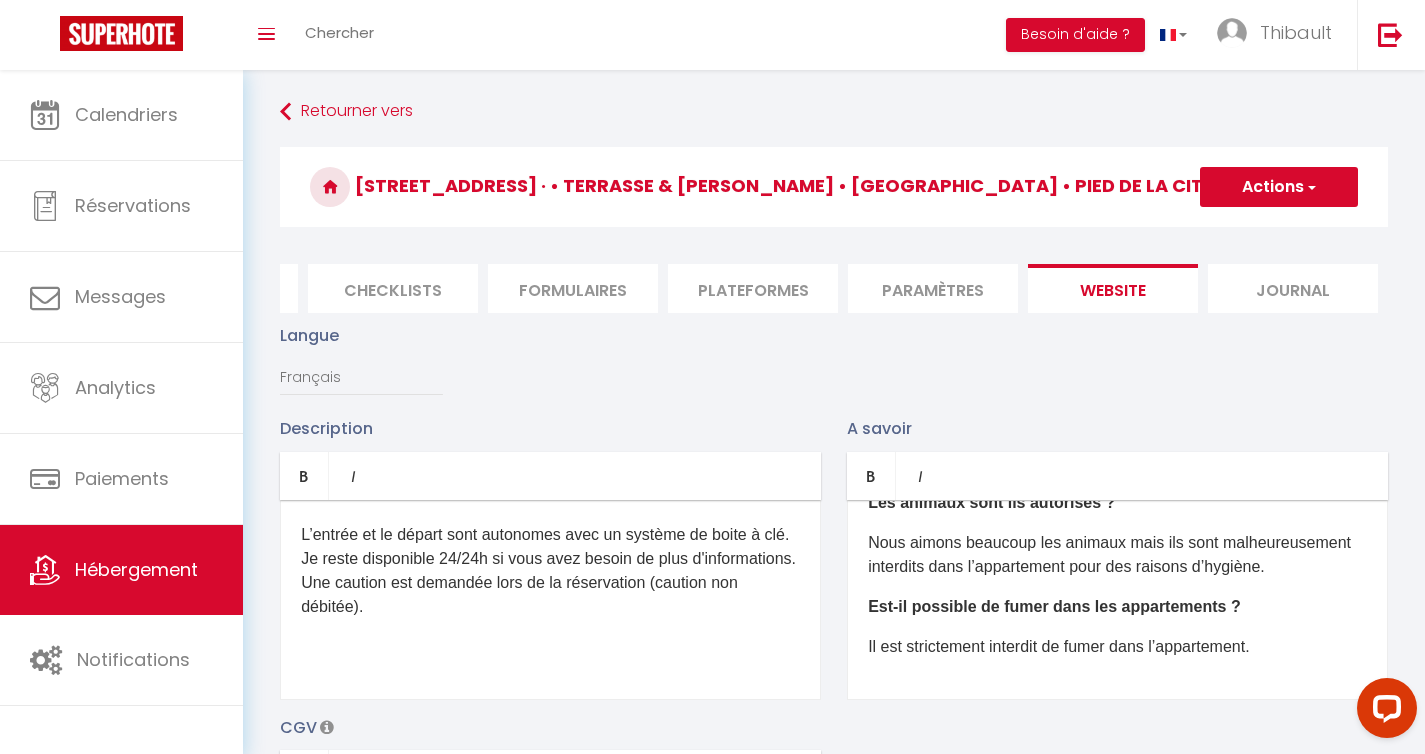 click on "Actions" at bounding box center (1279, 187) 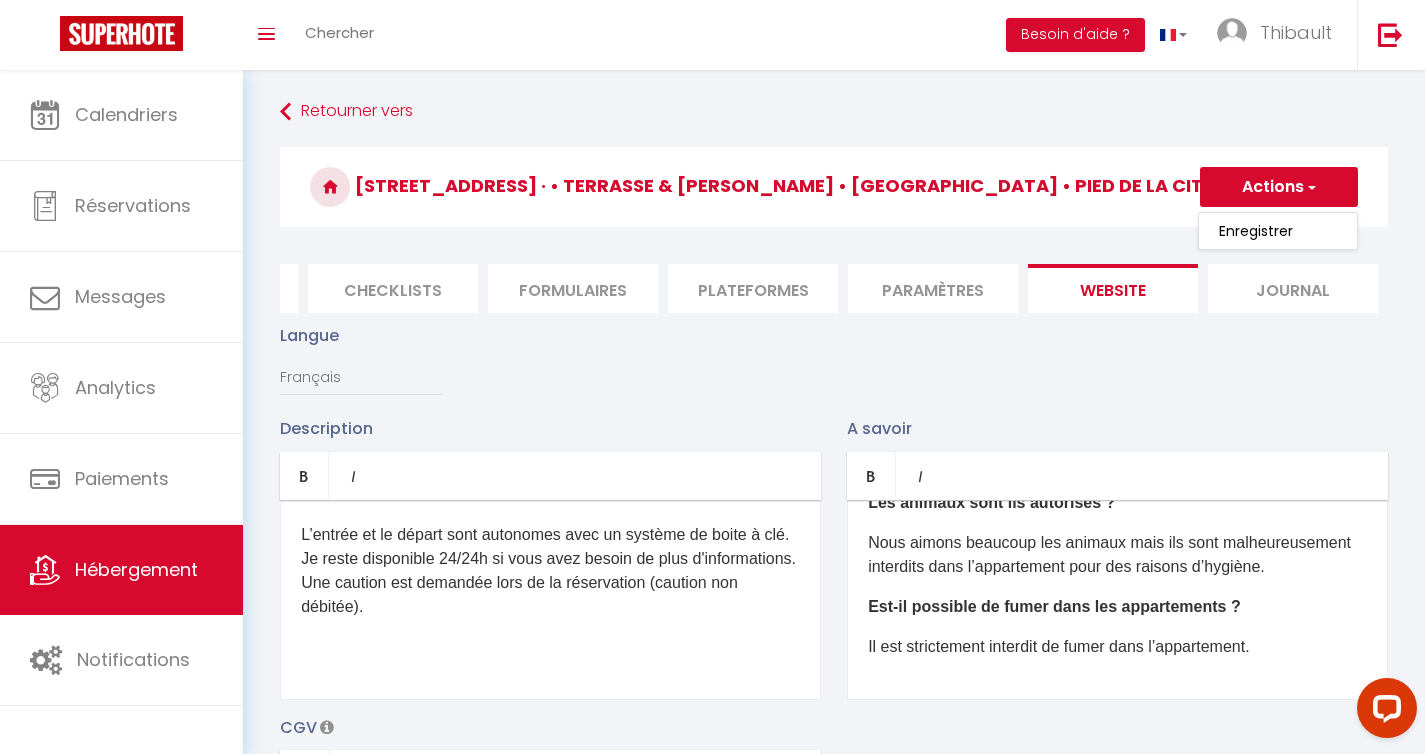 click on "Enregistrer" at bounding box center (1278, 231) 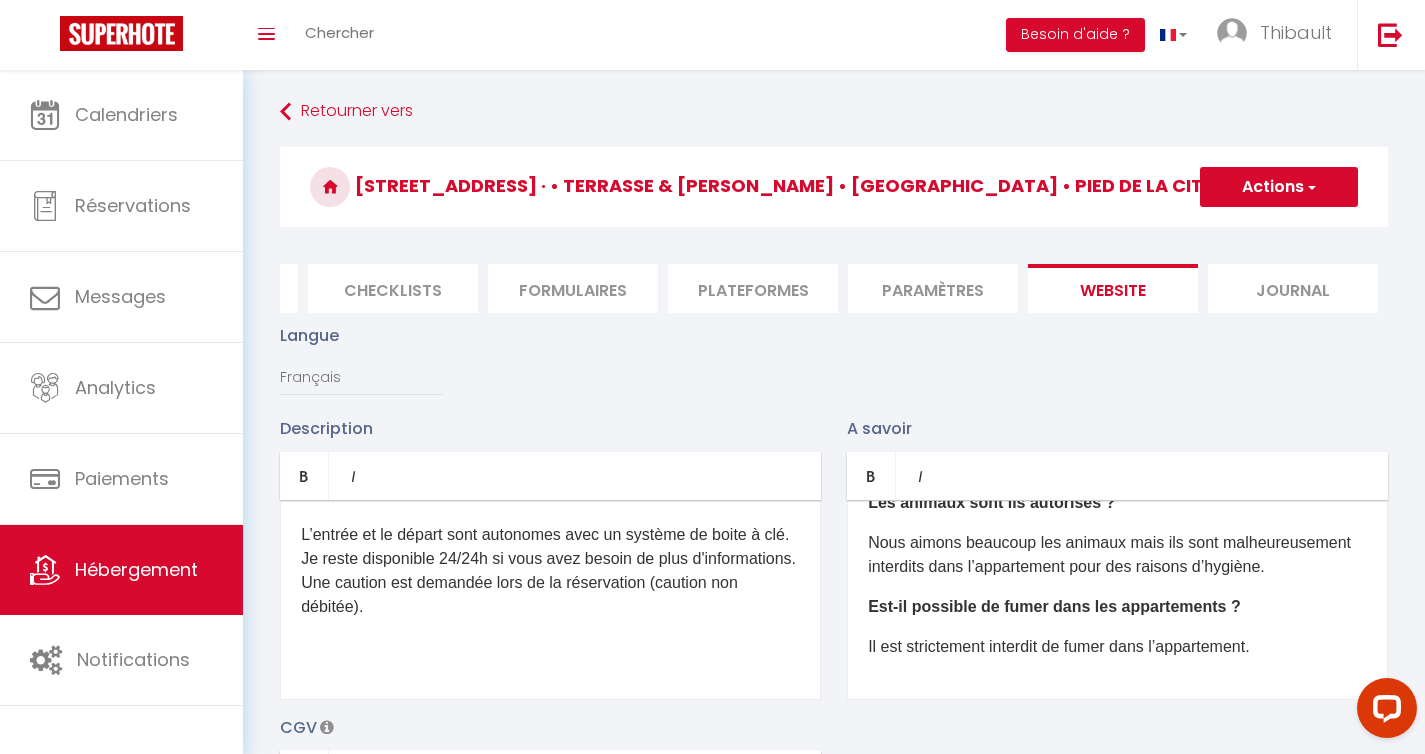 click on "Actions" at bounding box center (1279, 187) 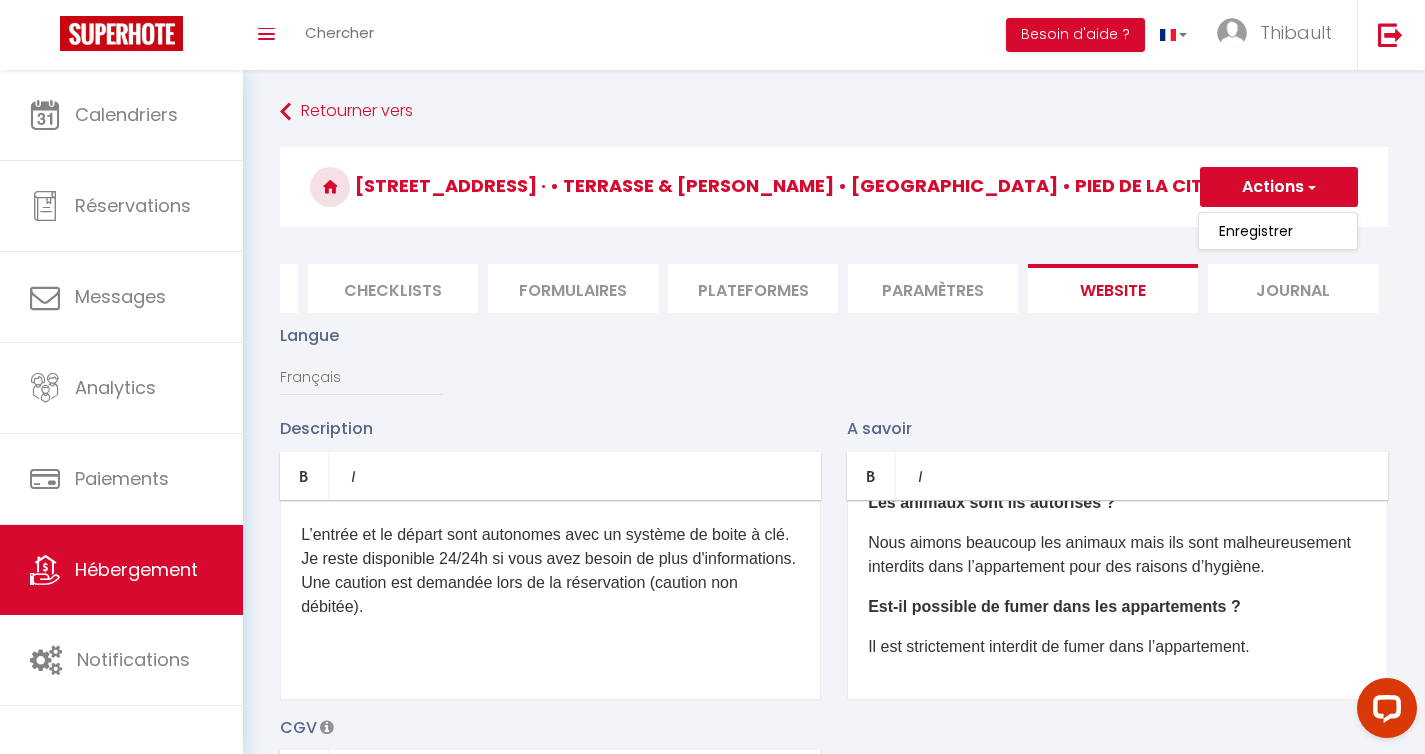 click on "Enregistrer" at bounding box center [1278, 231] 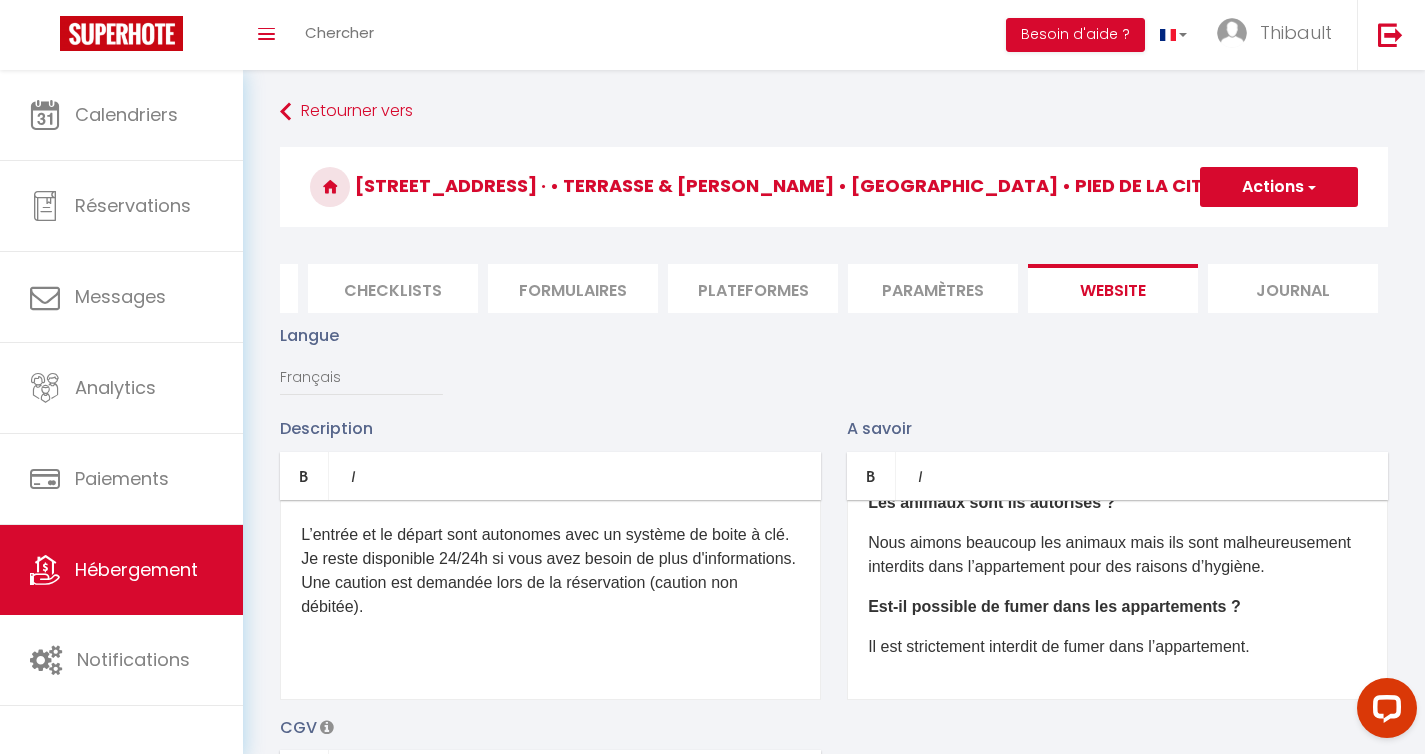 click on "Actions" at bounding box center [1279, 187] 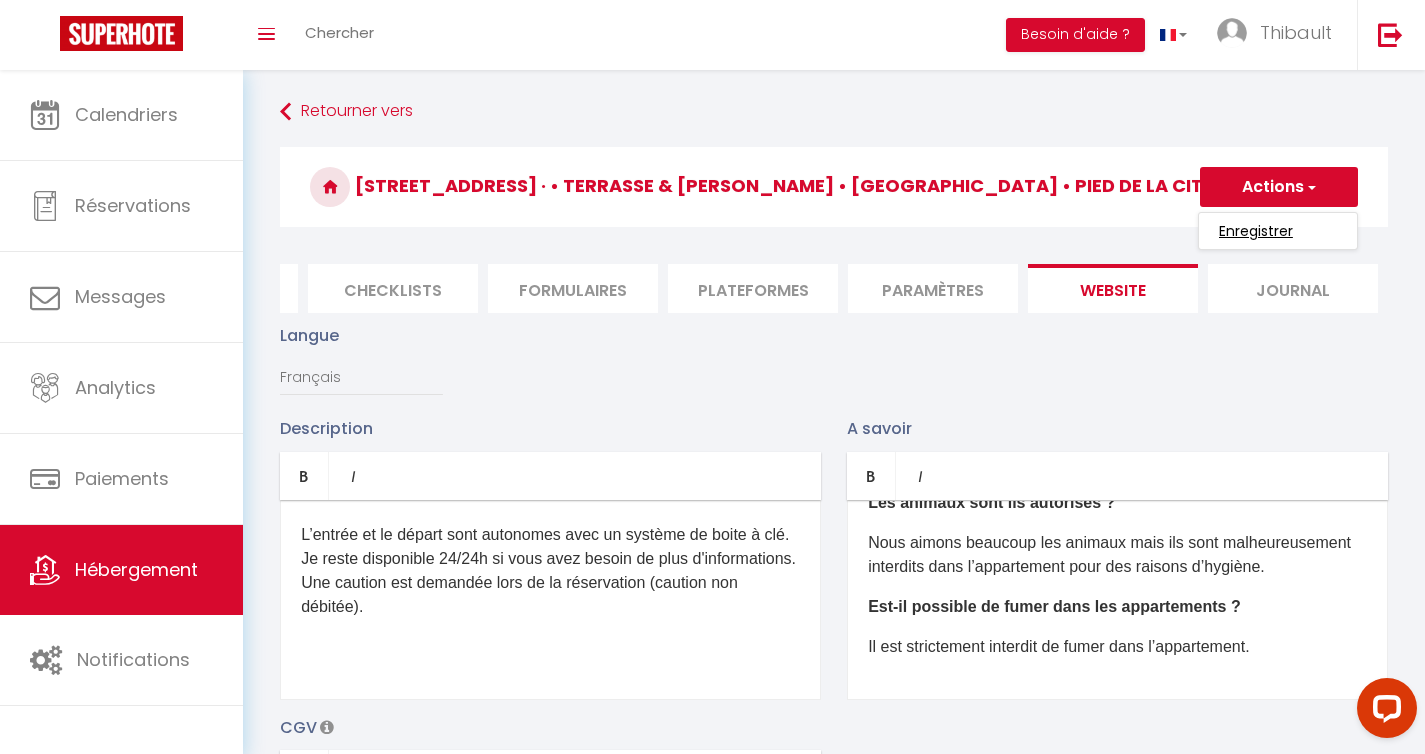 click on "Enregistrer" at bounding box center (1256, 231) 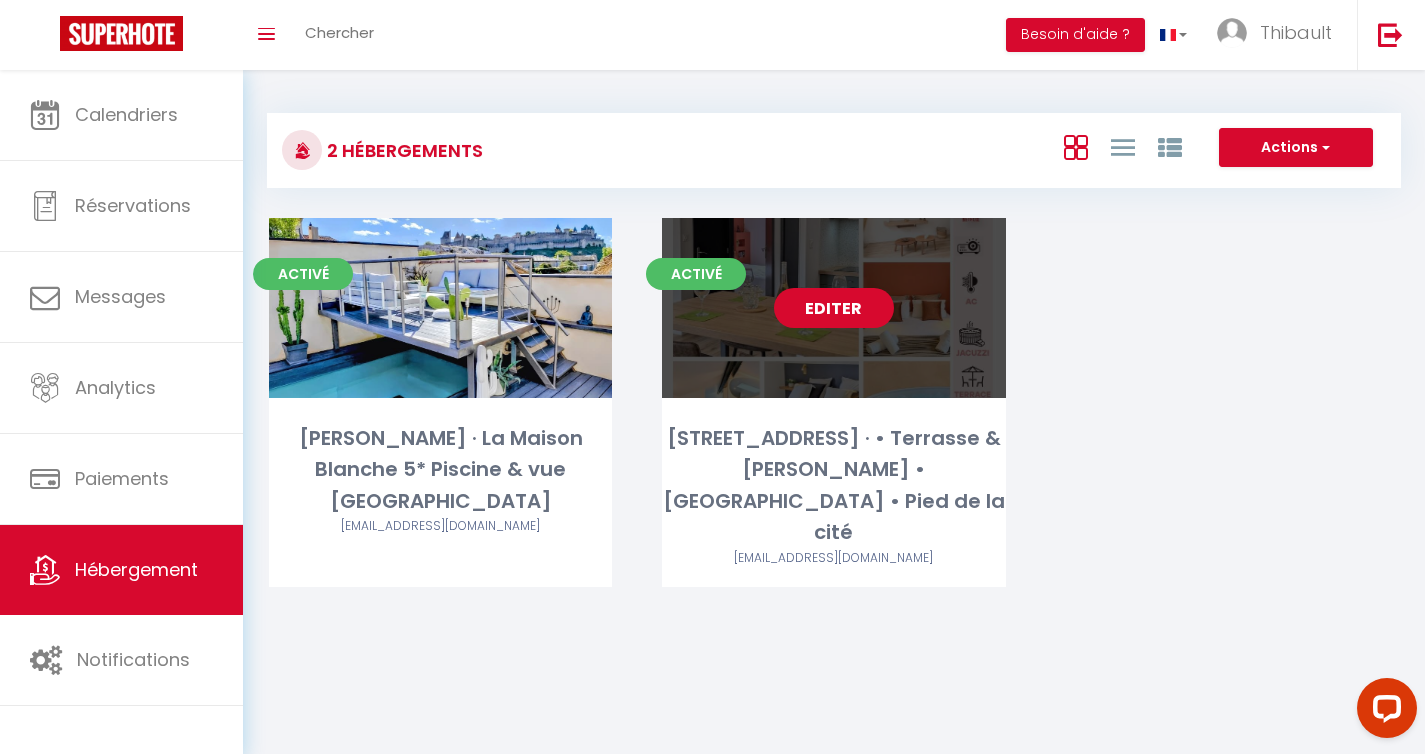 click on "Editer" at bounding box center (834, 308) 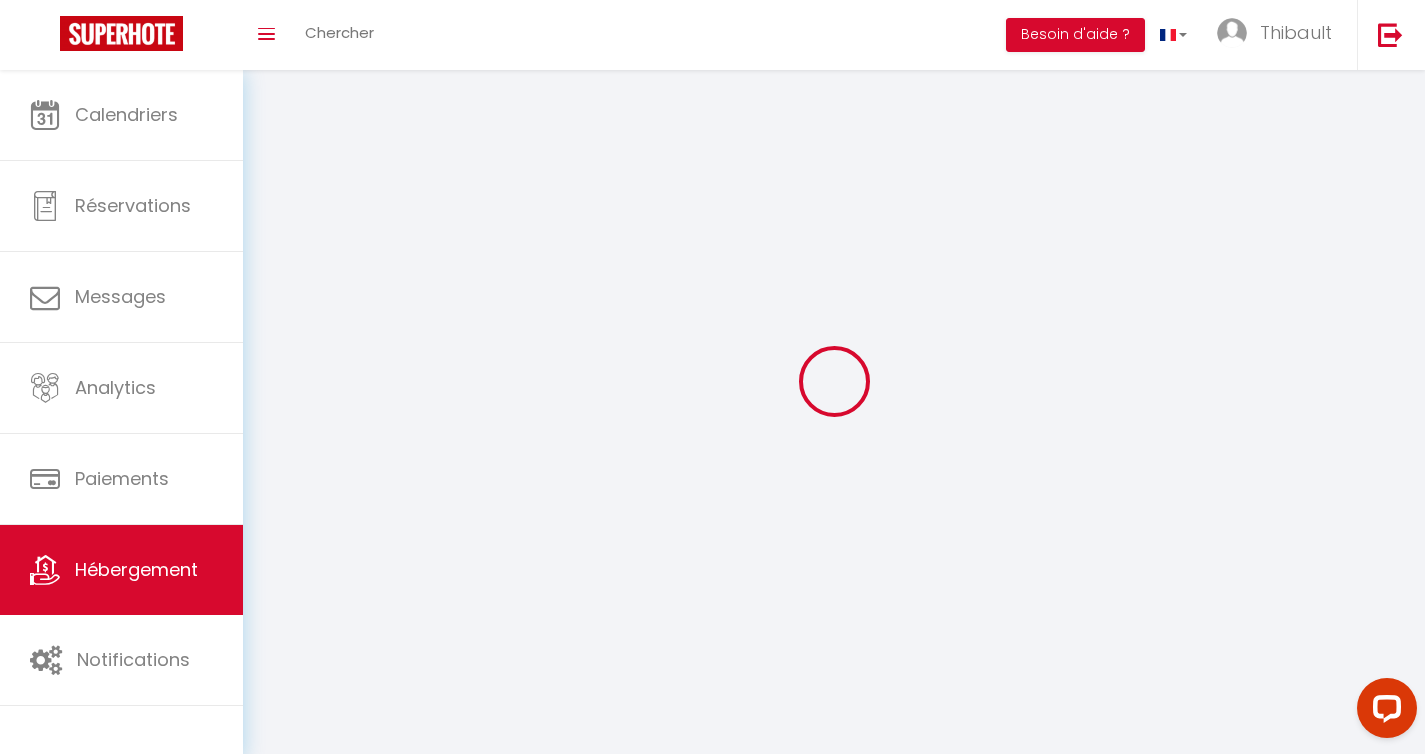 select 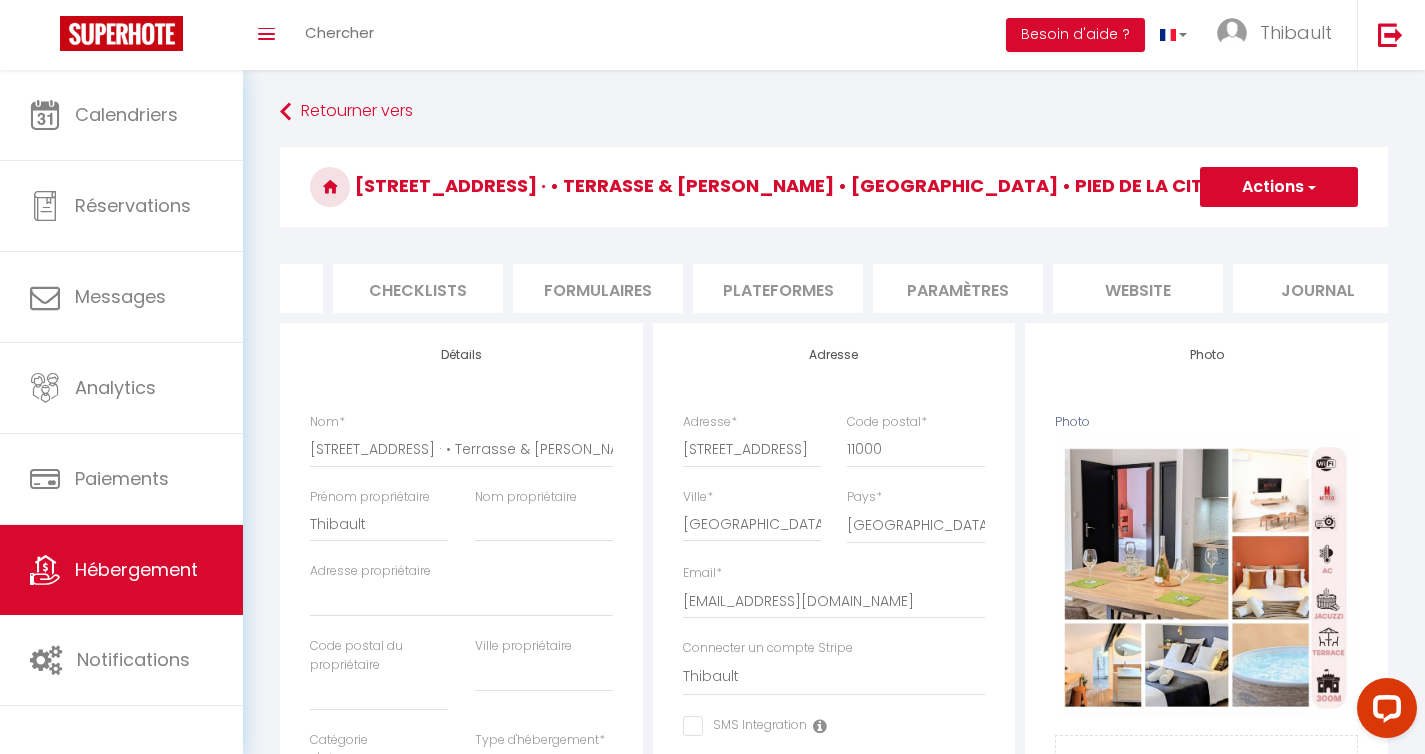 scroll, scrollTop: 0, scrollLeft: 690, axis: horizontal 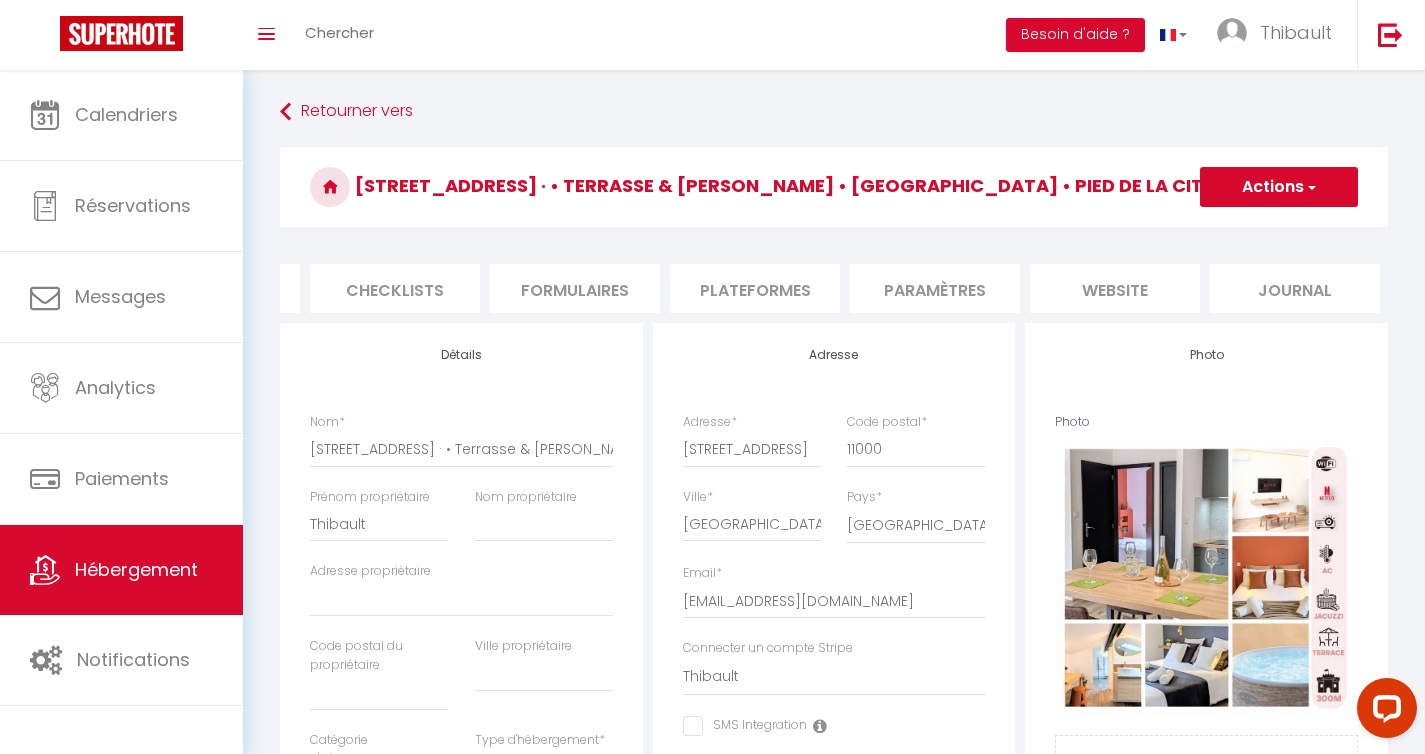 click on "website" at bounding box center (1115, 288) 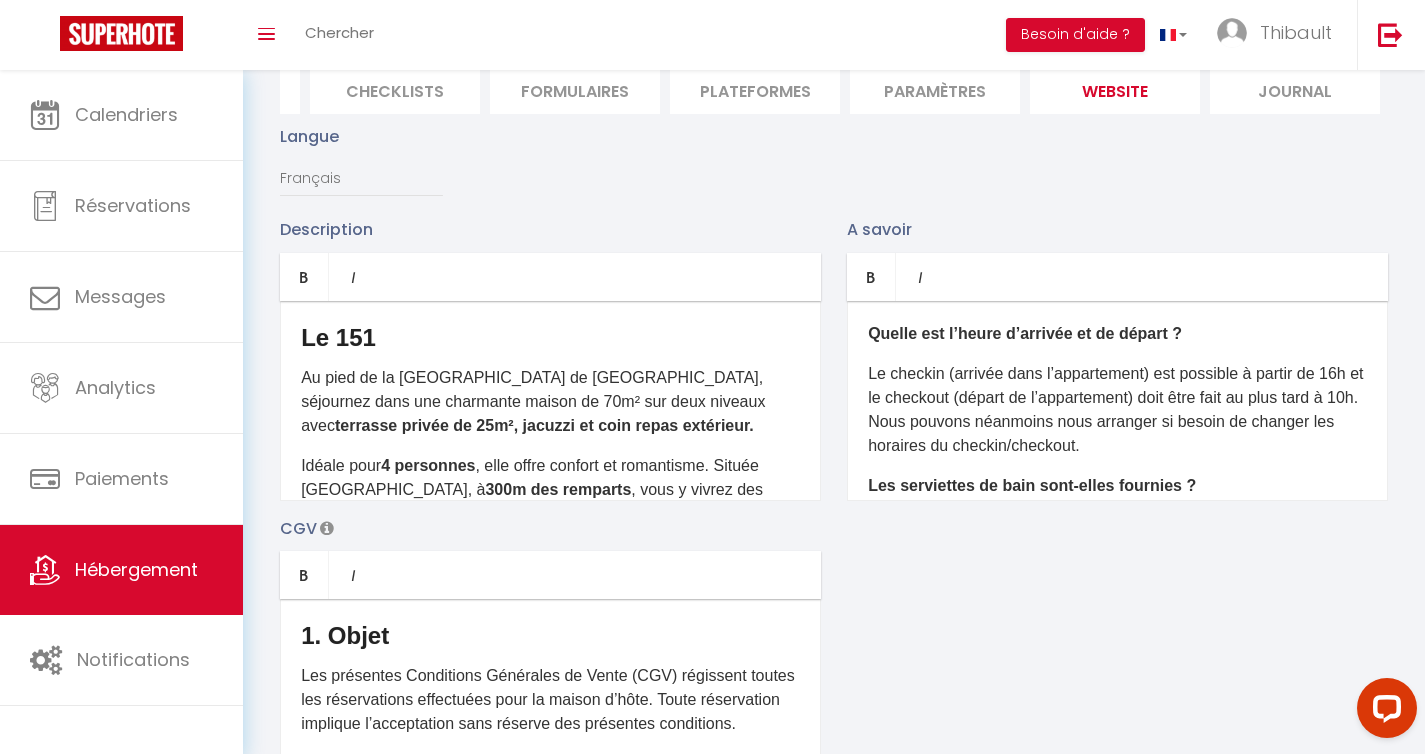 scroll, scrollTop: 212, scrollLeft: 0, axis: vertical 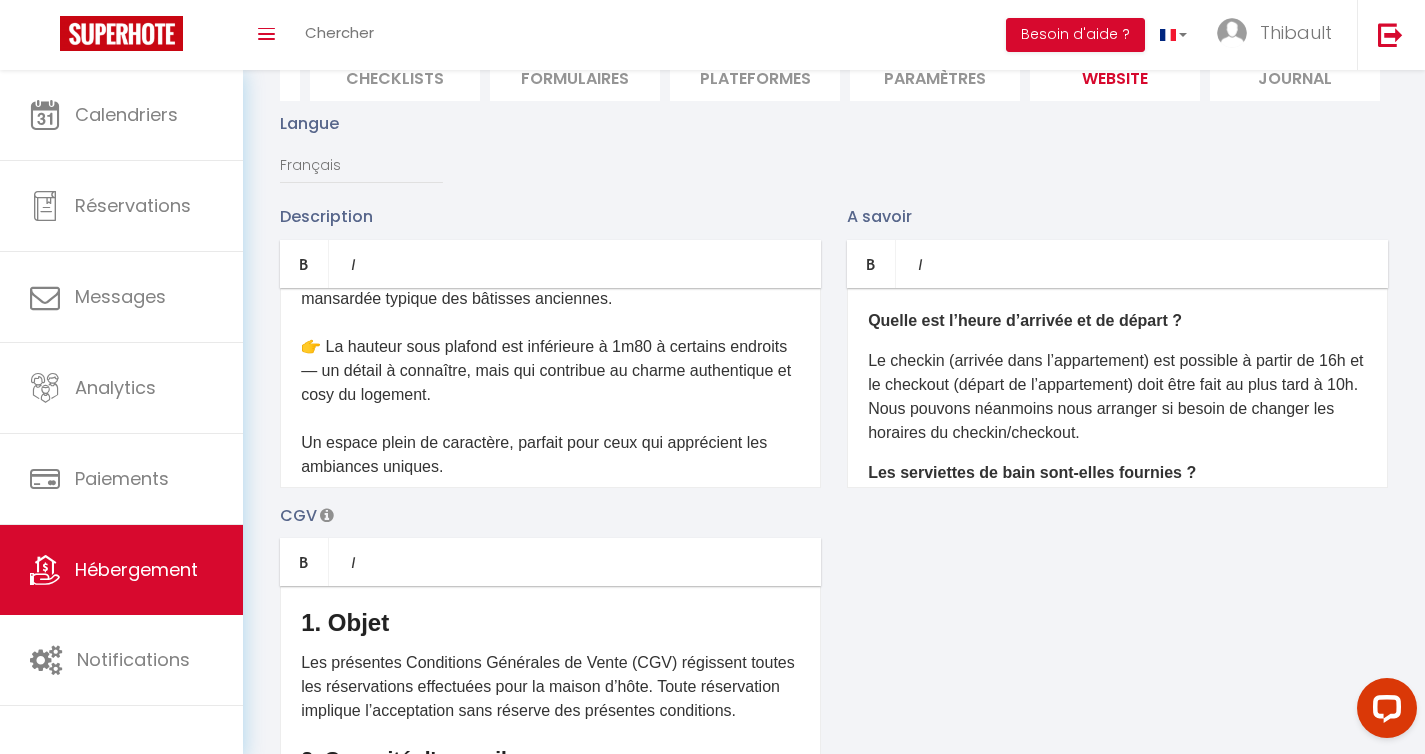 click on "La salle d’eau et la buanderie se situent à l’étage, sous une toiture mansardée typique des bâtisses anciennes. 👉 La hauteur sous plafond est inférieure à 1m80 à certains endroits — un détail à connaître, mais qui contribue au charme authentique et cosy du logement. Un espace plein de caractère, parfait pour ceux qui apprécient les ambiances uniques." at bounding box center [550, 371] 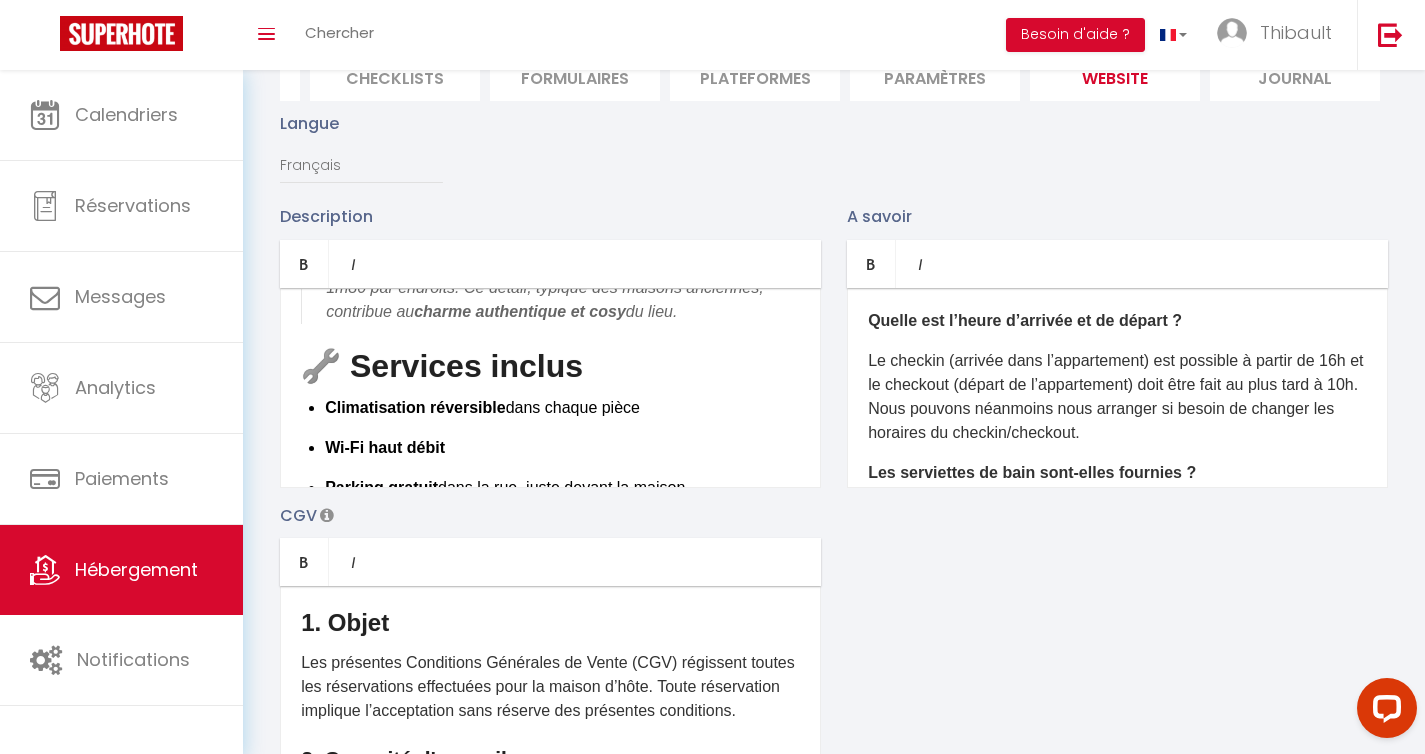 scroll, scrollTop: 1793, scrollLeft: 0, axis: vertical 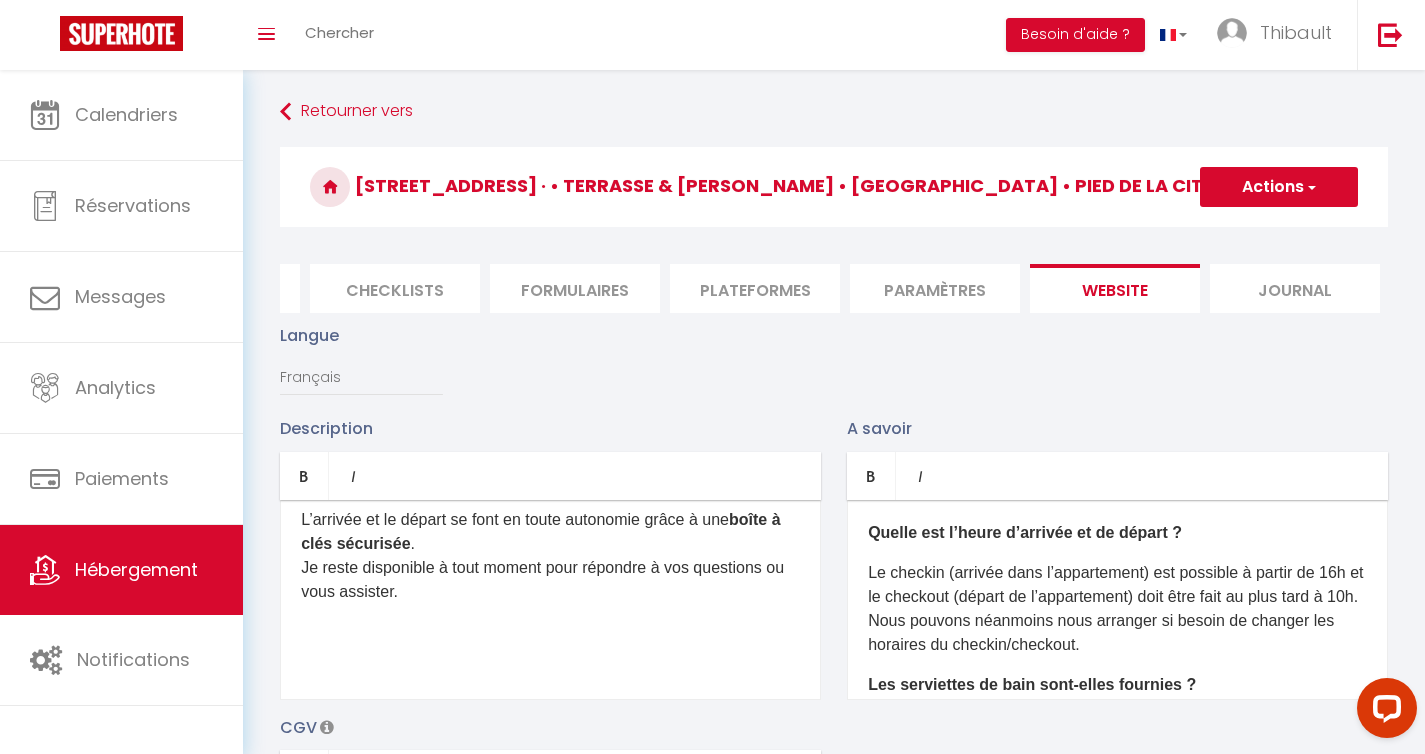 click on "Actions" at bounding box center (1279, 187) 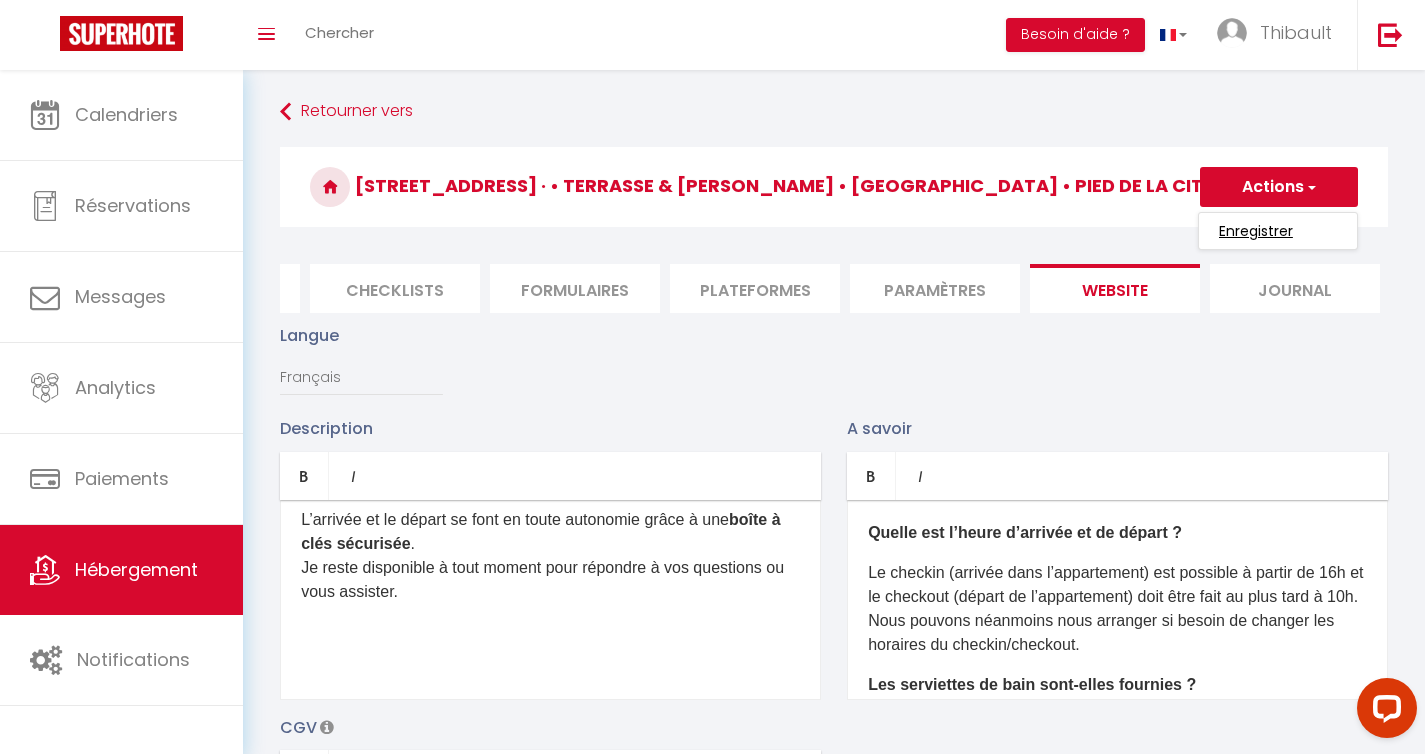 click on "Enregistrer" at bounding box center (1256, 231) 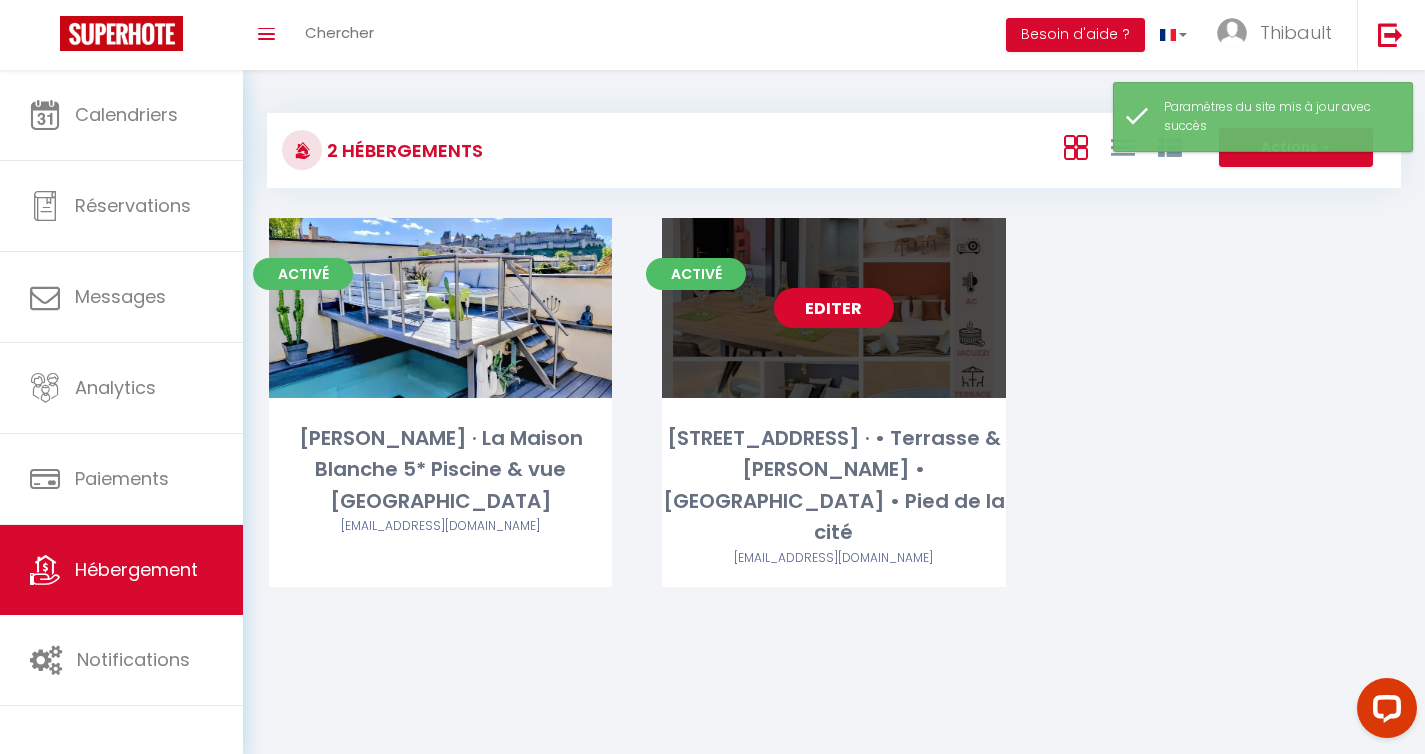 click on "Editer" at bounding box center [834, 308] 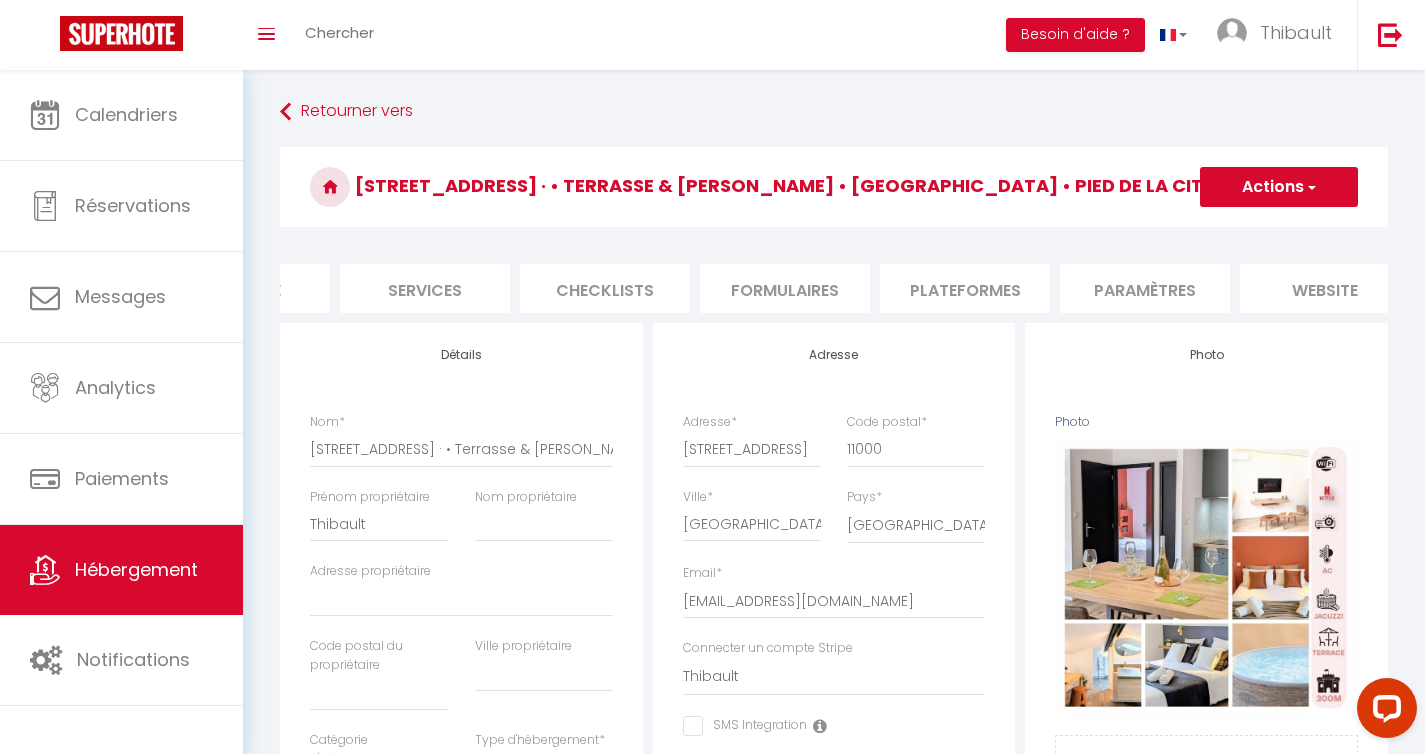 scroll, scrollTop: 0, scrollLeft: 501, axis: horizontal 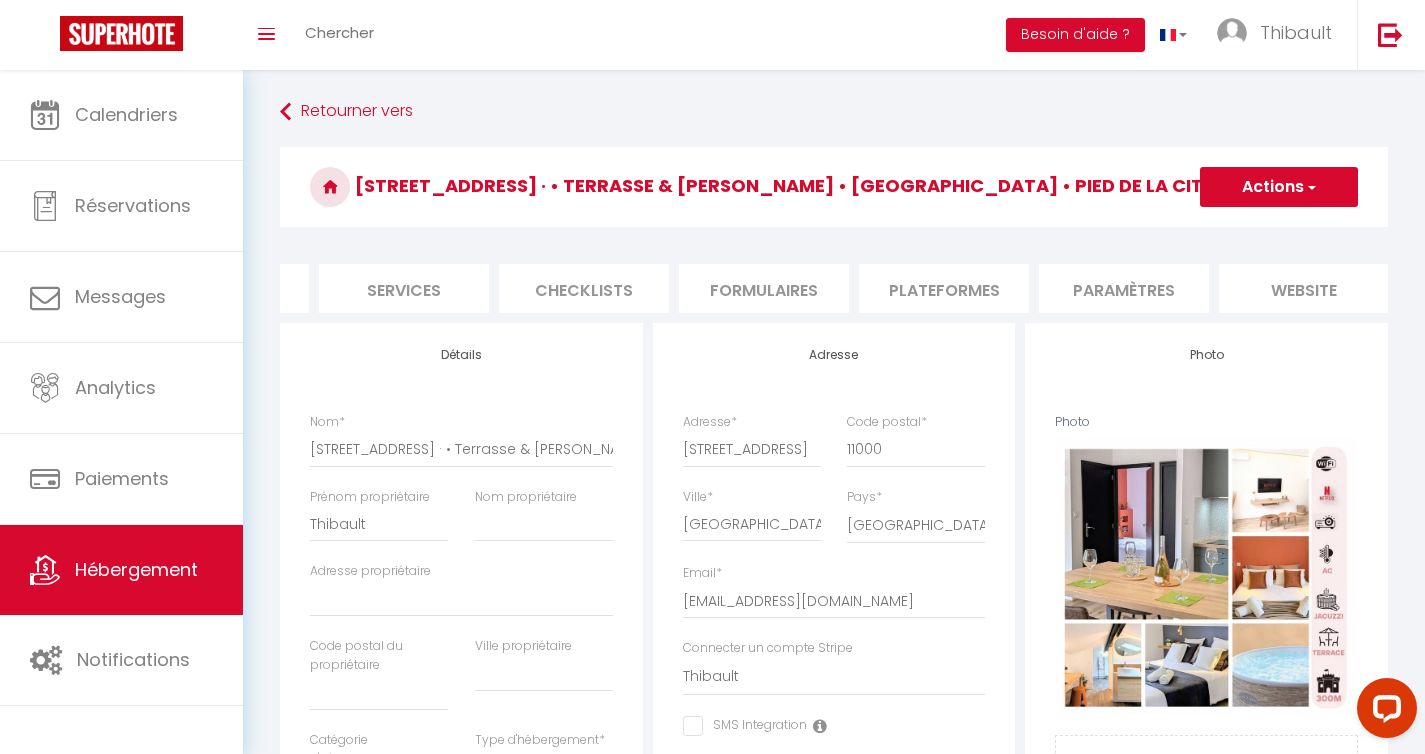 click on "website" at bounding box center [1304, 288] 